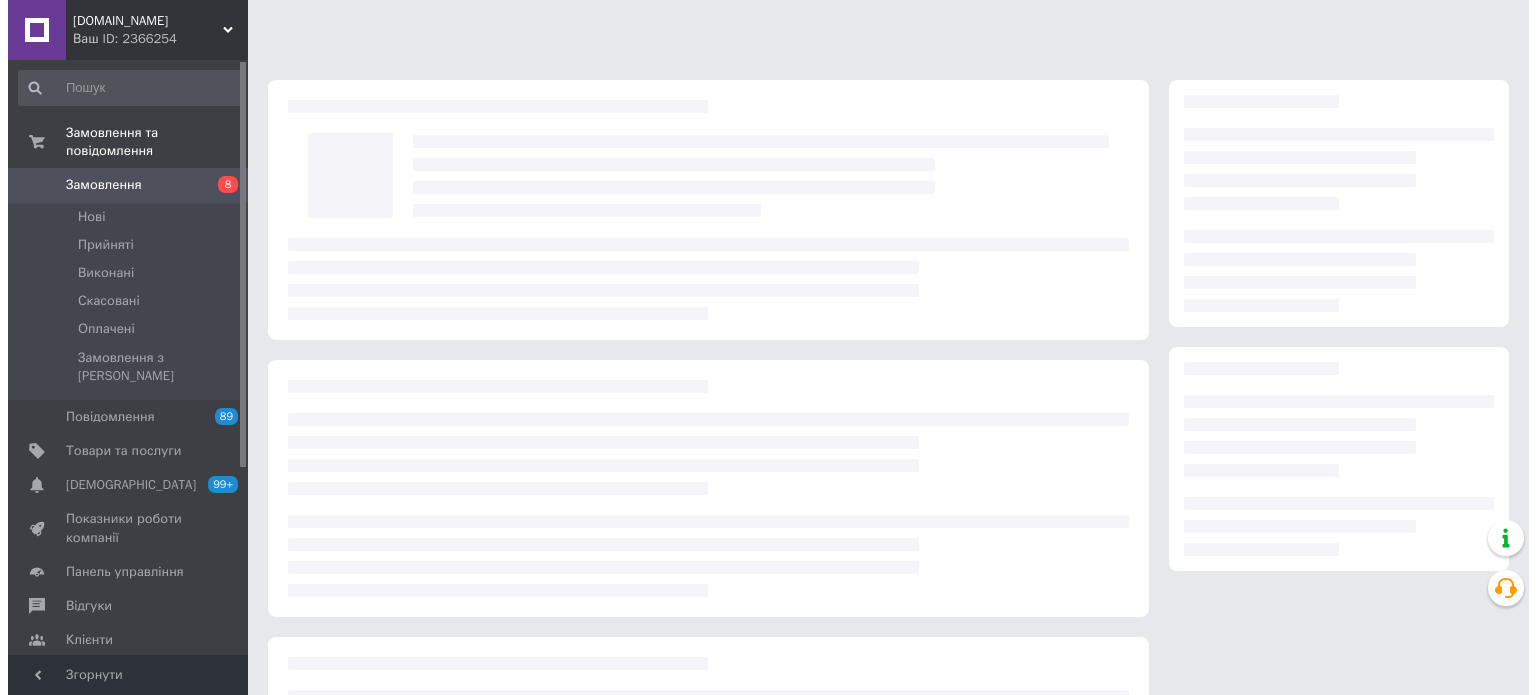scroll, scrollTop: 0, scrollLeft: 0, axis: both 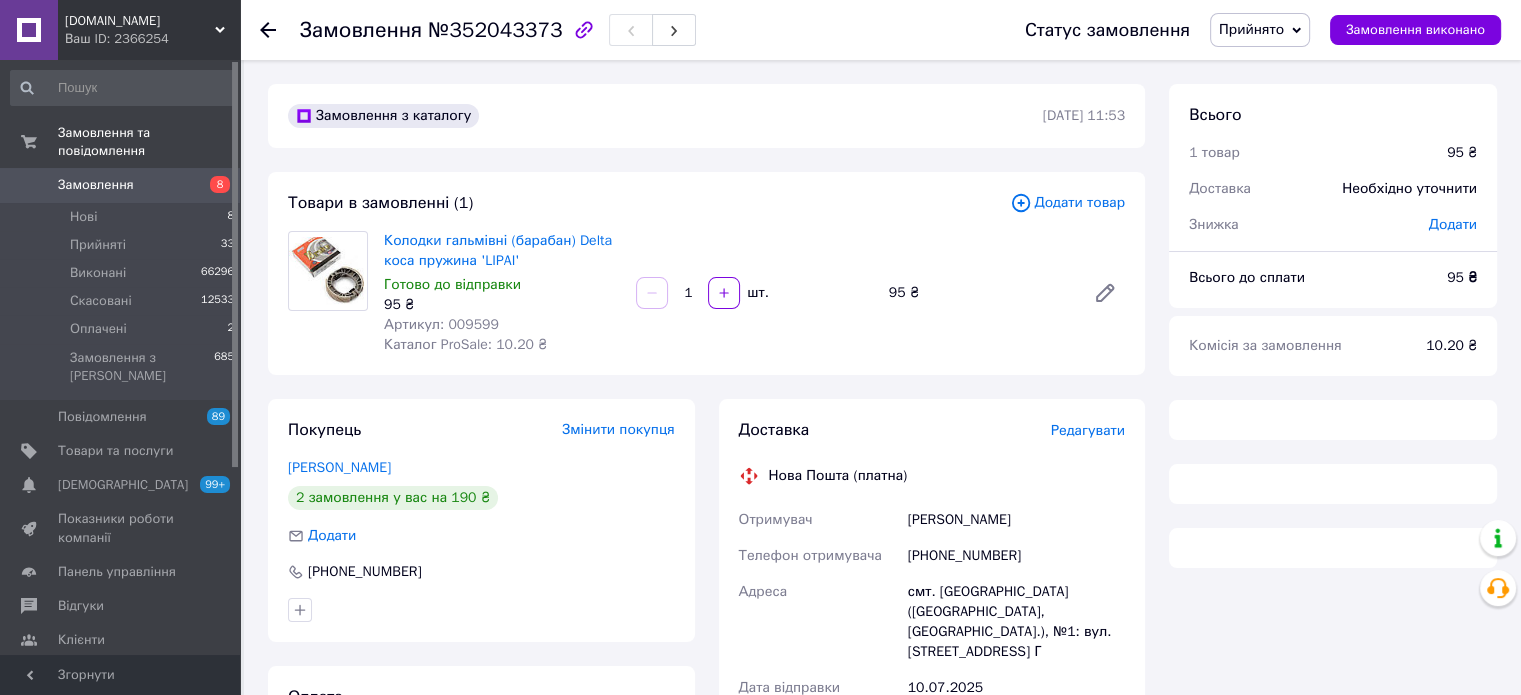 click on "Редагувати" at bounding box center [1088, 430] 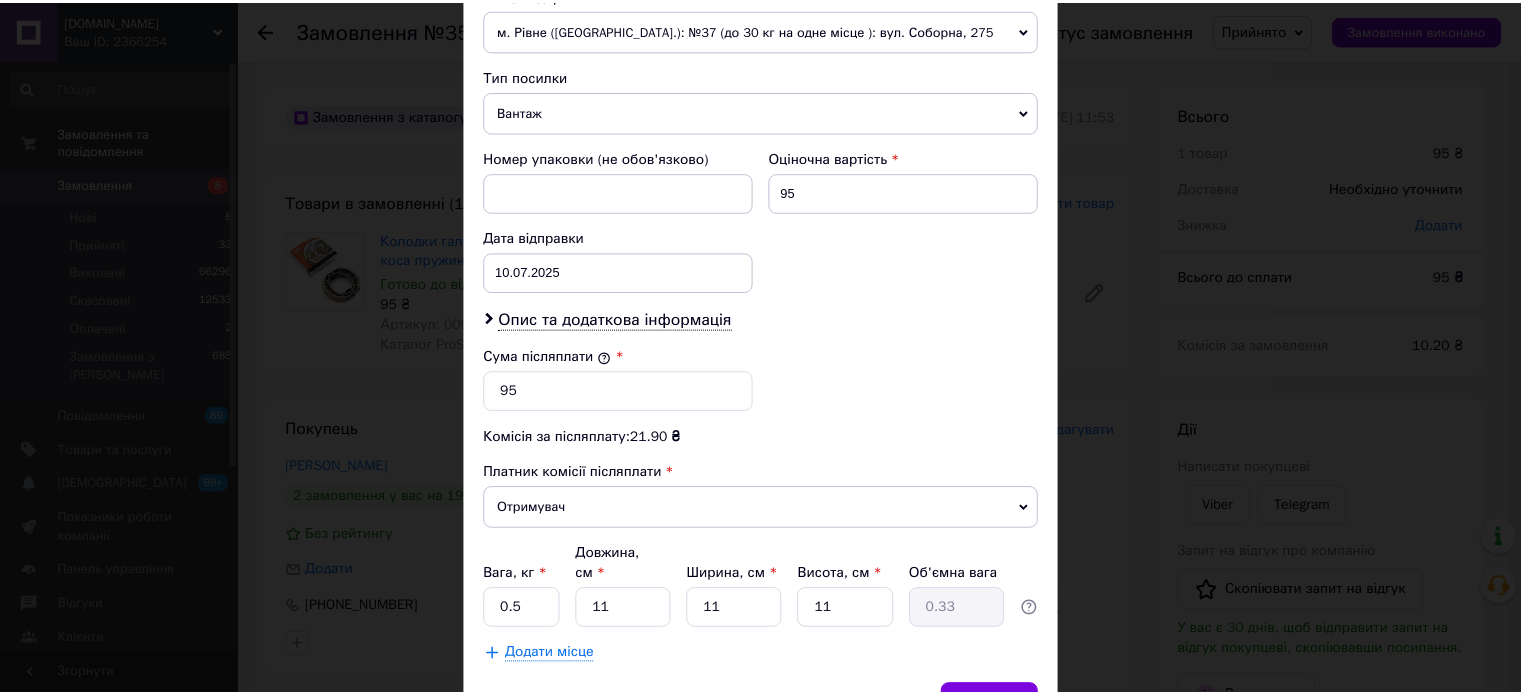 scroll, scrollTop: 824, scrollLeft: 0, axis: vertical 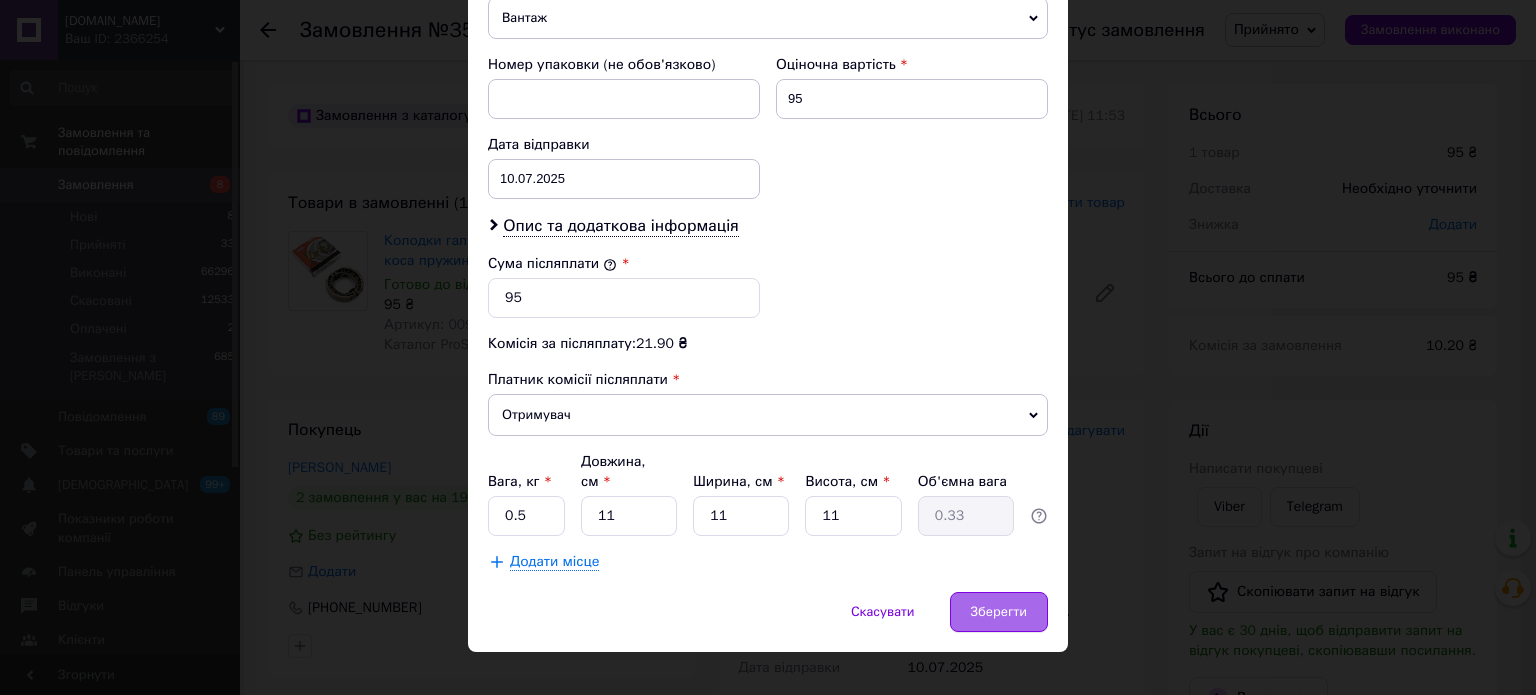 click on "Зберегти" at bounding box center [999, 612] 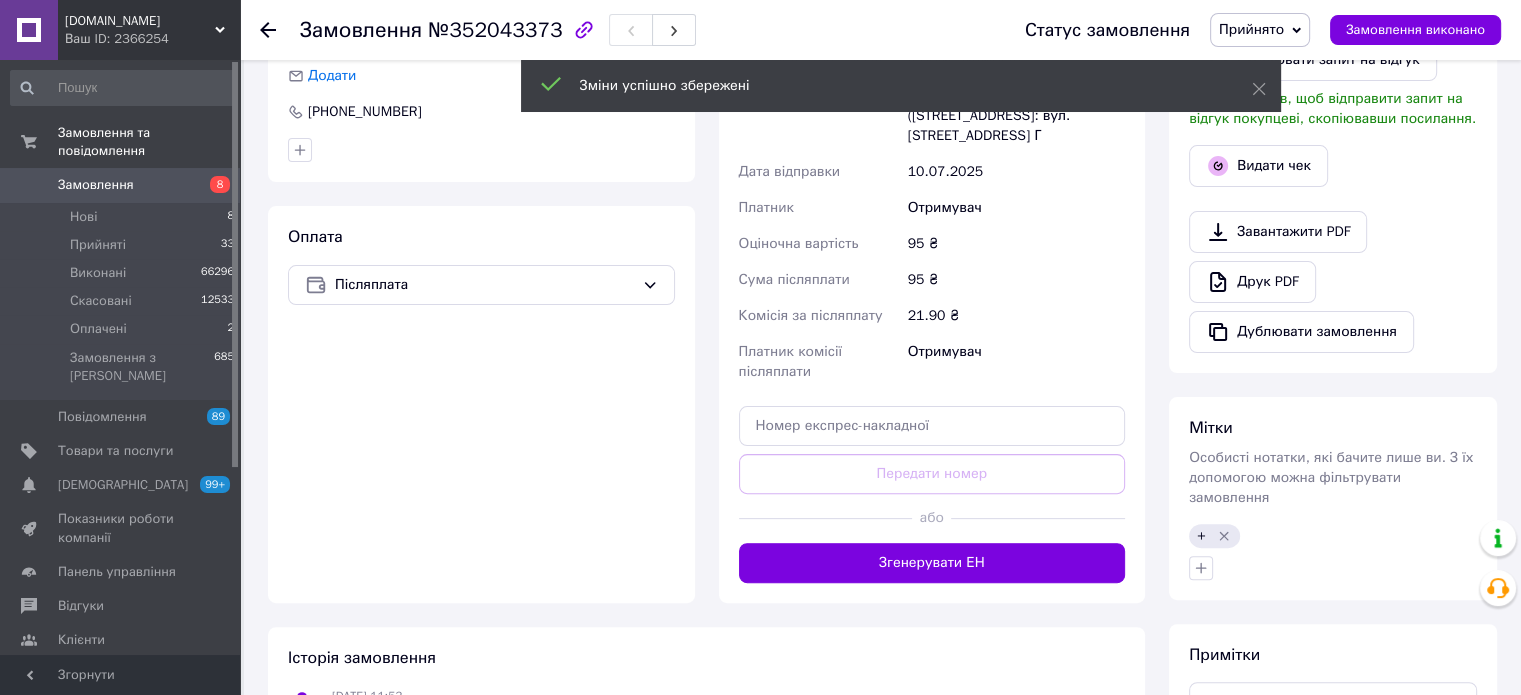 scroll, scrollTop: 500, scrollLeft: 0, axis: vertical 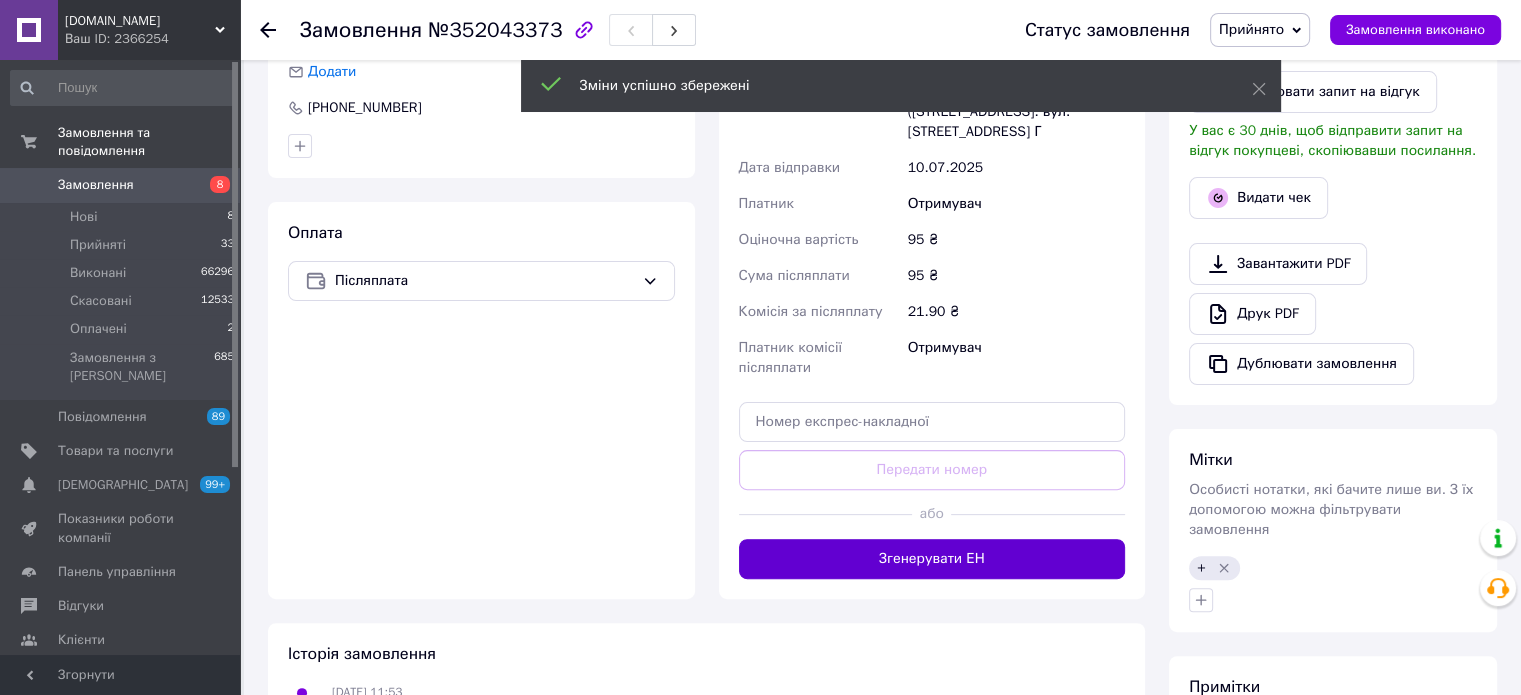 click on "Згенерувати ЕН" at bounding box center [932, 559] 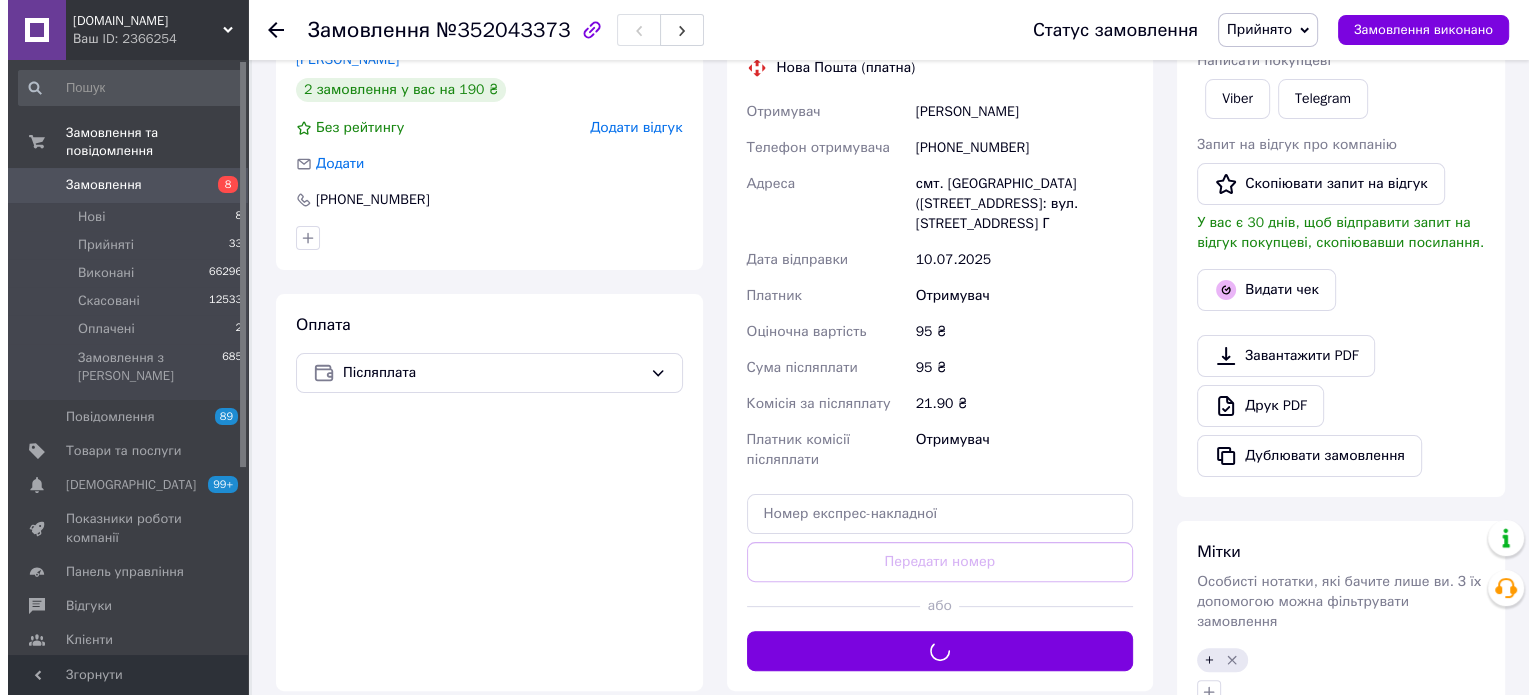 scroll, scrollTop: 300, scrollLeft: 0, axis: vertical 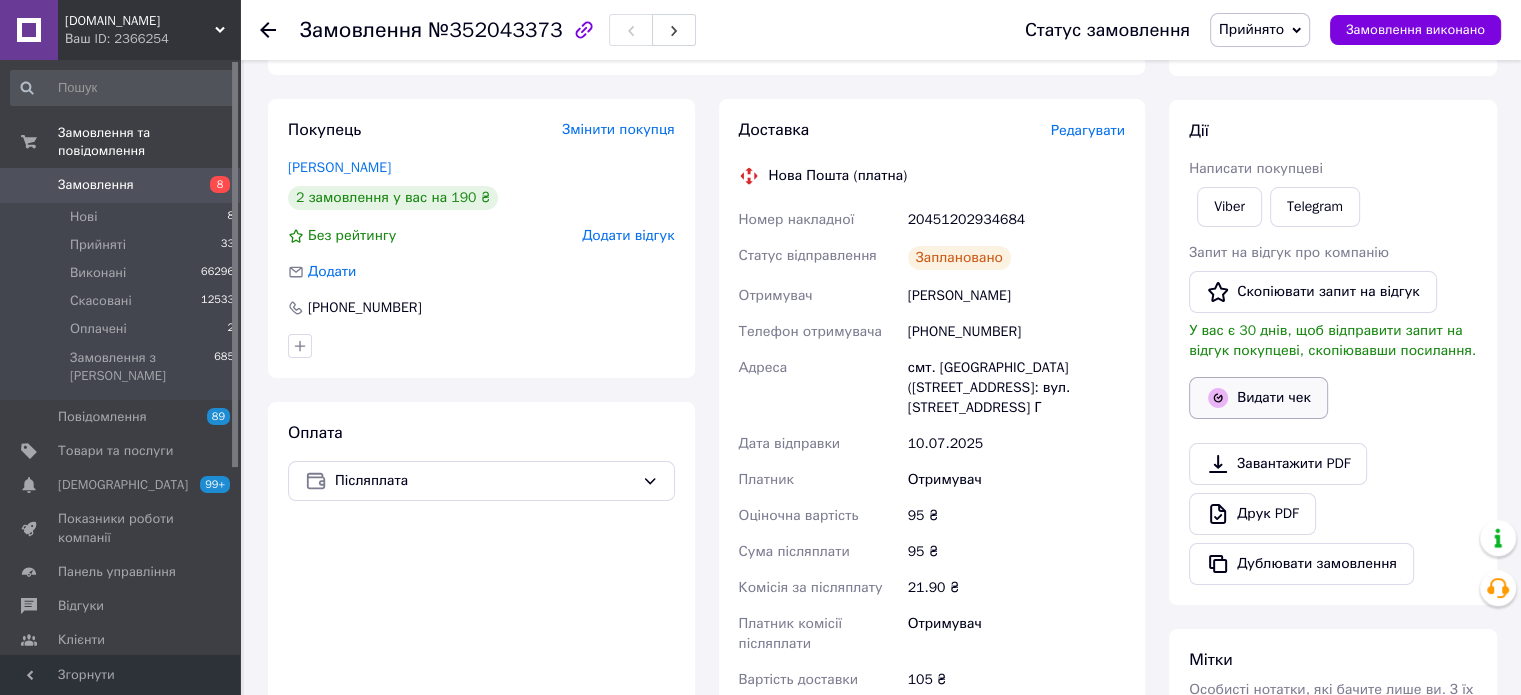 click on "Видати чек" at bounding box center [1258, 398] 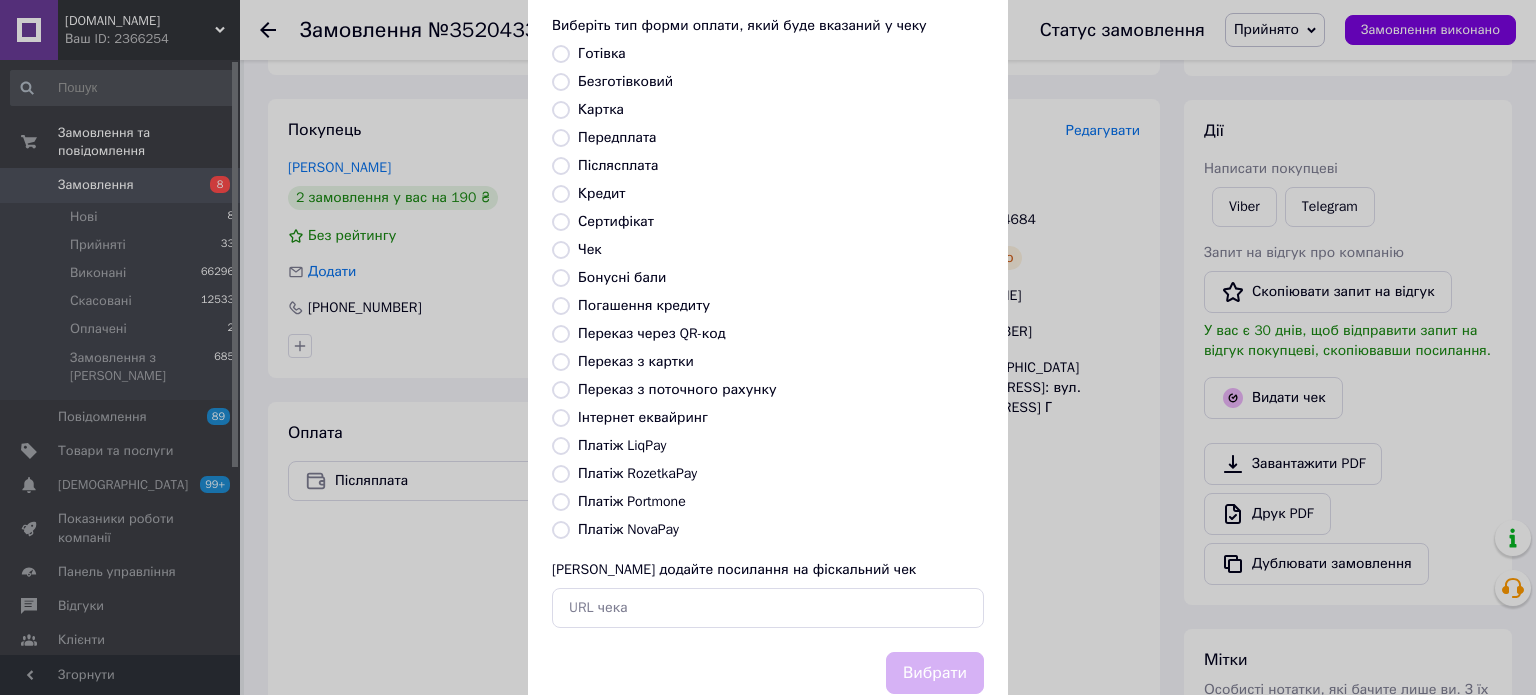 scroll, scrollTop: 163, scrollLeft: 0, axis: vertical 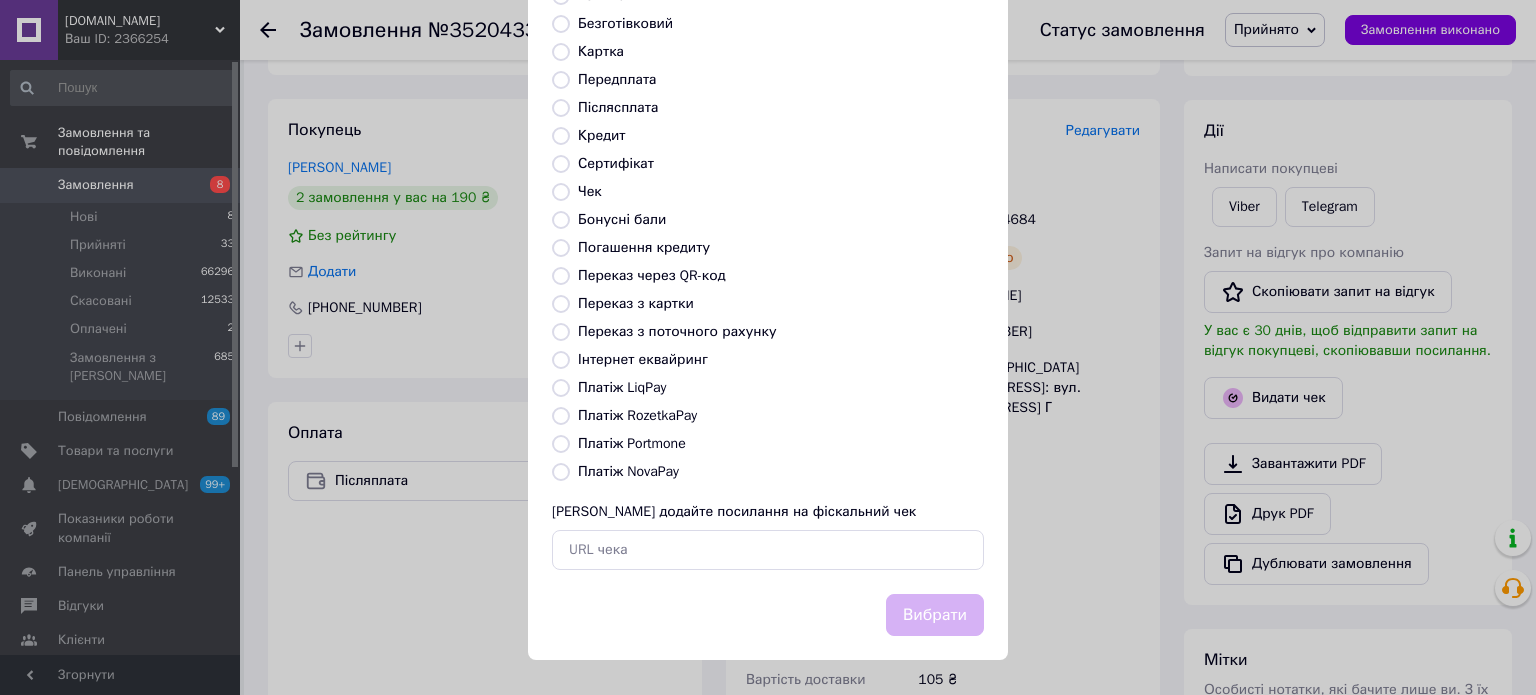 click on "Платіж NovaPay" at bounding box center [781, 472] 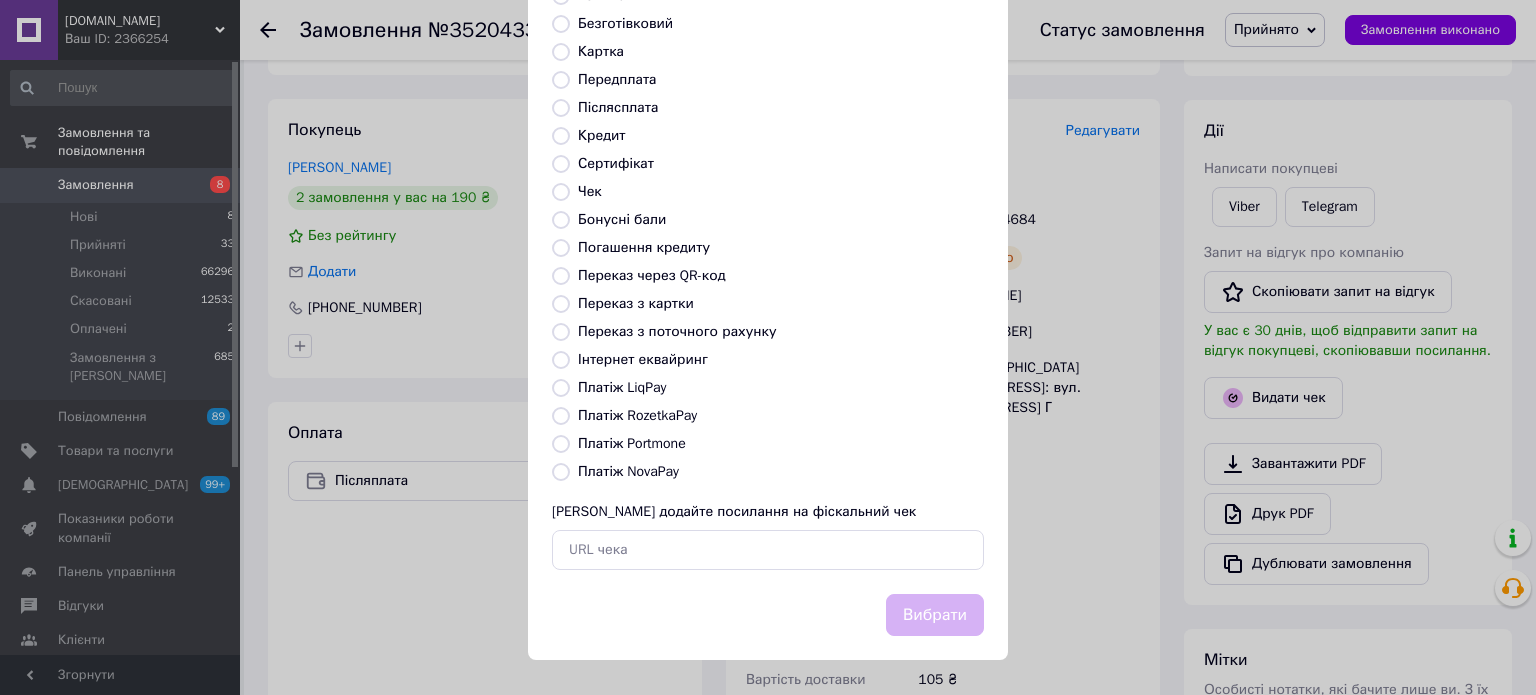 radio on "true" 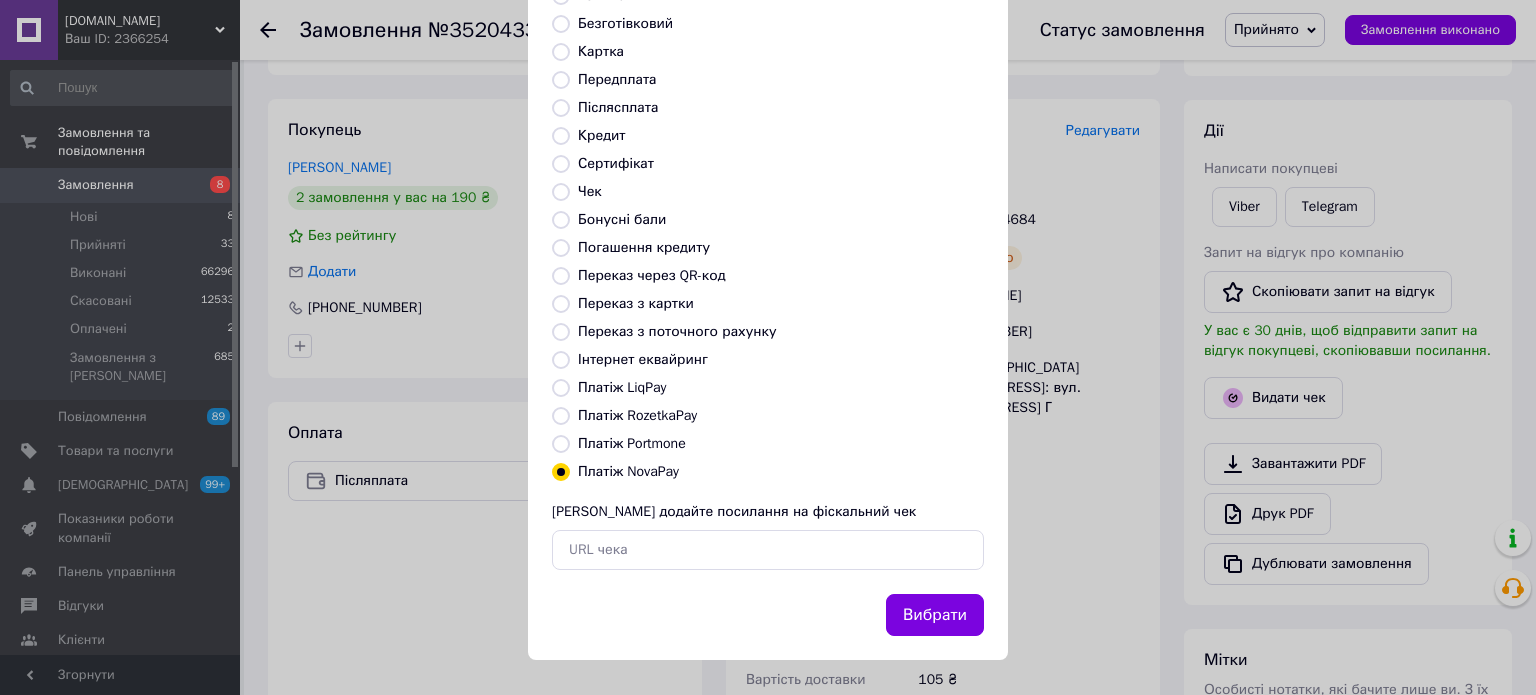 click on "Вибрати" at bounding box center (768, 627) 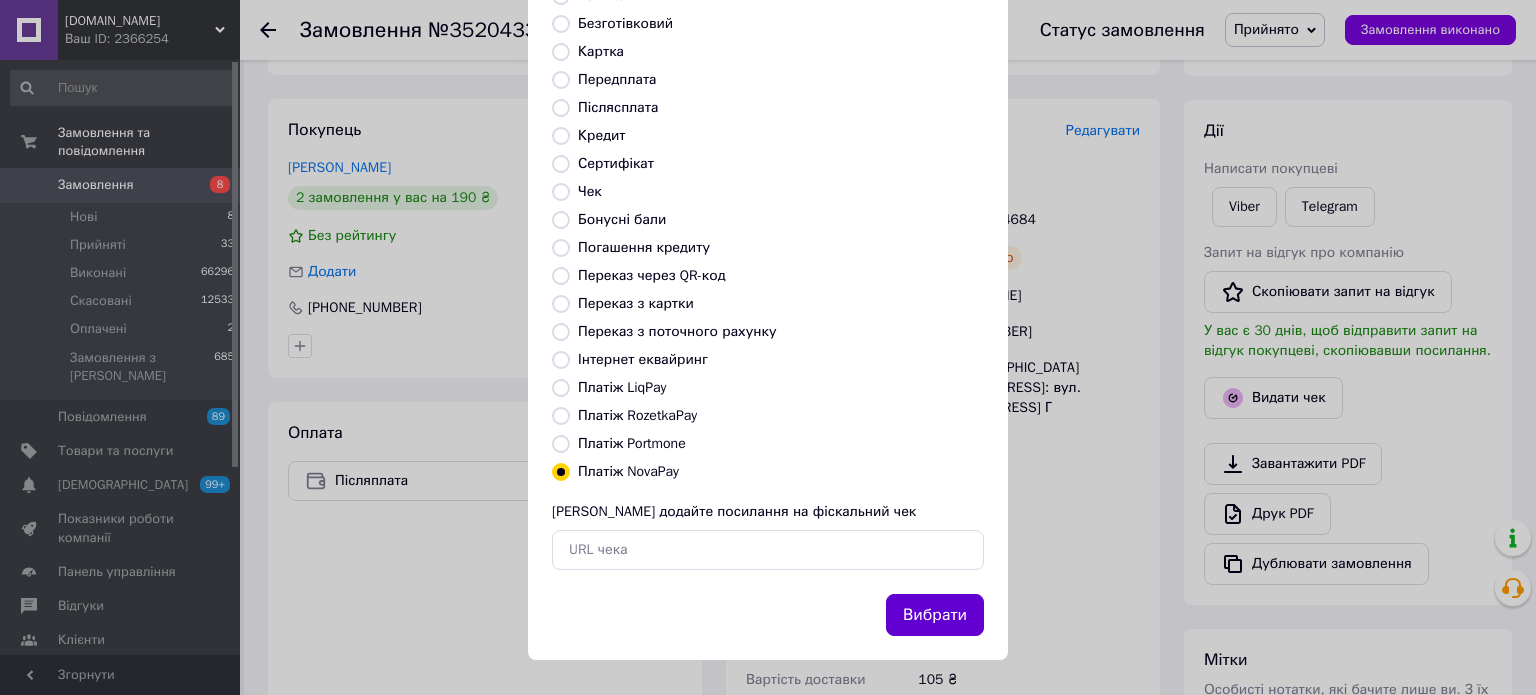 click on "Вибрати" at bounding box center [935, 615] 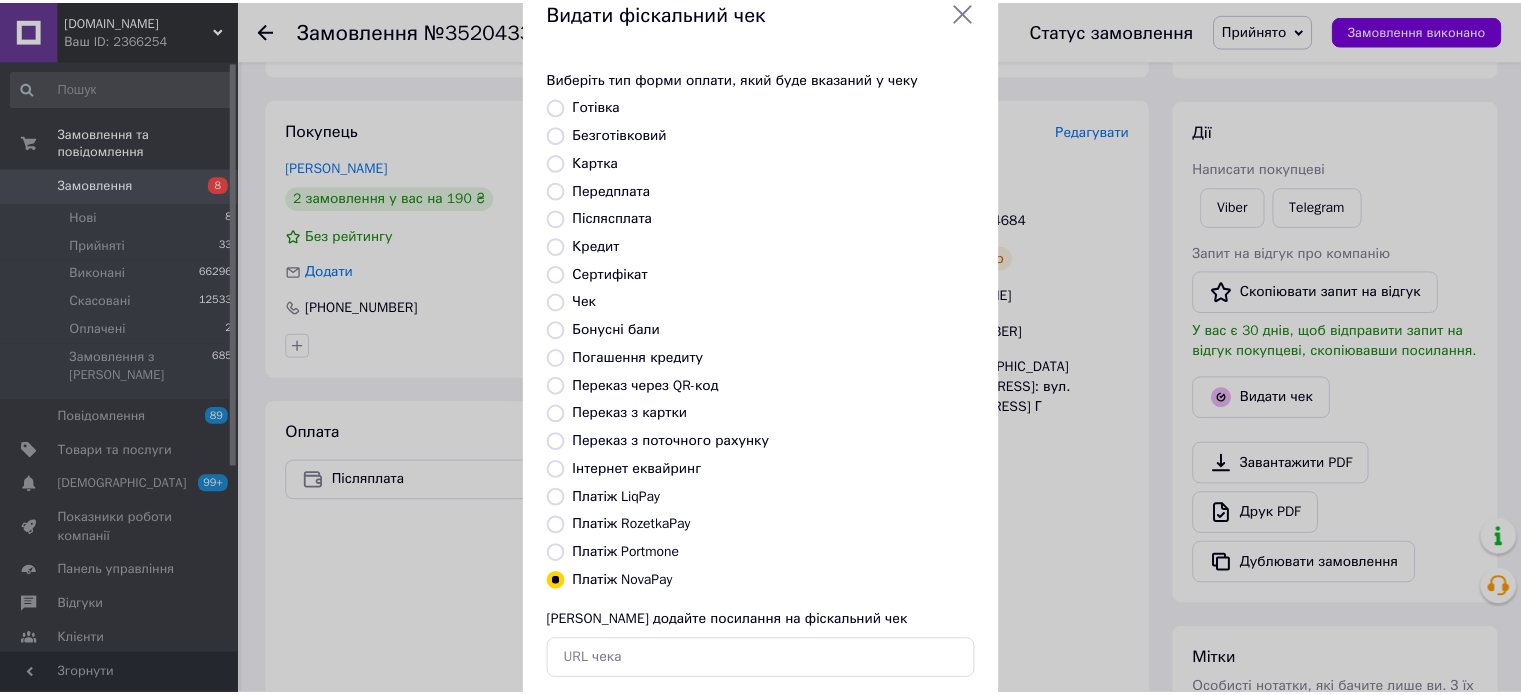 scroll, scrollTop: 0, scrollLeft: 0, axis: both 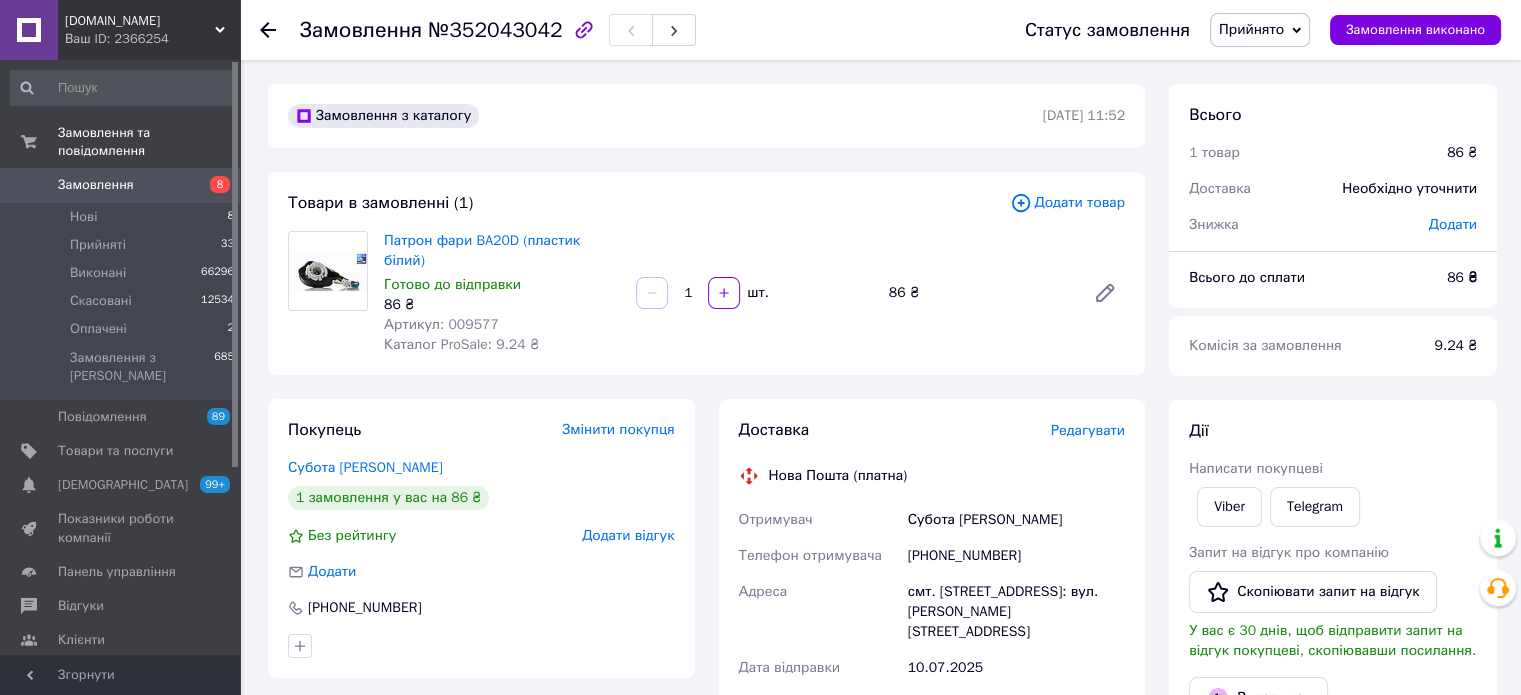 click on "Редагувати" at bounding box center (1088, 430) 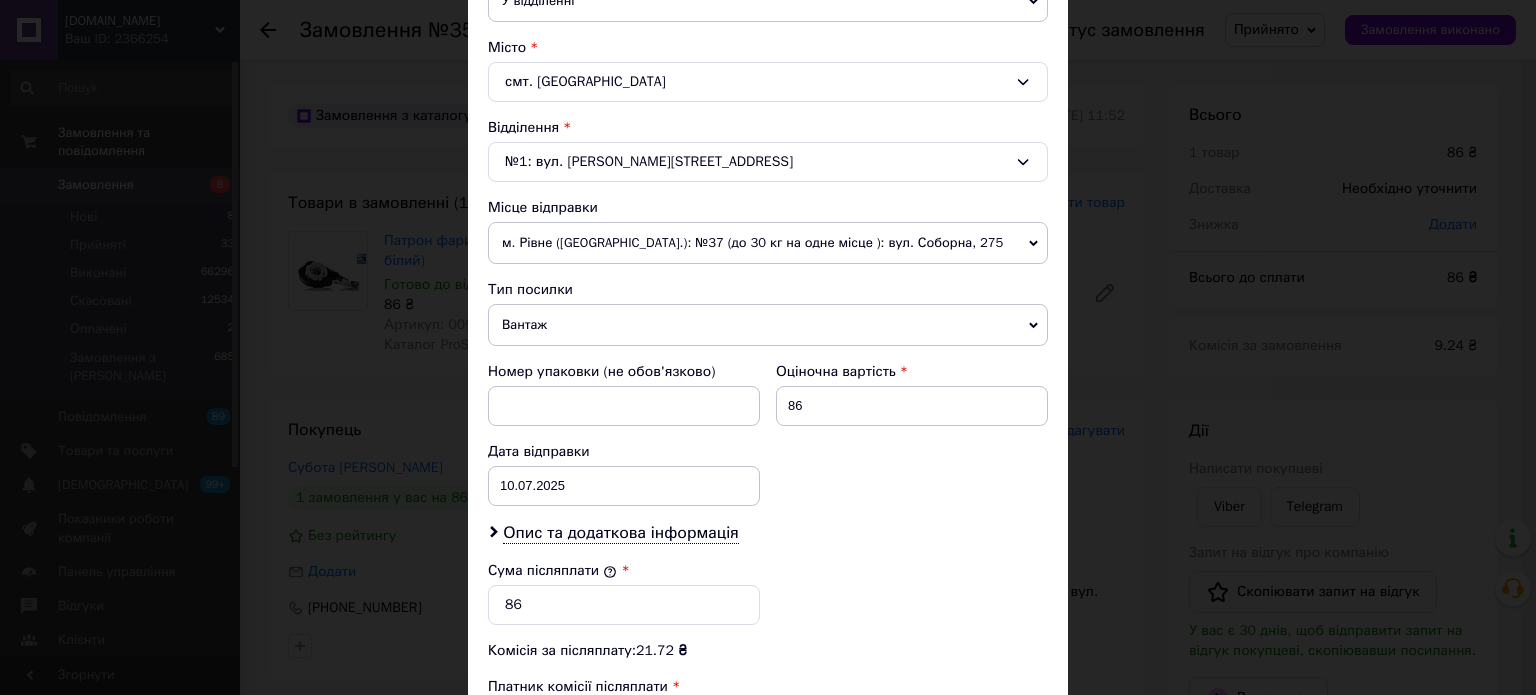 scroll, scrollTop: 800, scrollLeft: 0, axis: vertical 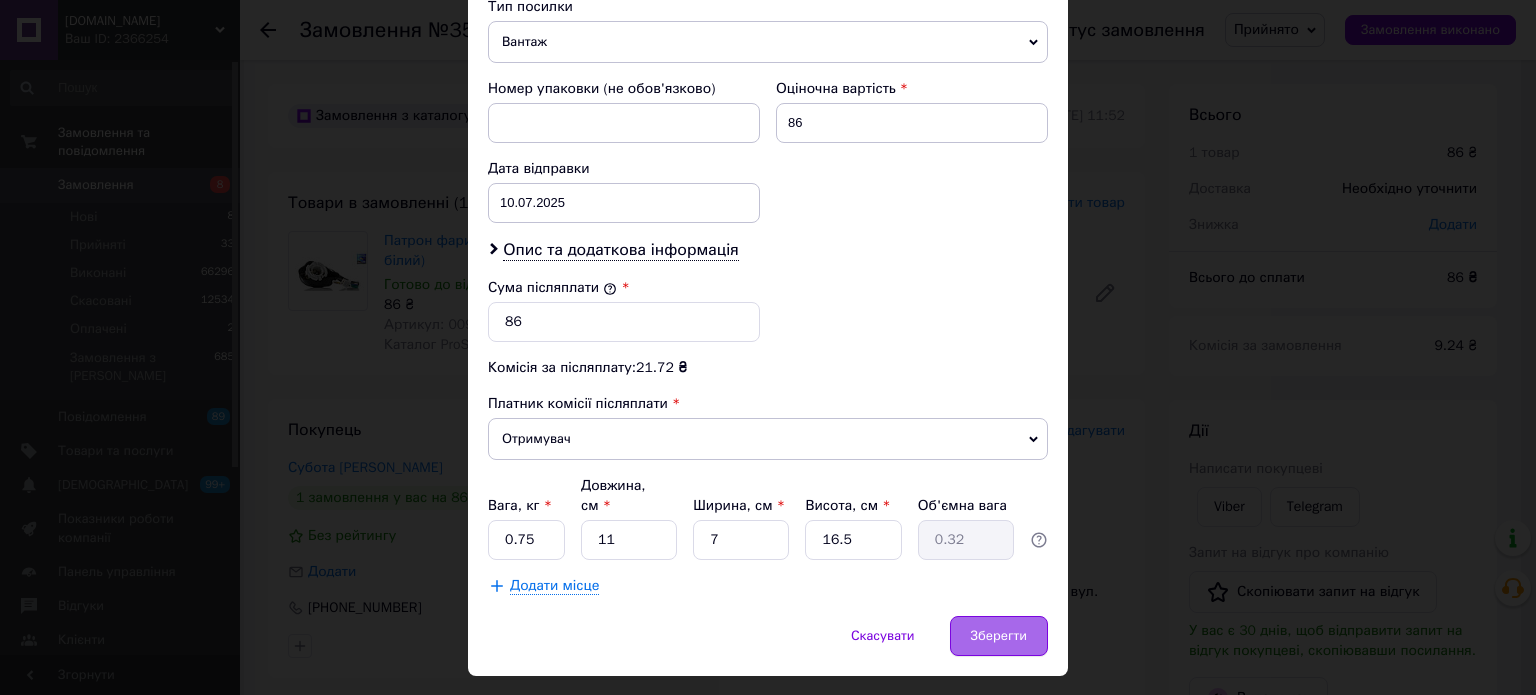 click on "Зберегти" at bounding box center [999, 636] 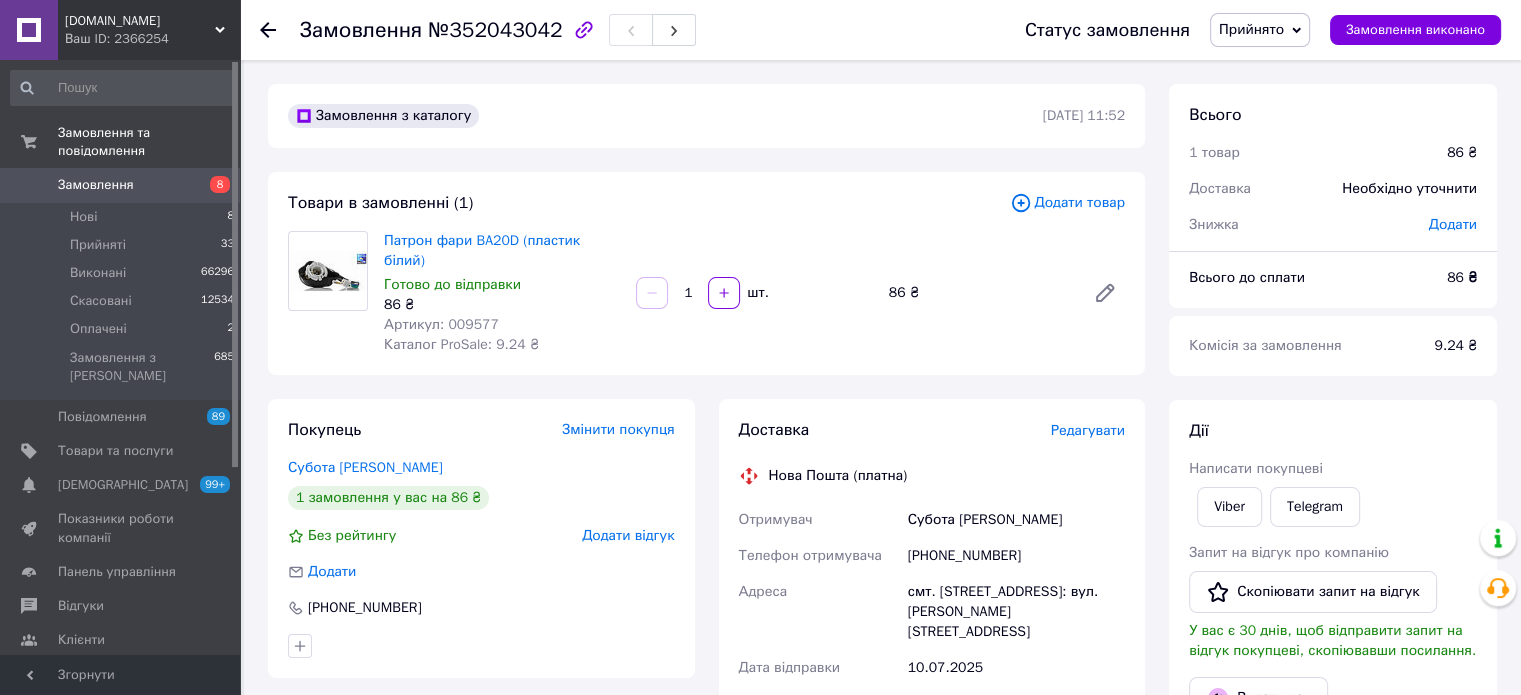 click on "Редагувати" at bounding box center [1088, 430] 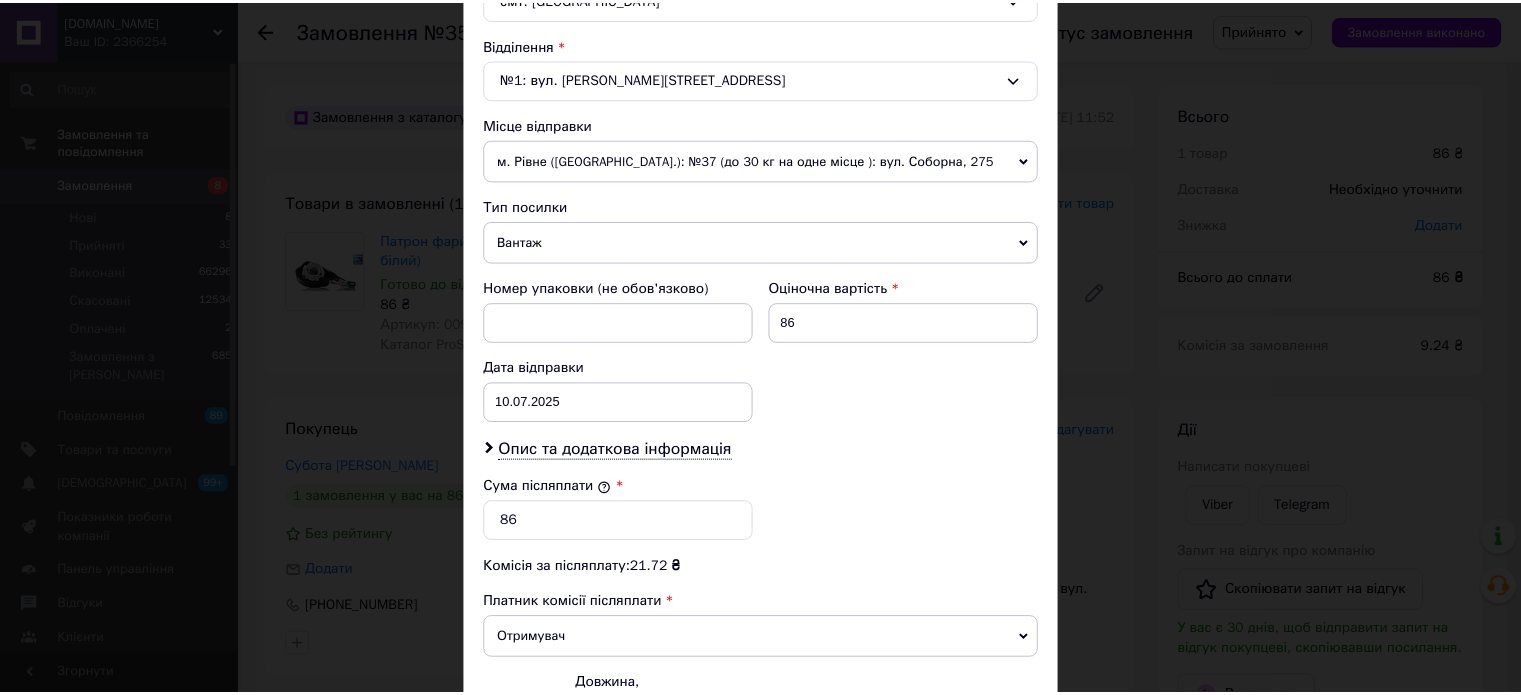 scroll, scrollTop: 824, scrollLeft: 0, axis: vertical 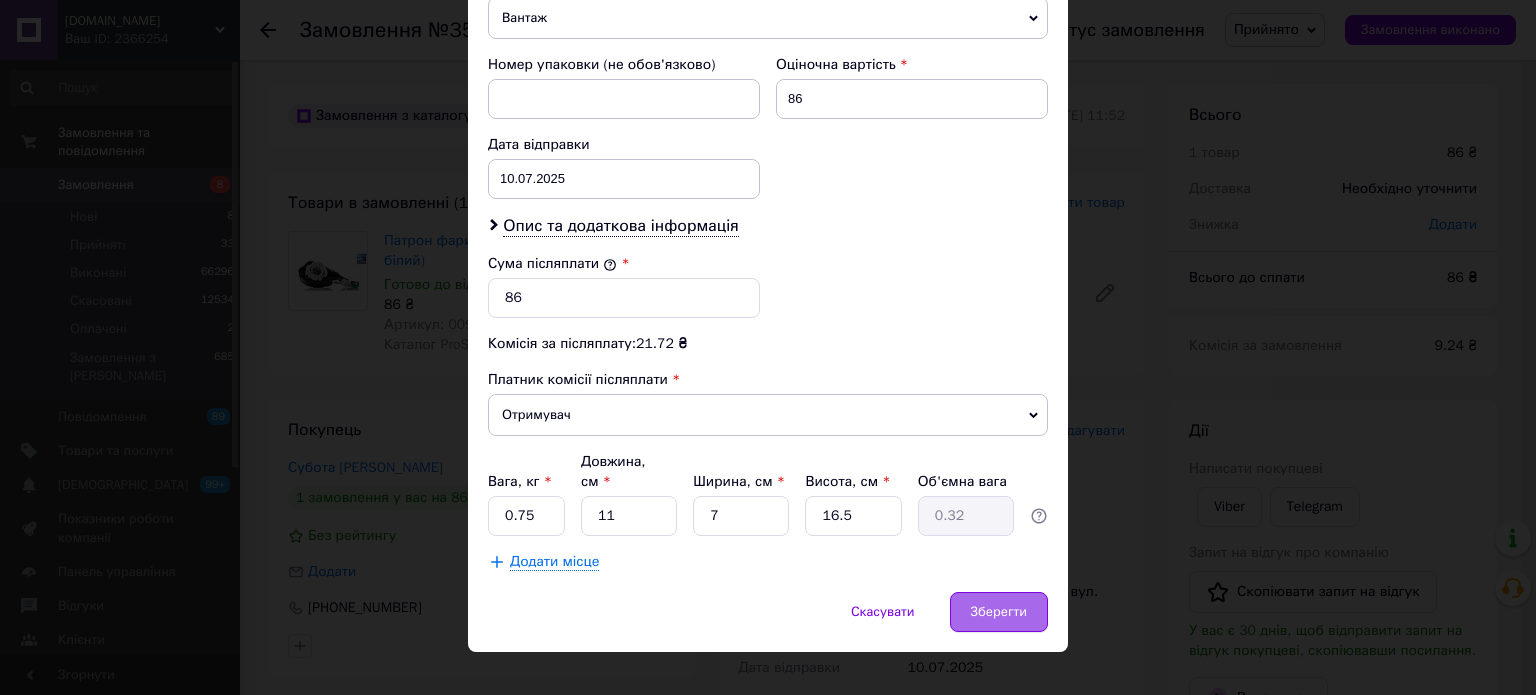 click on "Зберегти" at bounding box center (999, 612) 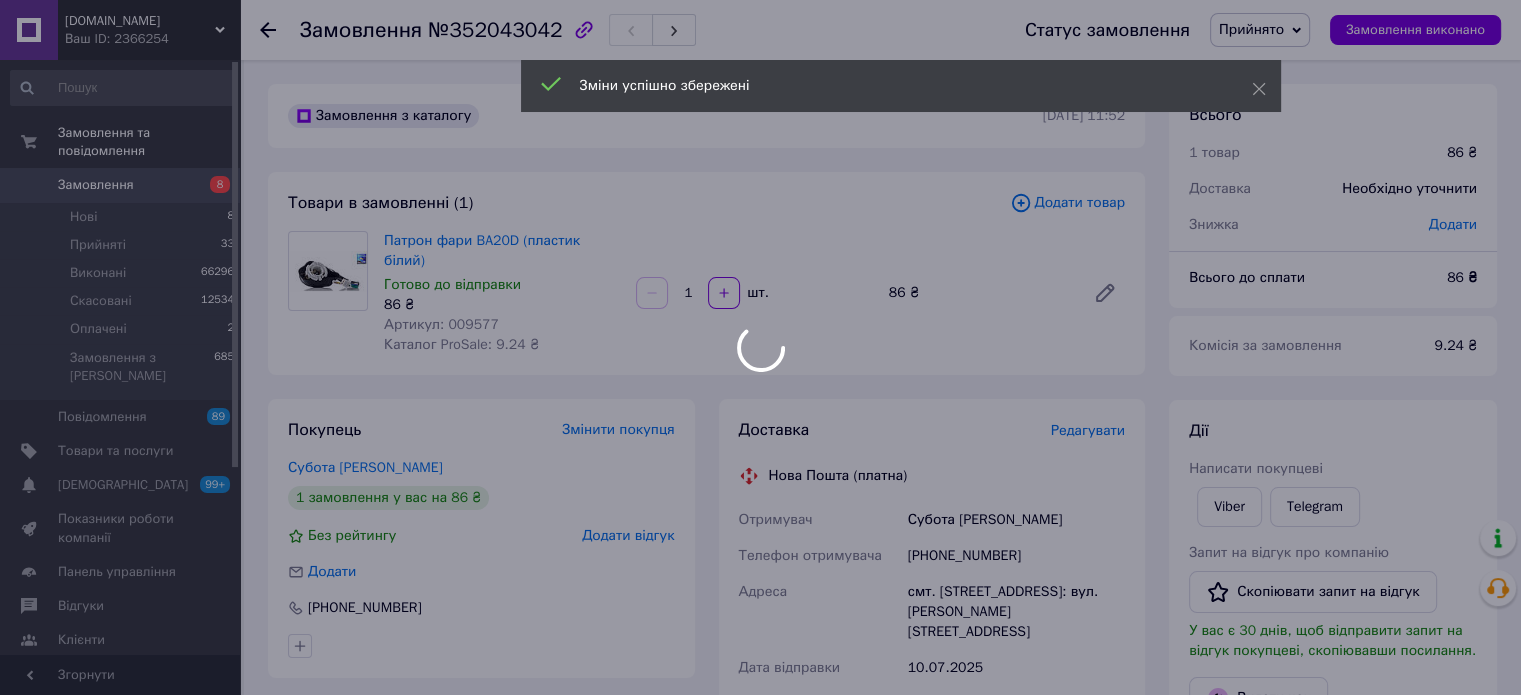 scroll, scrollTop: 400, scrollLeft: 0, axis: vertical 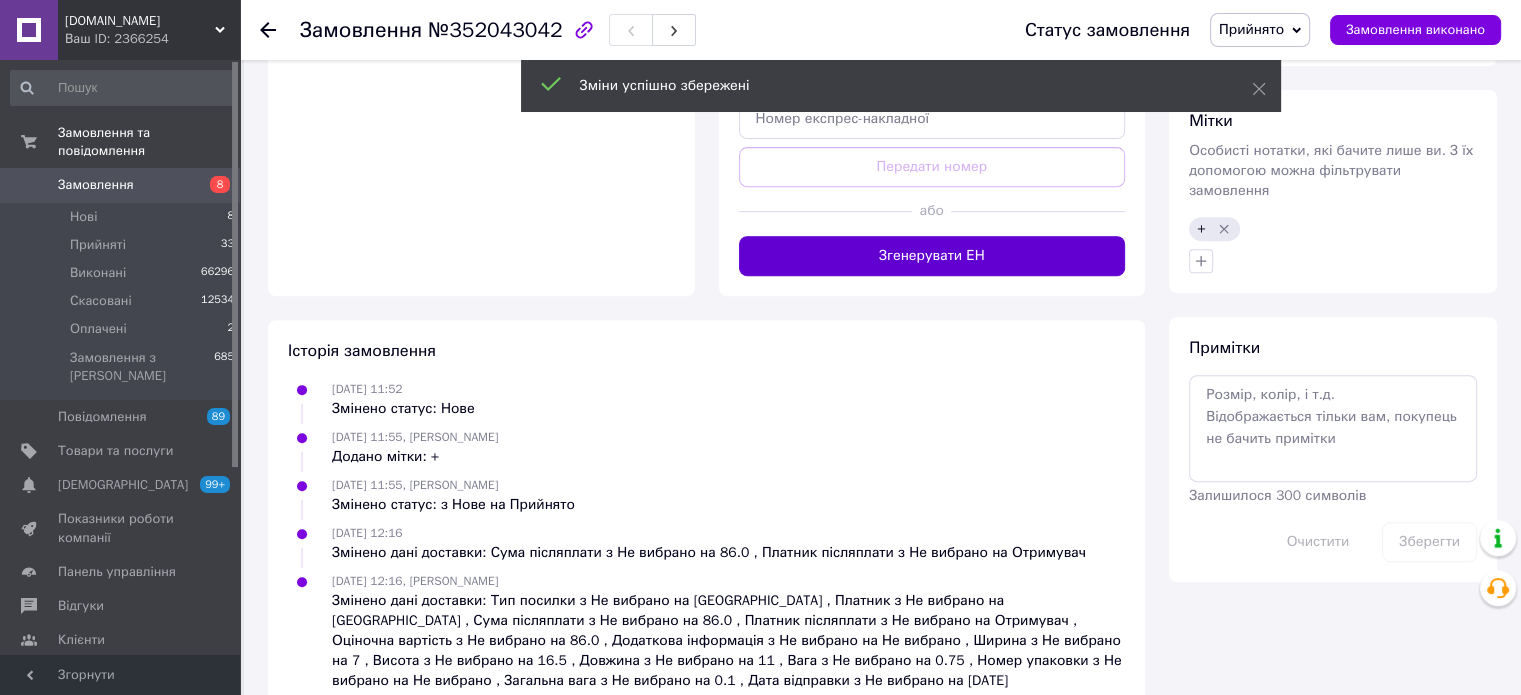 click on "Згенерувати ЕН" at bounding box center [932, 256] 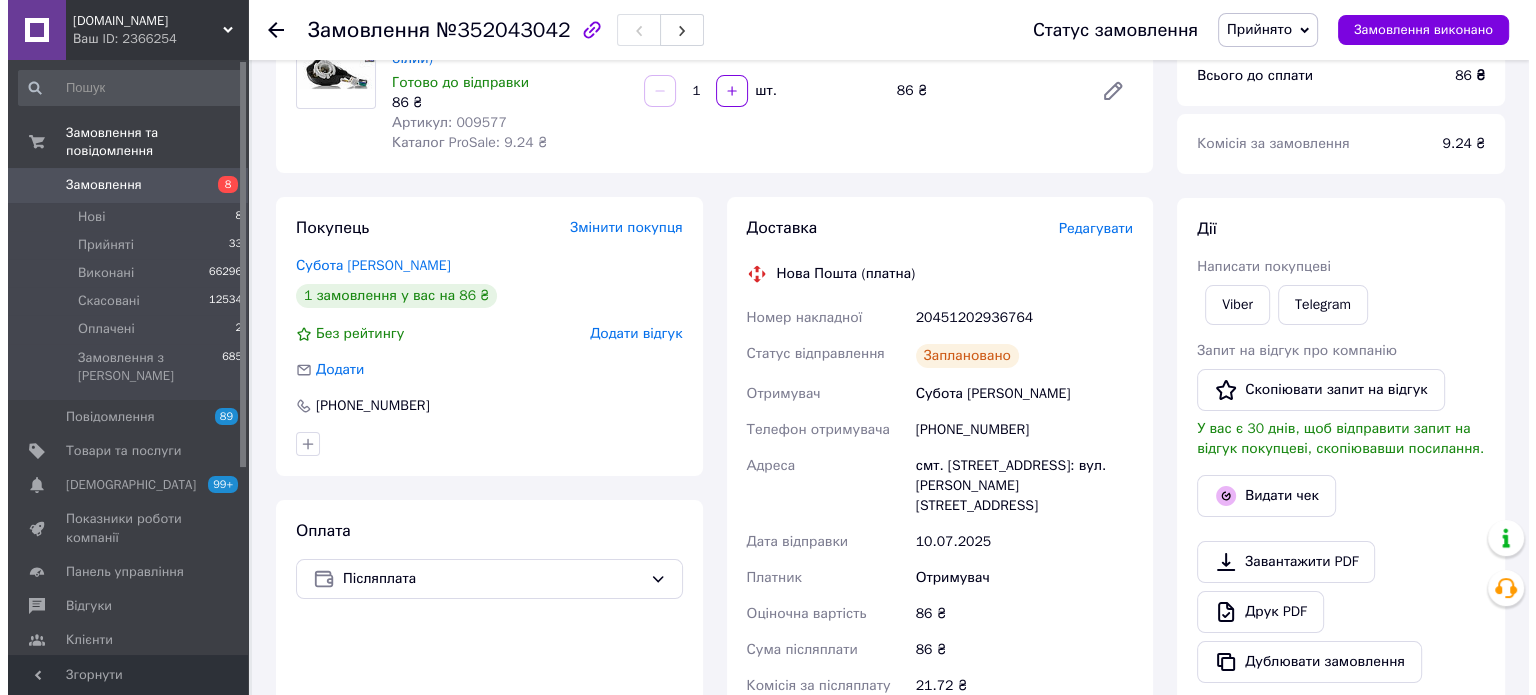 scroll, scrollTop: 203, scrollLeft: 0, axis: vertical 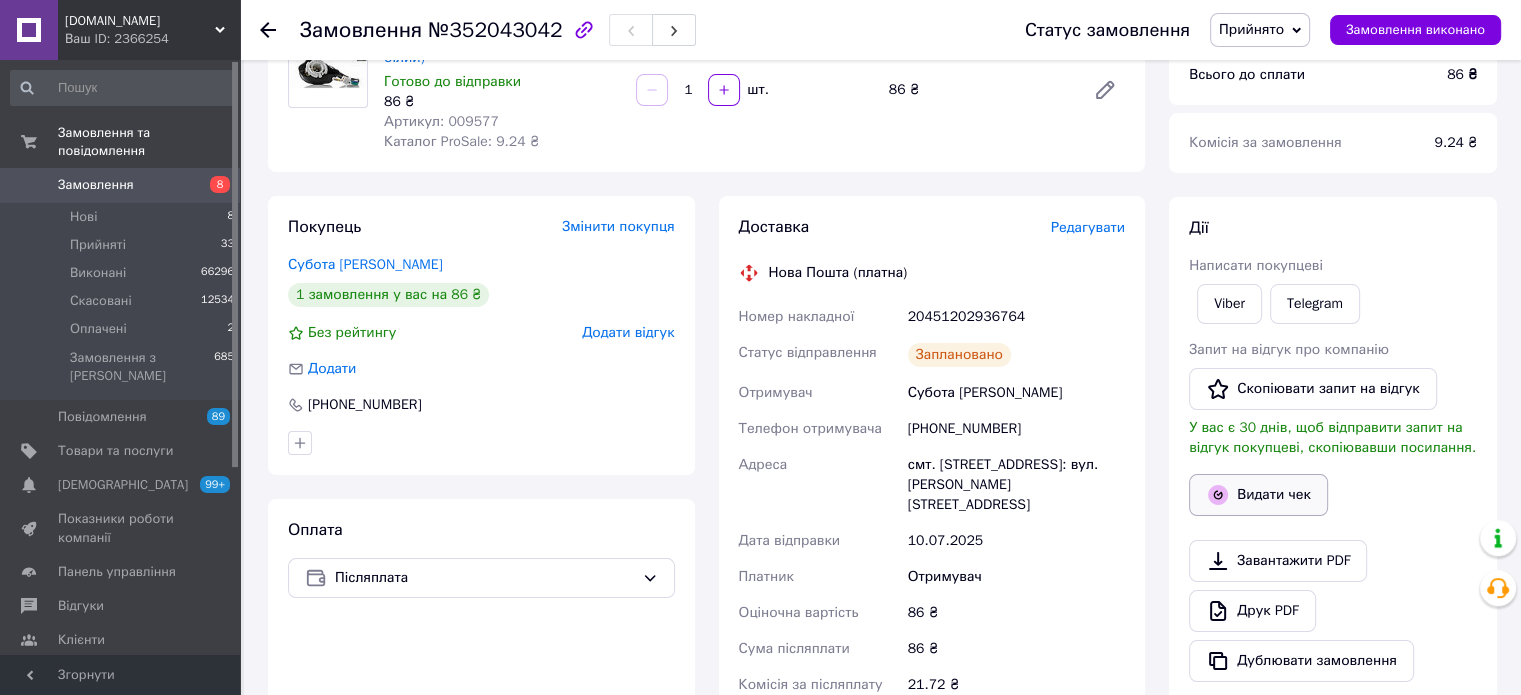 click on "Видати чек" at bounding box center (1258, 495) 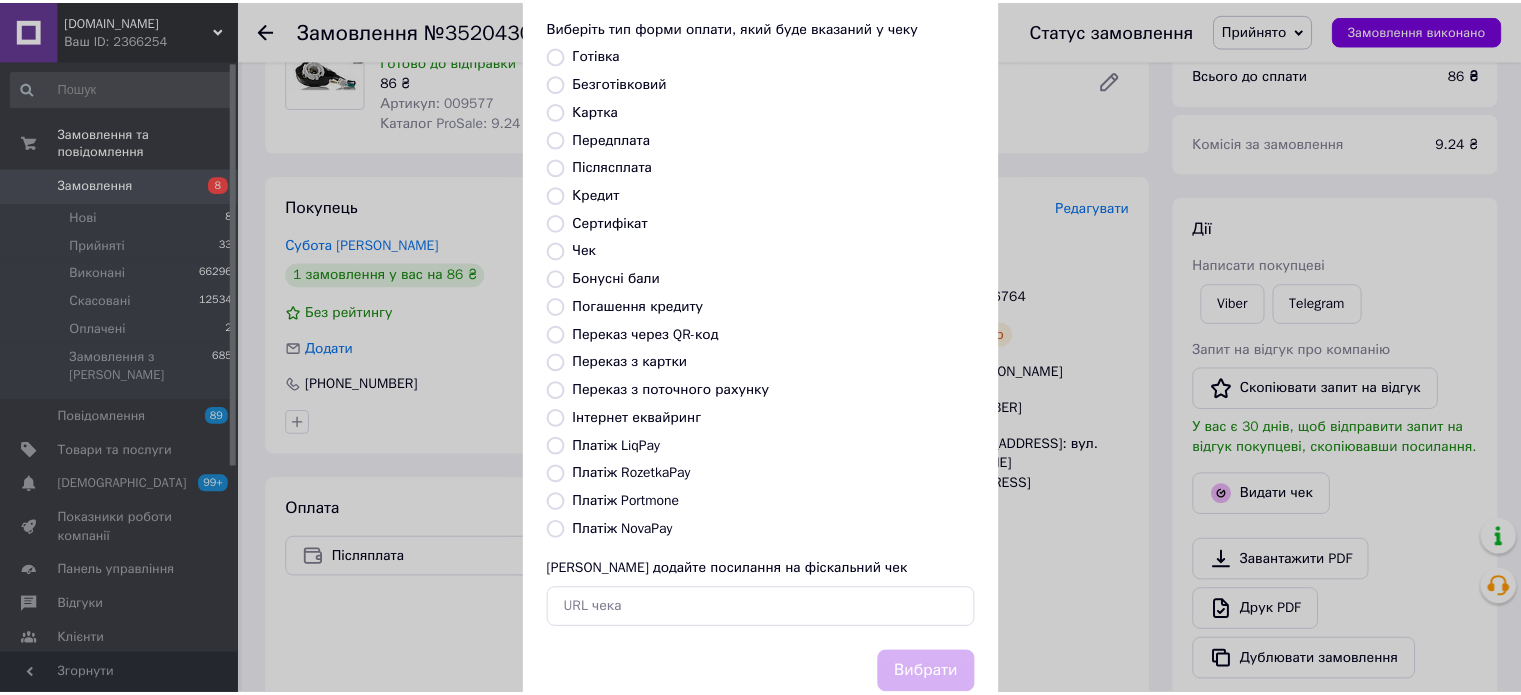 scroll, scrollTop: 163, scrollLeft: 0, axis: vertical 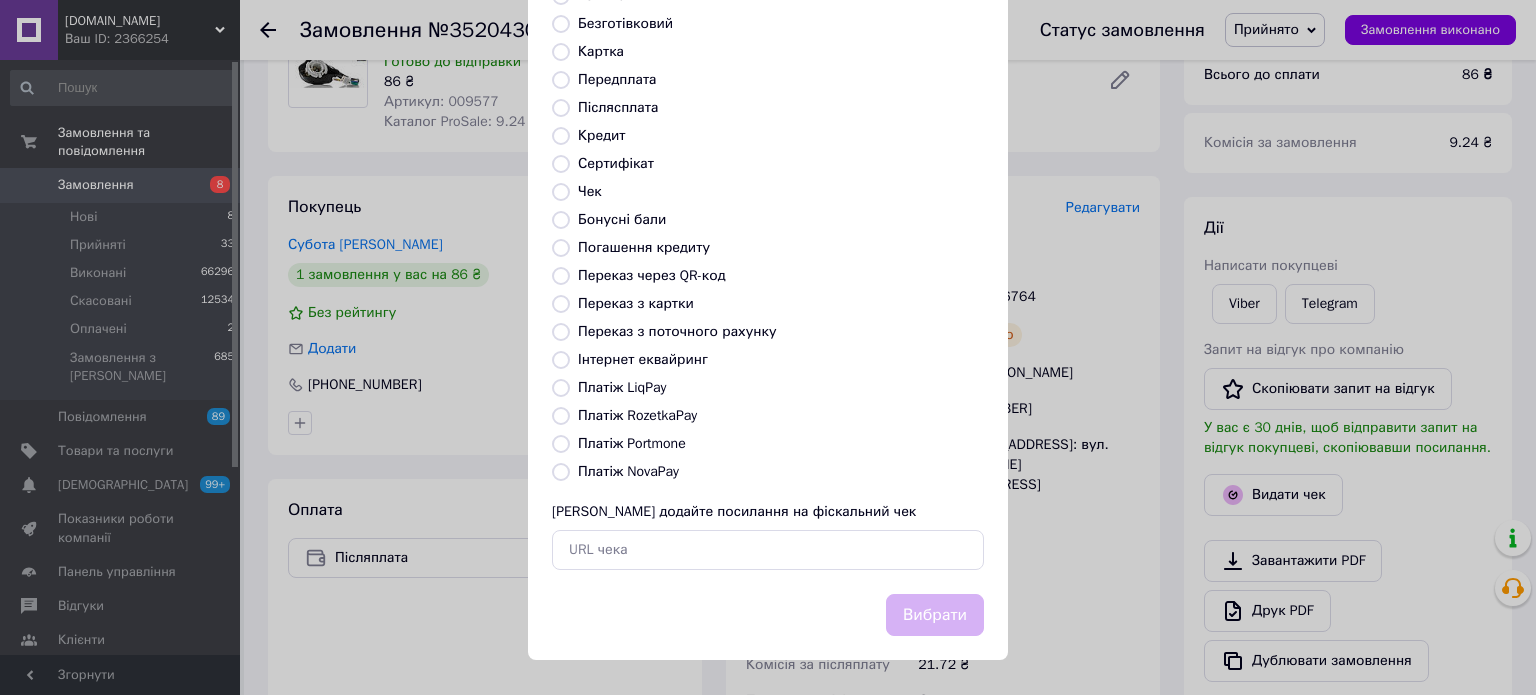 click on "Платіж NovaPay" at bounding box center (628, 471) 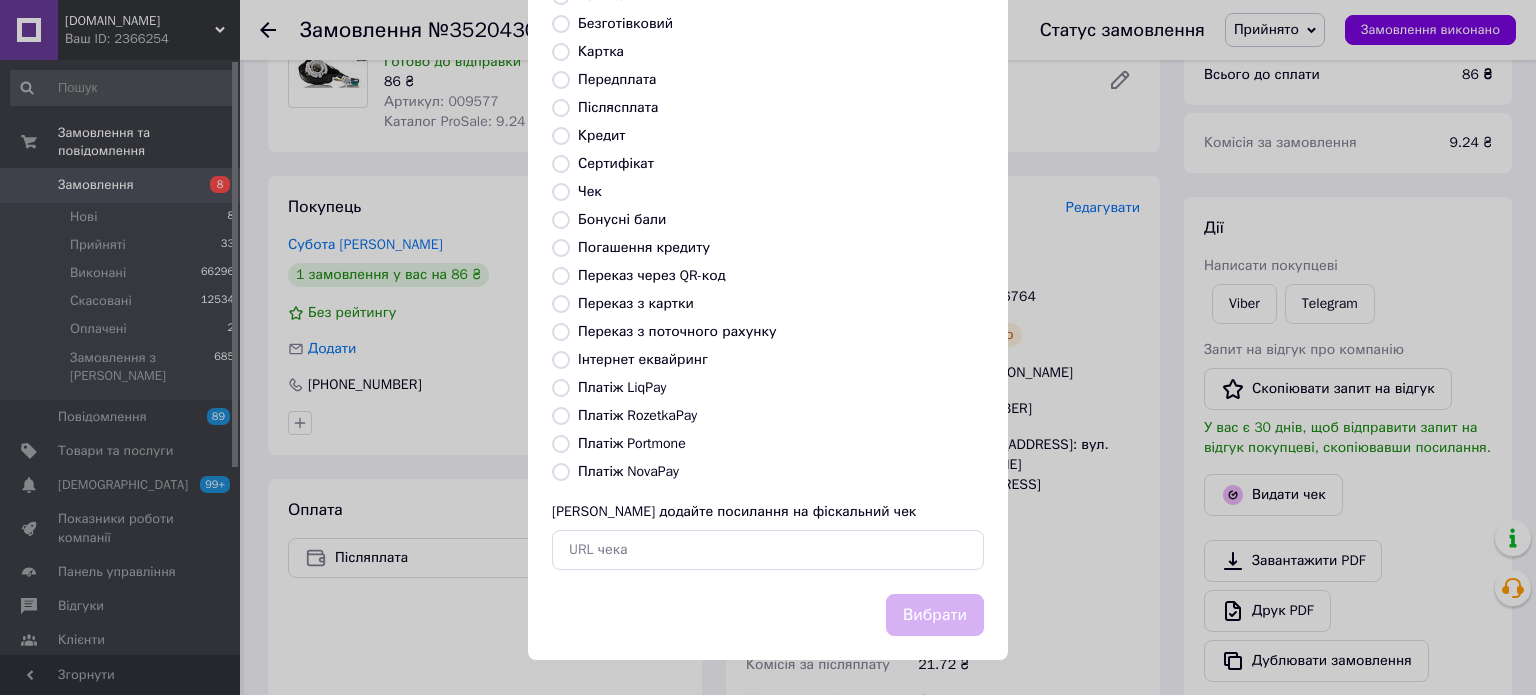 radio on "true" 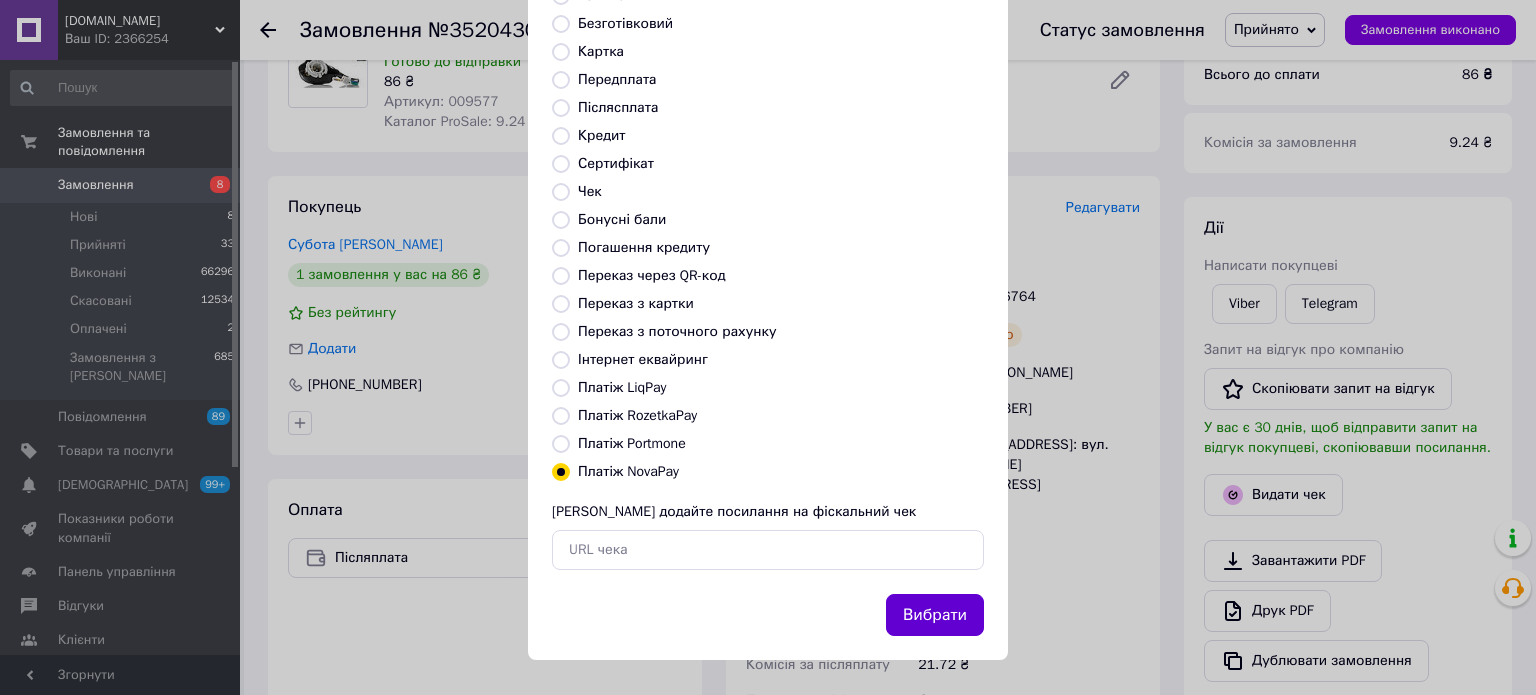 click on "Вибрати" at bounding box center [935, 615] 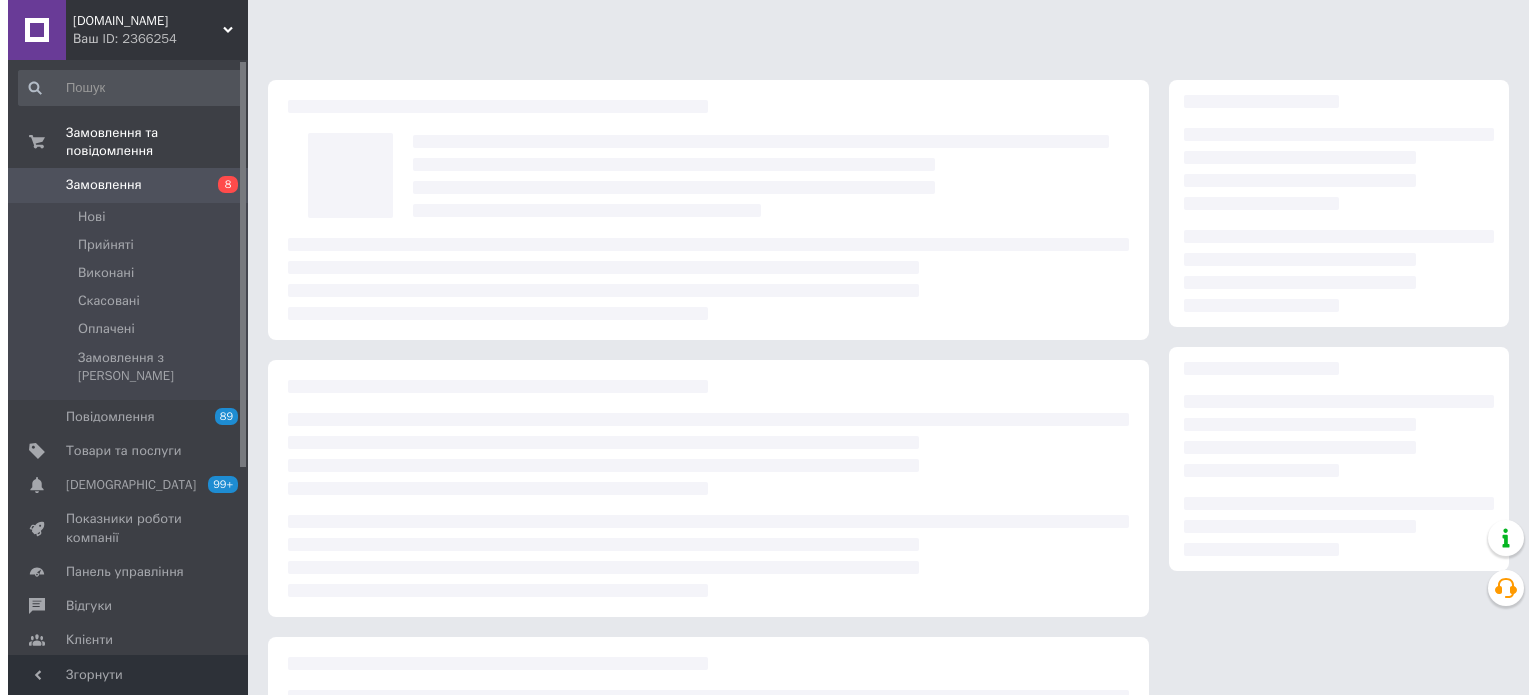 scroll, scrollTop: 0, scrollLeft: 0, axis: both 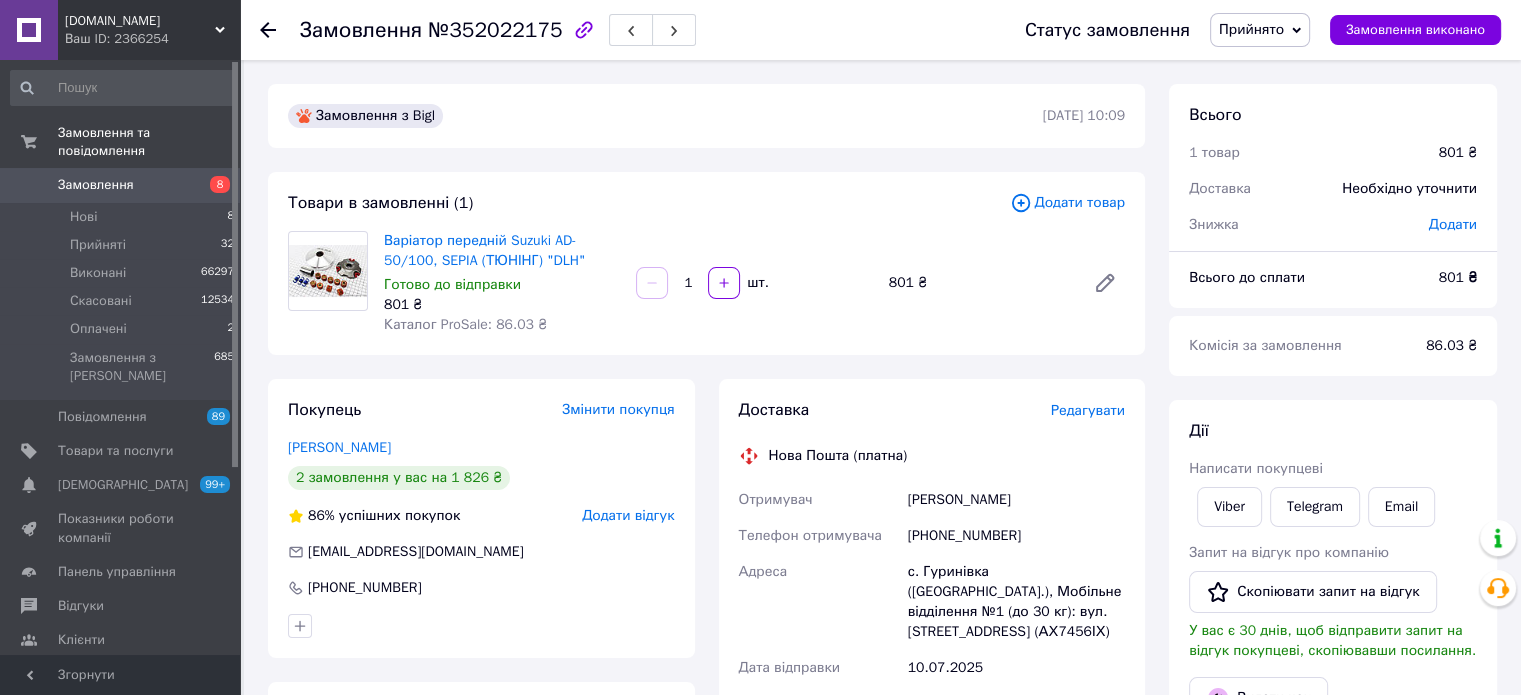 click on "Редагувати" at bounding box center [1088, 410] 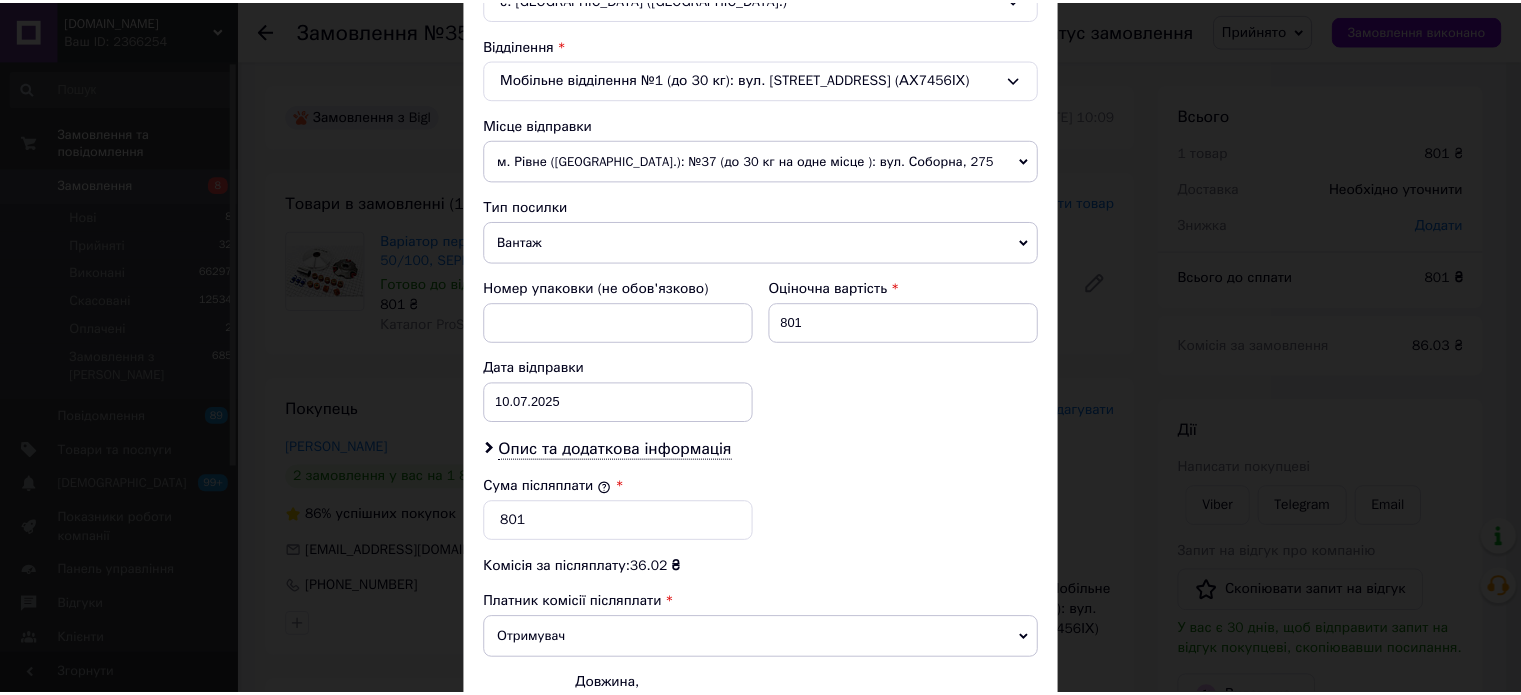 scroll, scrollTop: 824, scrollLeft: 0, axis: vertical 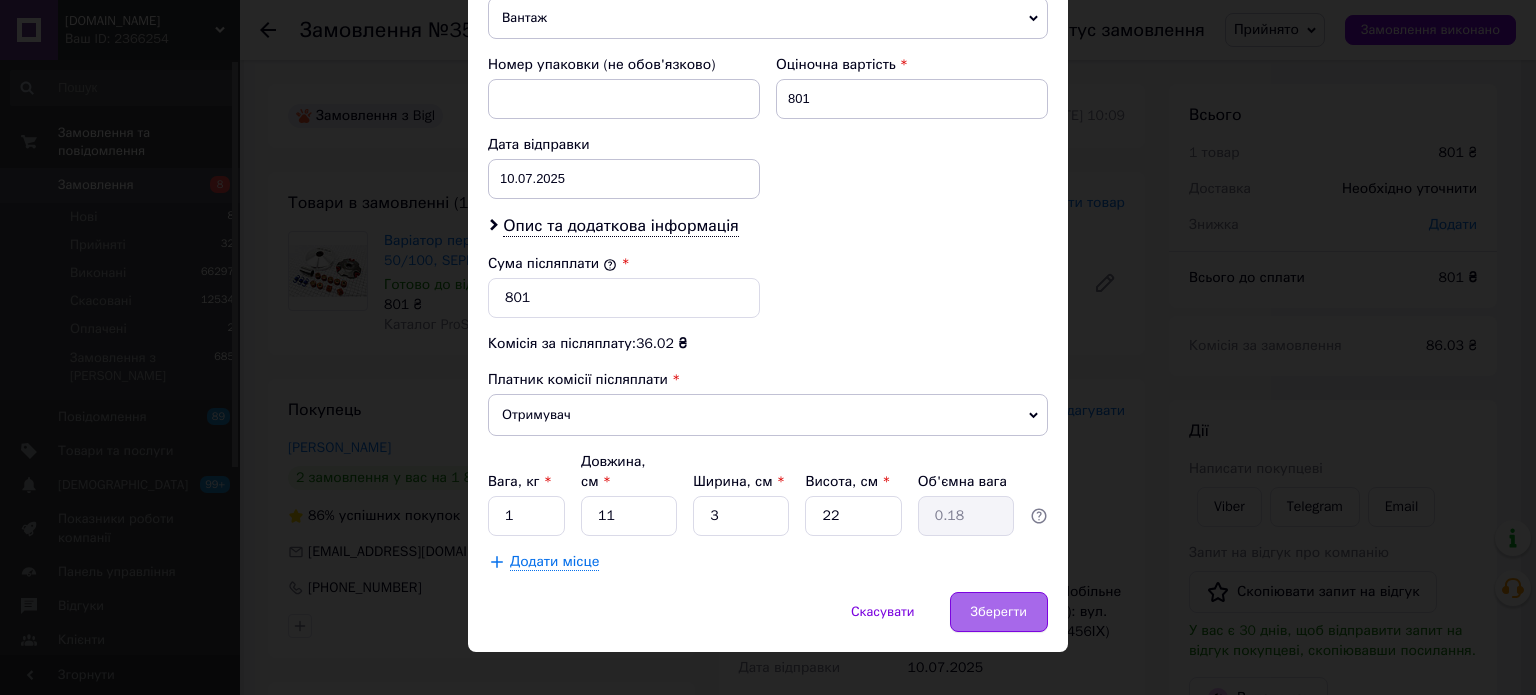 click on "Зберегти" at bounding box center (999, 612) 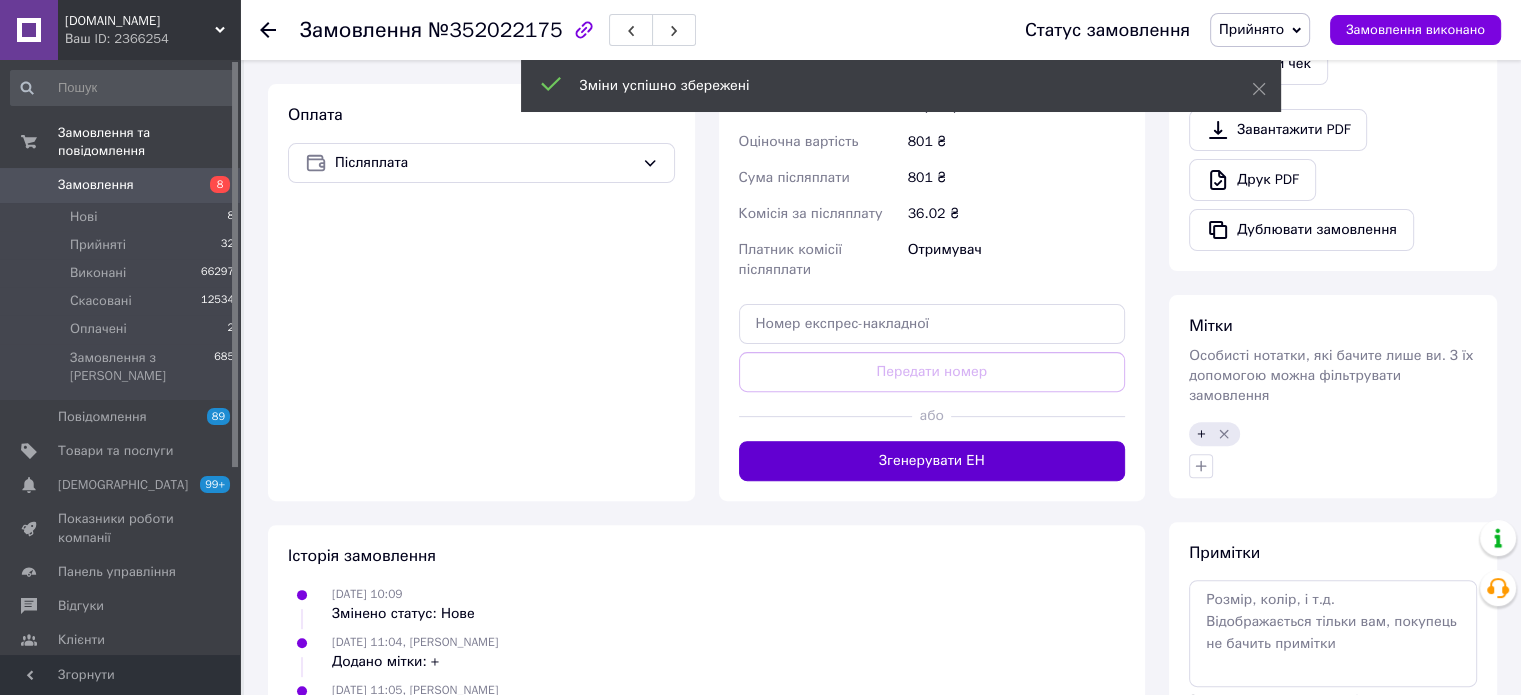 scroll, scrollTop: 600, scrollLeft: 0, axis: vertical 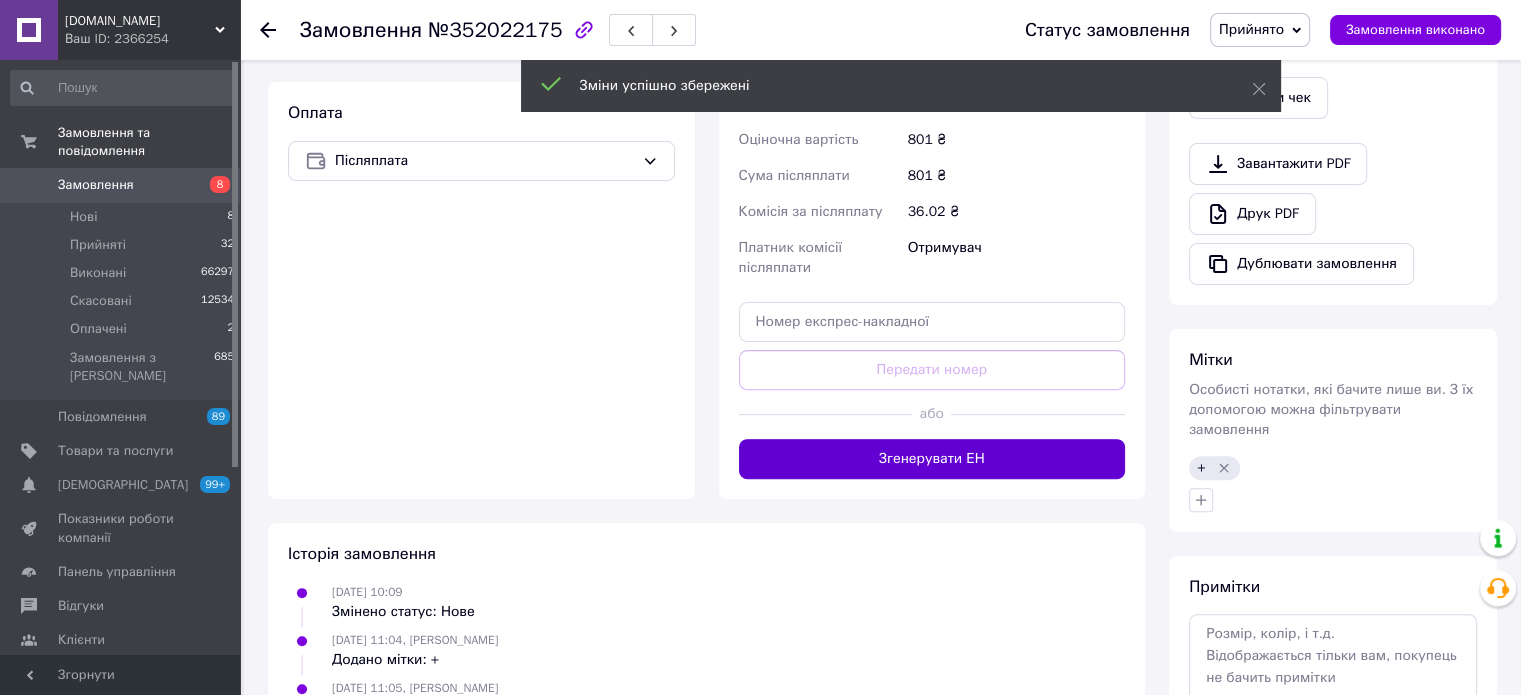 click on "Згенерувати ЕН" at bounding box center (932, 459) 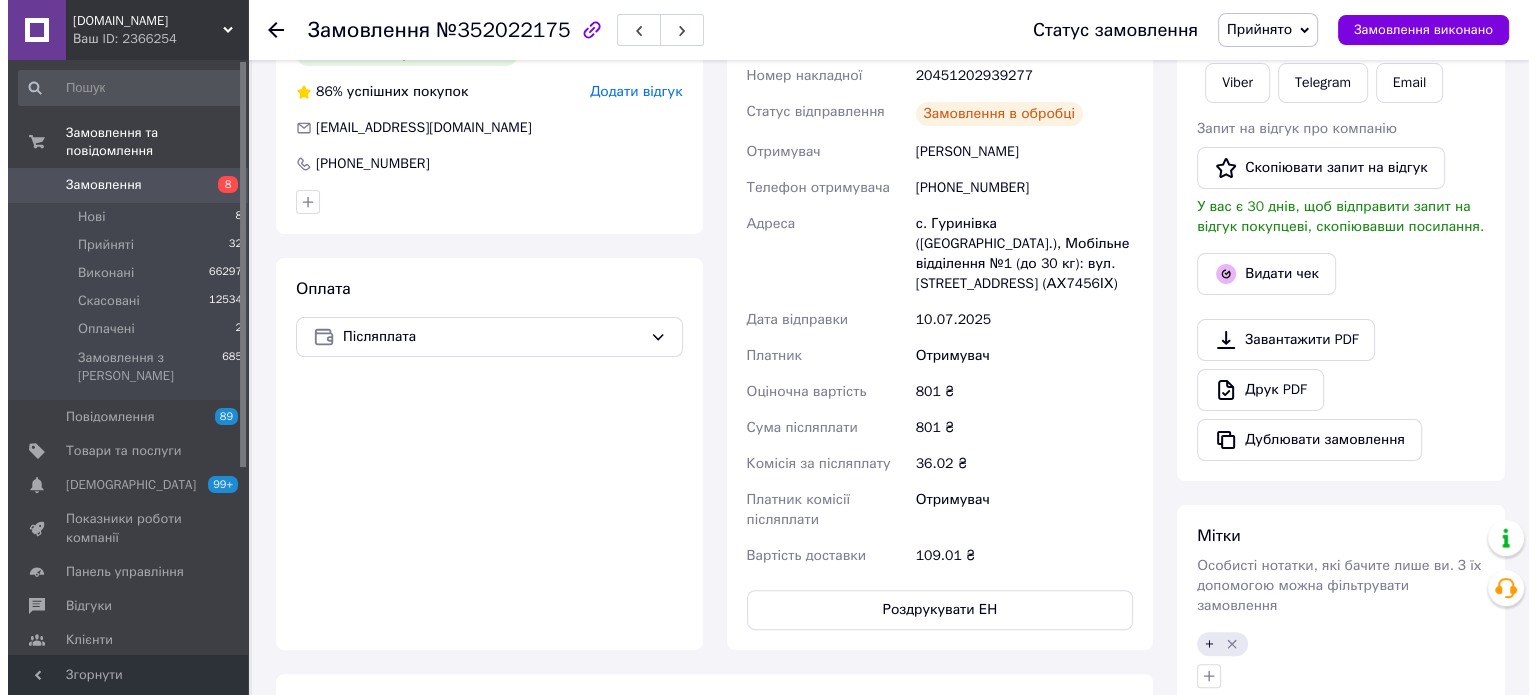 scroll, scrollTop: 200, scrollLeft: 0, axis: vertical 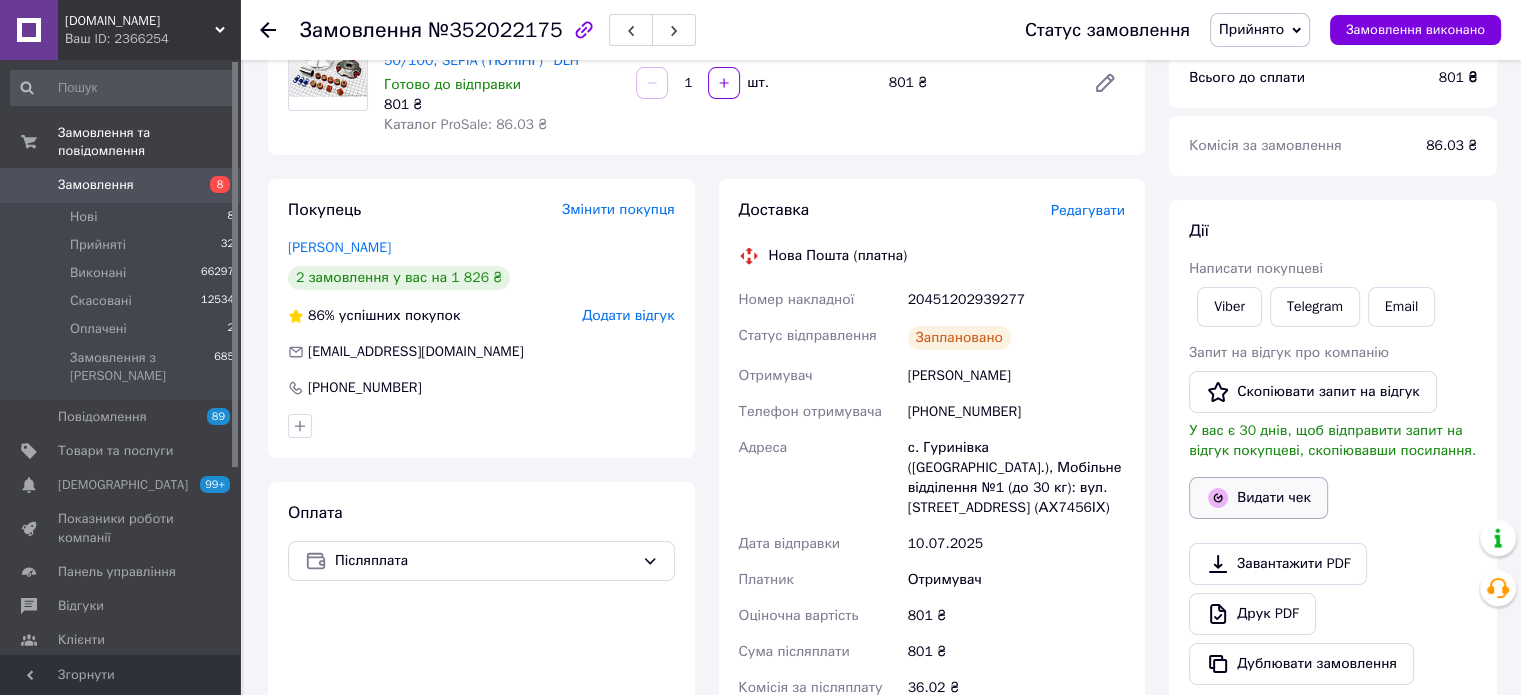 click on "Видати чек" at bounding box center [1258, 498] 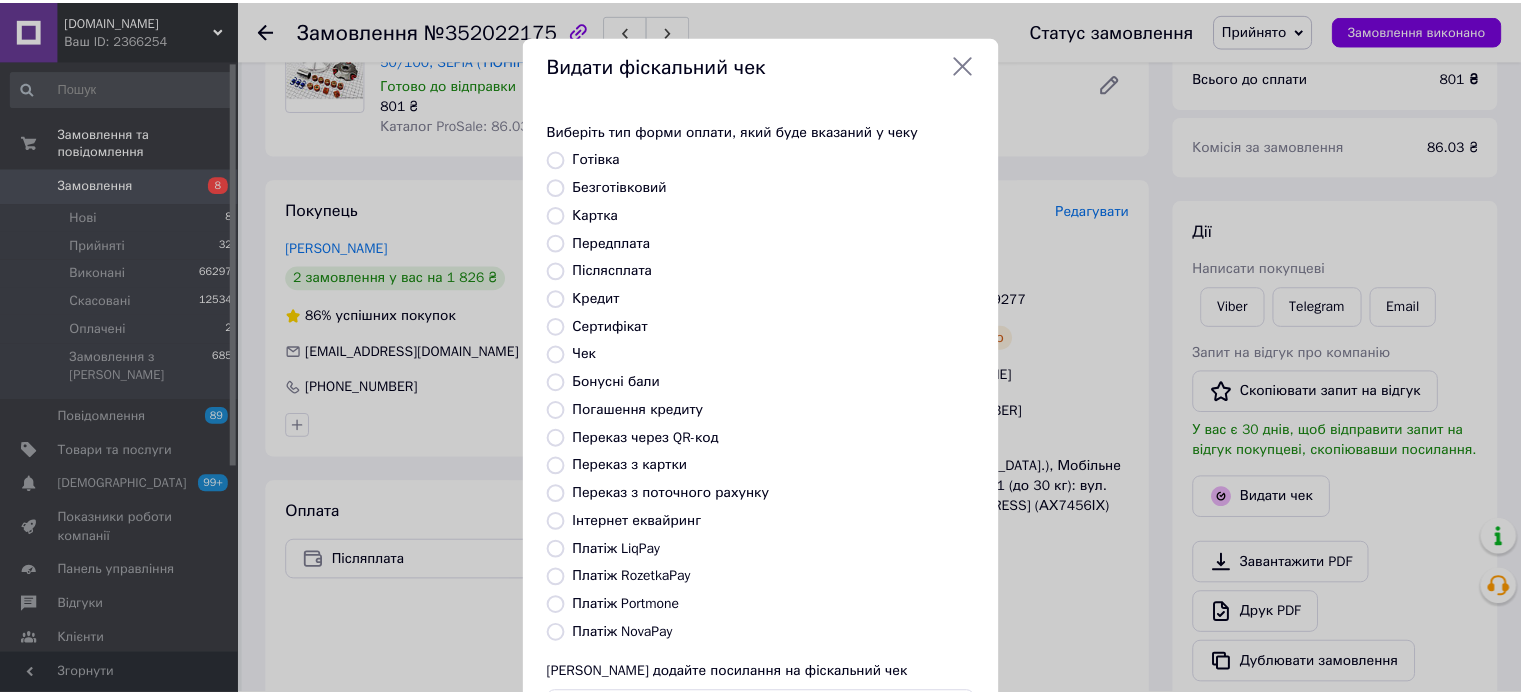 scroll, scrollTop: 163, scrollLeft: 0, axis: vertical 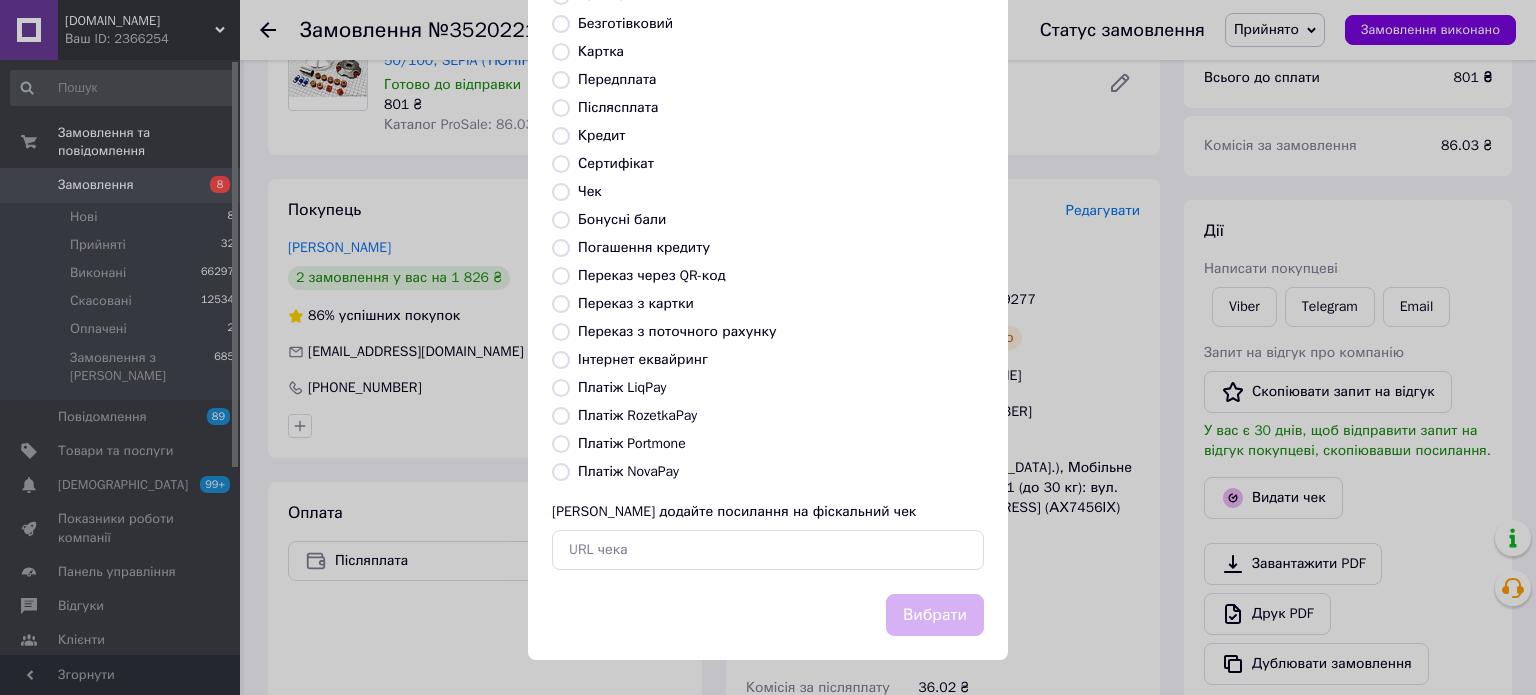 click on "Платіж NovaPay" at bounding box center [628, 471] 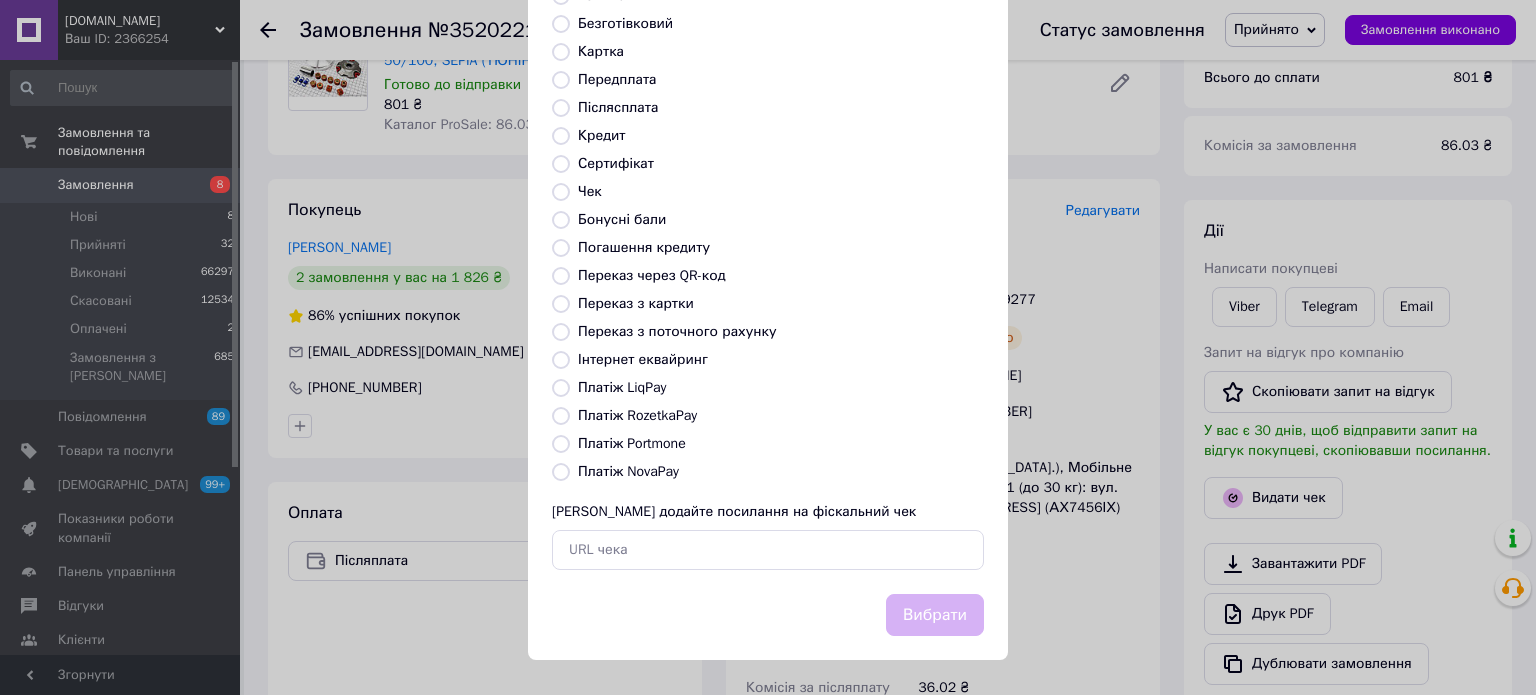 radio on "true" 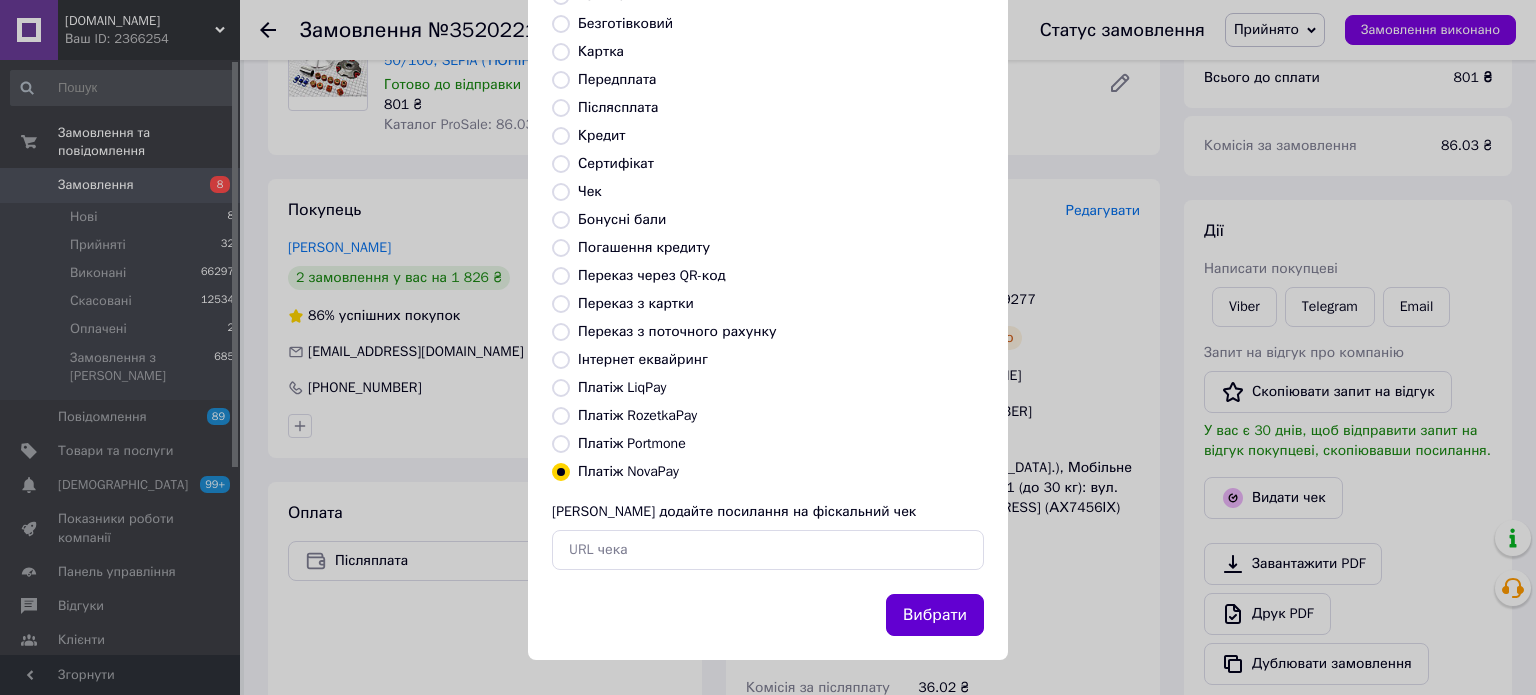 click on "Вибрати" at bounding box center [935, 615] 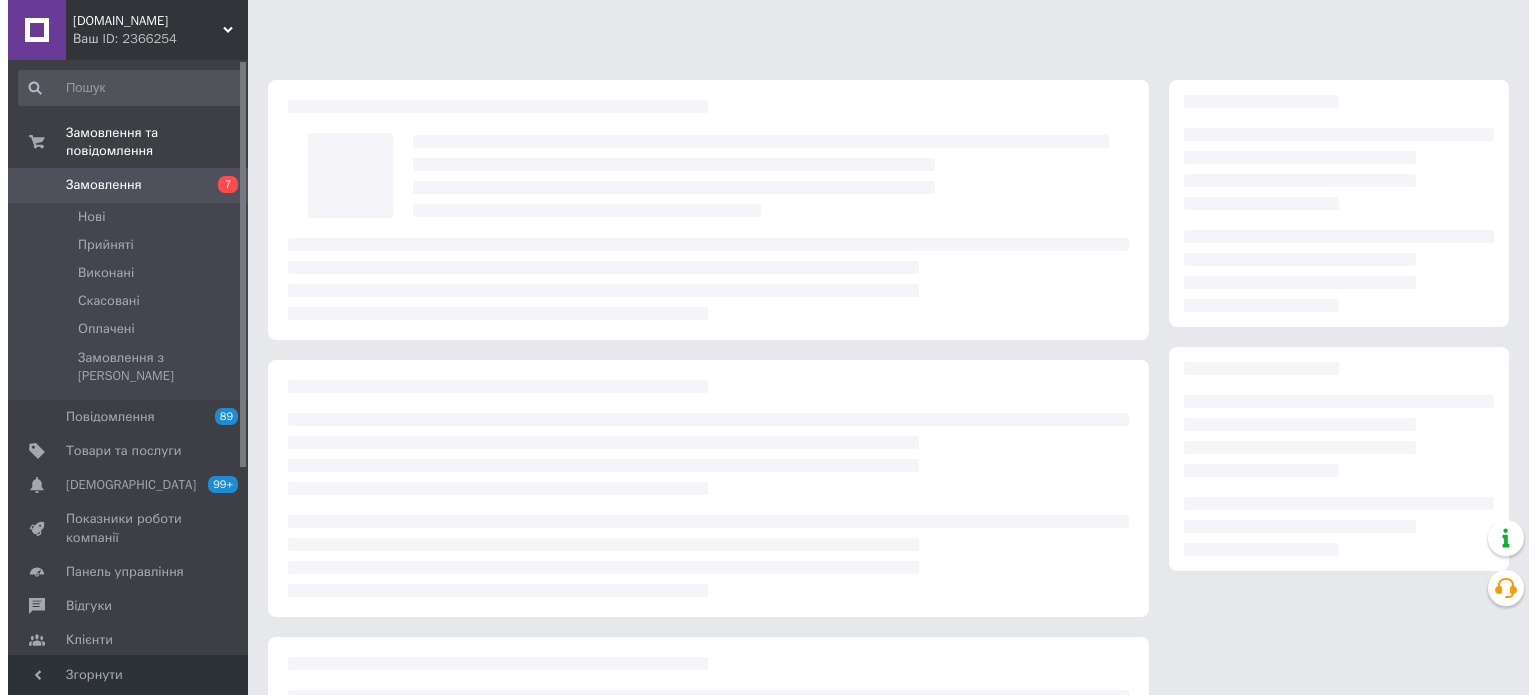 scroll, scrollTop: 0, scrollLeft: 0, axis: both 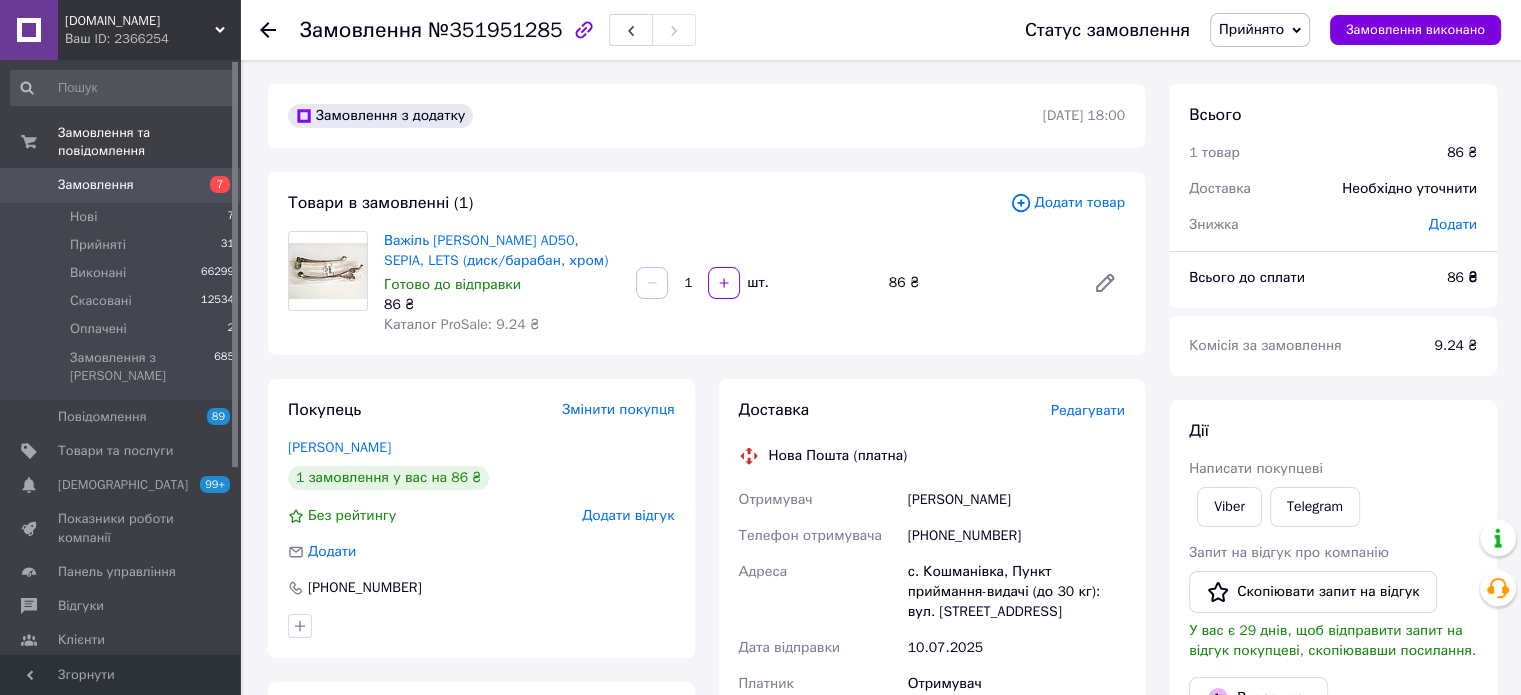 click on "Редагувати" at bounding box center [1088, 410] 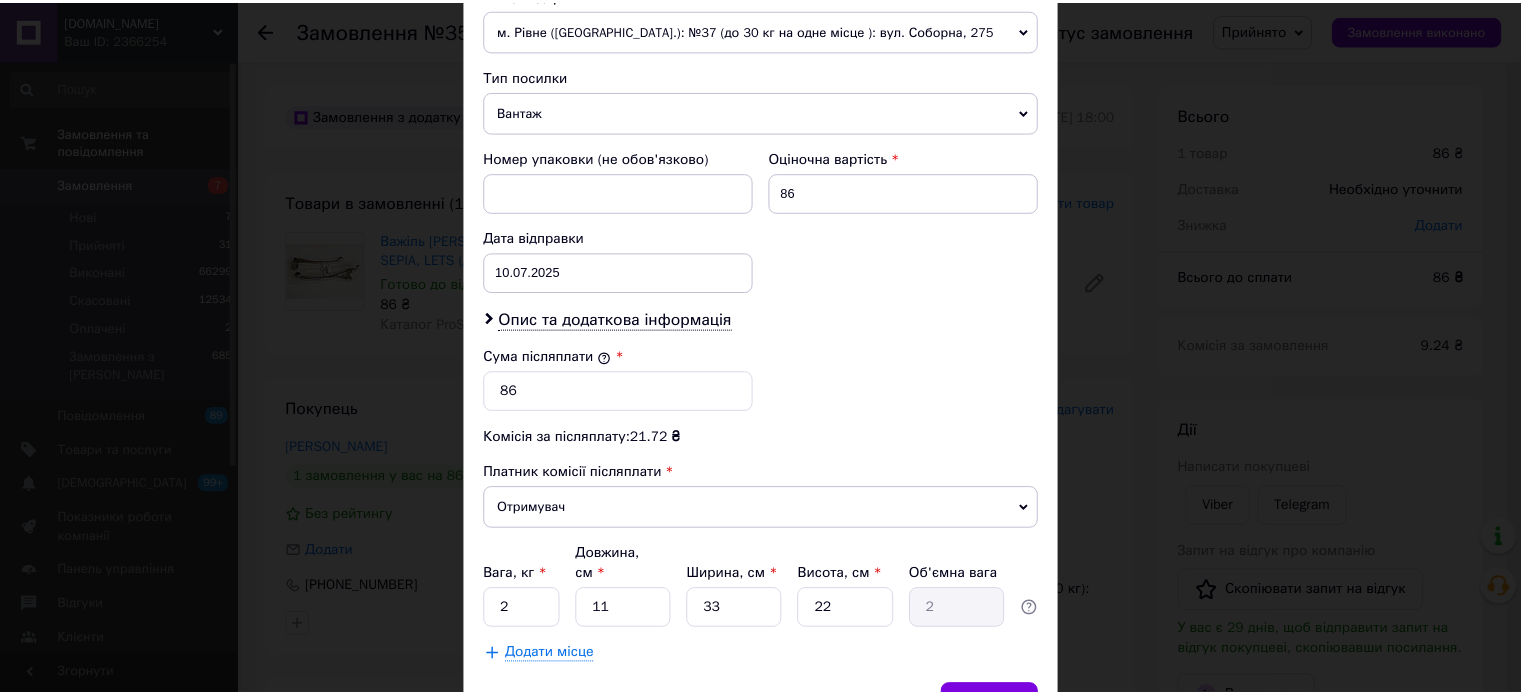 scroll, scrollTop: 824, scrollLeft: 0, axis: vertical 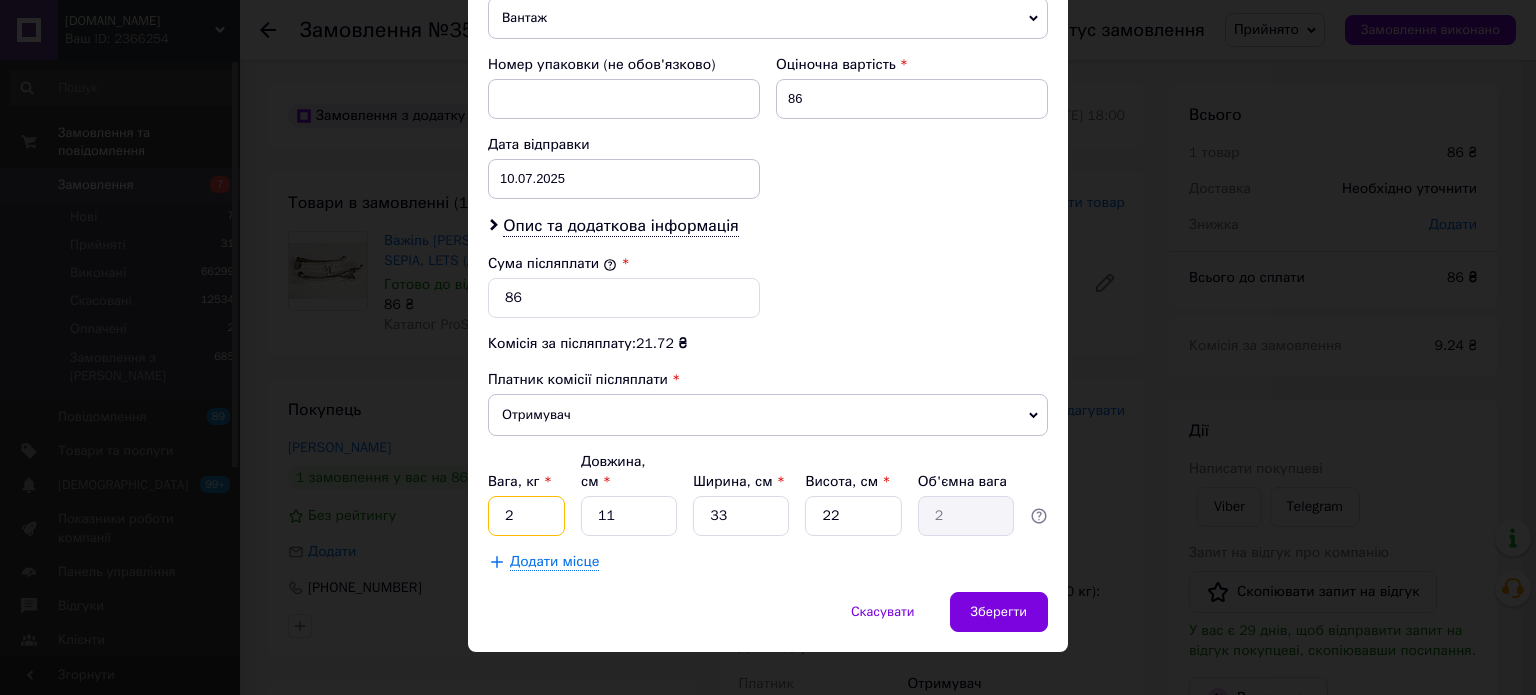 click on "2" at bounding box center [526, 516] 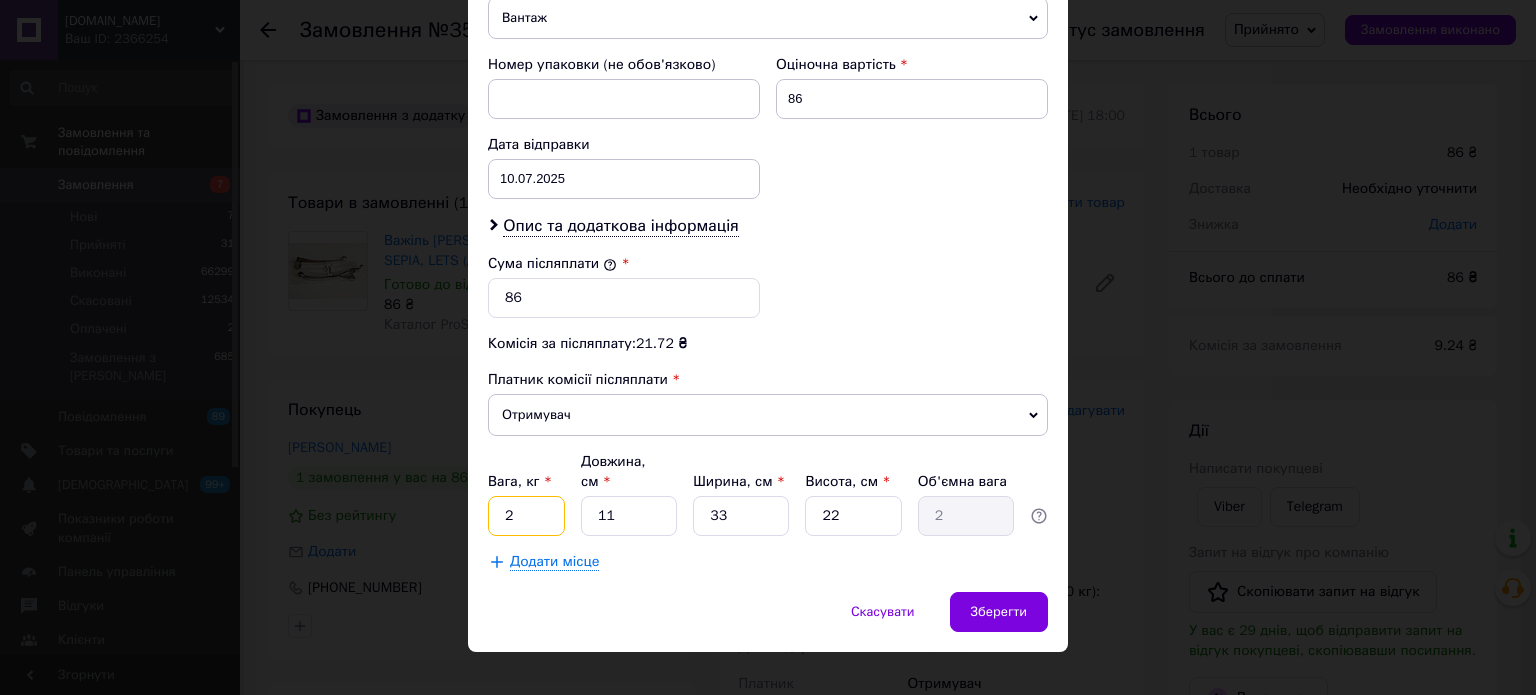 click on "2" at bounding box center [526, 516] 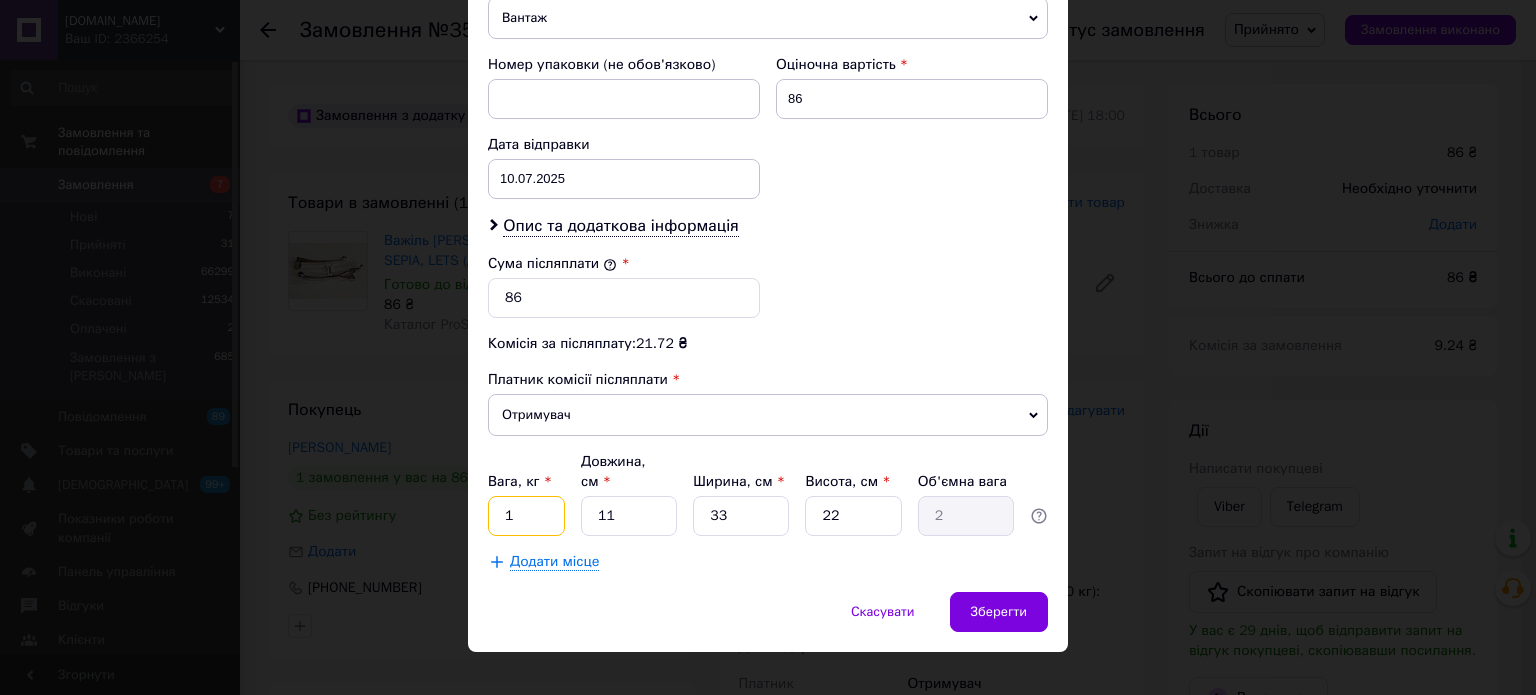 type on "1" 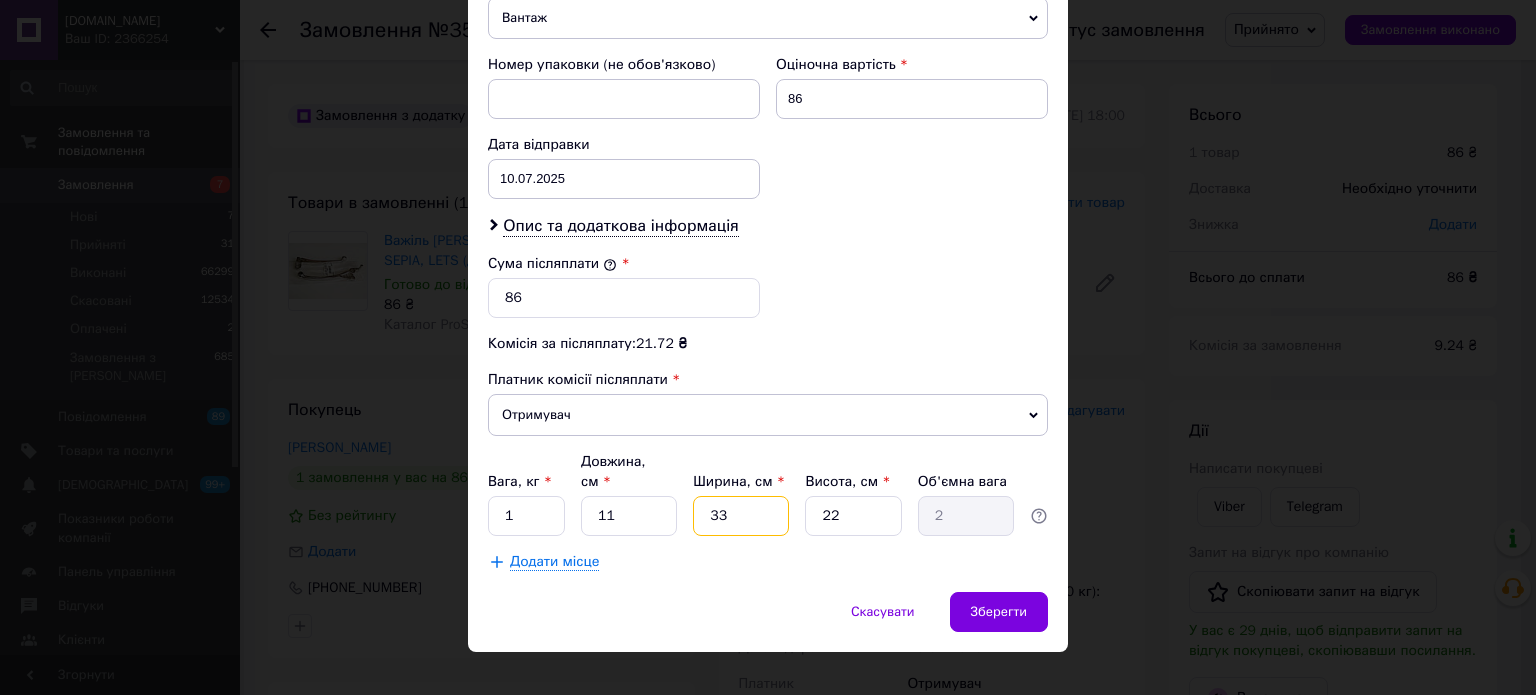 click on "33" at bounding box center [741, 516] 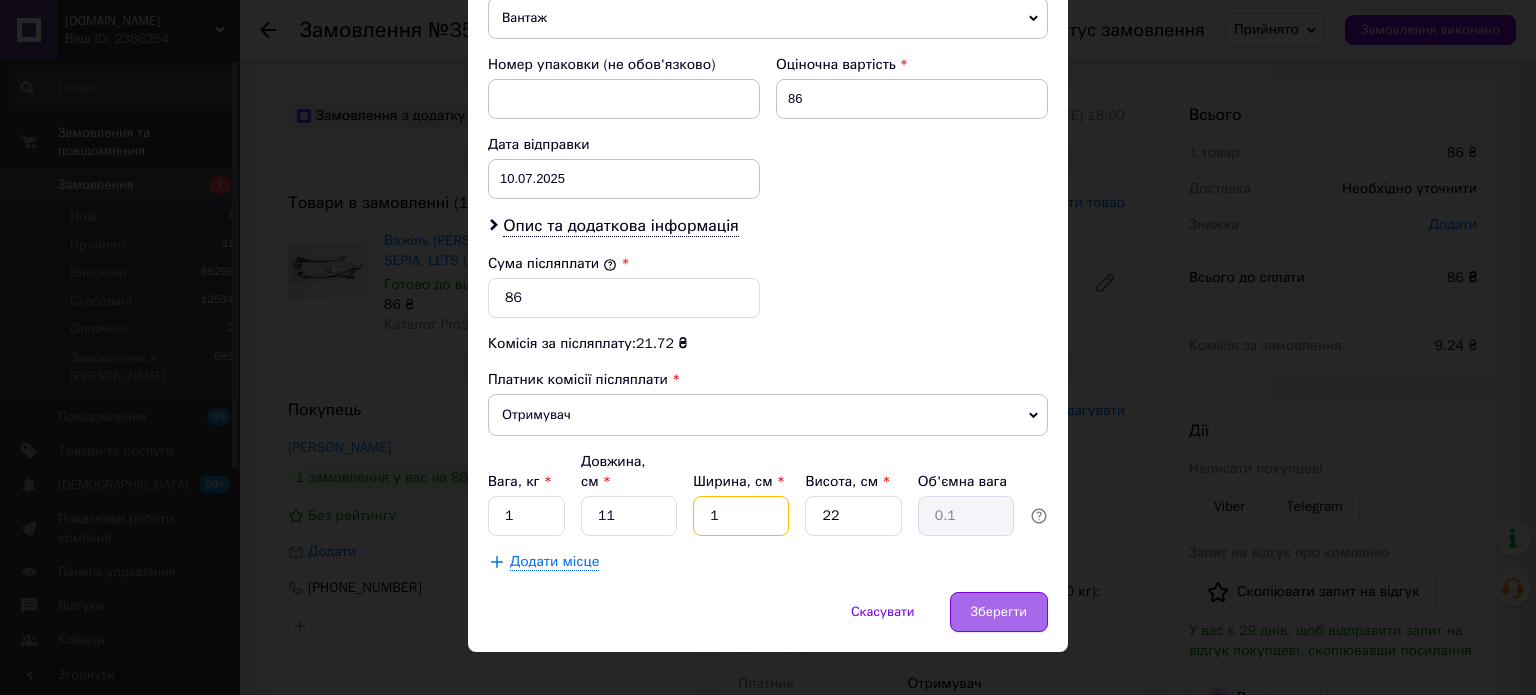 type on "11" 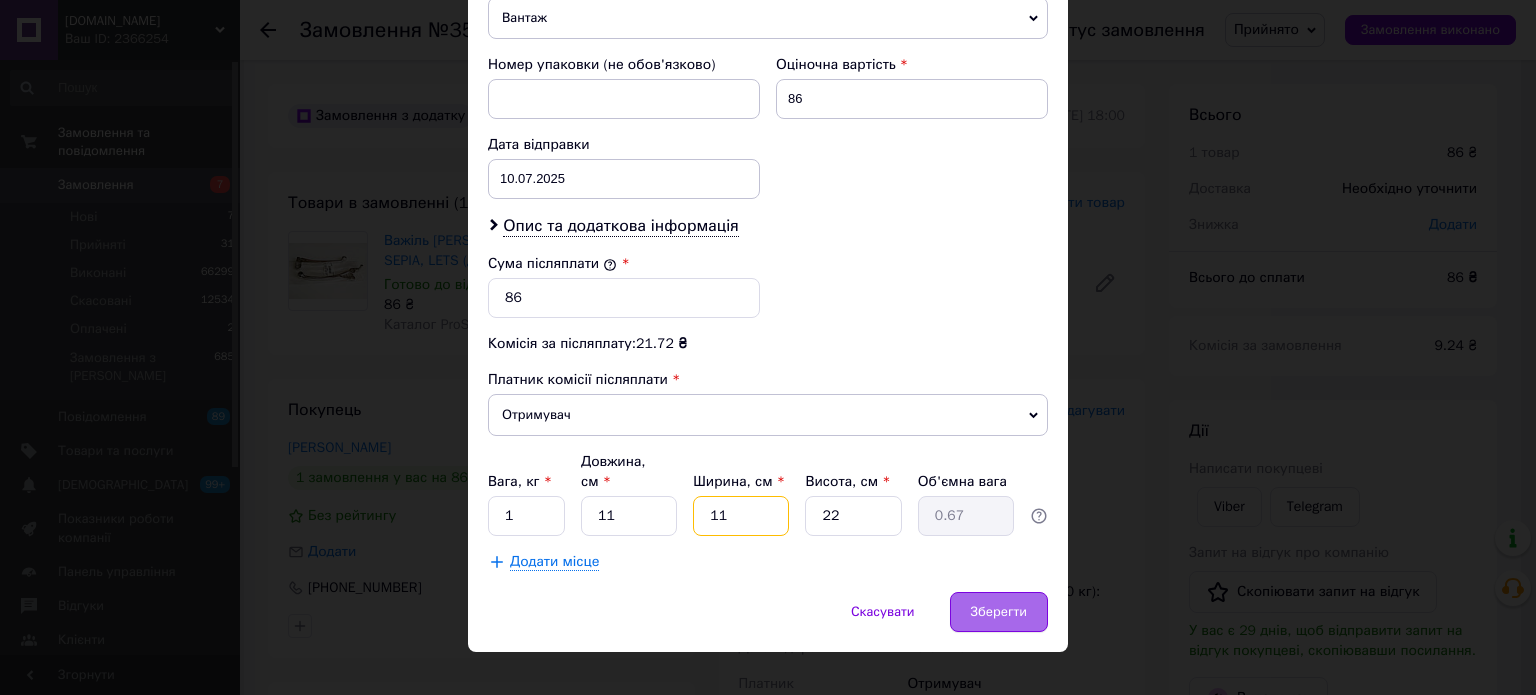 type on "11" 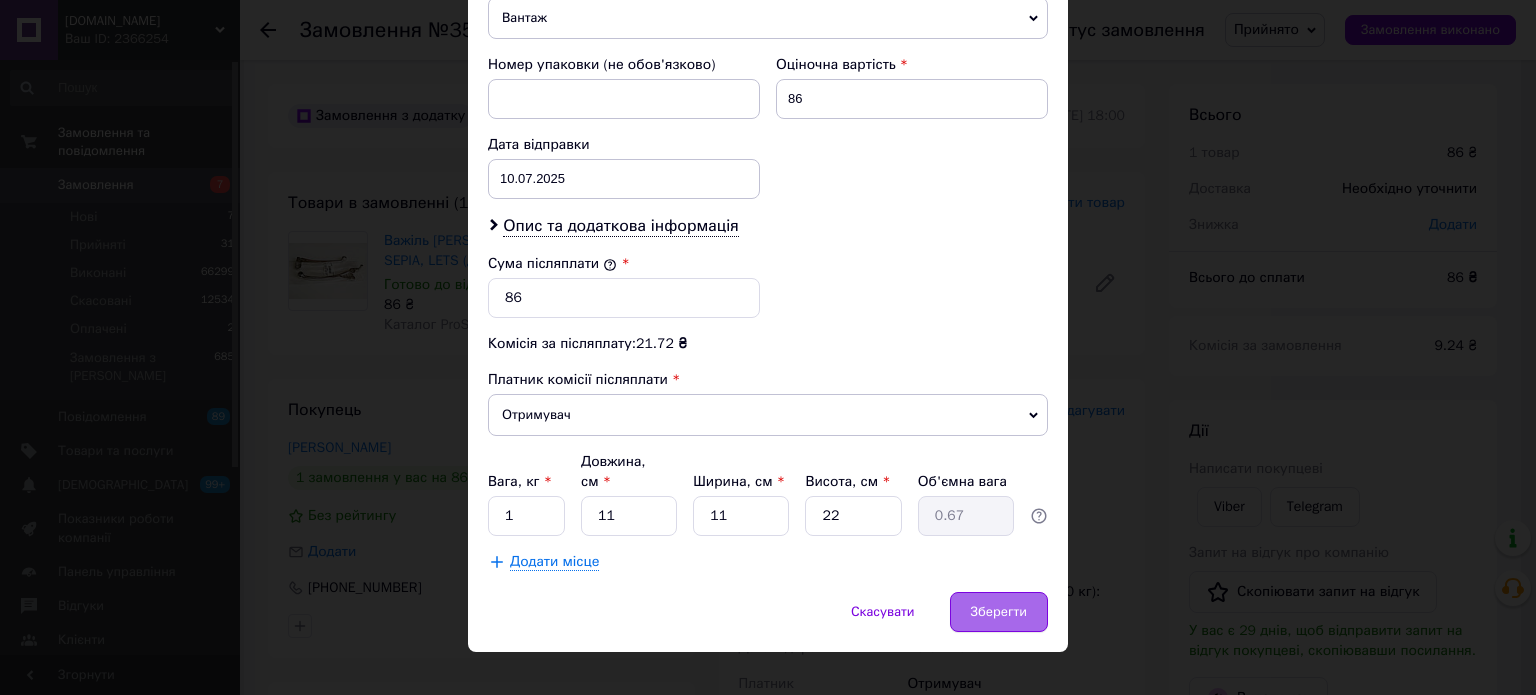 click on "Зберегти" at bounding box center (999, 612) 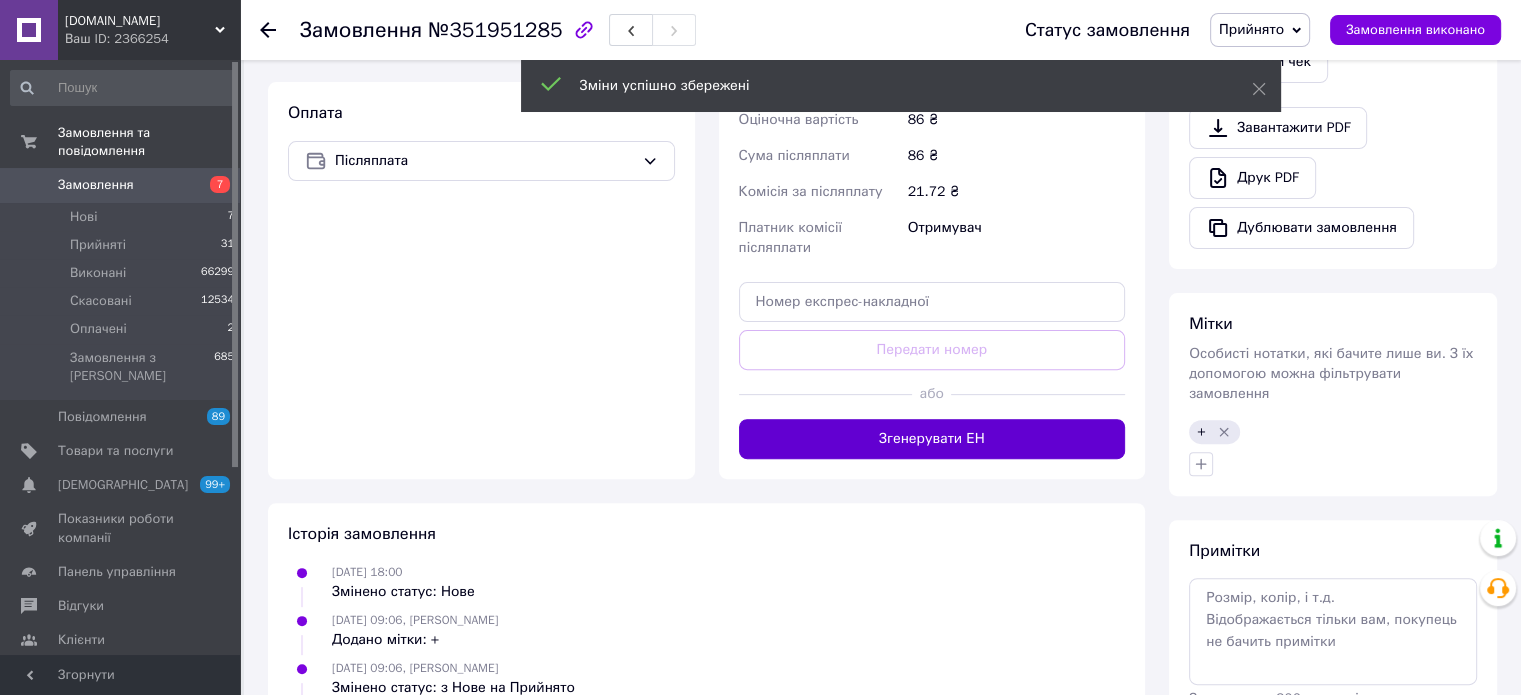 click on "Згенерувати ЕН" at bounding box center [932, 439] 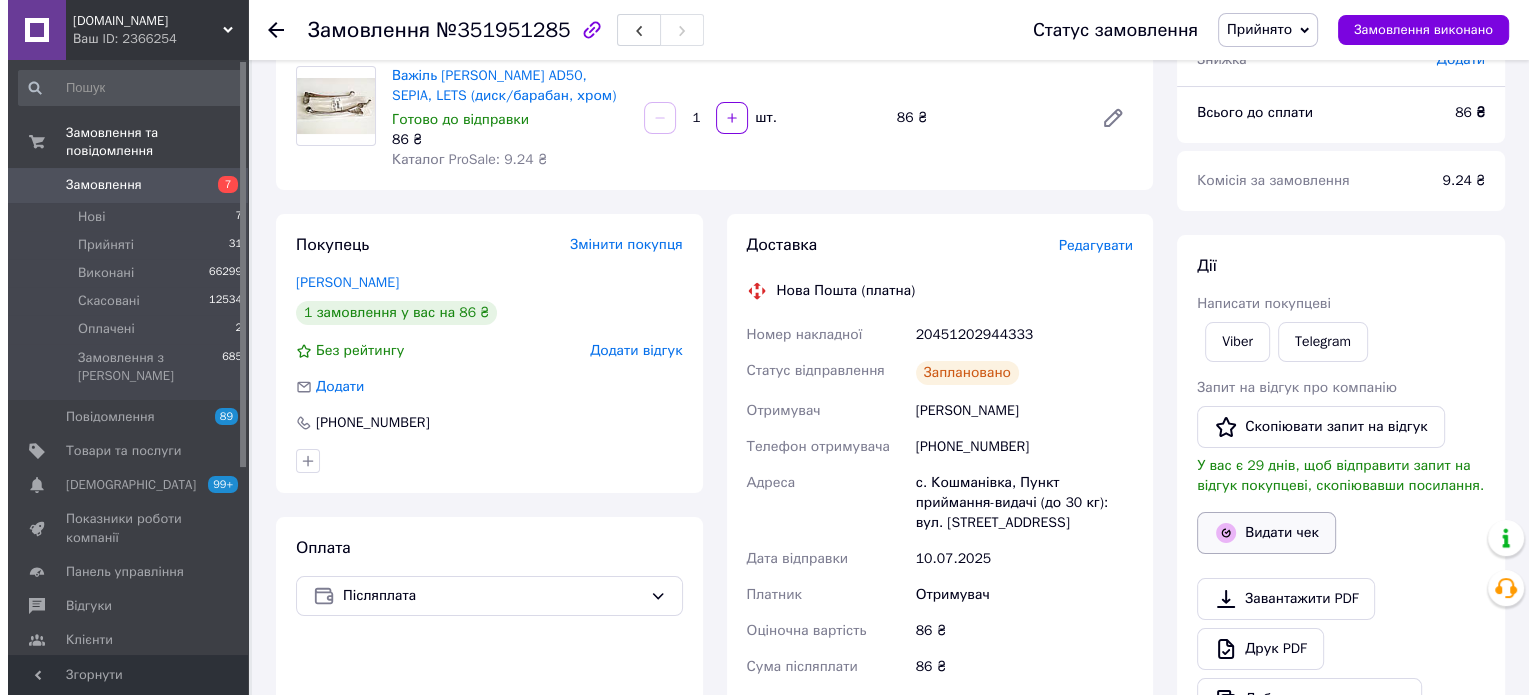 scroll, scrollTop: 200, scrollLeft: 0, axis: vertical 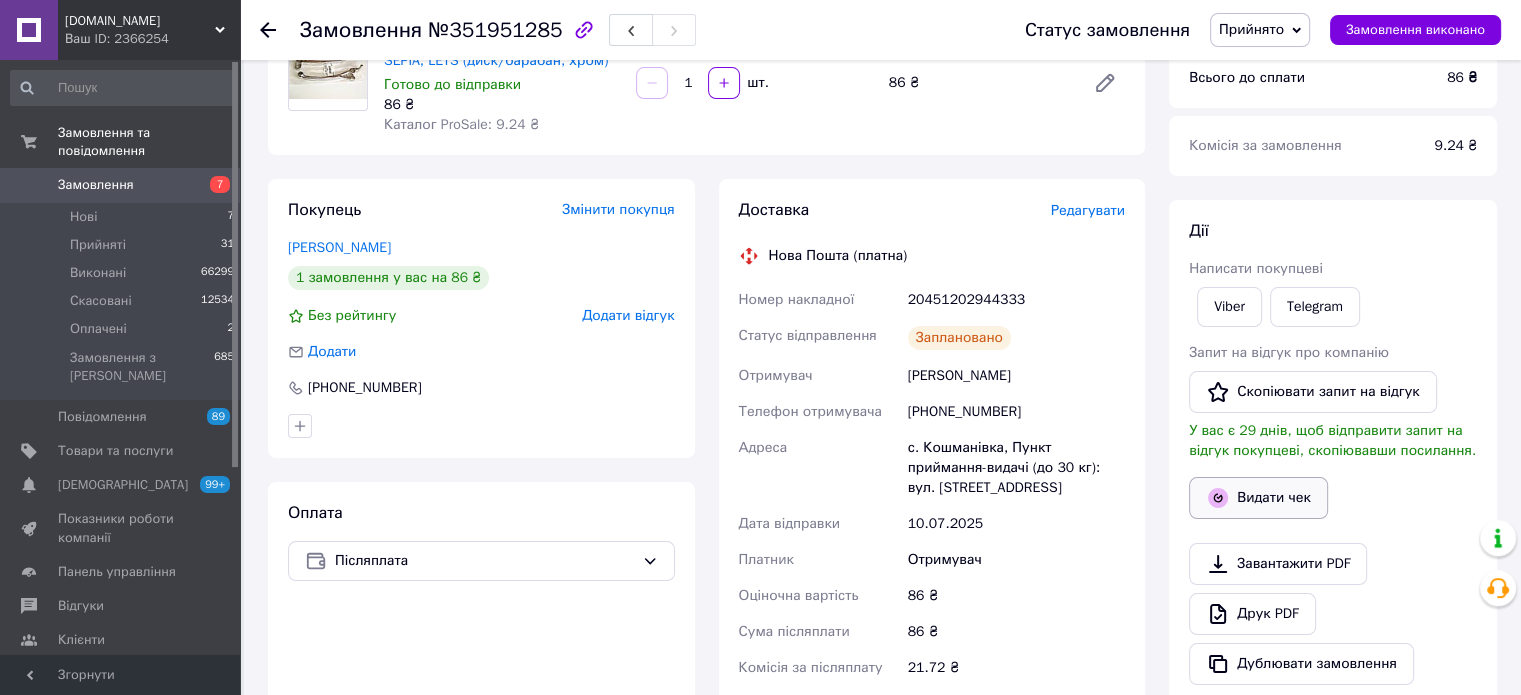 click on "Видати чек" at bounding box center [1258, 498] 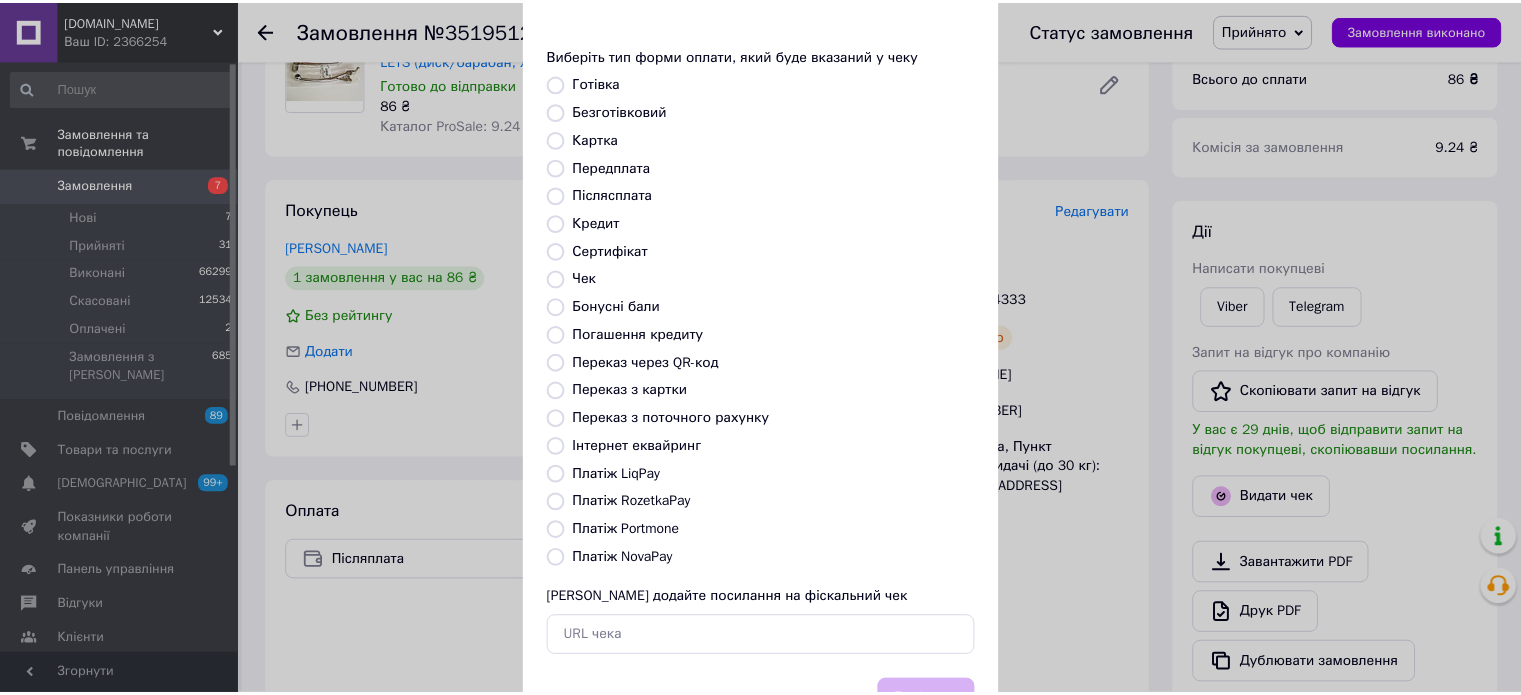 scroll, scrollTop: 163, scrollLeft: 0, axis: vertical 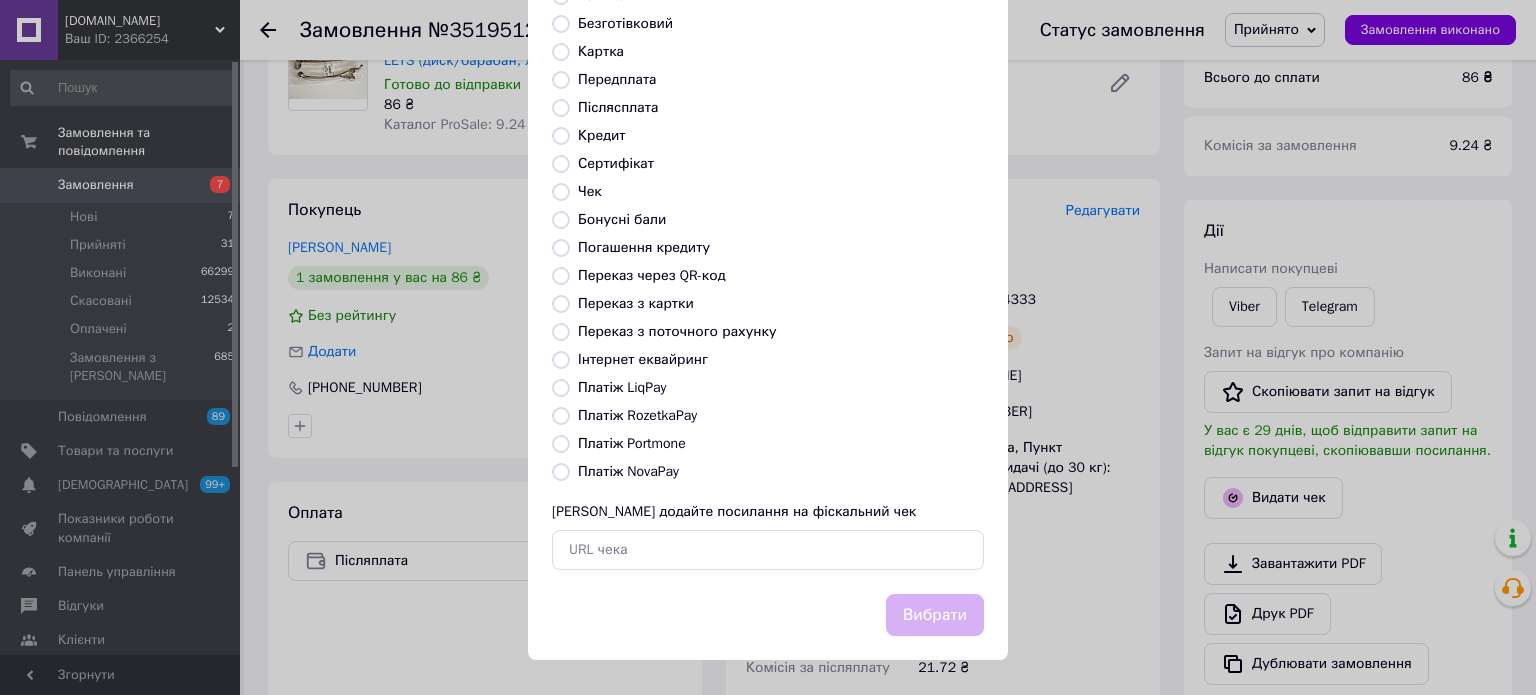 click on "Платіж NovaPay" at bounding box center [628, 471] 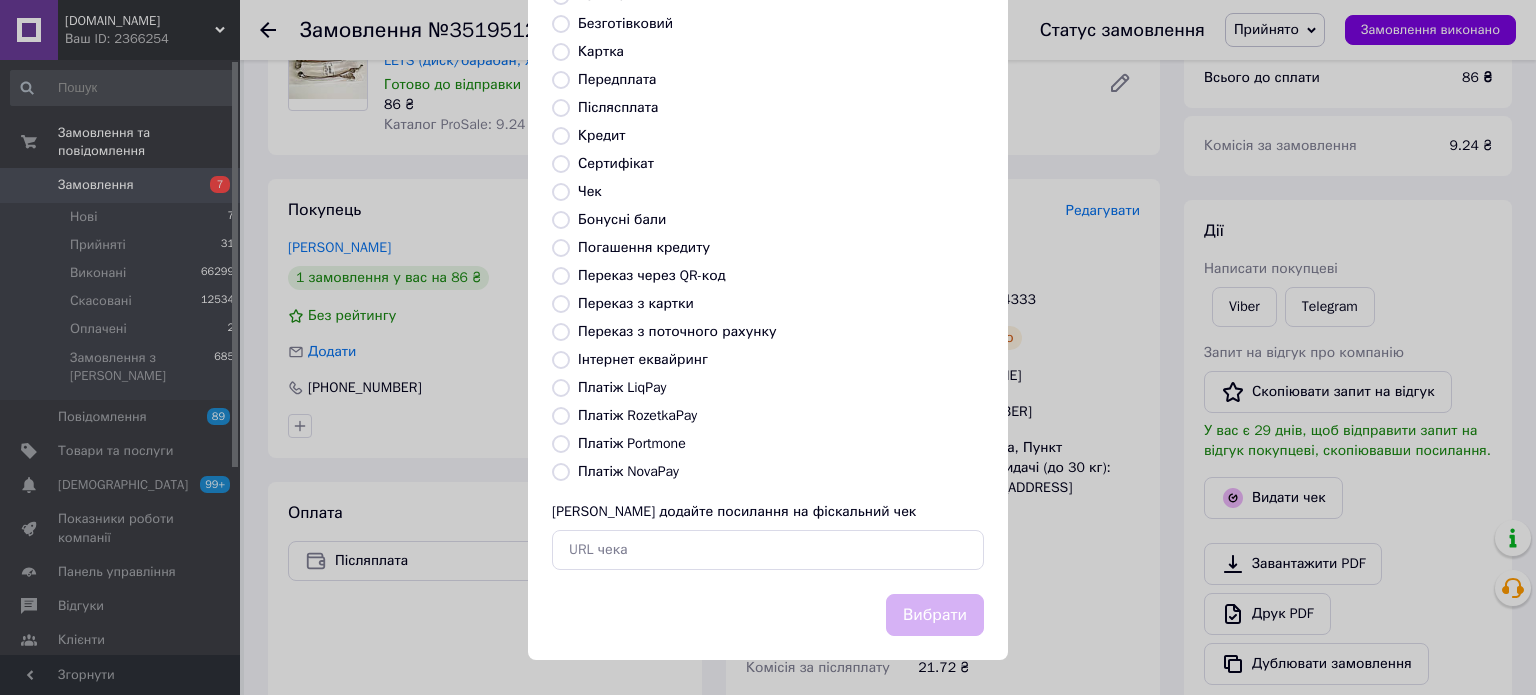 radio on "true" 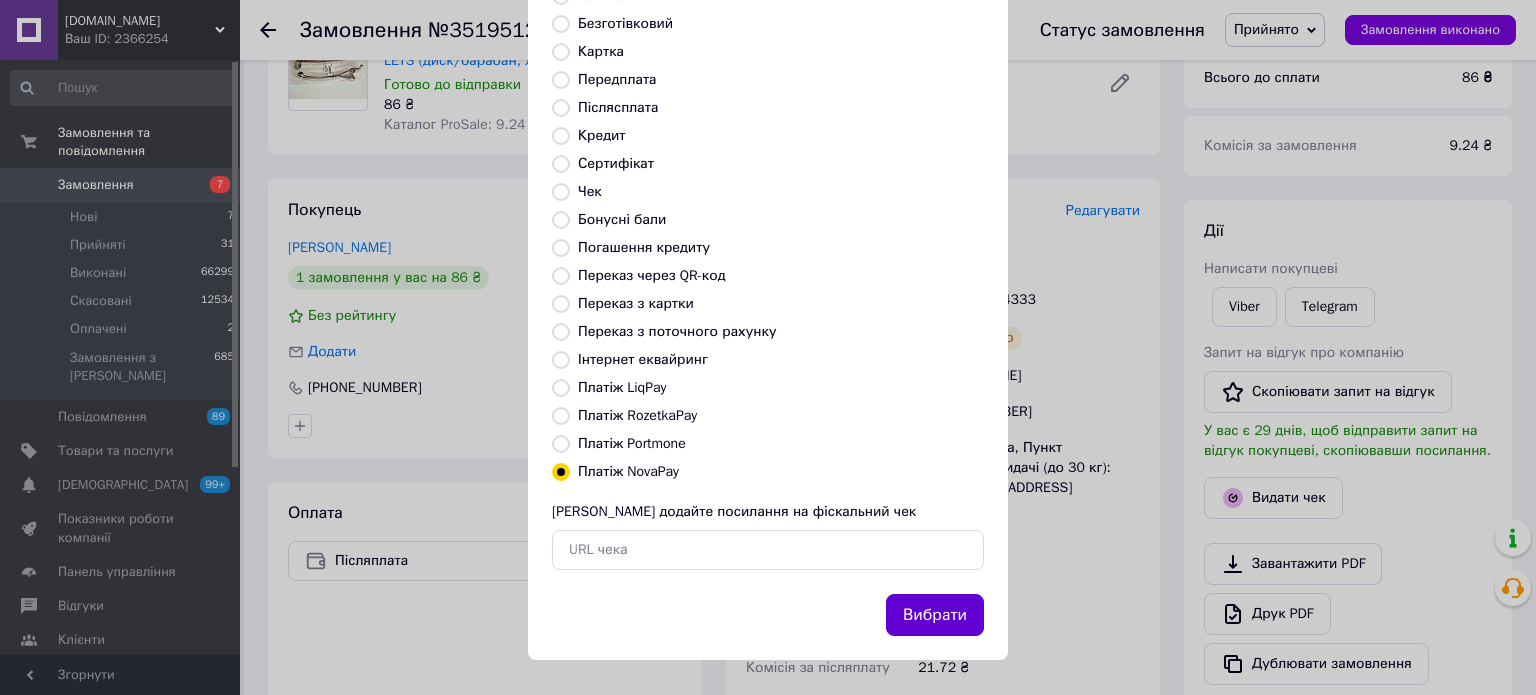 click on "Вибрати" at bounding box center (935, 615) 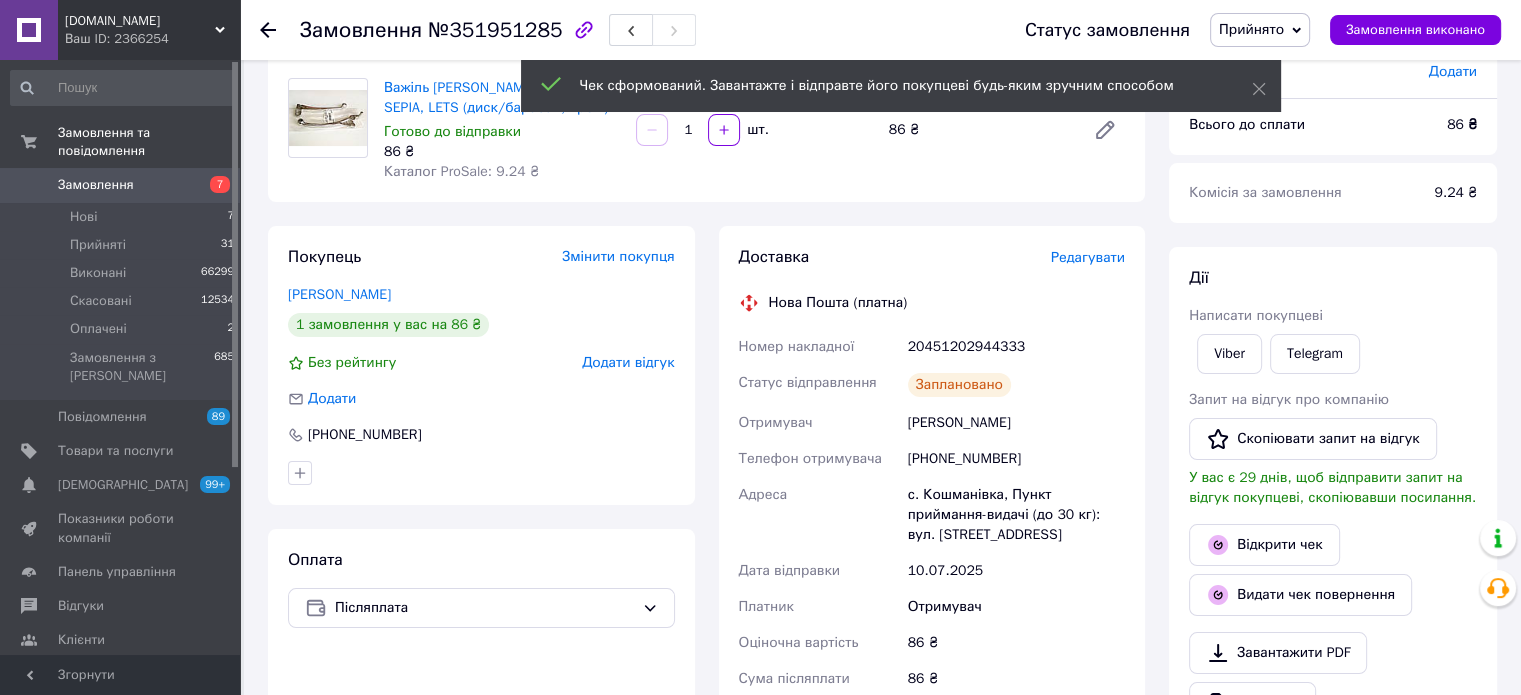 scroll, scrollTop: 0, scrollLeft: 0, axis: both 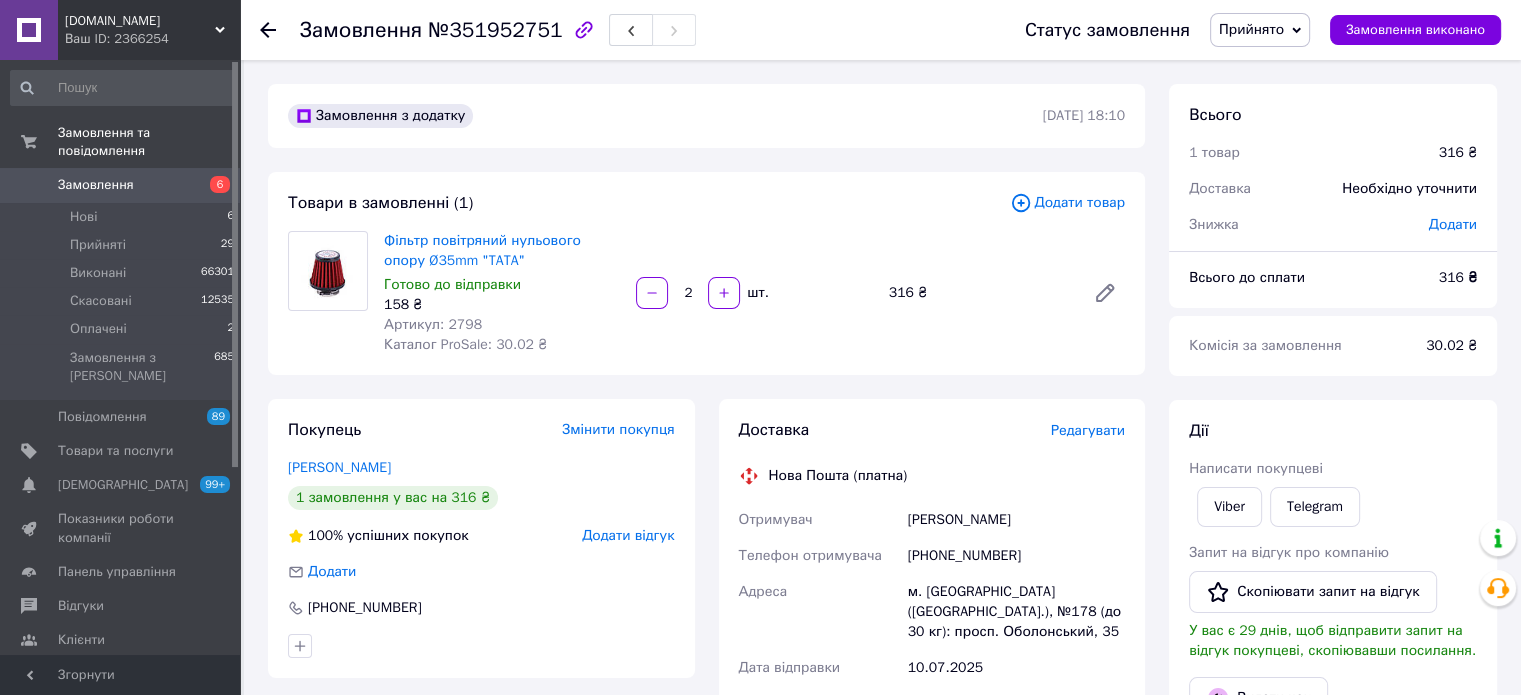 click on "Доставка Редагувати" at bounding box center (932, 430) 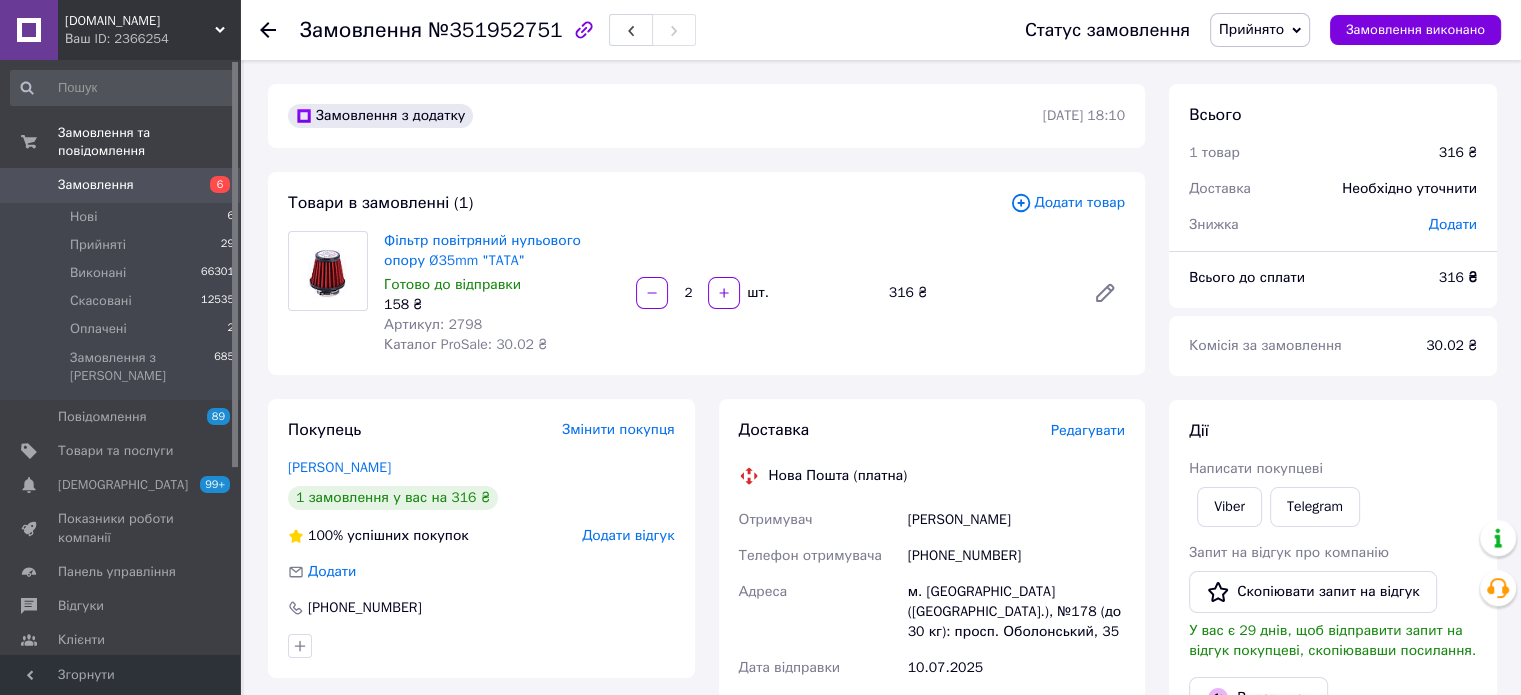 click on "Редагувати" at bounding box center [1088, 430] 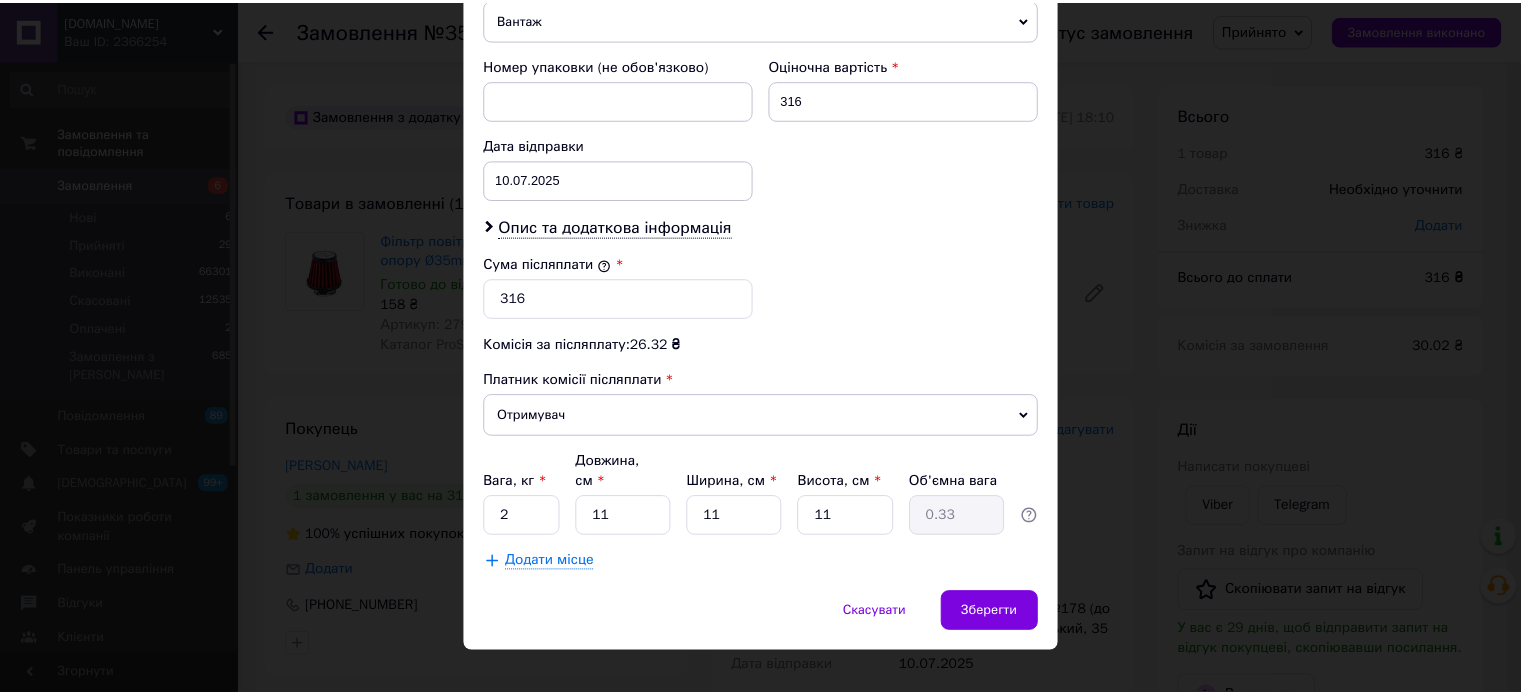 scroll, scrollTop: 824, scrollLeft: 0, axis: vertical 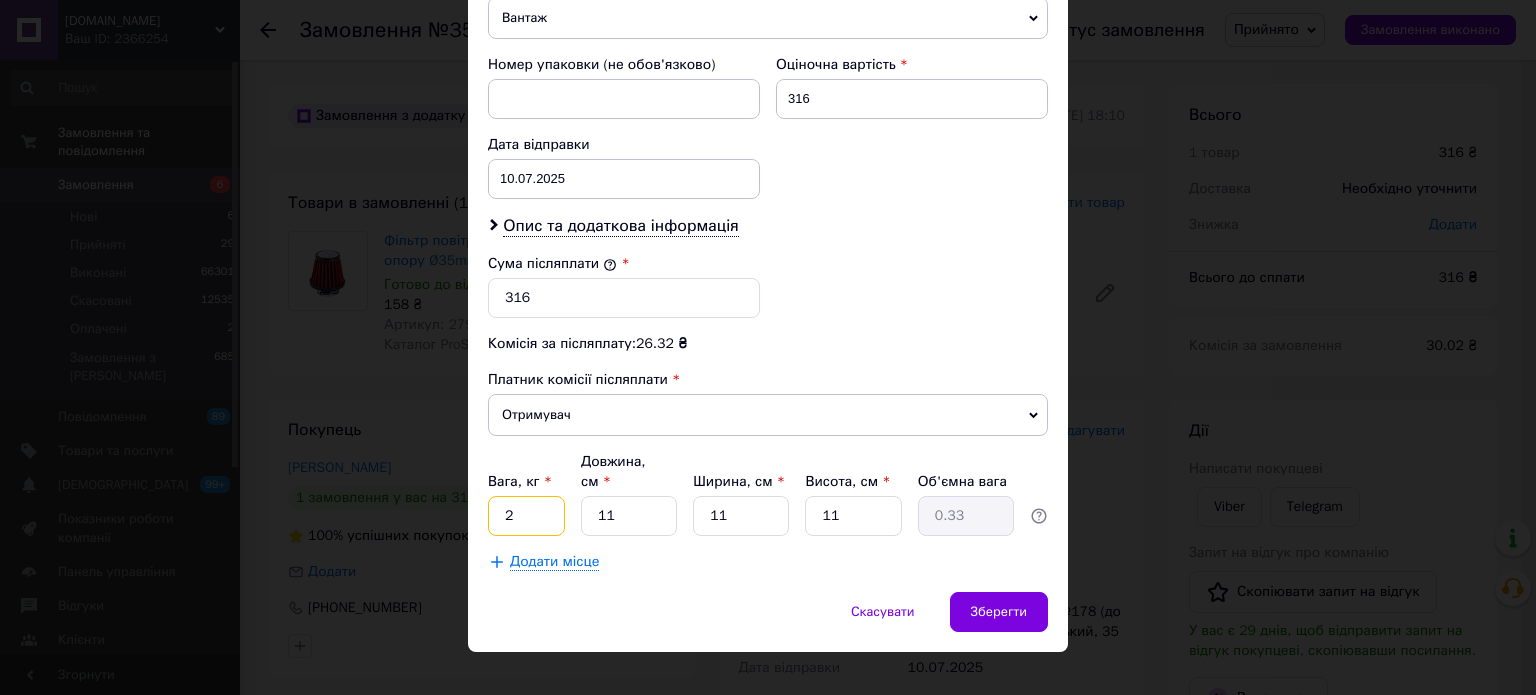 click on "2" at bounding box center [526, 516] 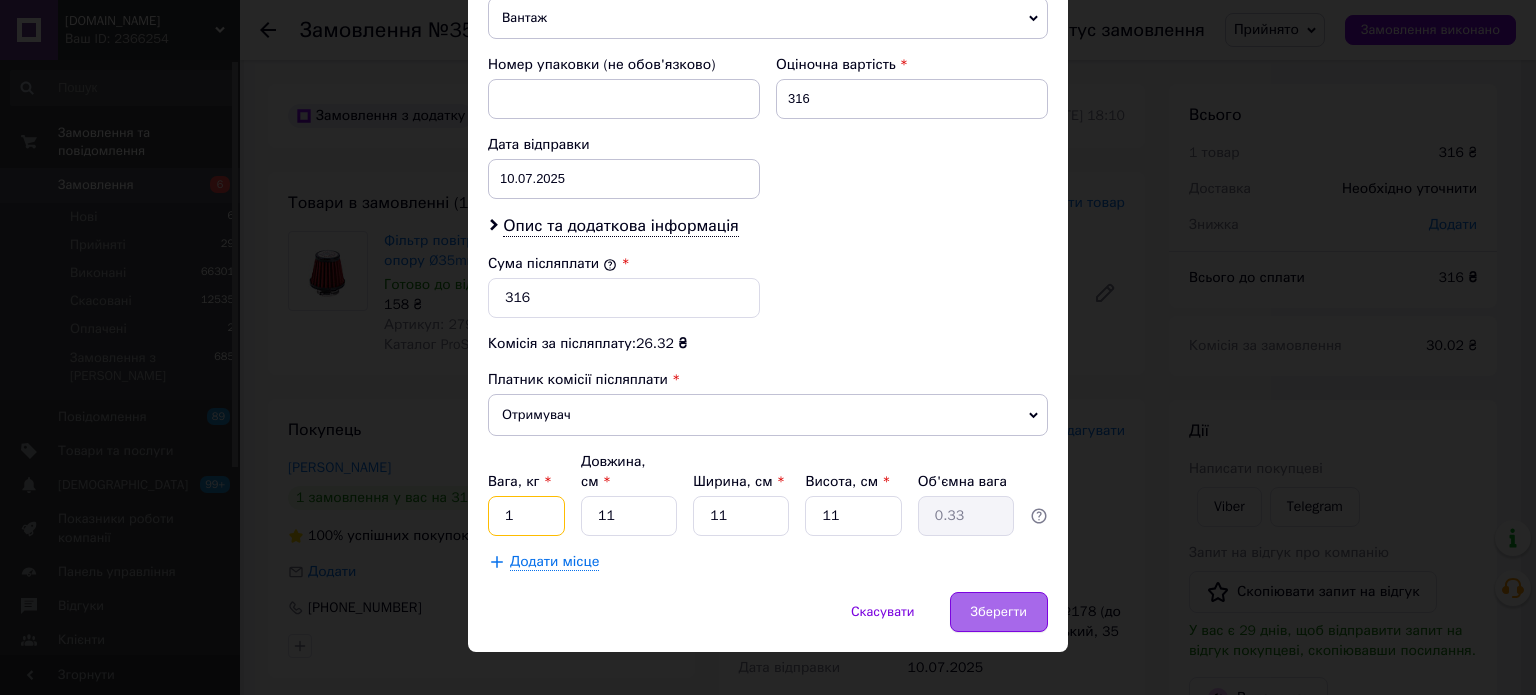 type on "1" 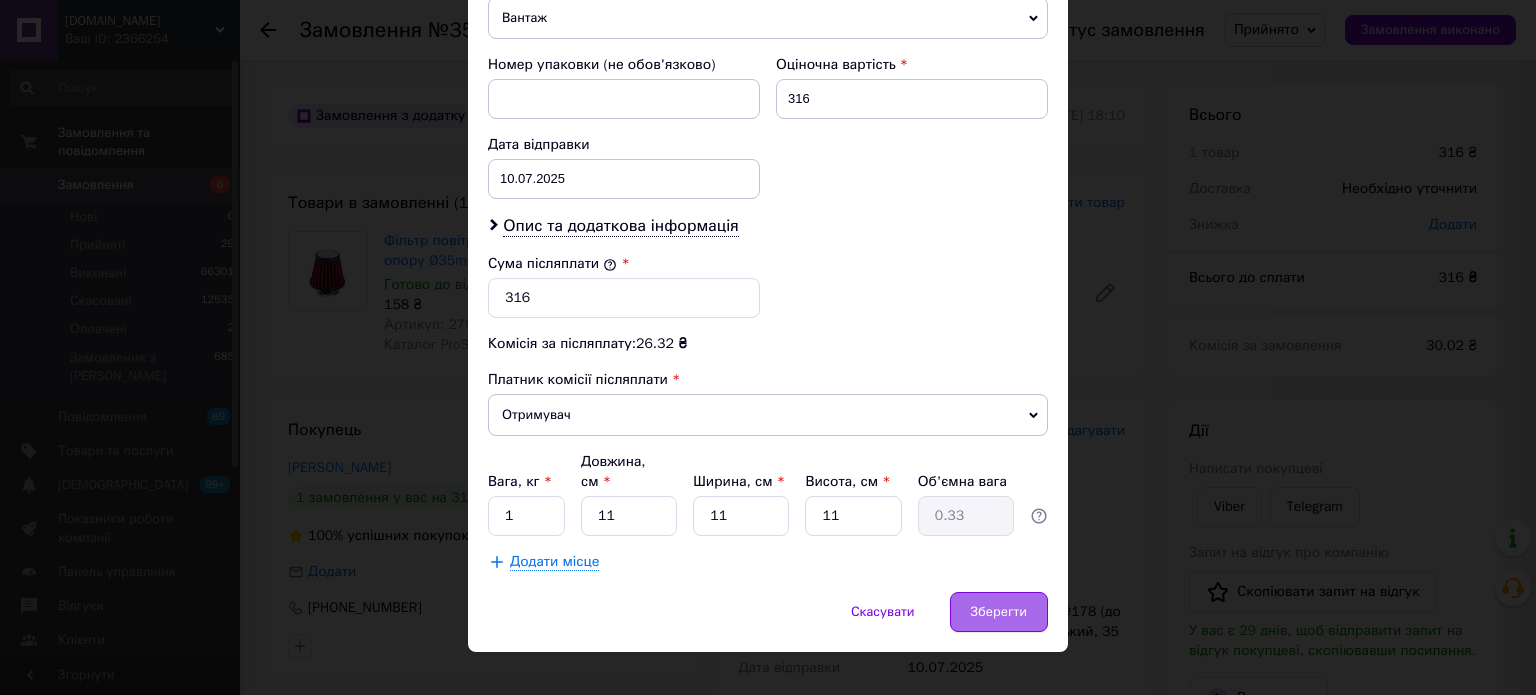click on "Зберегти" at bounding box center (999, 612) 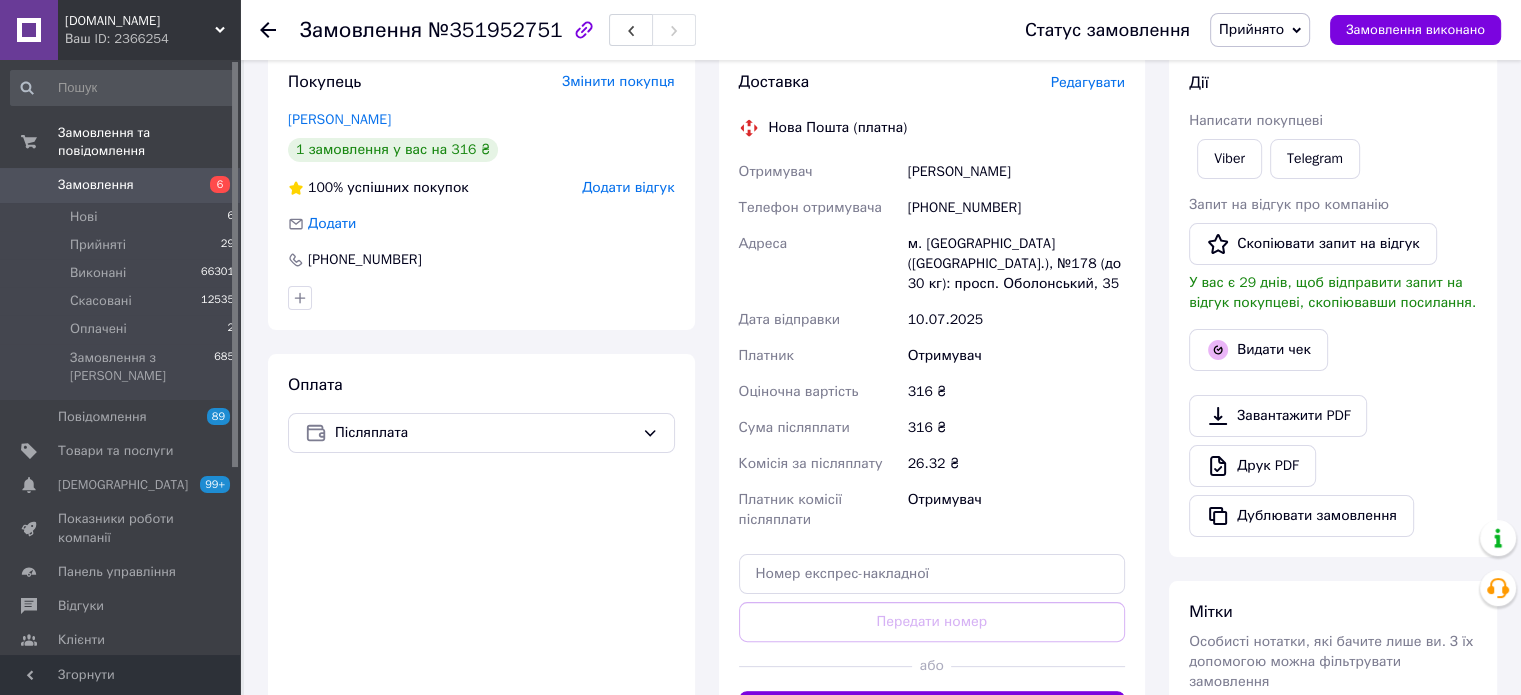 scroll, scrollTop: 600, scrollLeft: 0, axis: vertical 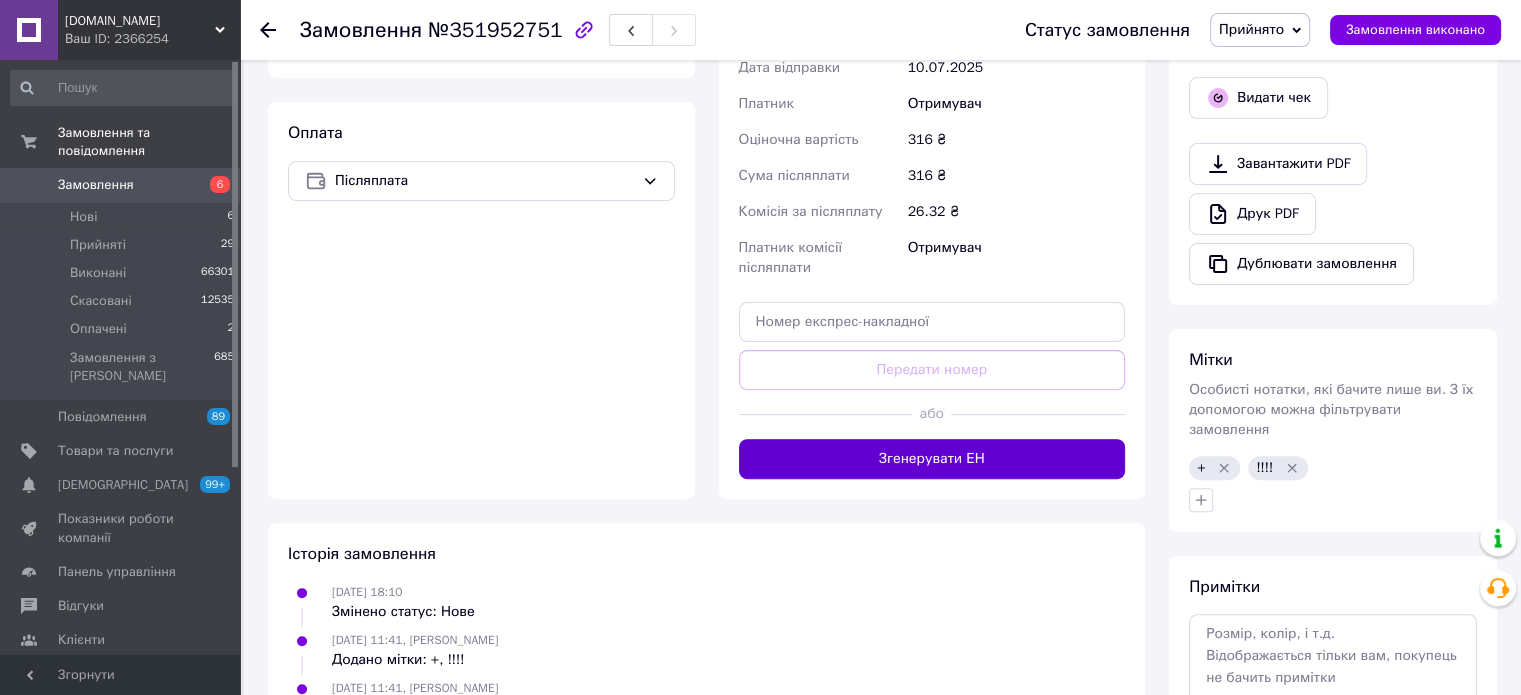 click on "Згенерувати ЕН" at bounding box center (932, 459) 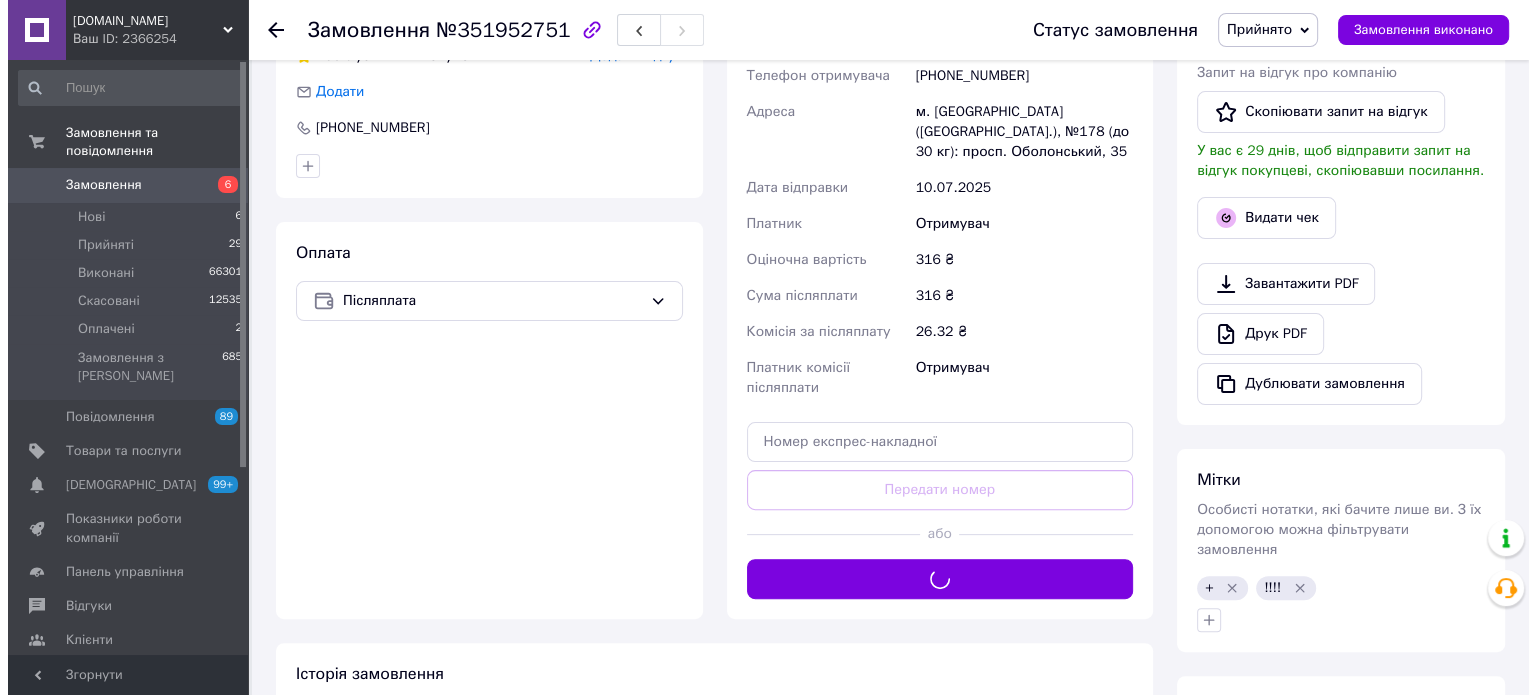 scroll, scrollTop: 400, scrollLeft: 0, axis: vertical 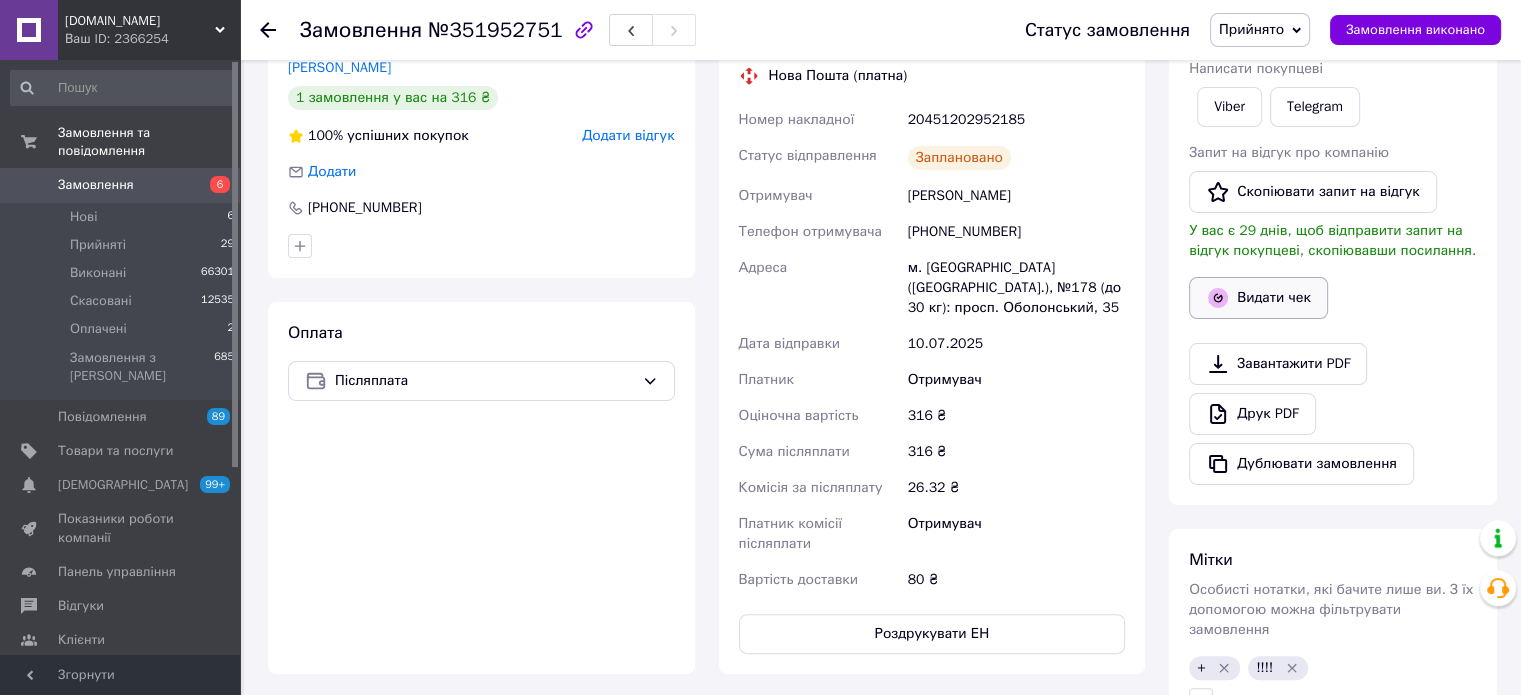 click on "Видати чек" at bounding box center [1258, 298] 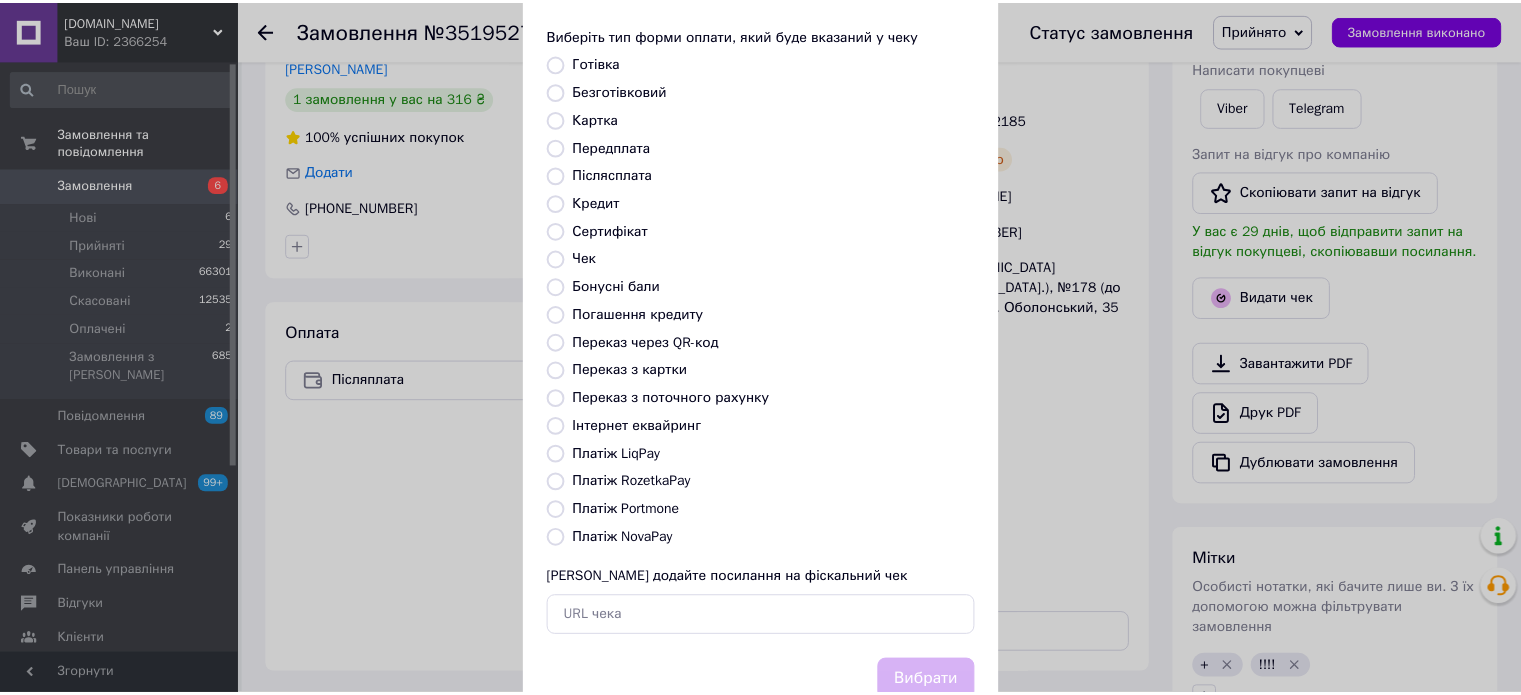 scroll, scrollTop: 163, scrollLeft: 0, axis: vertical 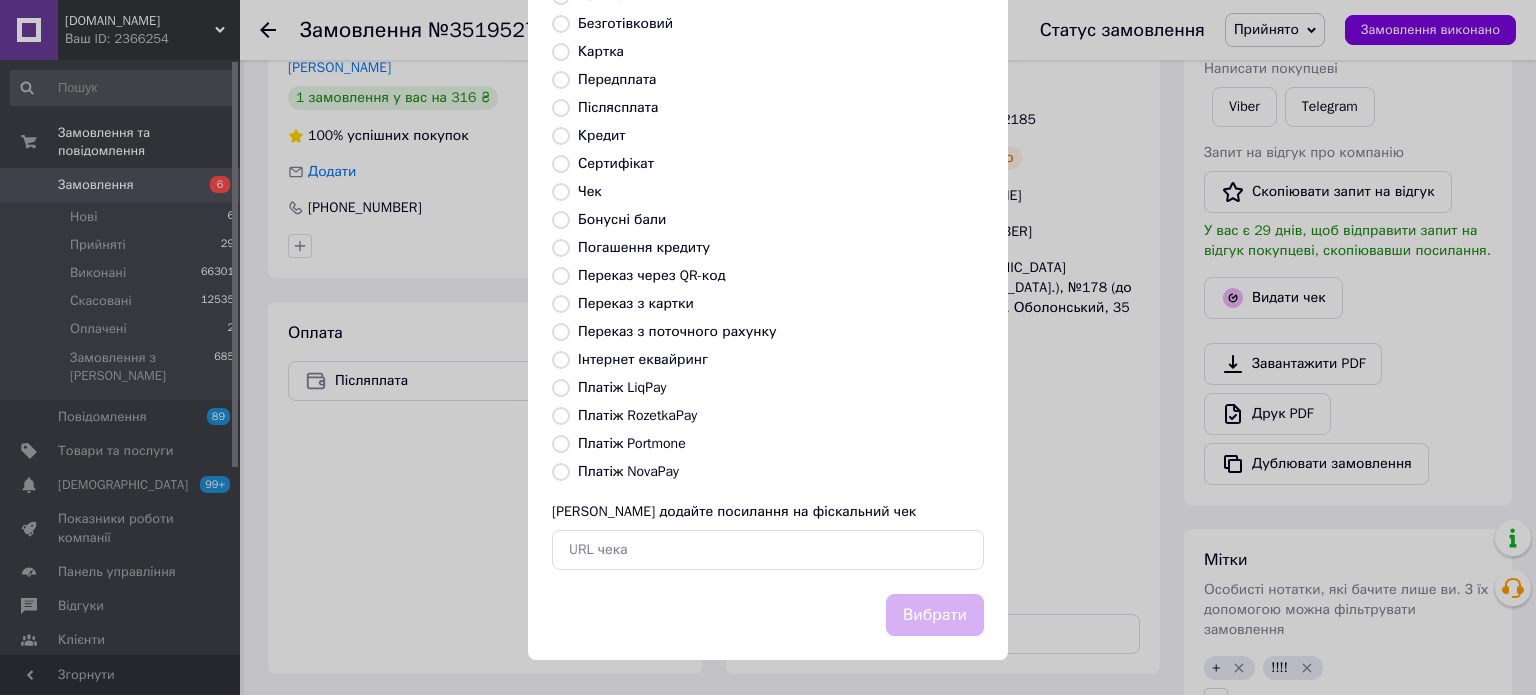 click on "Платіж NovaPay" at bounding box center (628, 471) 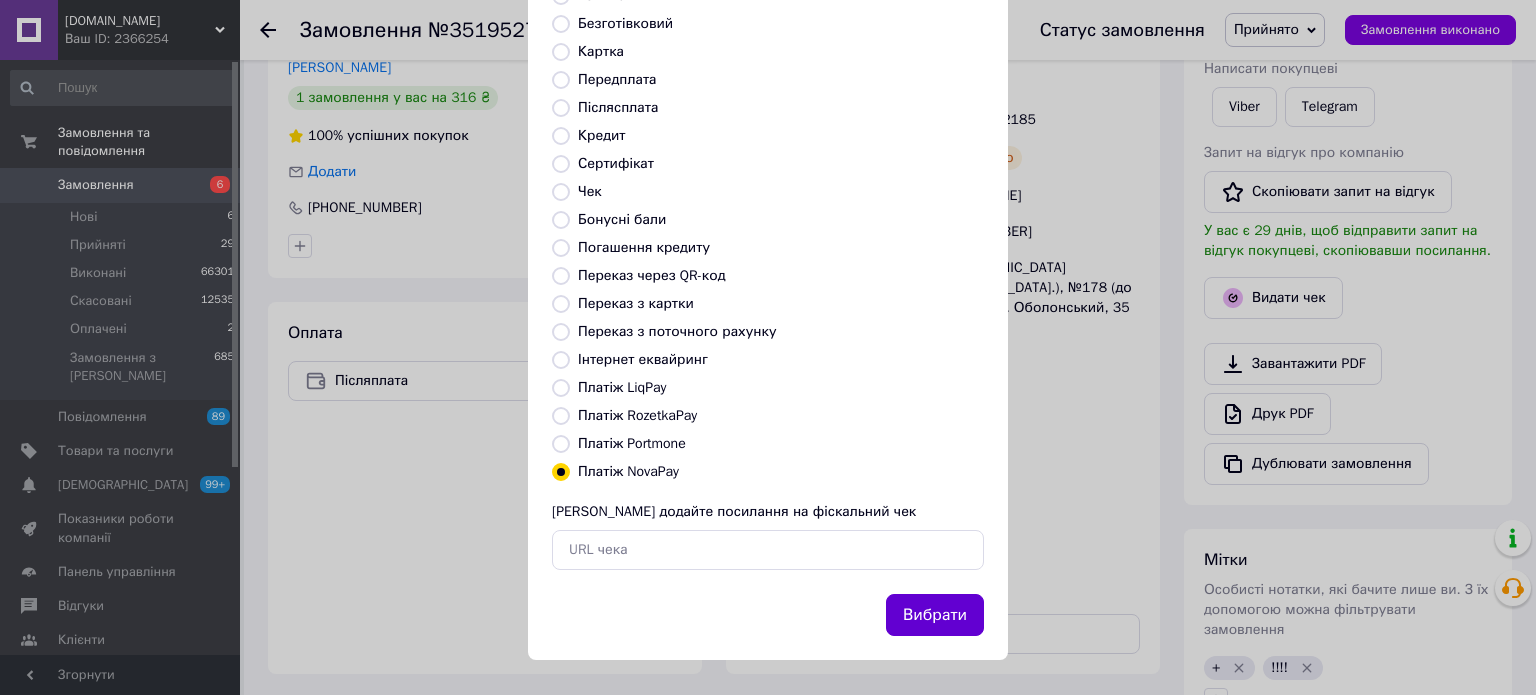 click on "Вибрати" at bounding box center (935, 615) 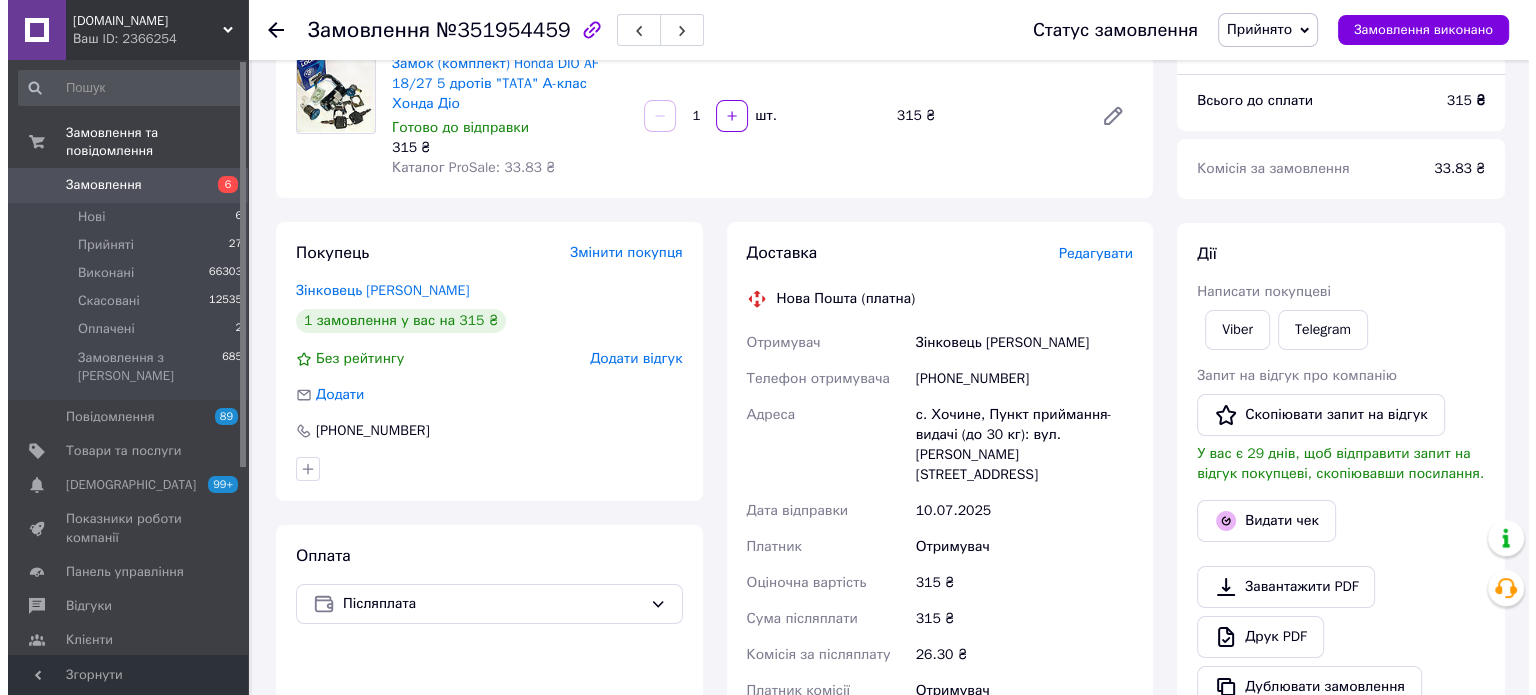 scroll, scrollTop: 200, scrollLeft: 0, axis: vertical 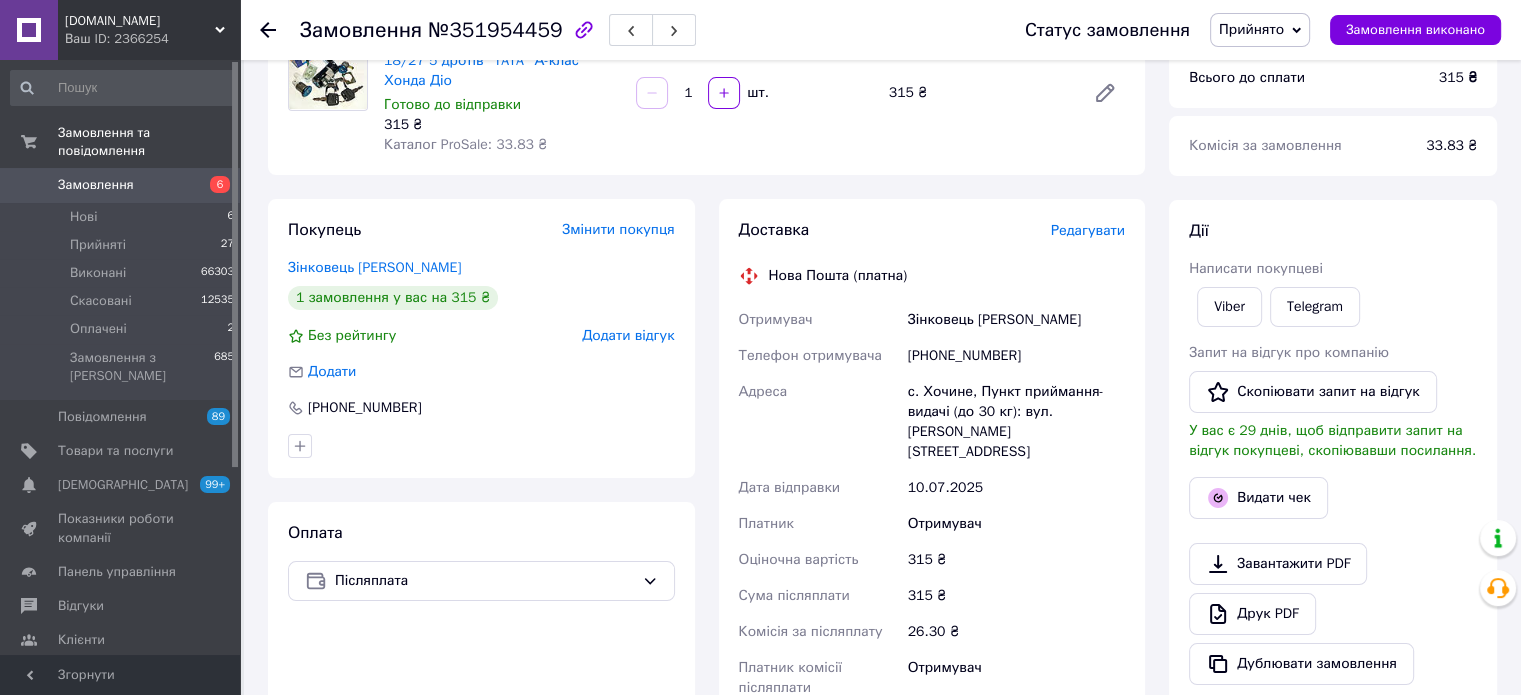 click on "Редагувати" at bounding box center [1088, 230] 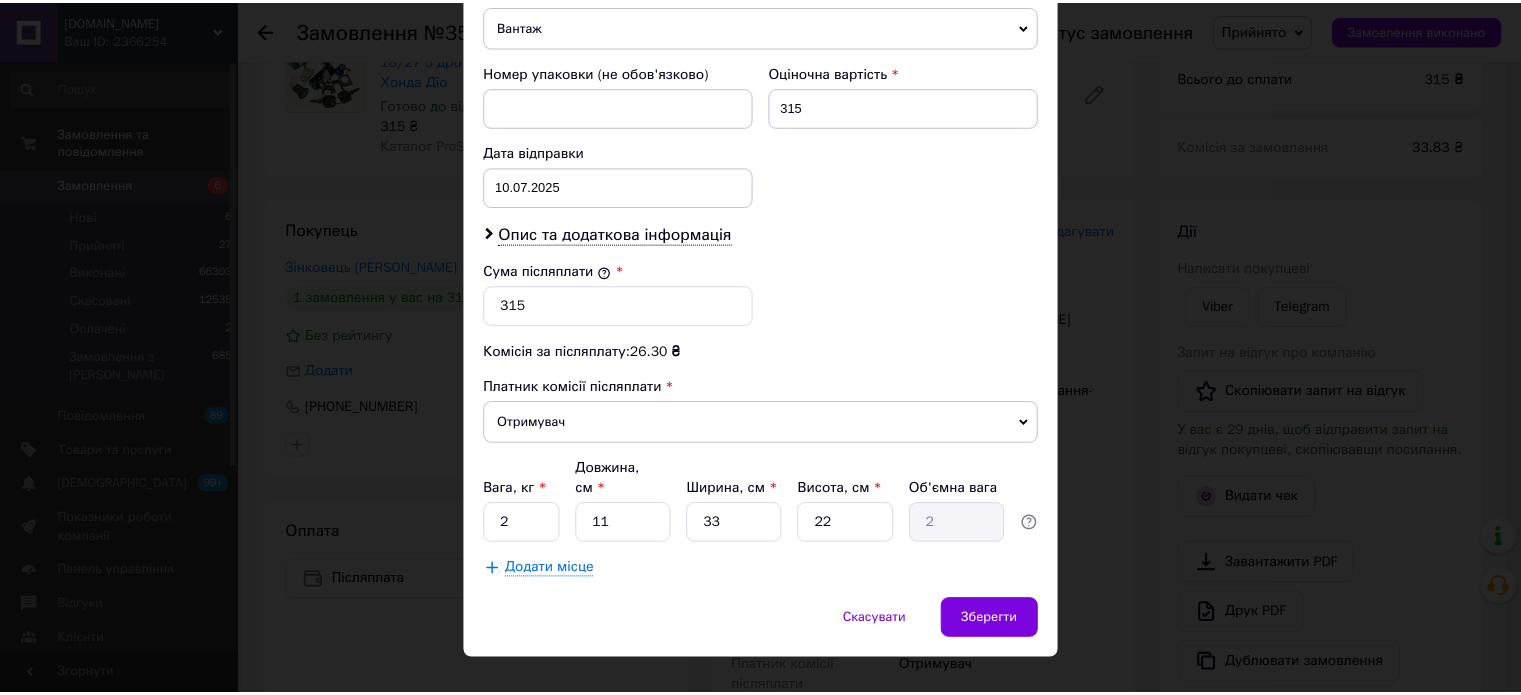 scroll, scrollTop: 824, scrollLeft: 0, axis: vertical 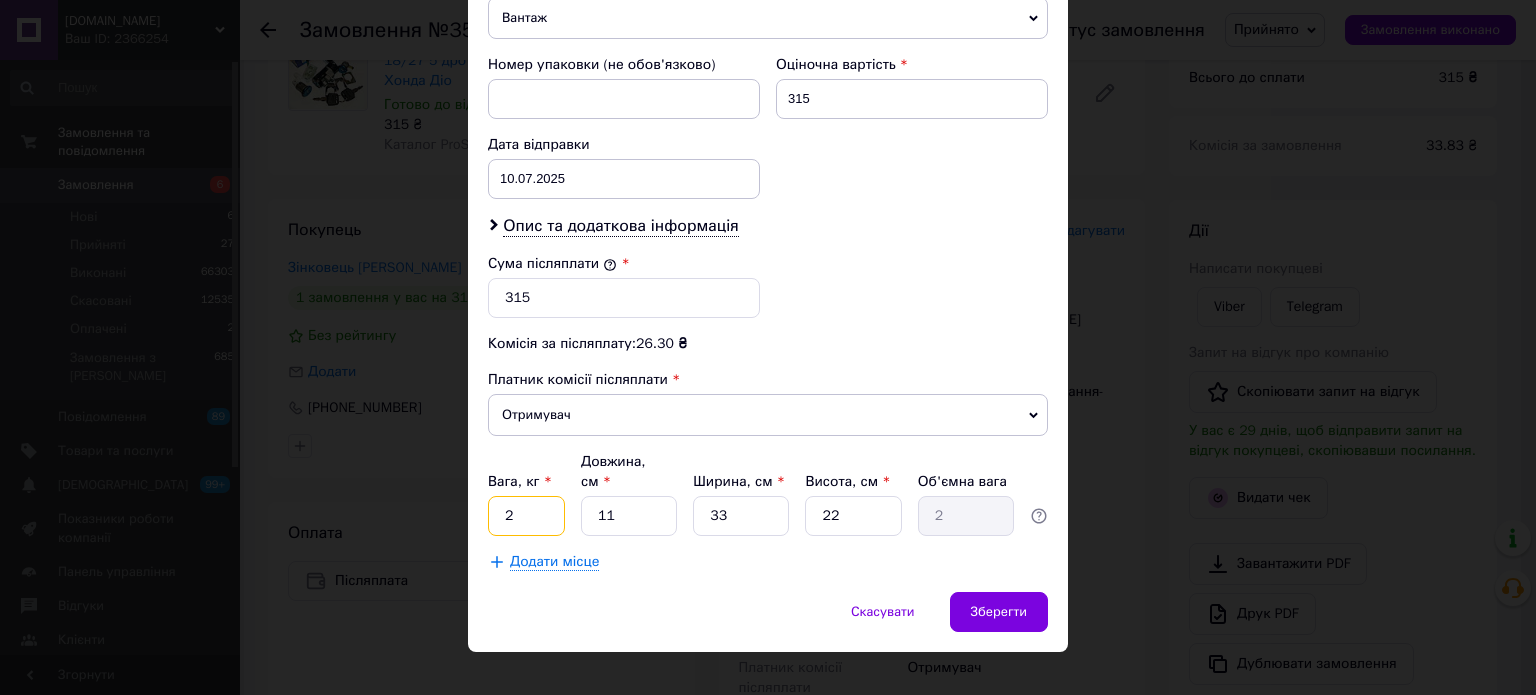 click on "2" at bounding box center [526, 516] 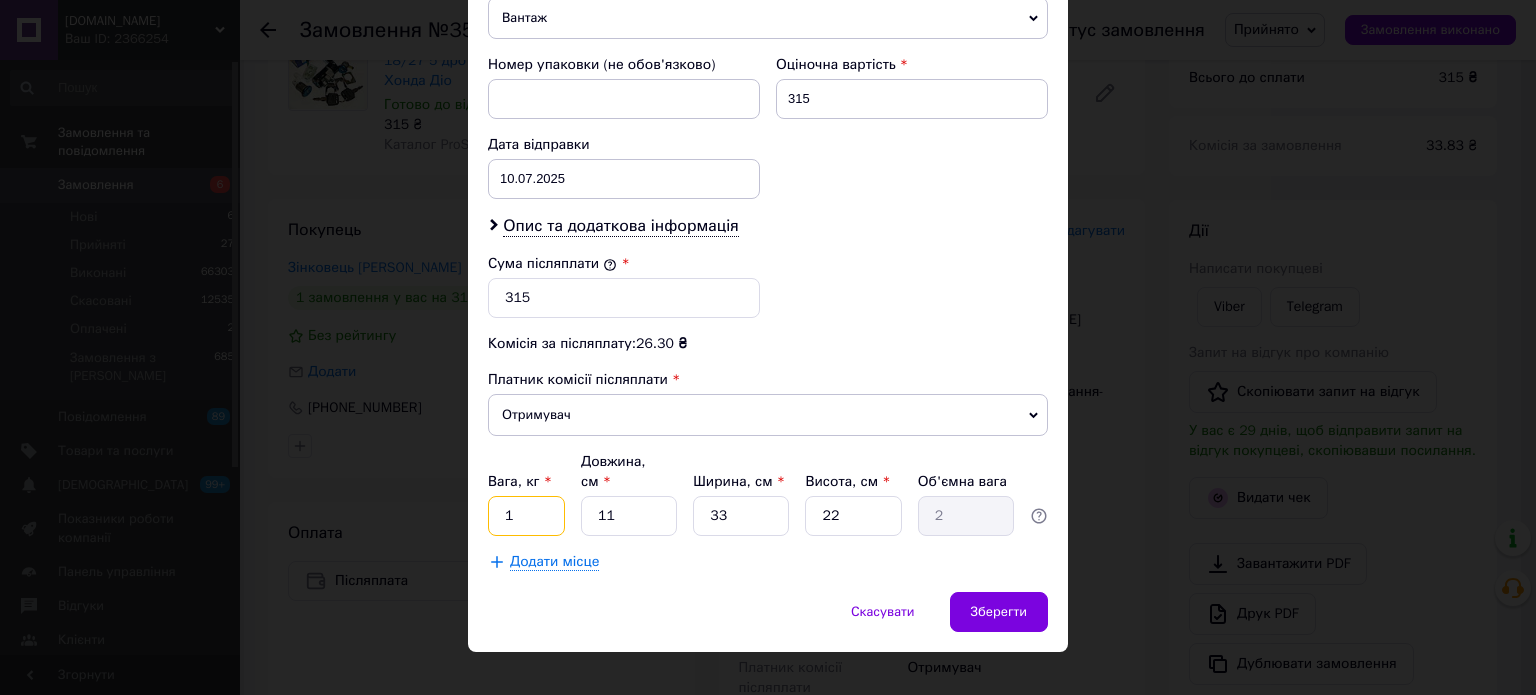 type on "1" 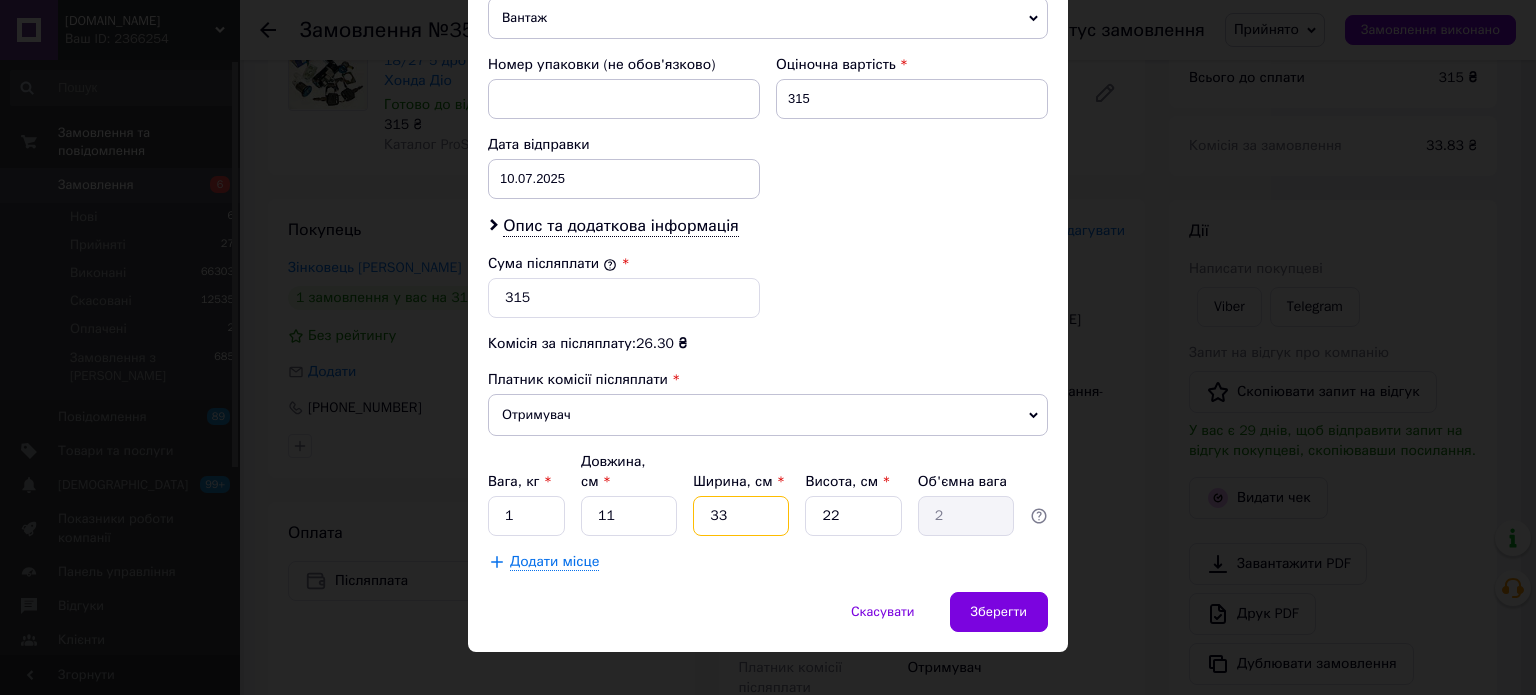 click on "33" at bounding box center (741, 516) 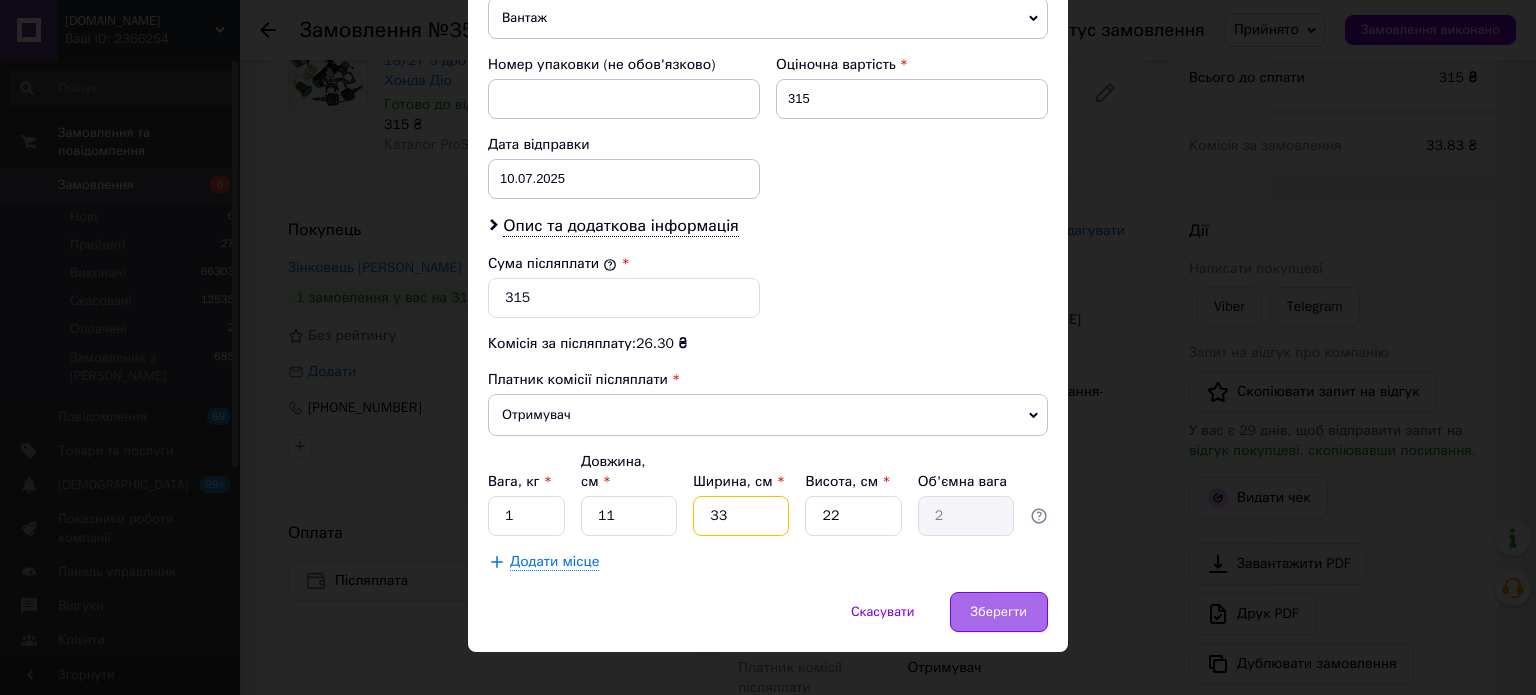 type on "1" 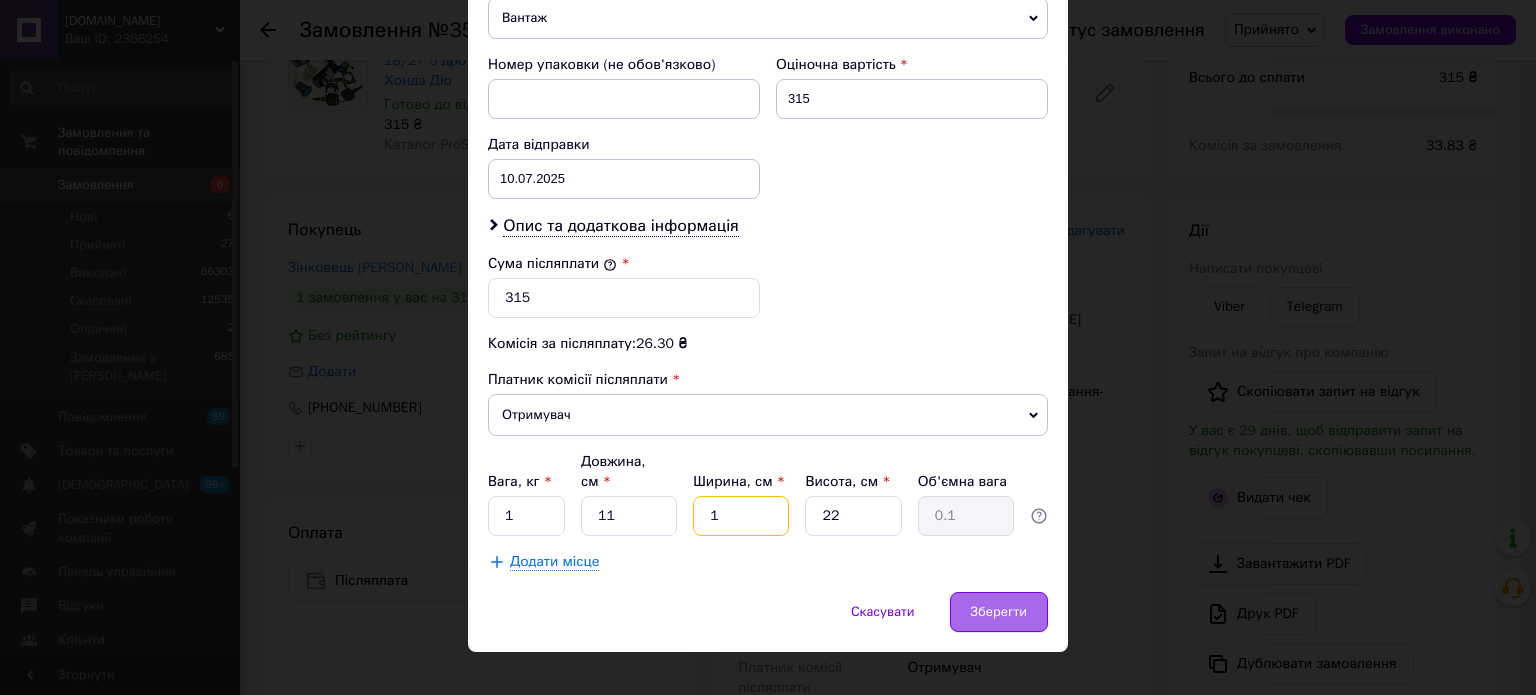 type on "11" 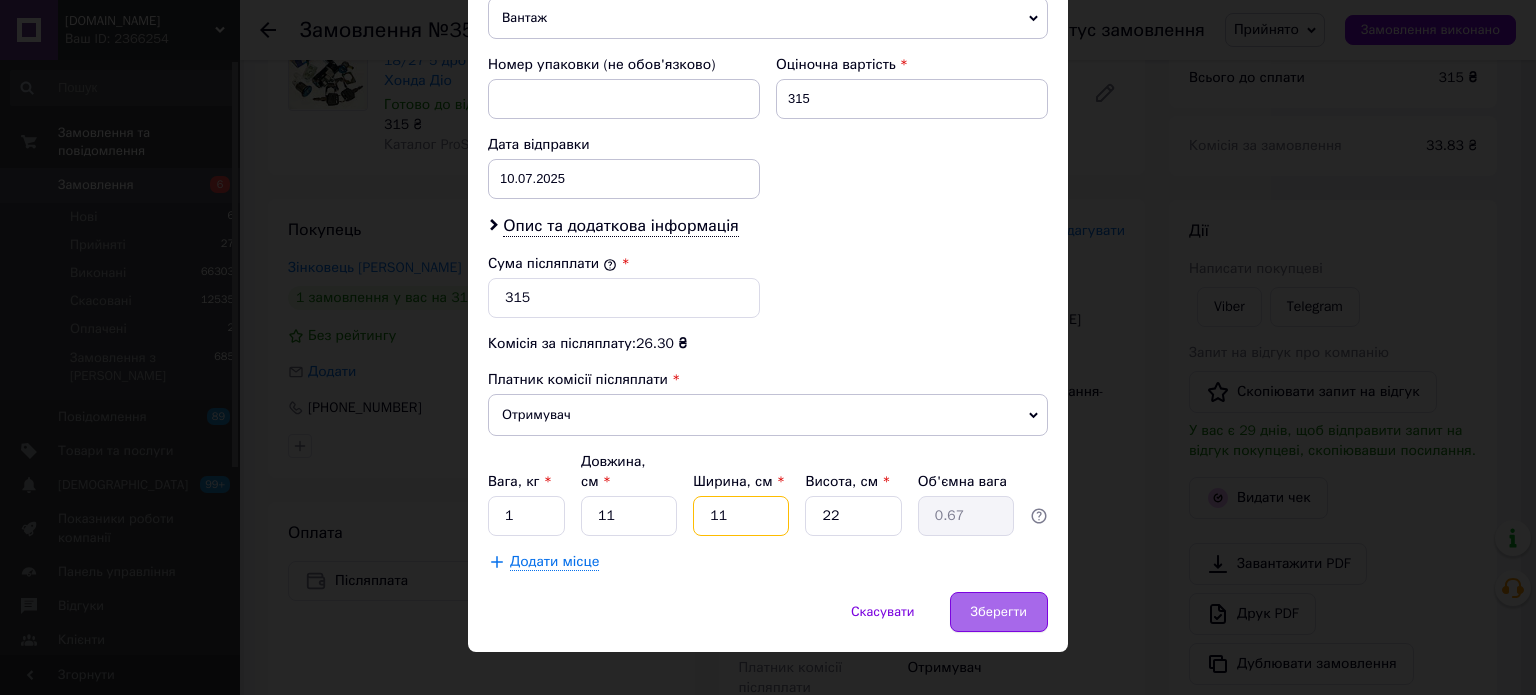 type on "11" 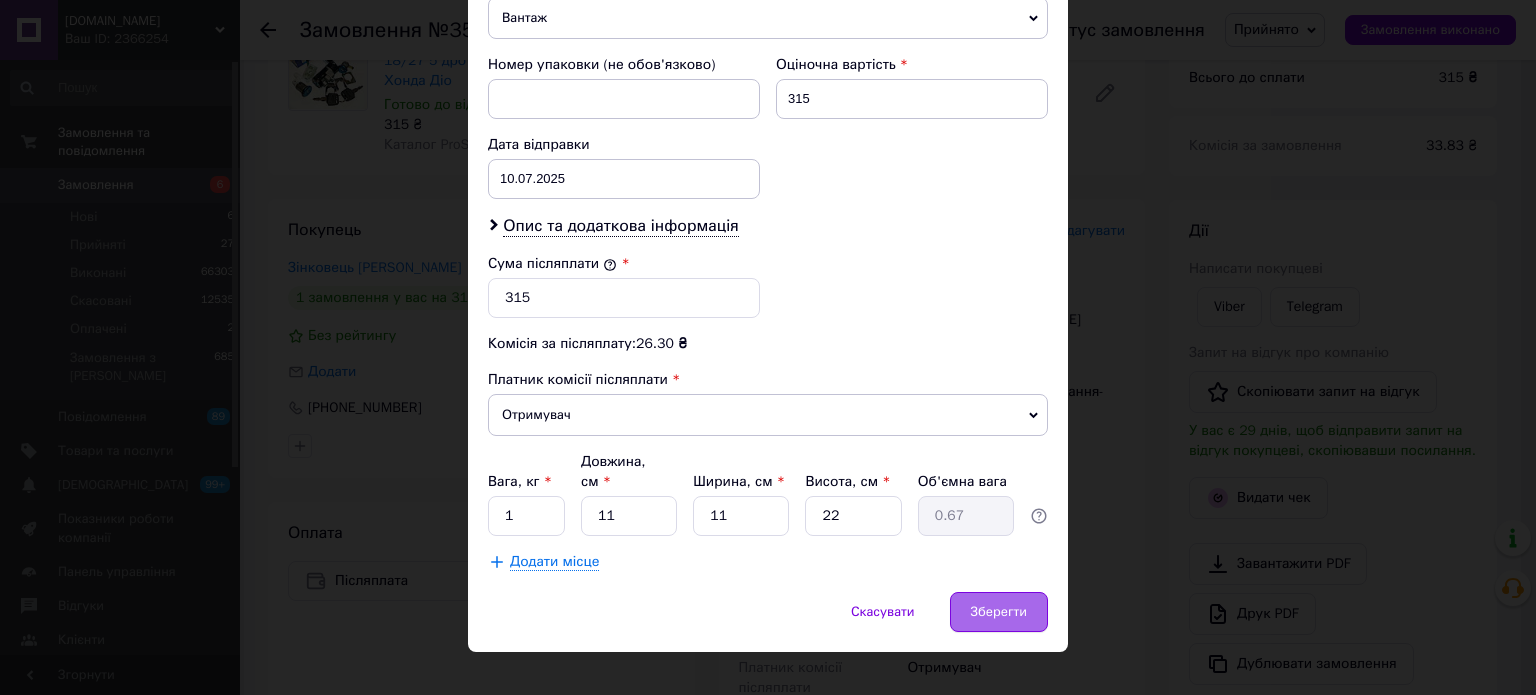click on "Зберегти" at bounding box center [999, 612] 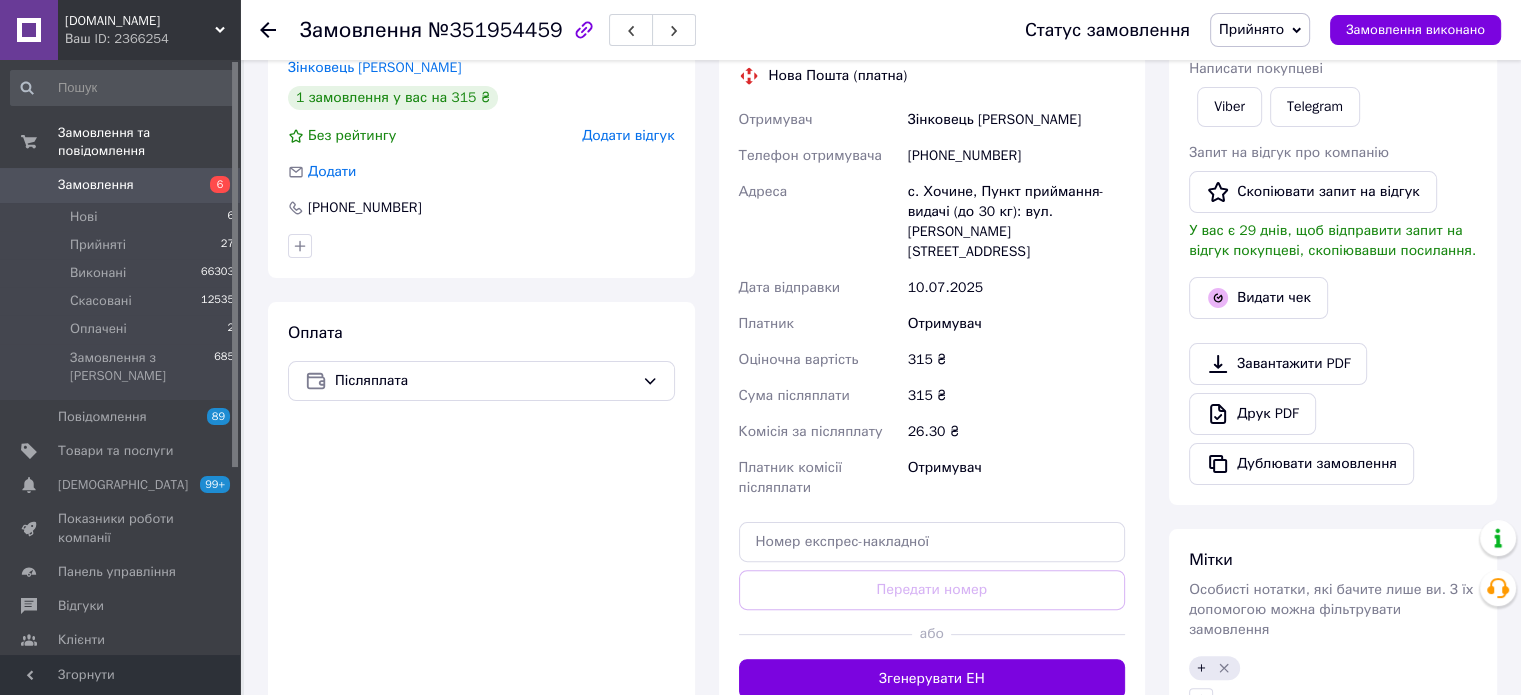scroll, scrollTop: 700, scrollLeft: 0, axis: vertical 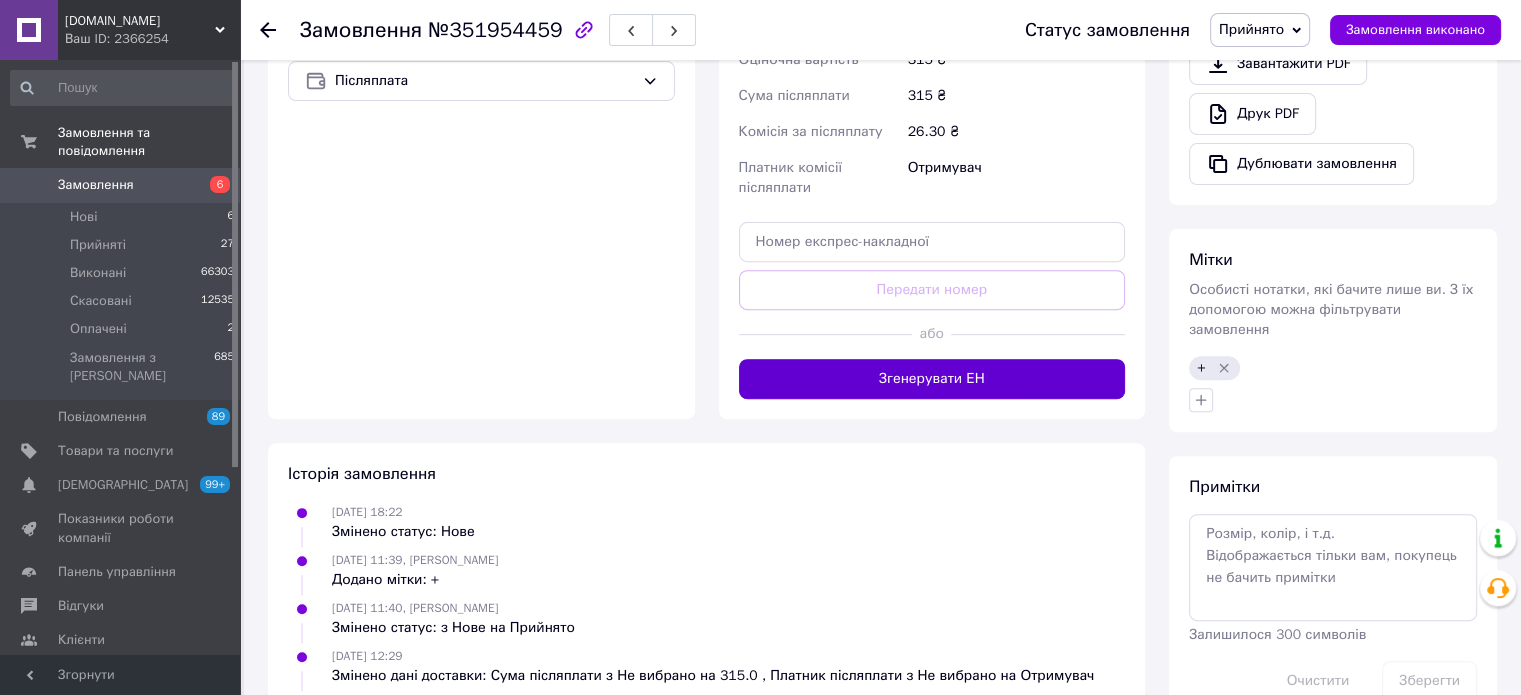 click on "Згенерувати ЕН" at bounding box center (932, 379) 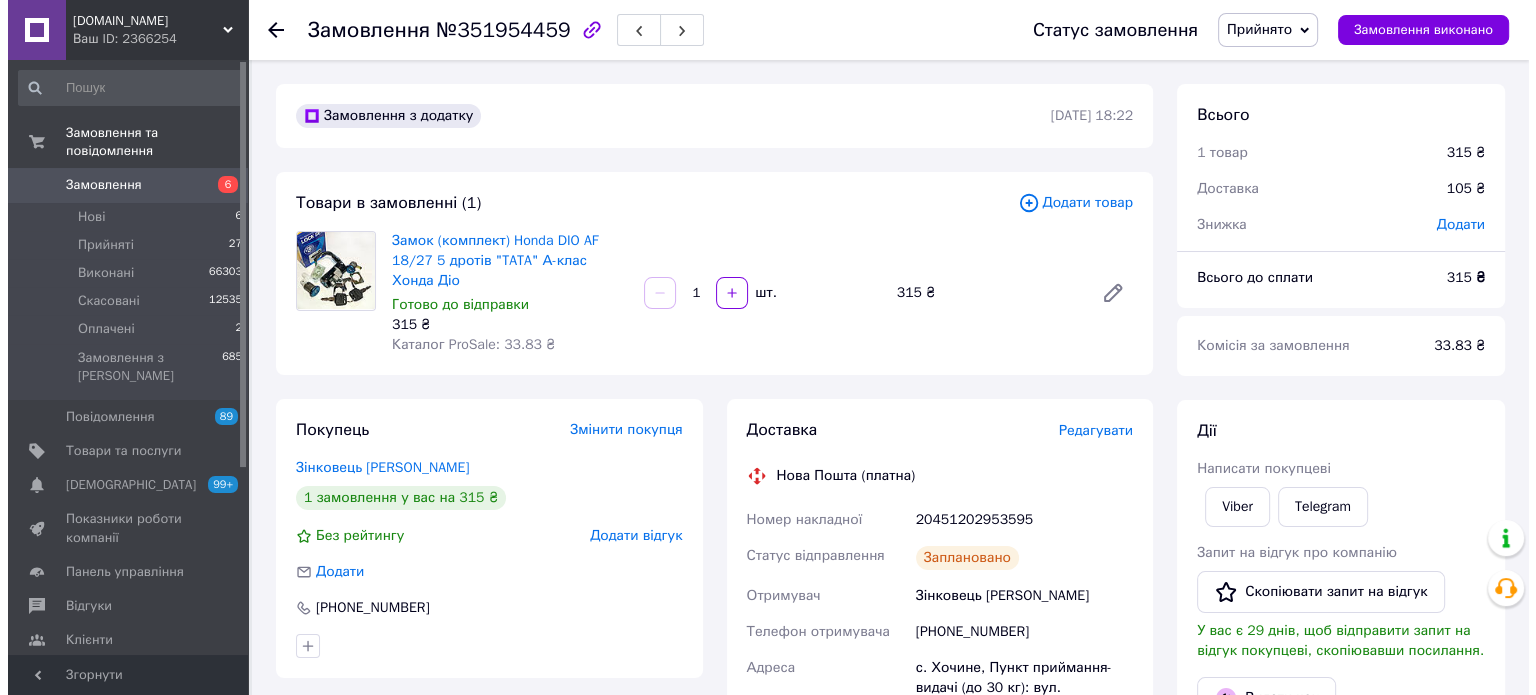 scroll, scrollTop: 300, scrollLeft: 0, axis: vertical 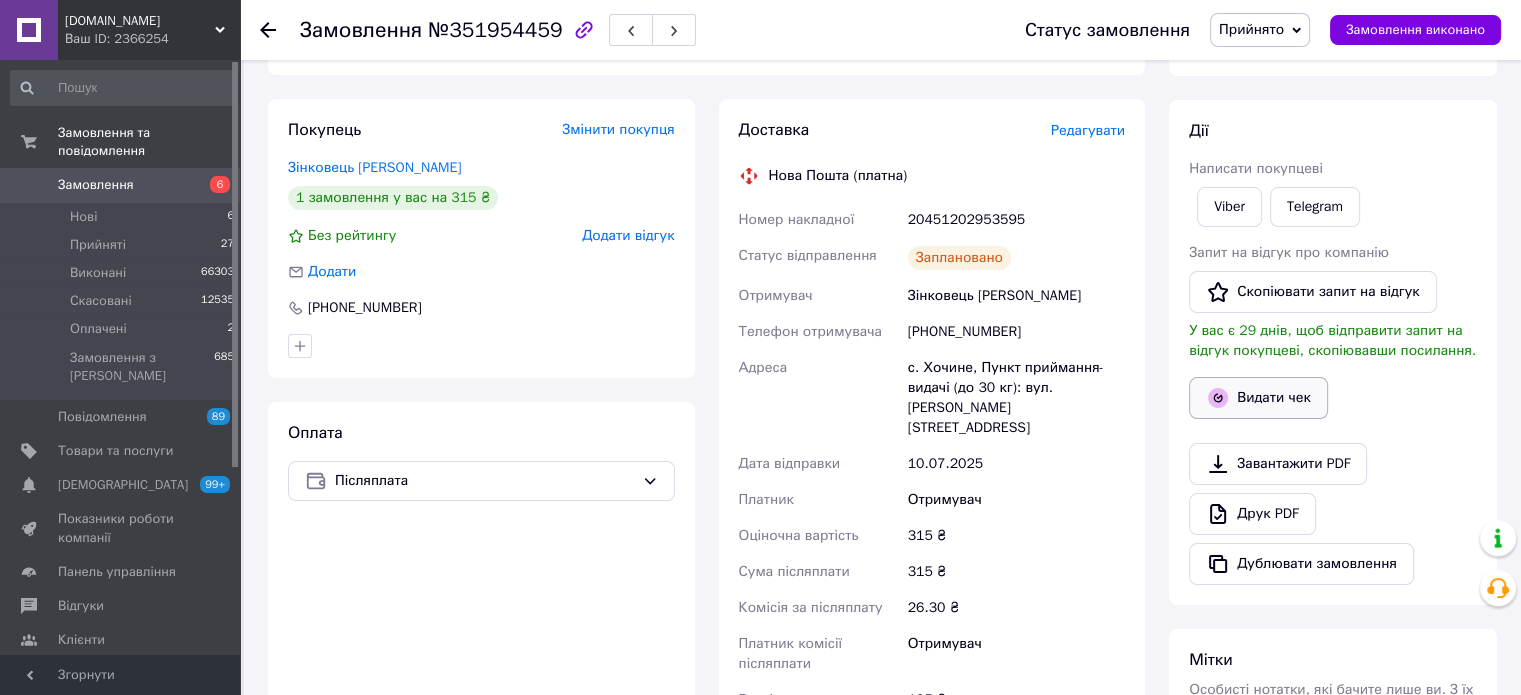 click on "Видати чек" at bounding box center (1258, 398) 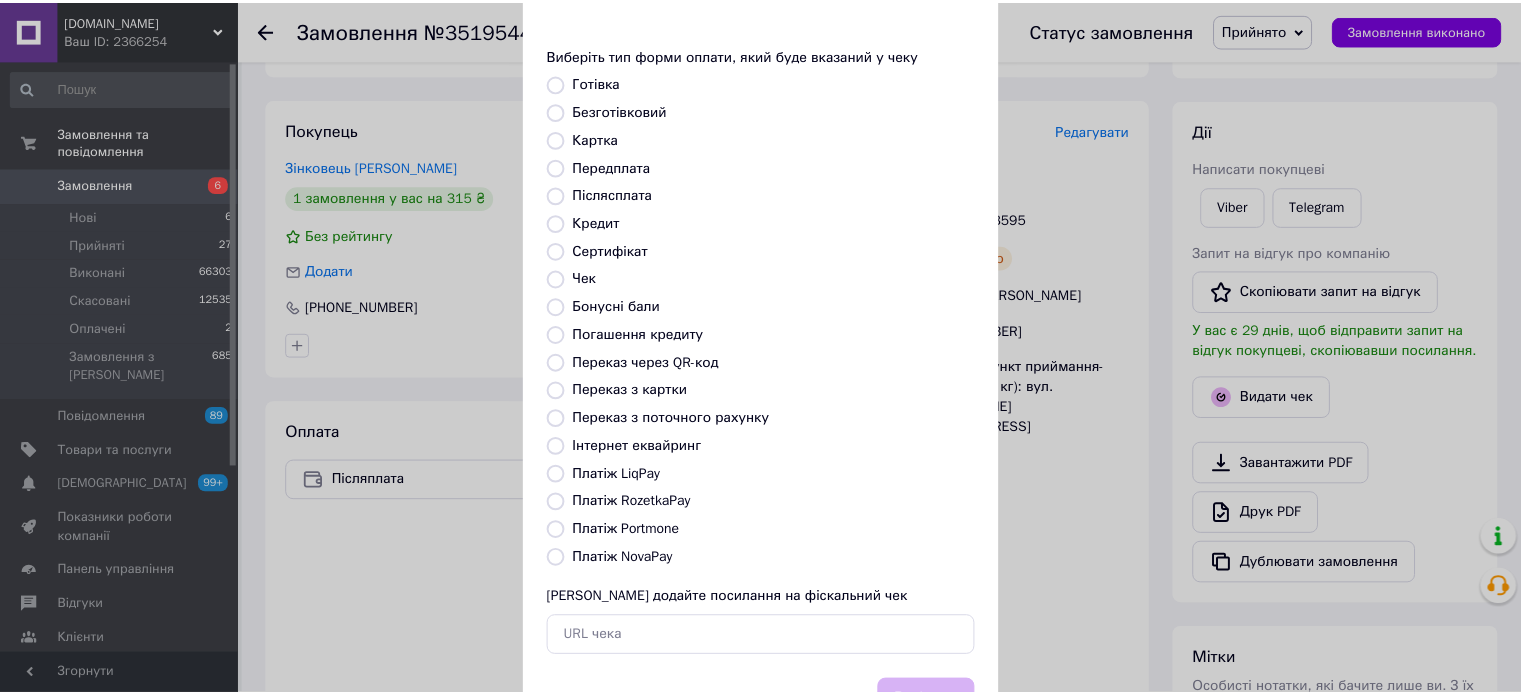 scroll, scrollTop: 163, scrollLeft: 0, axis: vertical 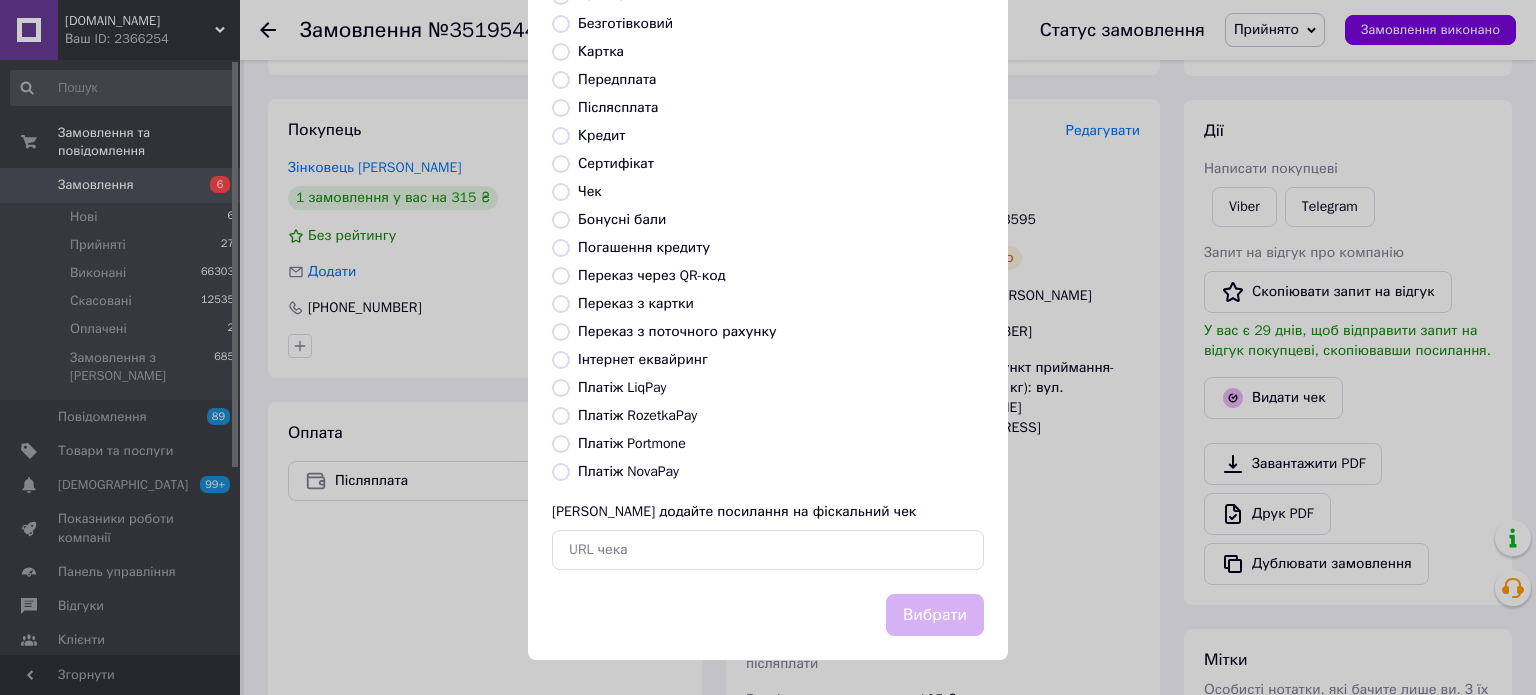 click on "Платіж NovaPay" at bounding box center (628, 471) 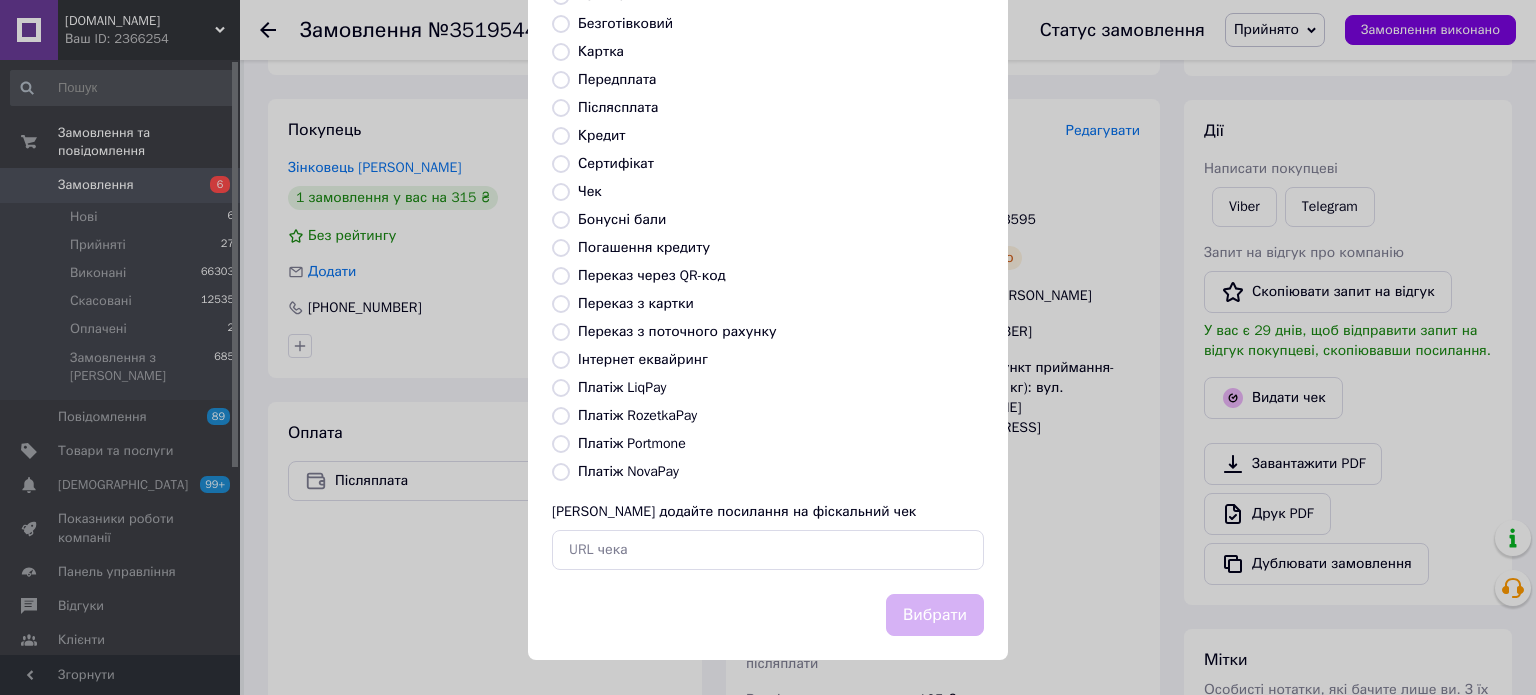 radio on "true" 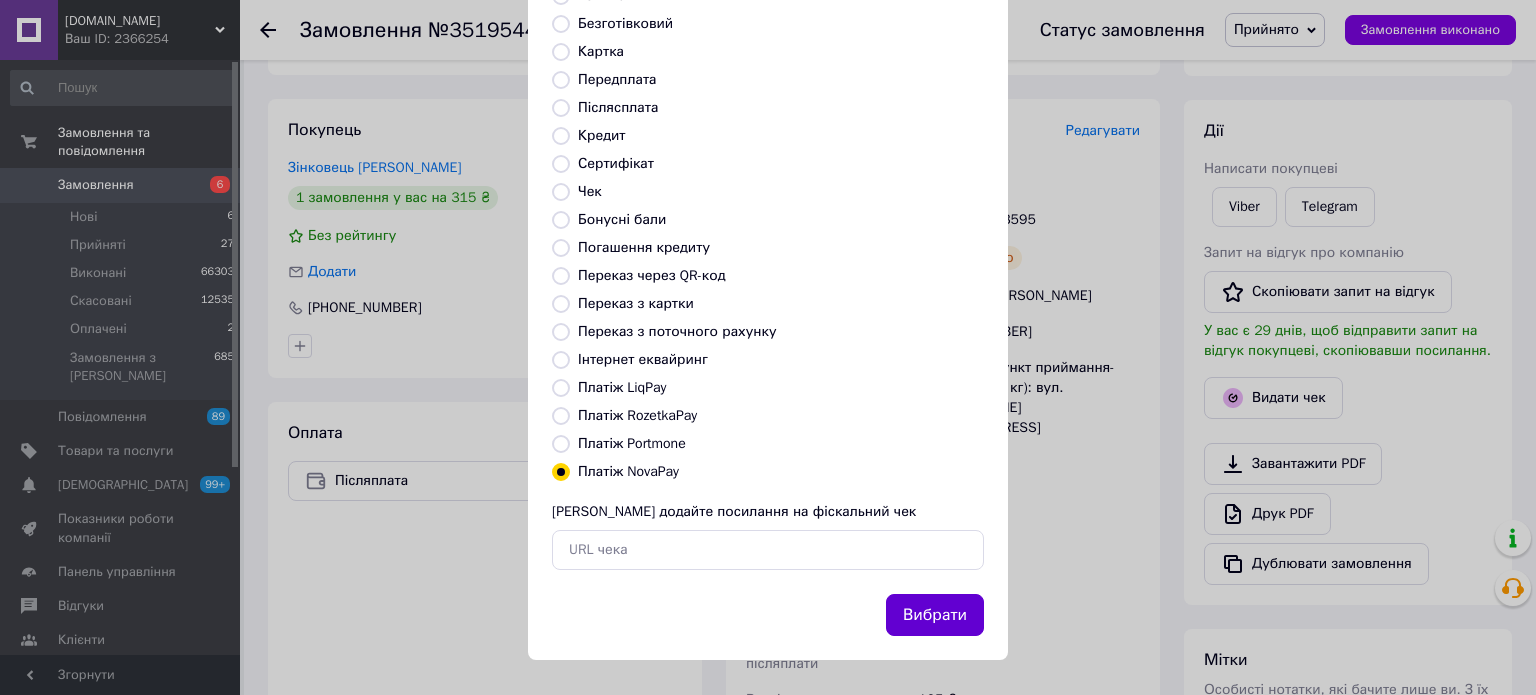 click on "Вибрати" at bounding box center [935, 615] 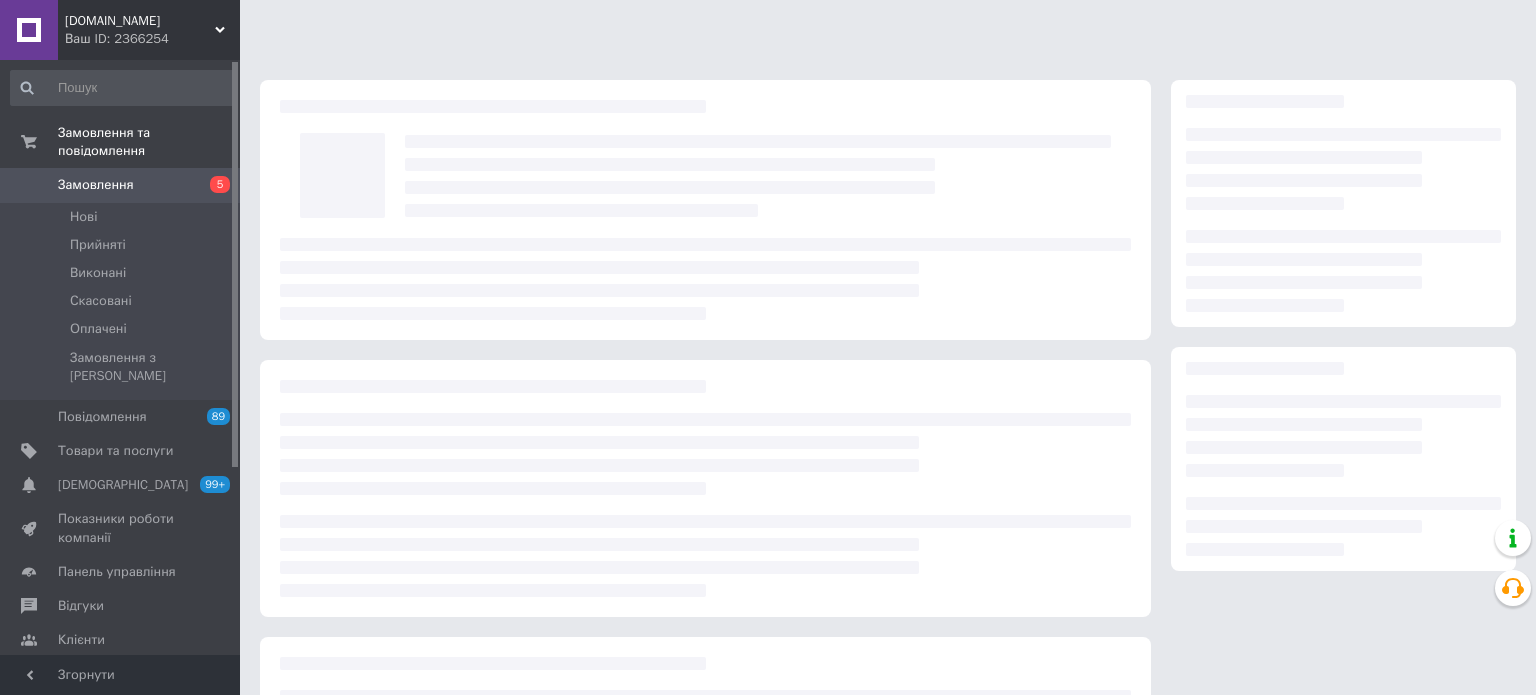 scroll, scrollTop: 0, scrollLeft: 0, axis: both 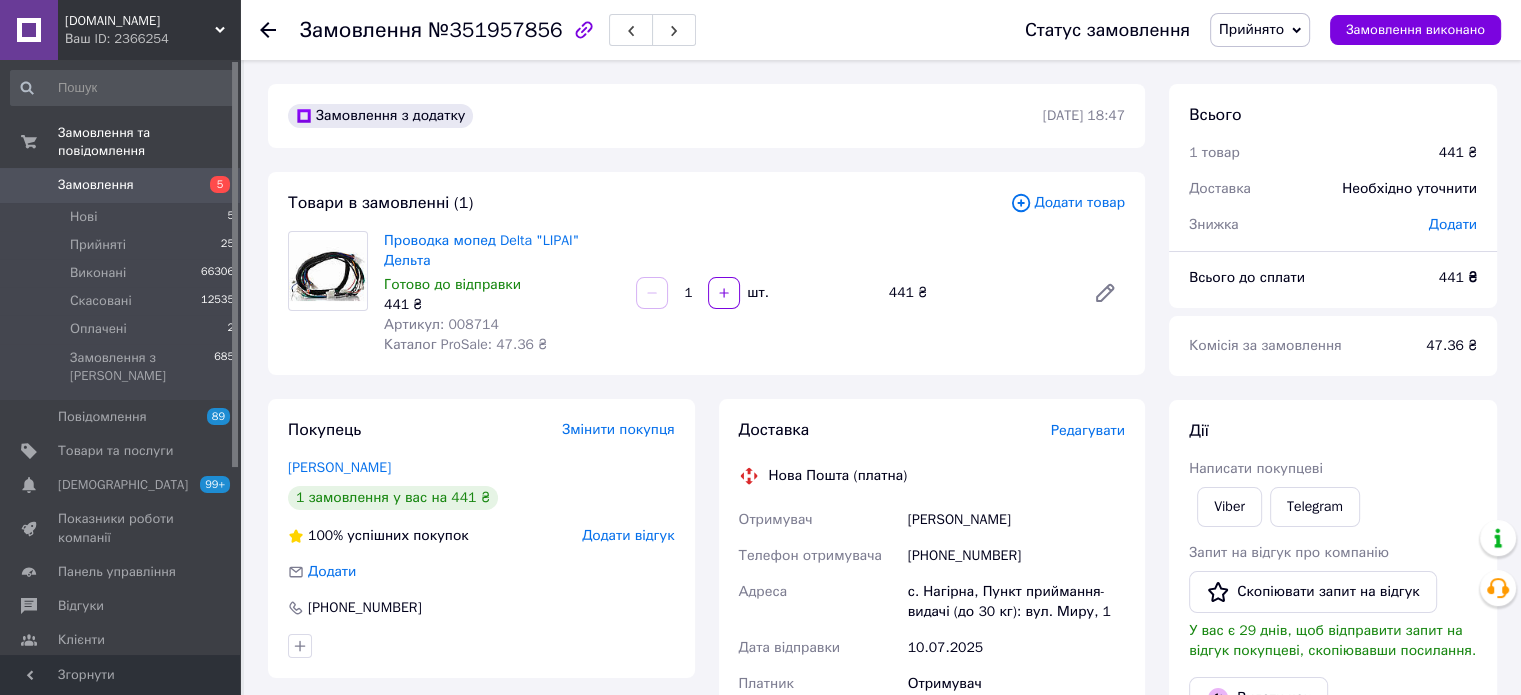 click on "Редагувати" at bounding box center [1088, 430] 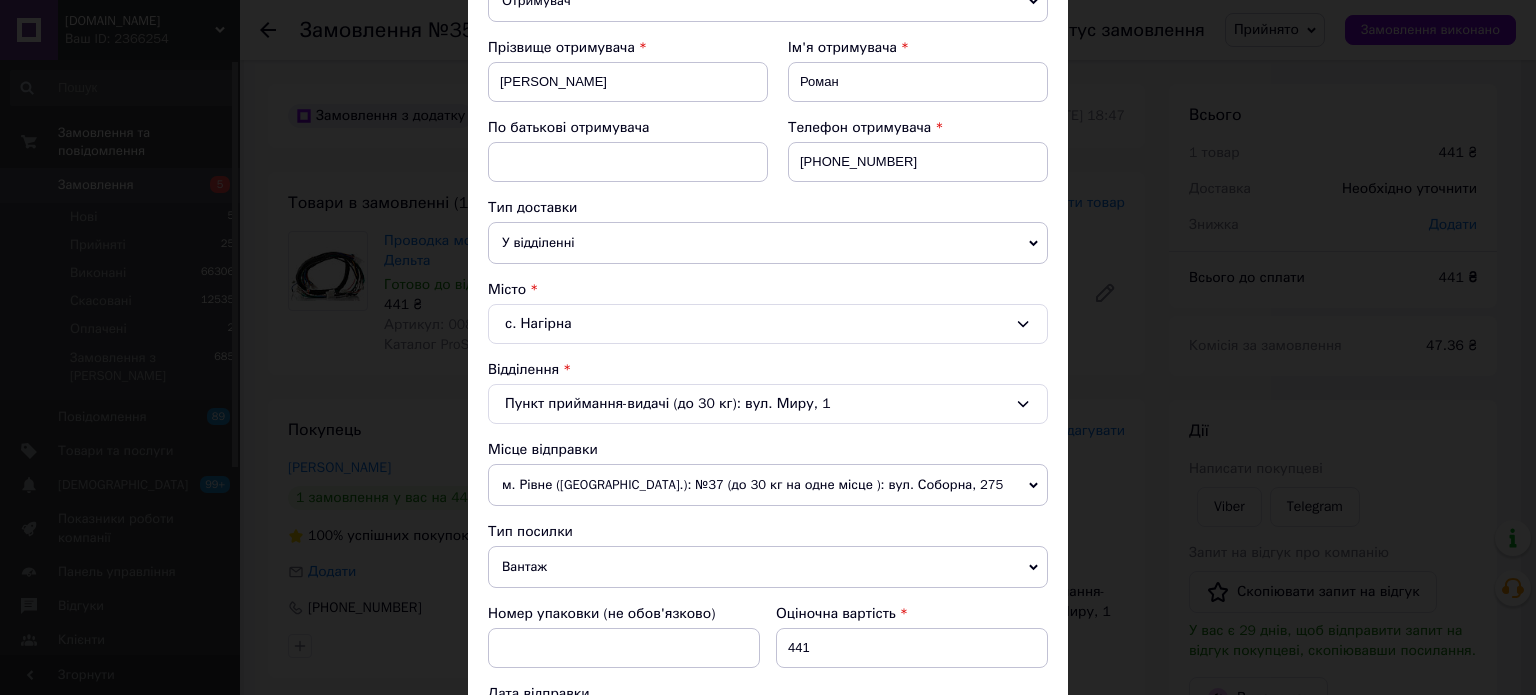 scroll, scrollTop: 600, scrollLeft: 0, axis: vertical 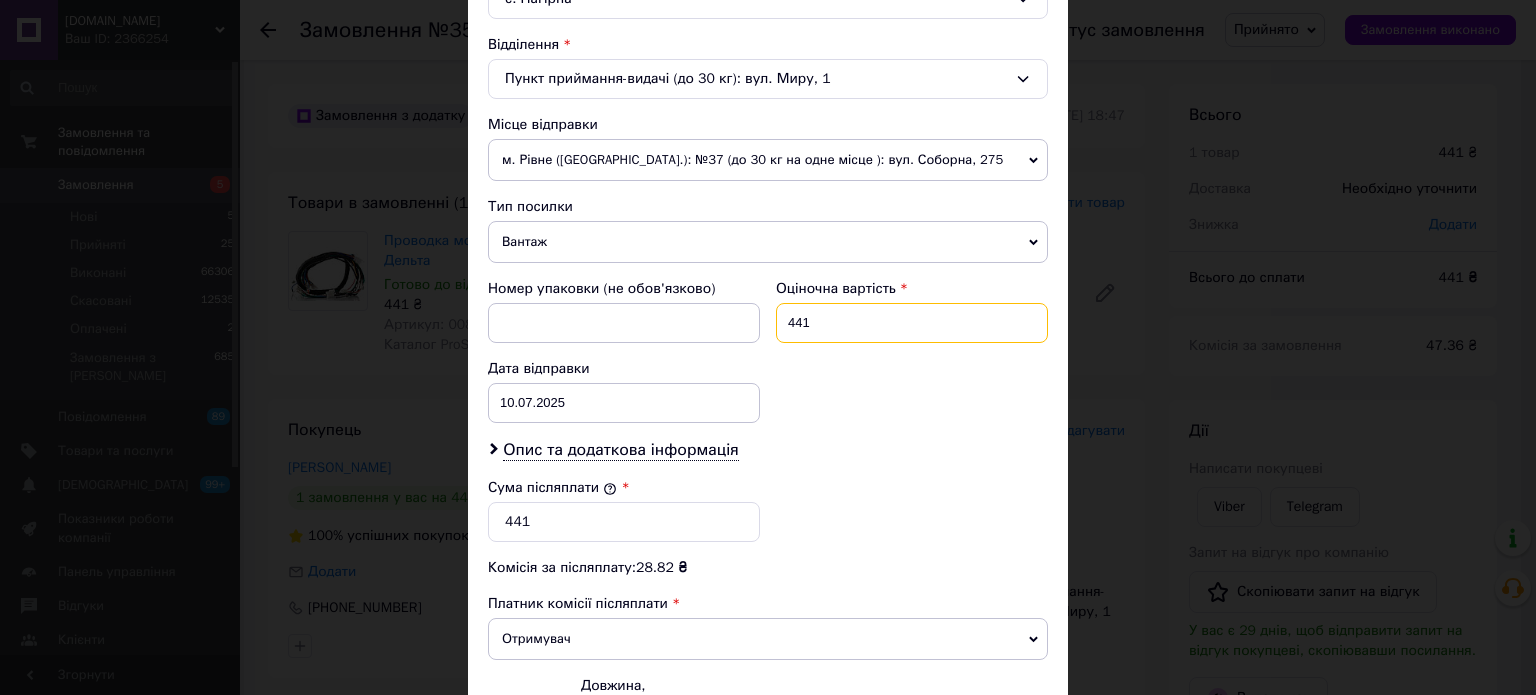 click on "441" at bounding box center (912, 323) 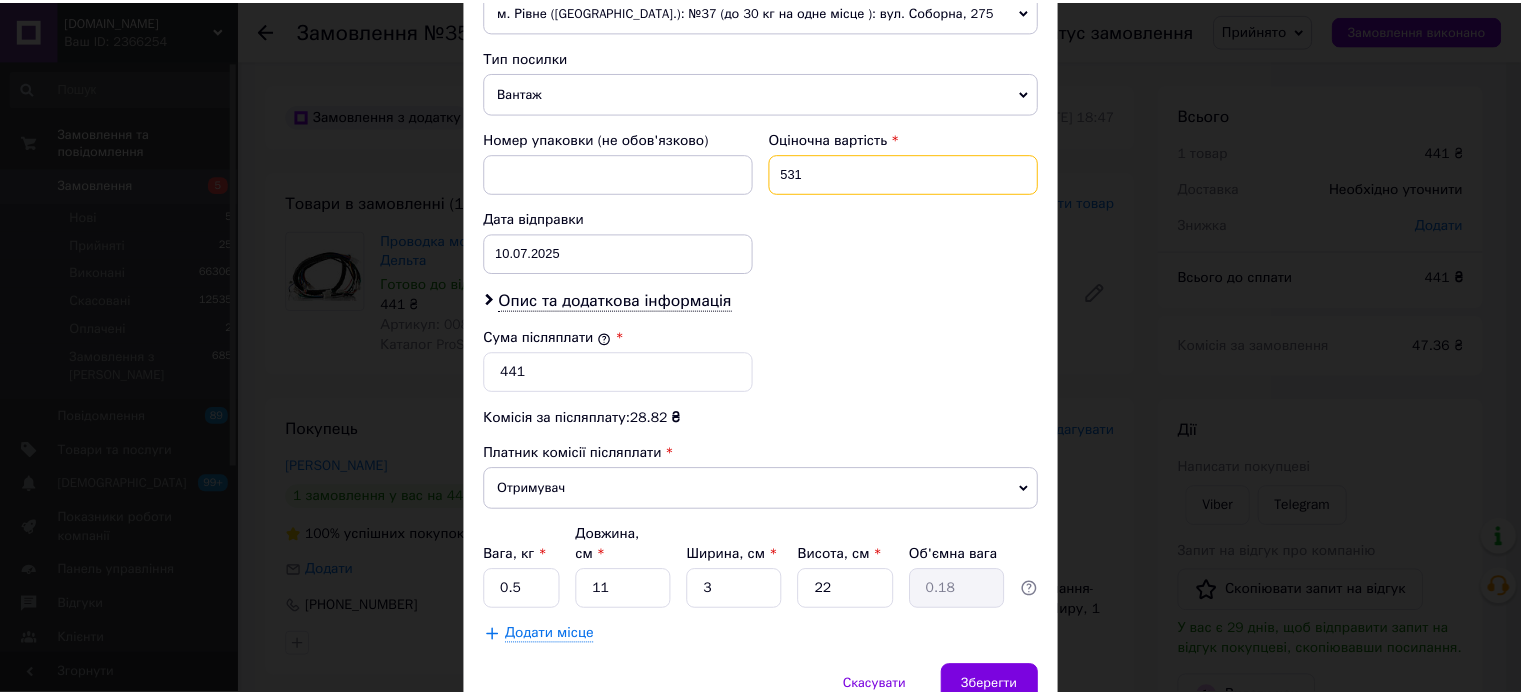 scroll, scrollTop: 824, scrollLeft: 0, axis: vertical 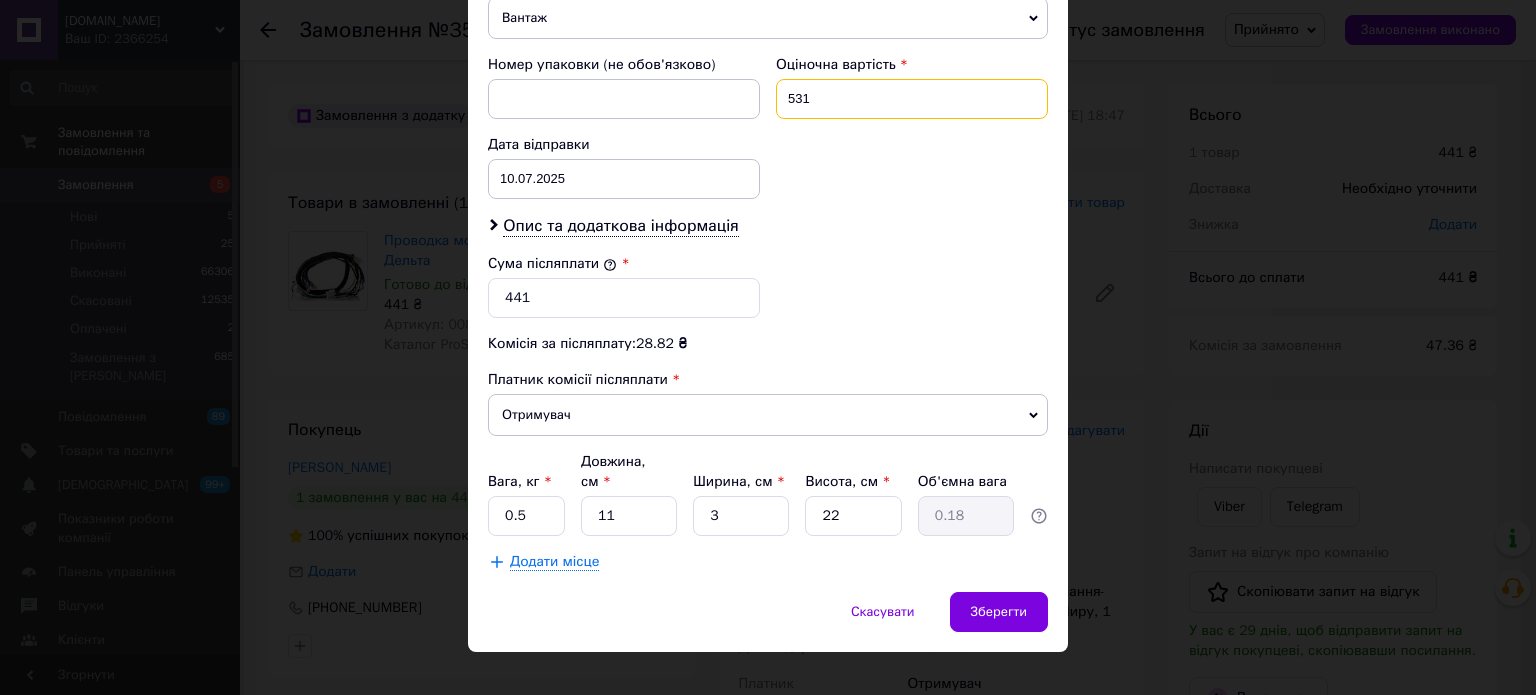 type on "531" 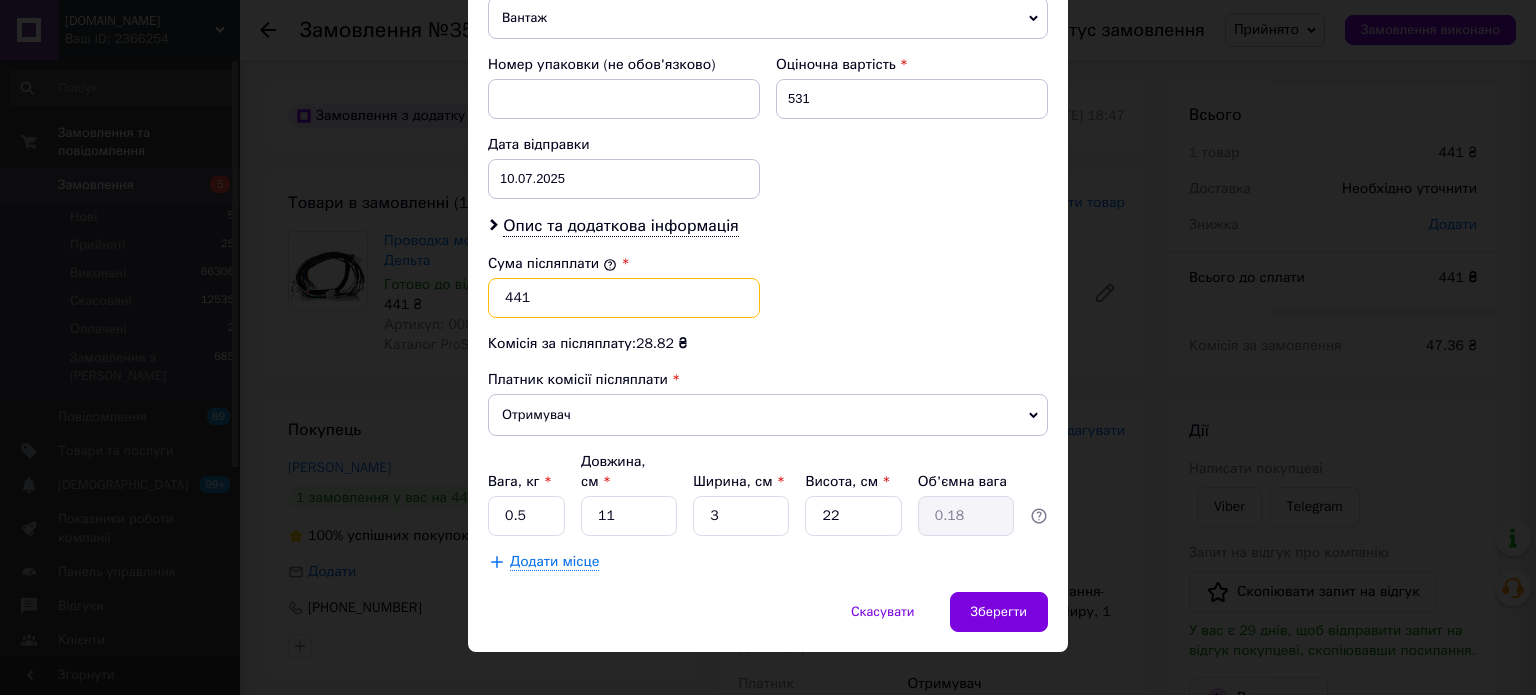 click on "441" at bounding box center [624, 298] 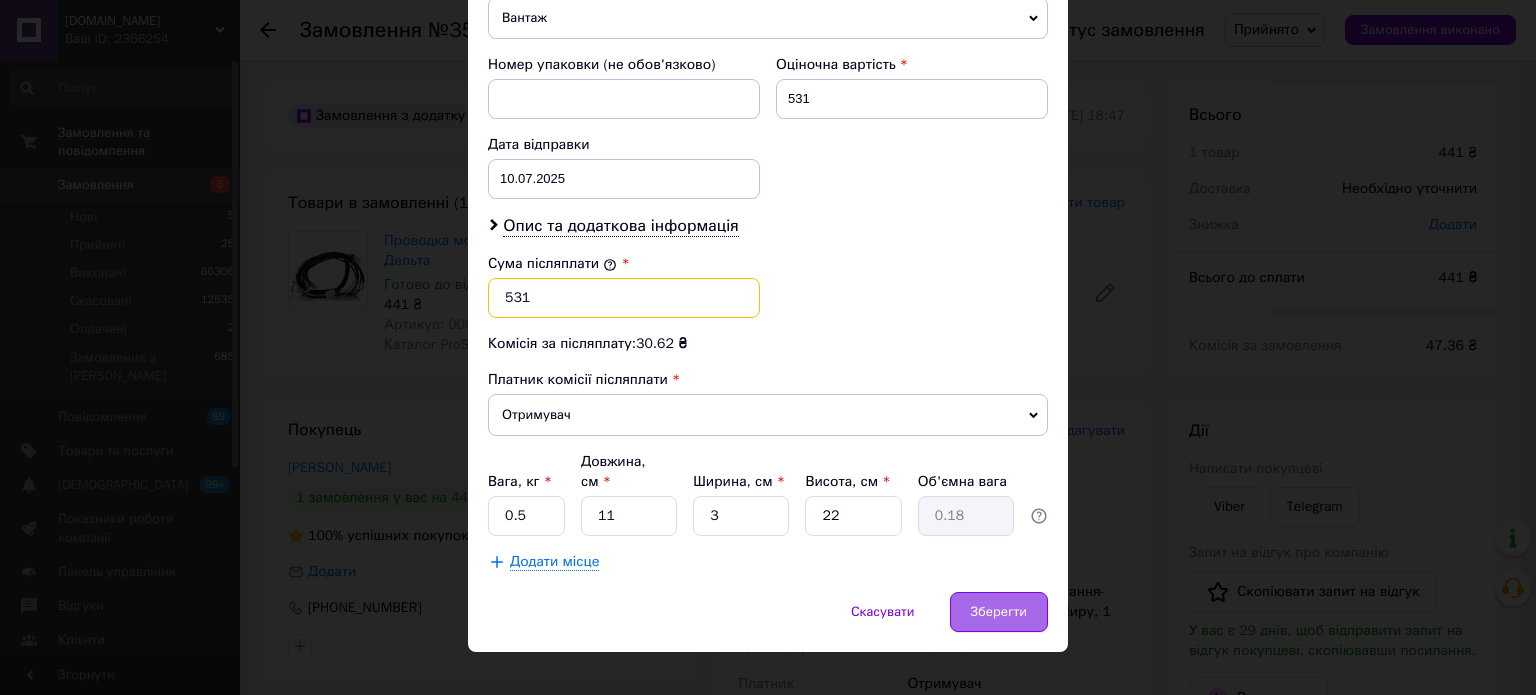type on "531" 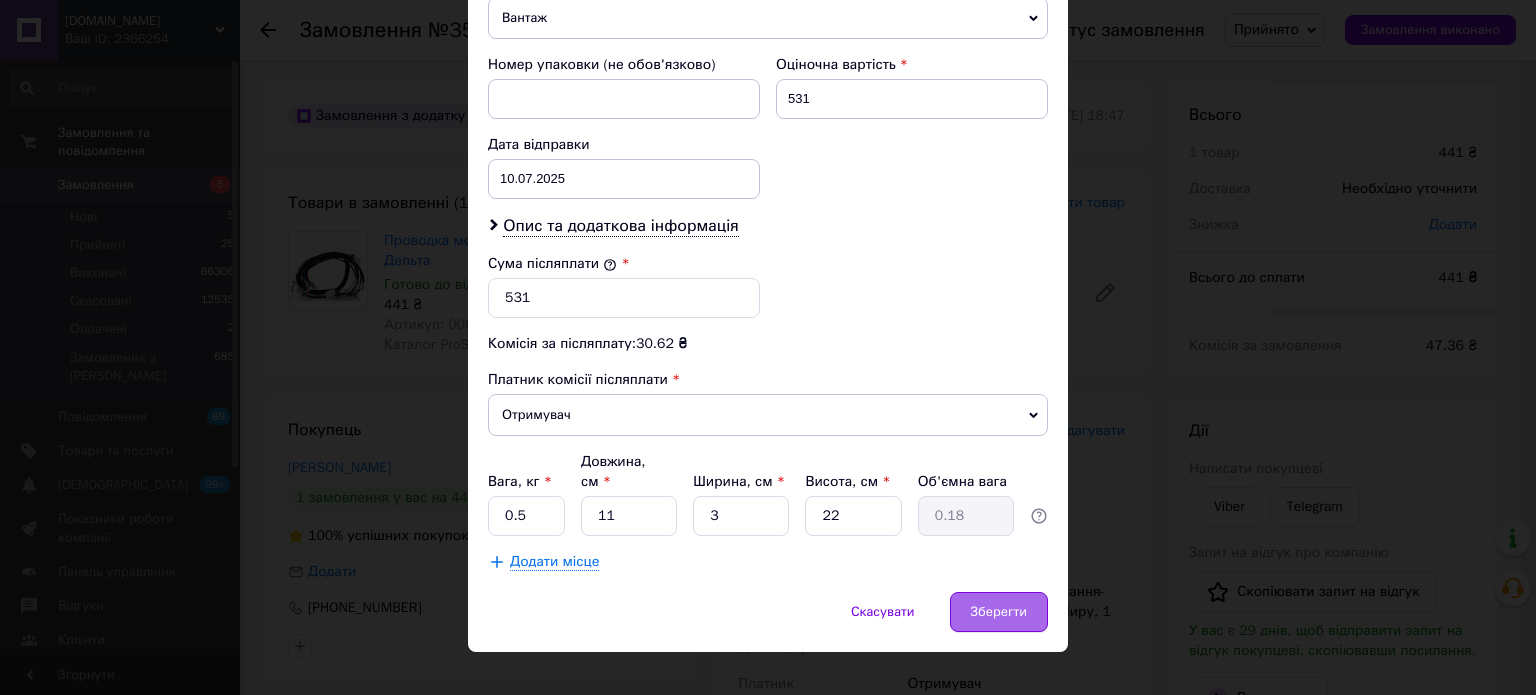 click on "Зберегти" at bounding box center (999, 612) 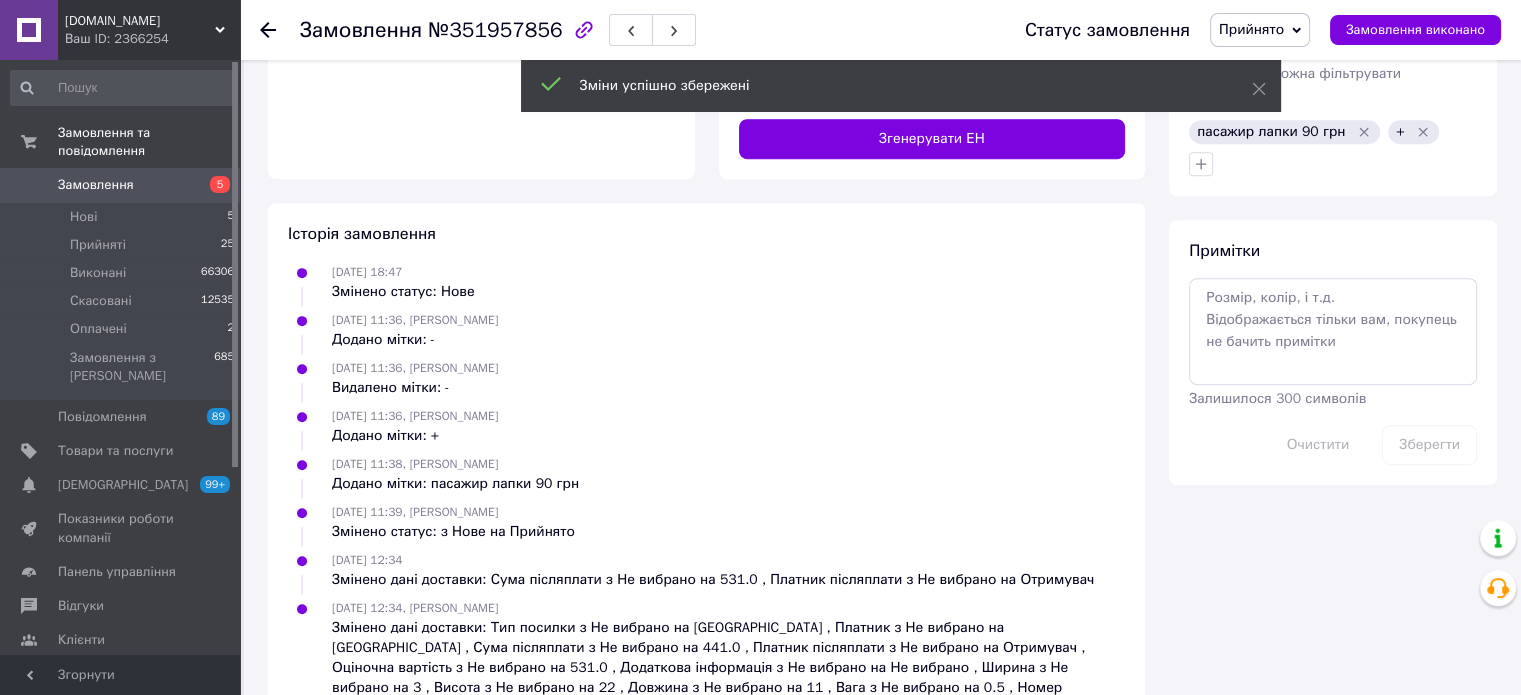 click on "Згенерувати ЕН" at bounding box center [932, 139] 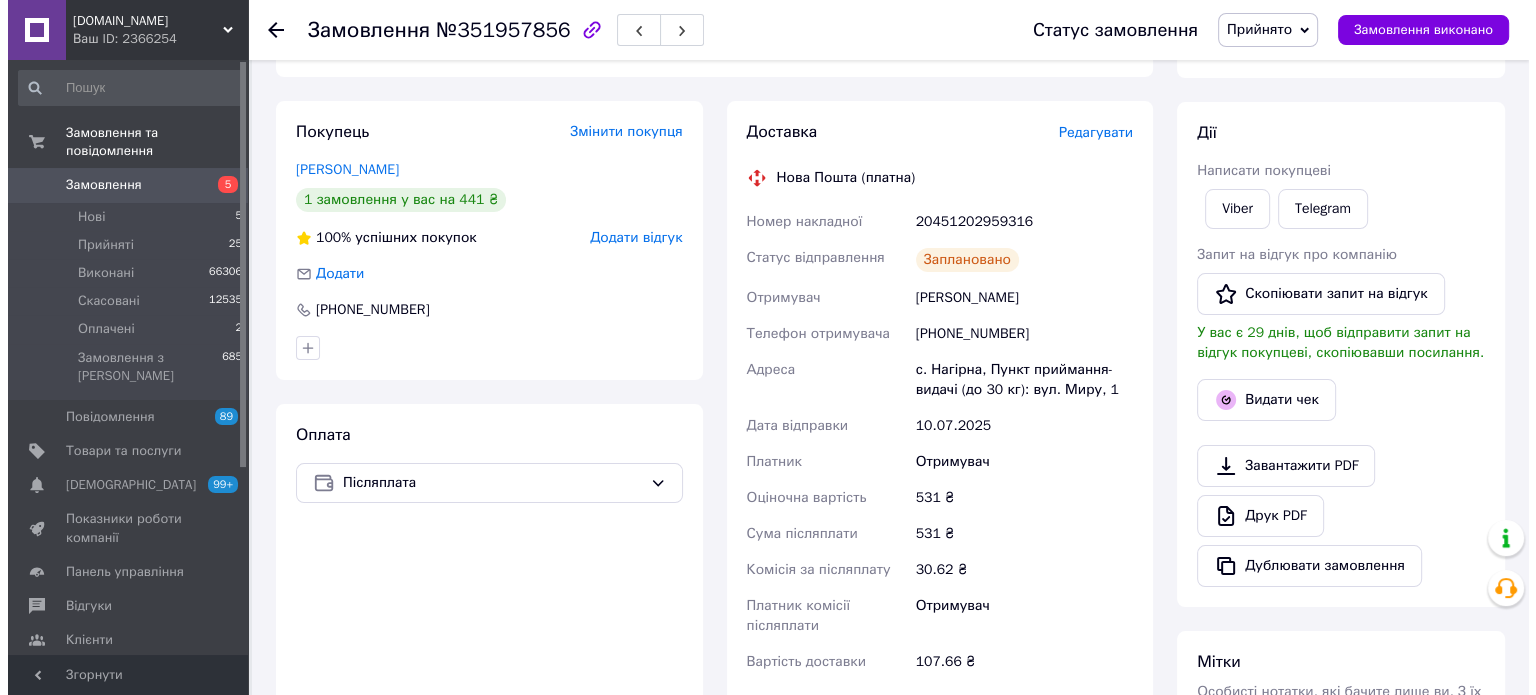 scroll, scrollTop: 268, scrollLeft: 0, axis: vertical 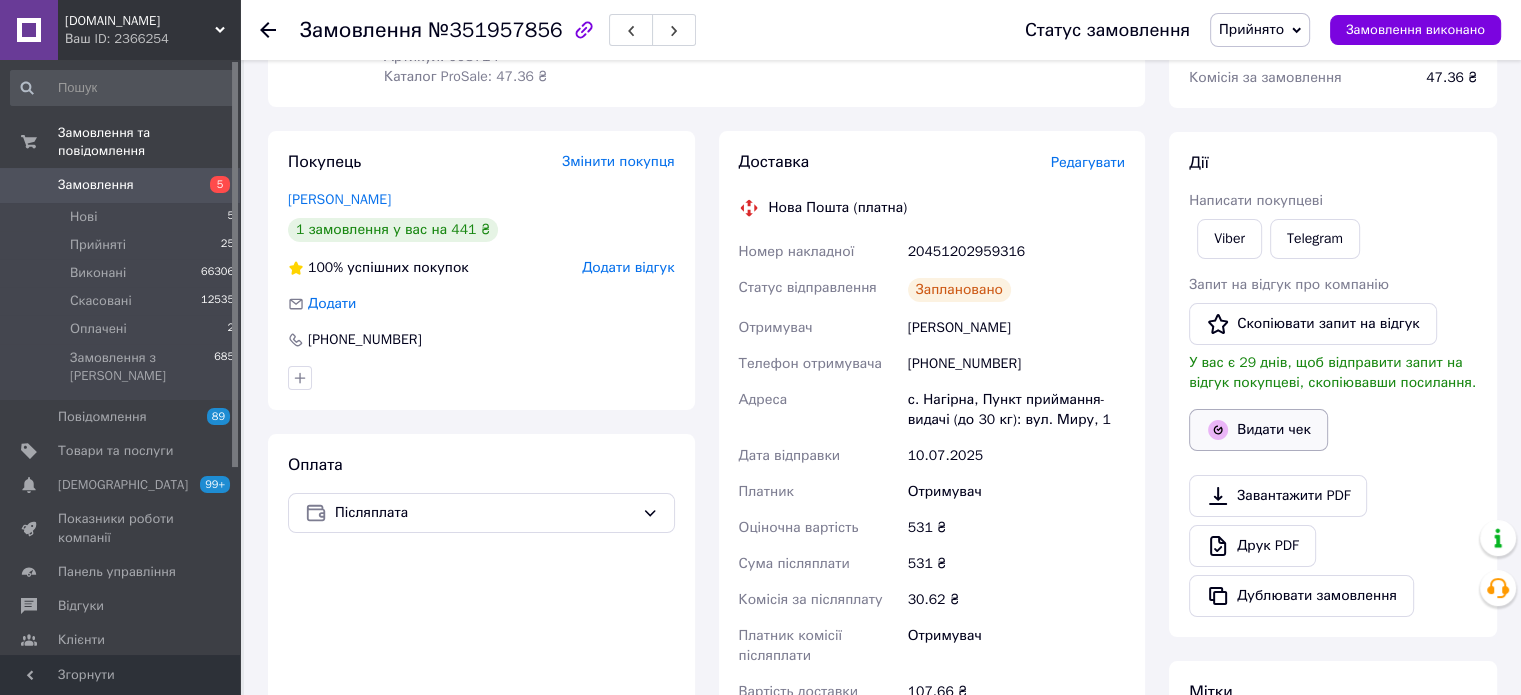 click on "Видати чек" at bounding box center (1258, 430) 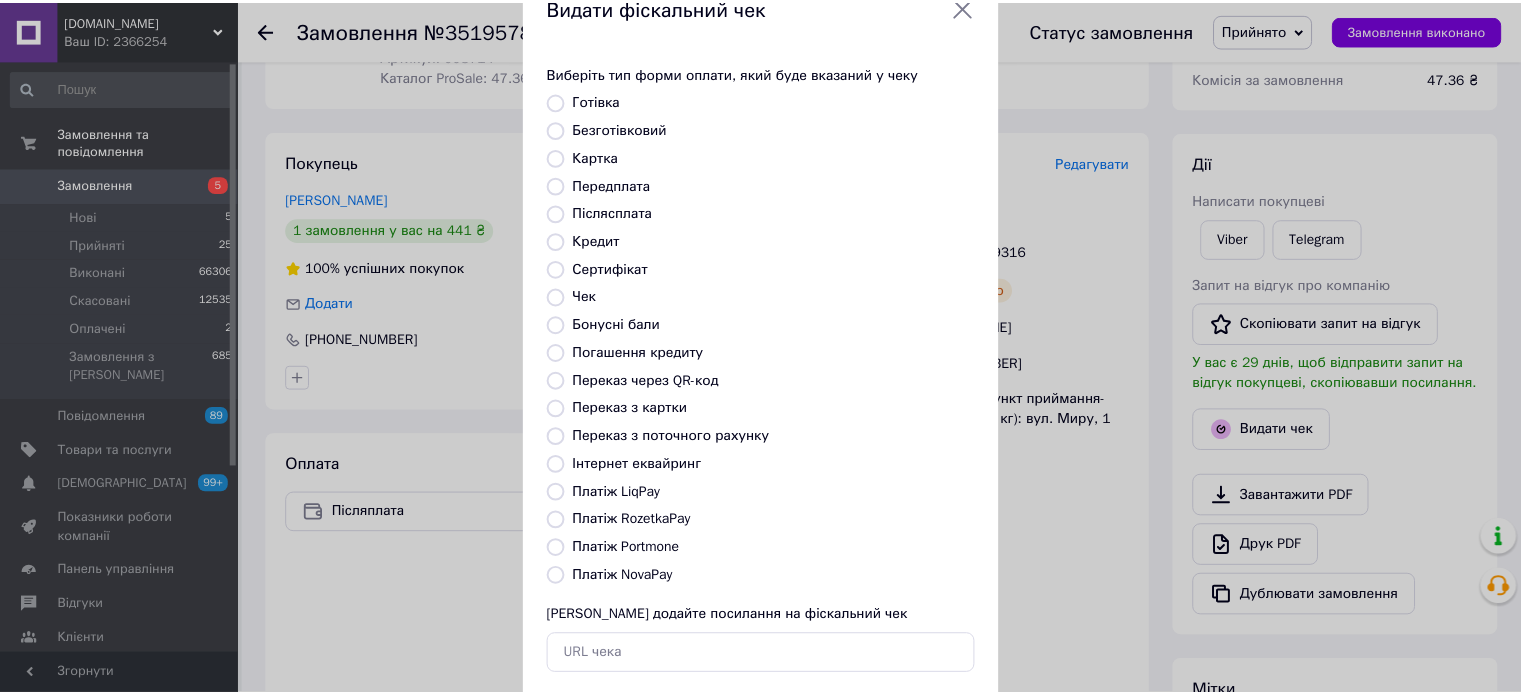 scroll, scrollTop: 163, scrollLeft: 0, axis: vertical 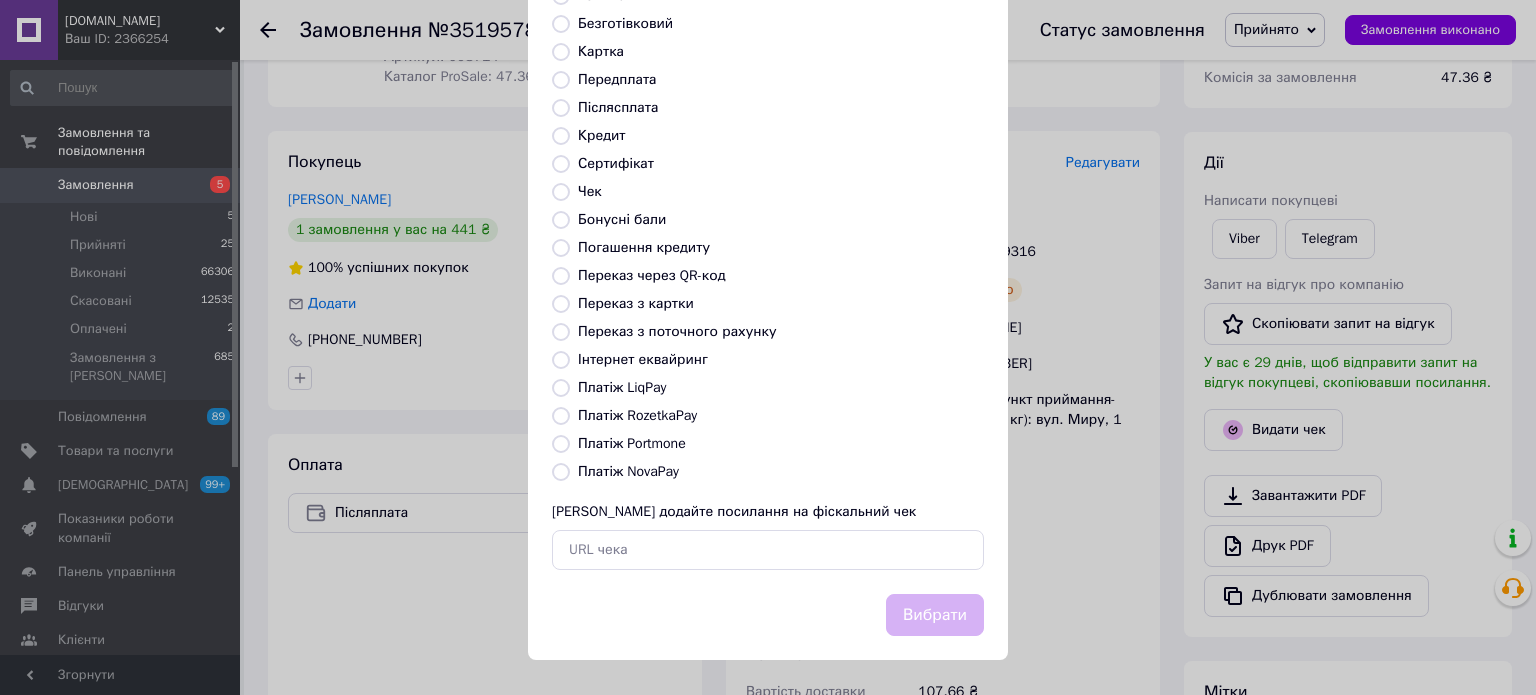 click on "Платіж NovaPay" at bounding box center [628, 471] 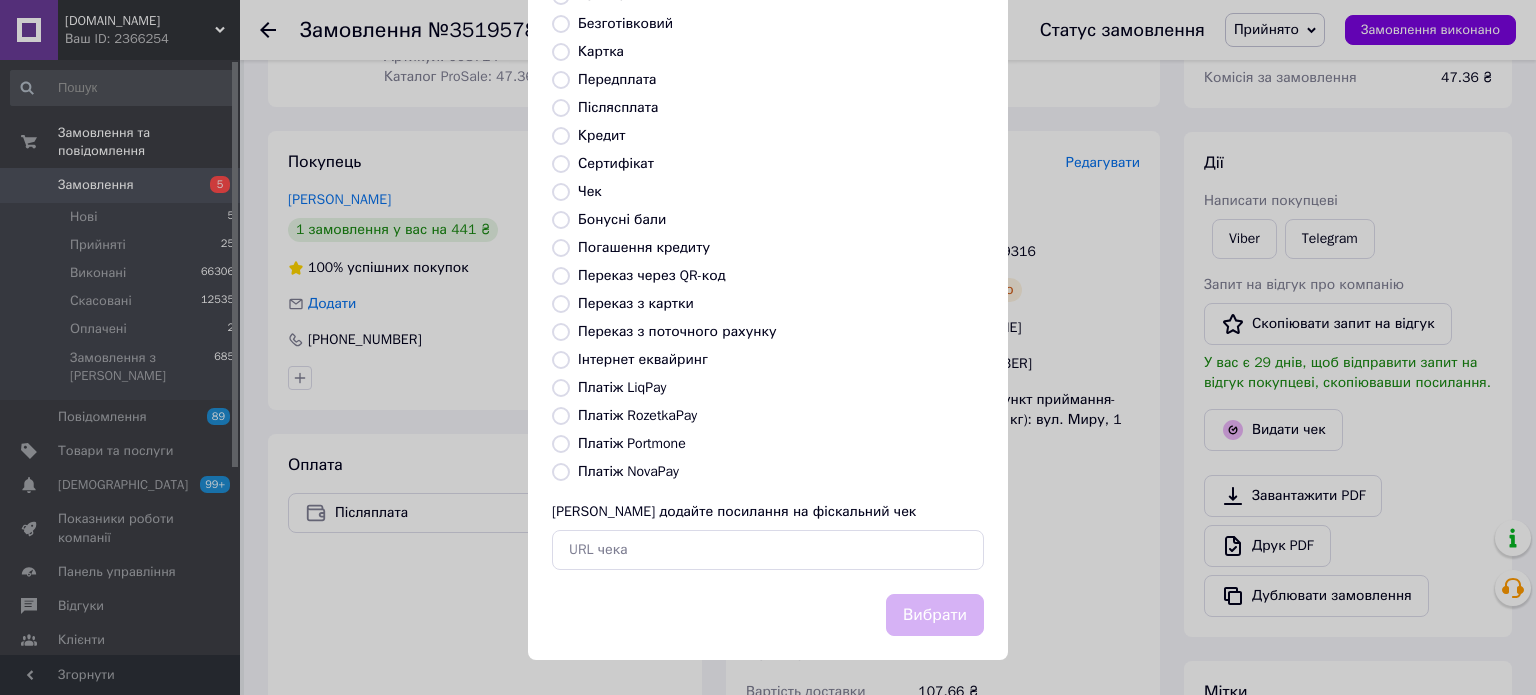 radio on "true" 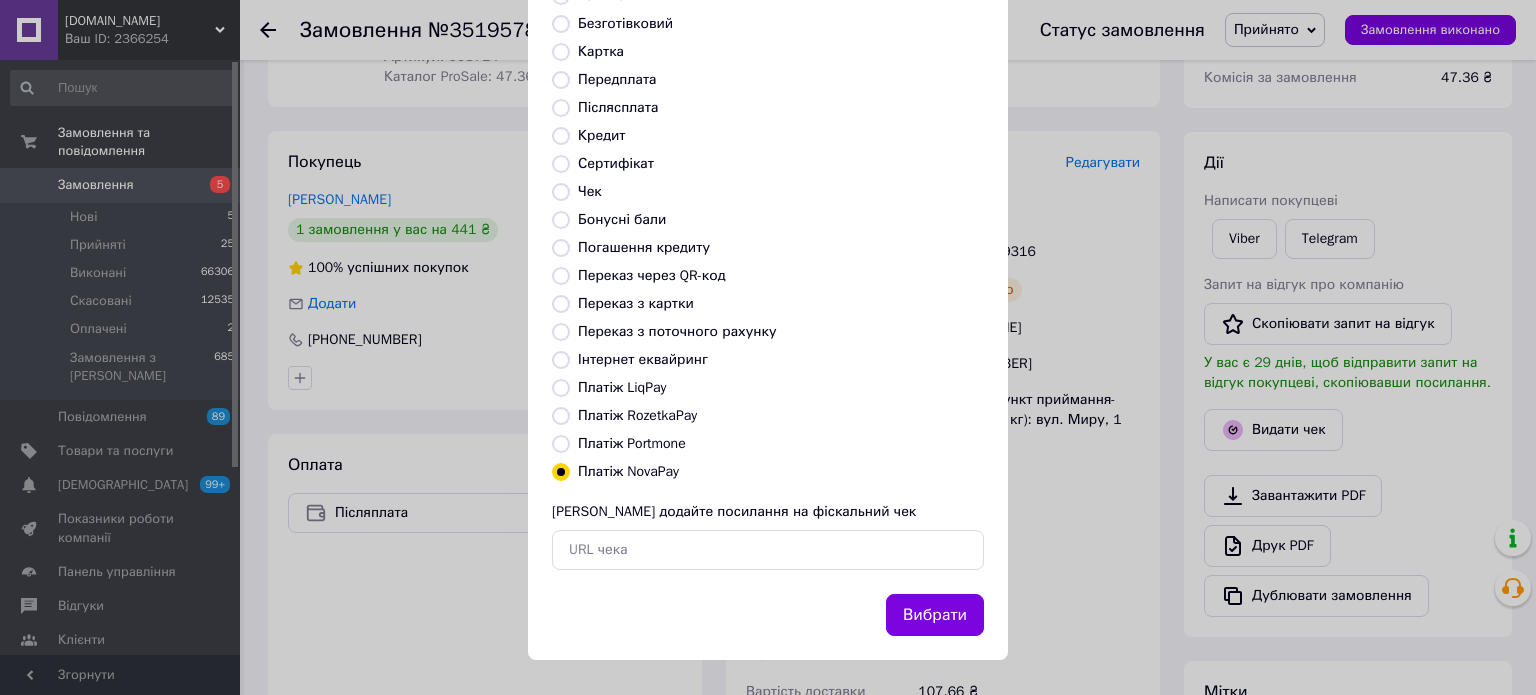 click on "Вибрати" at bounding box center [935, 615] 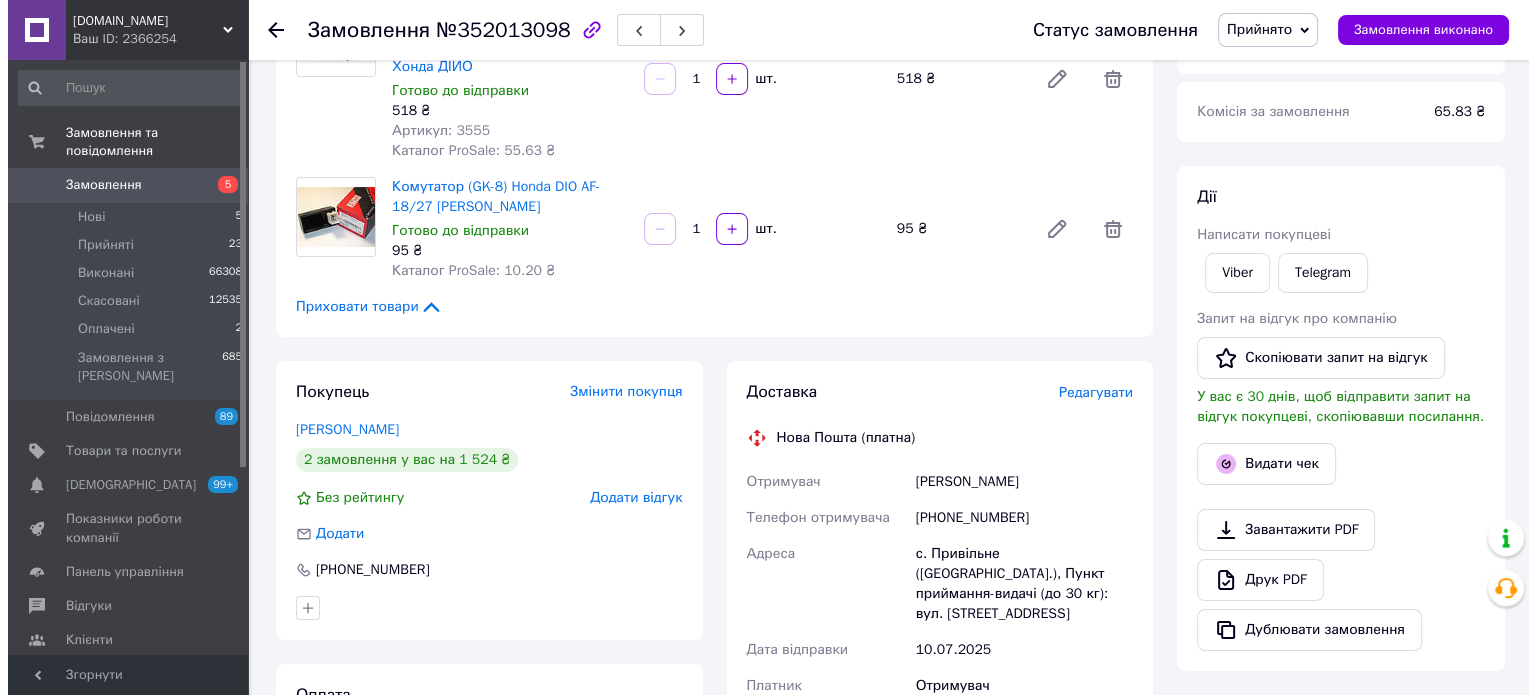 scroll, scrollTop: 400, scrollLeft: 0, axis: vertical 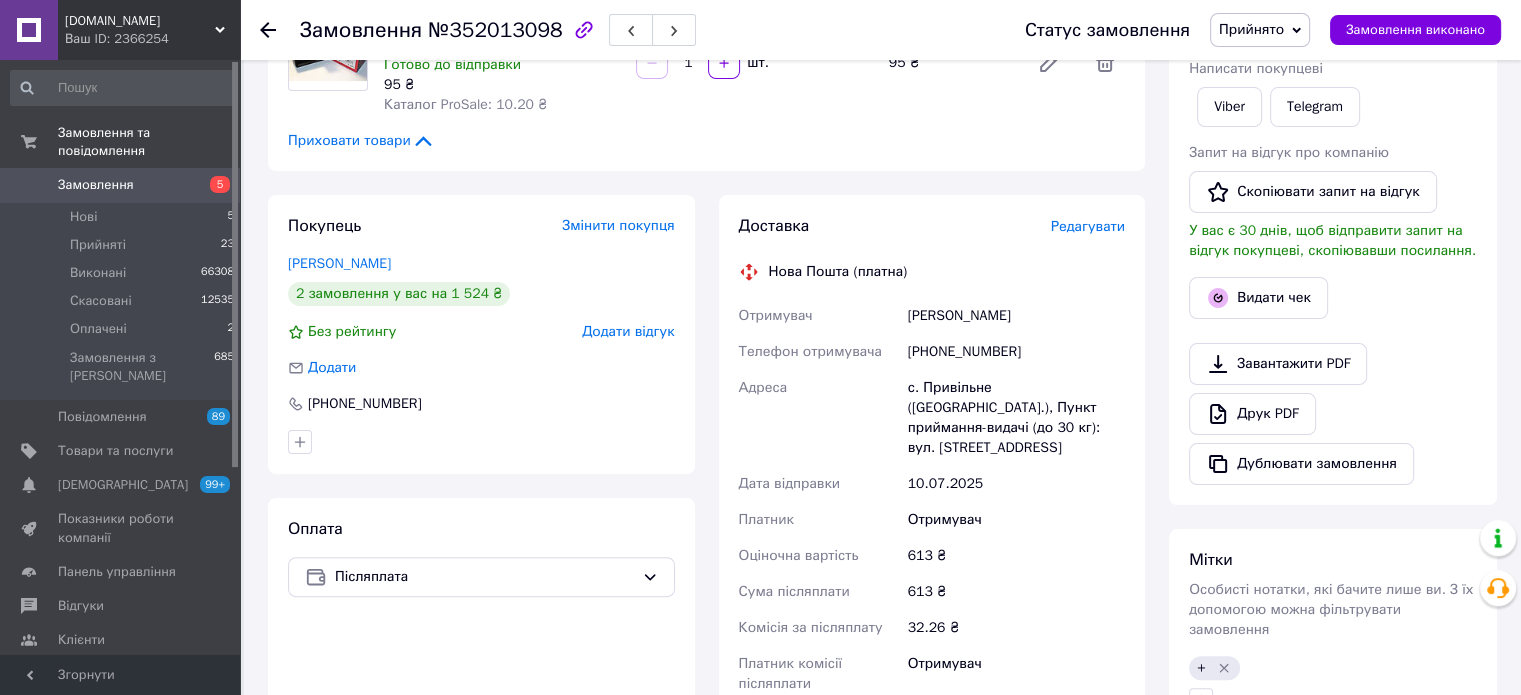 click on "Редагувати" at bounding box center [1088, 226] 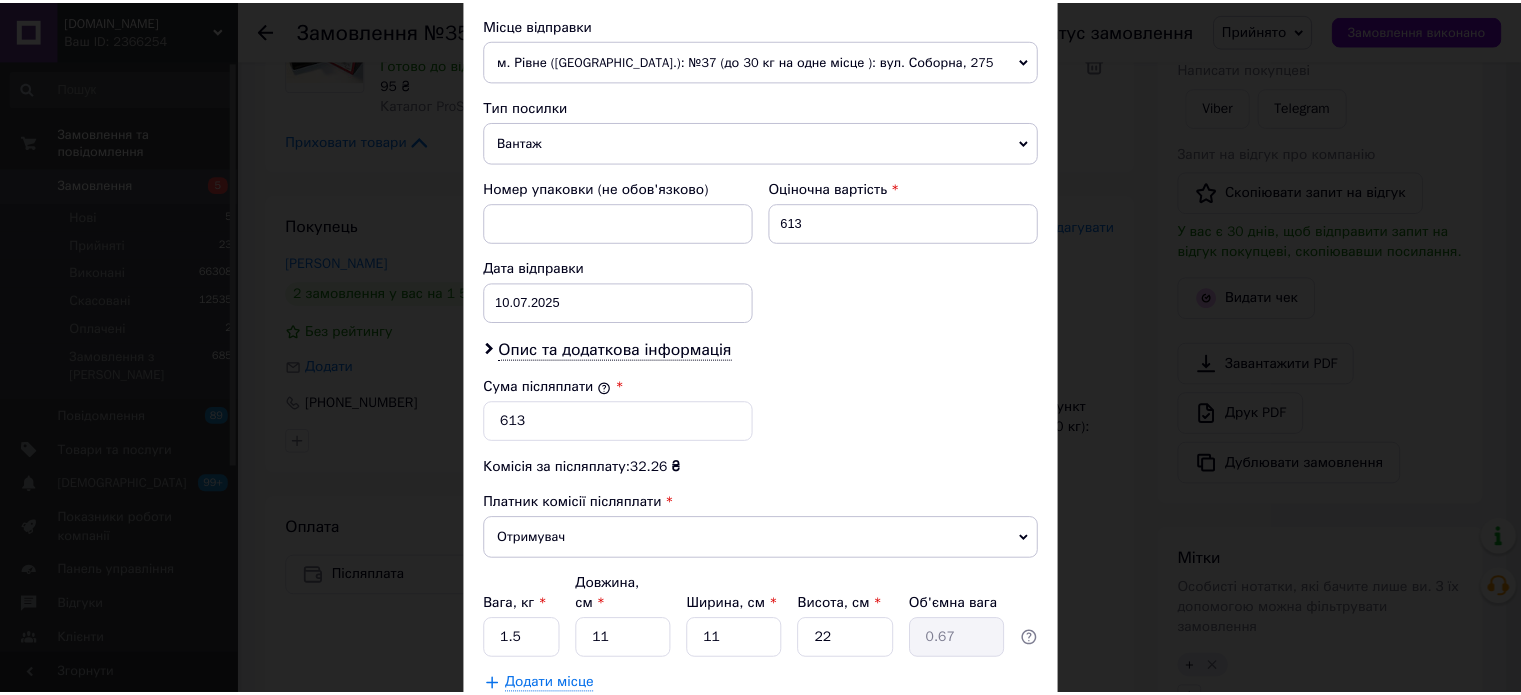 scroll, scrollTop: 824, scrollLeft: 0, axis: vertical 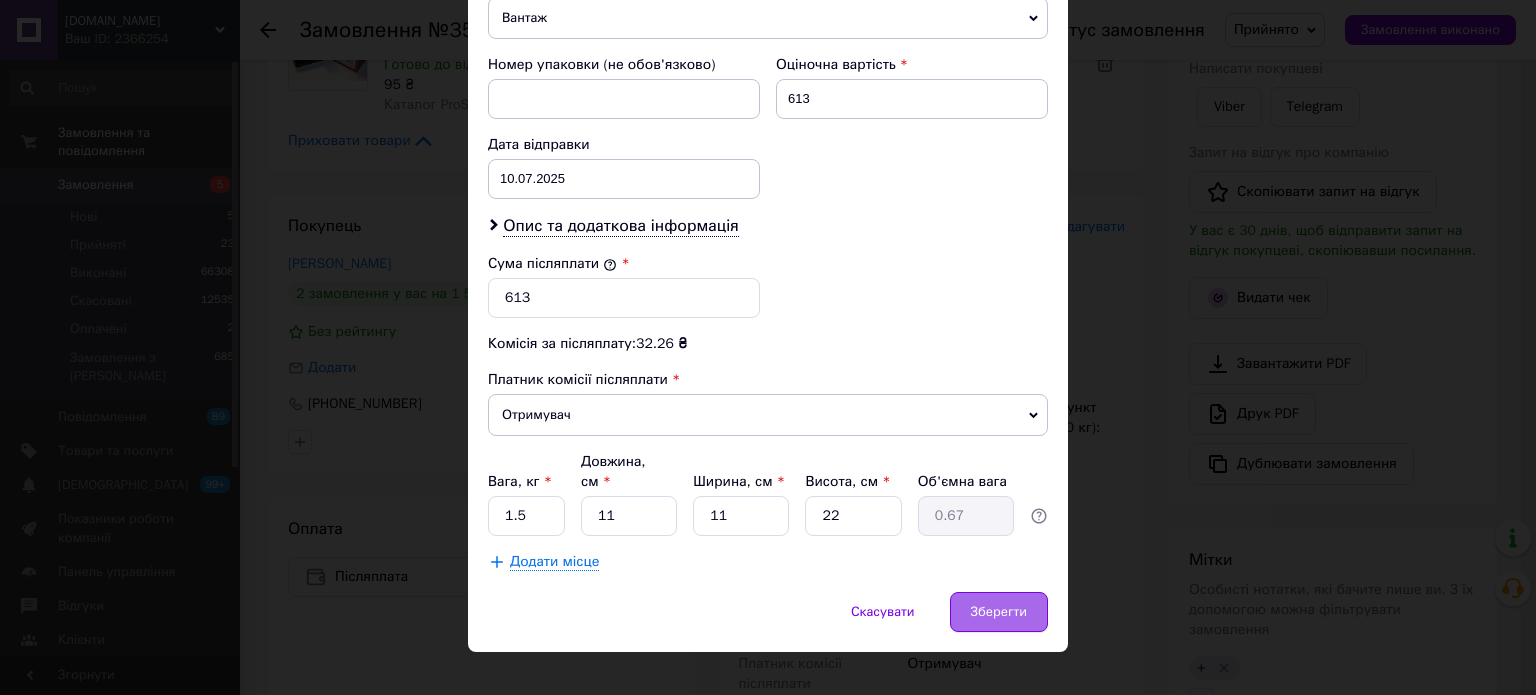 click on "Зберегти" at bounding box center (999, 612) 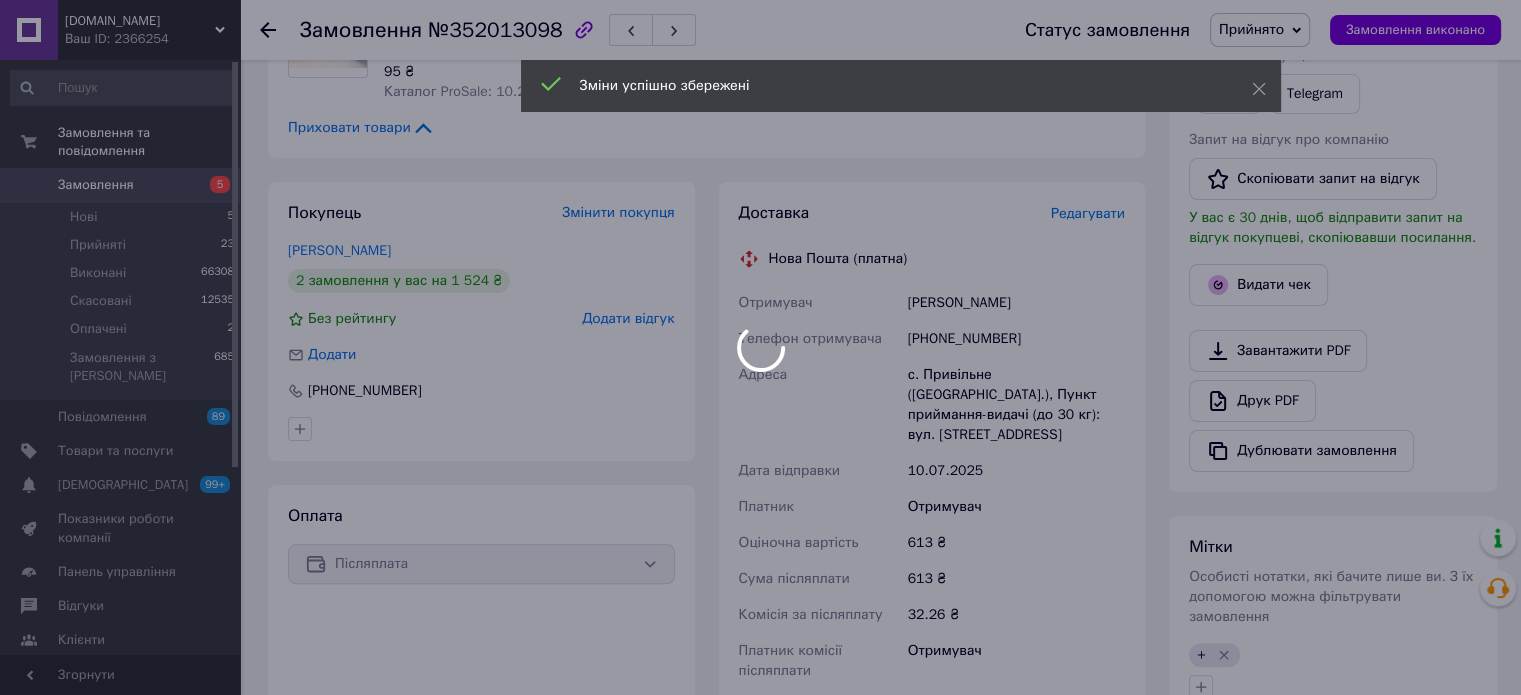 scroll, scrollTop: 862, scrollLeft: 0, axis: vertical 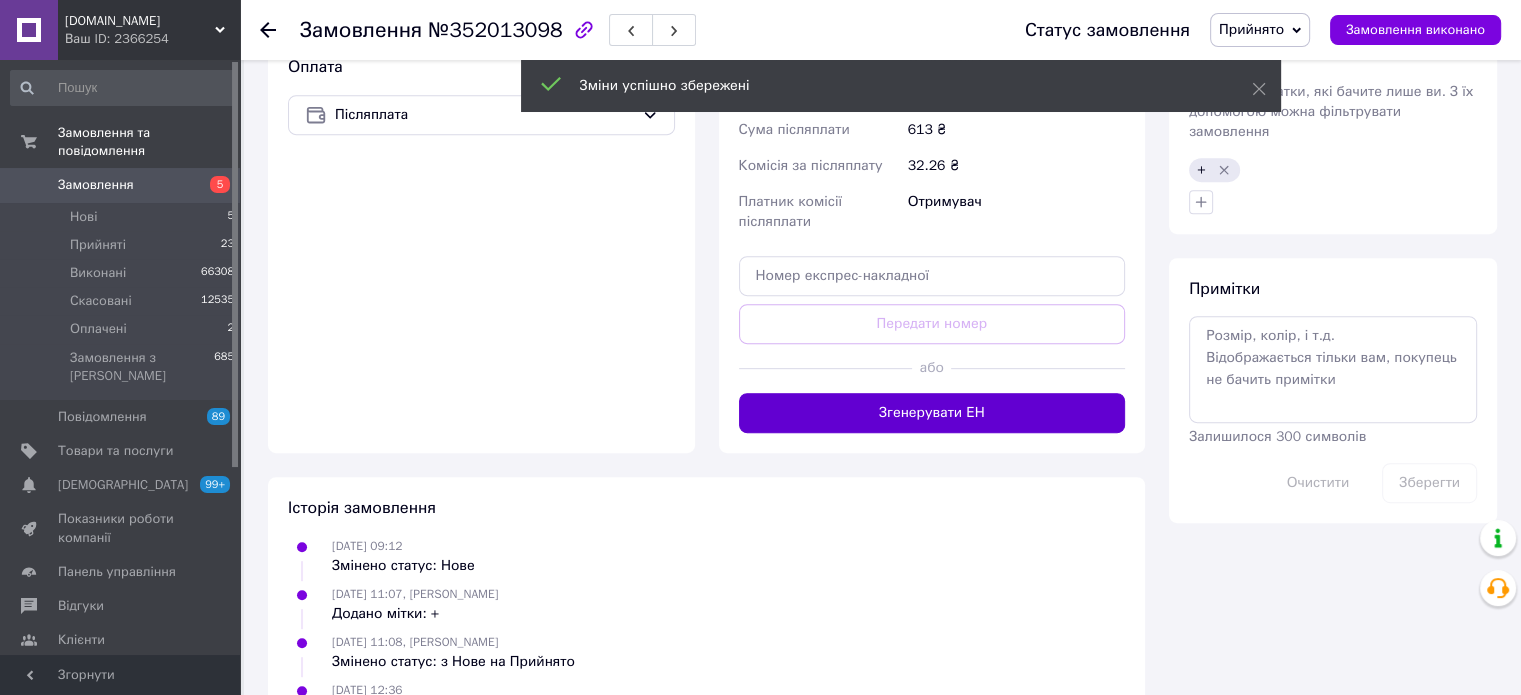 click on "Згенерувати ЕН" at bounding box center [932, 413] 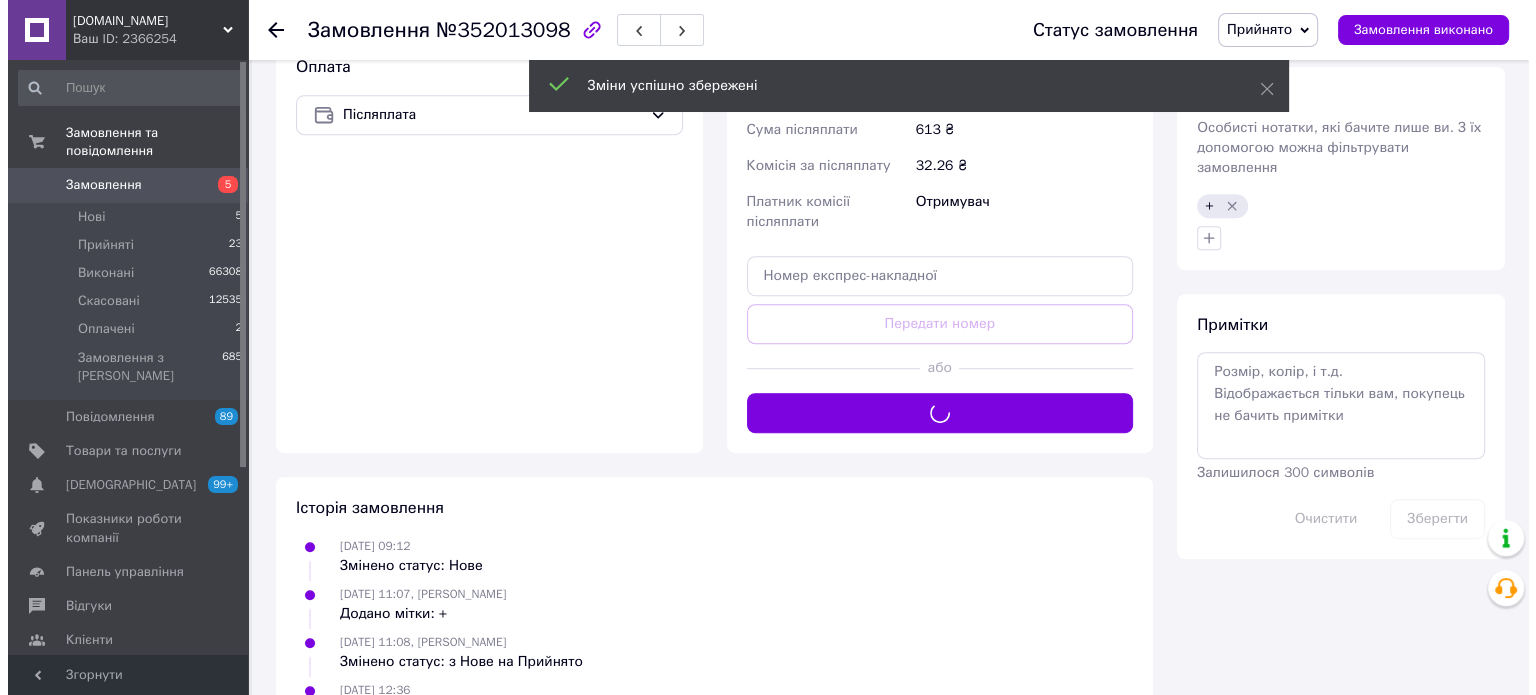 scroll, scrollTop: 362, scrollLeft: 0, axis: vertical 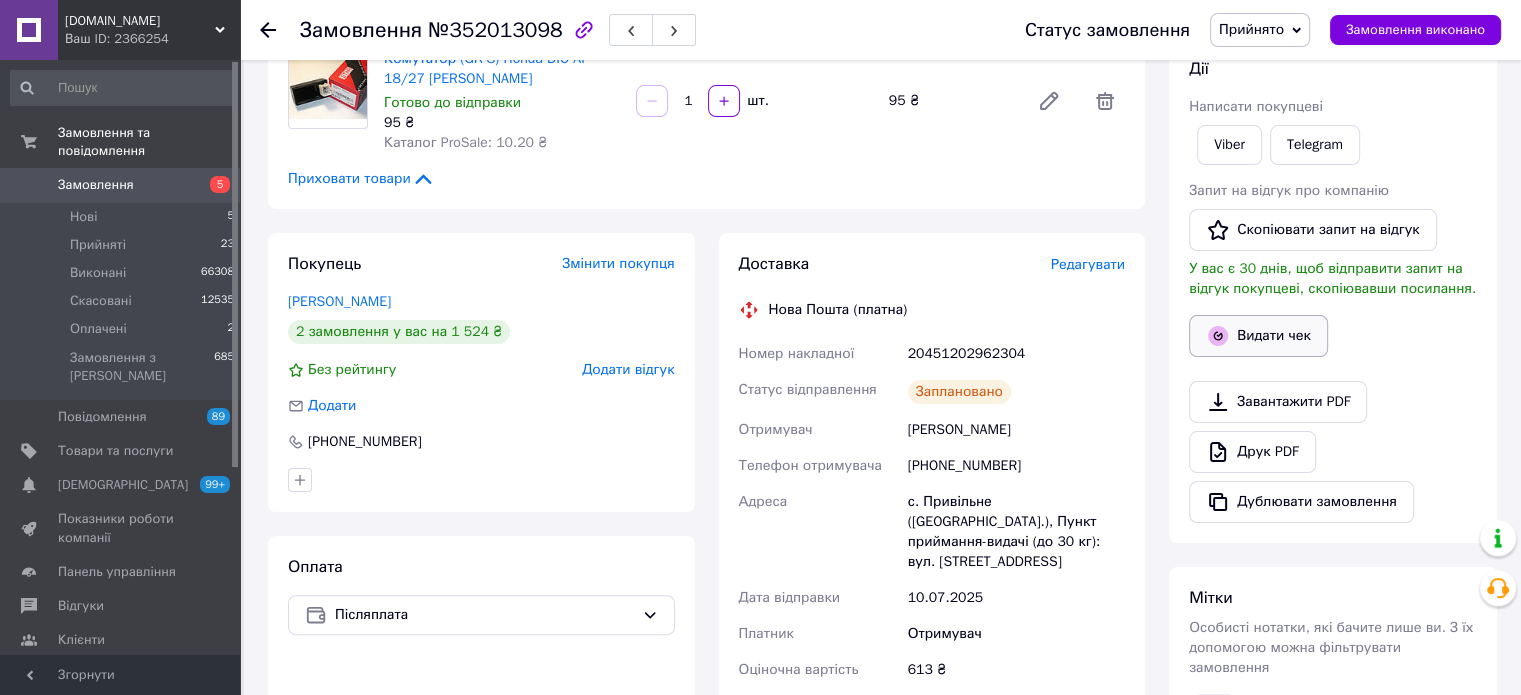 click on "Видати чек" at bounding box center (1258, 336) 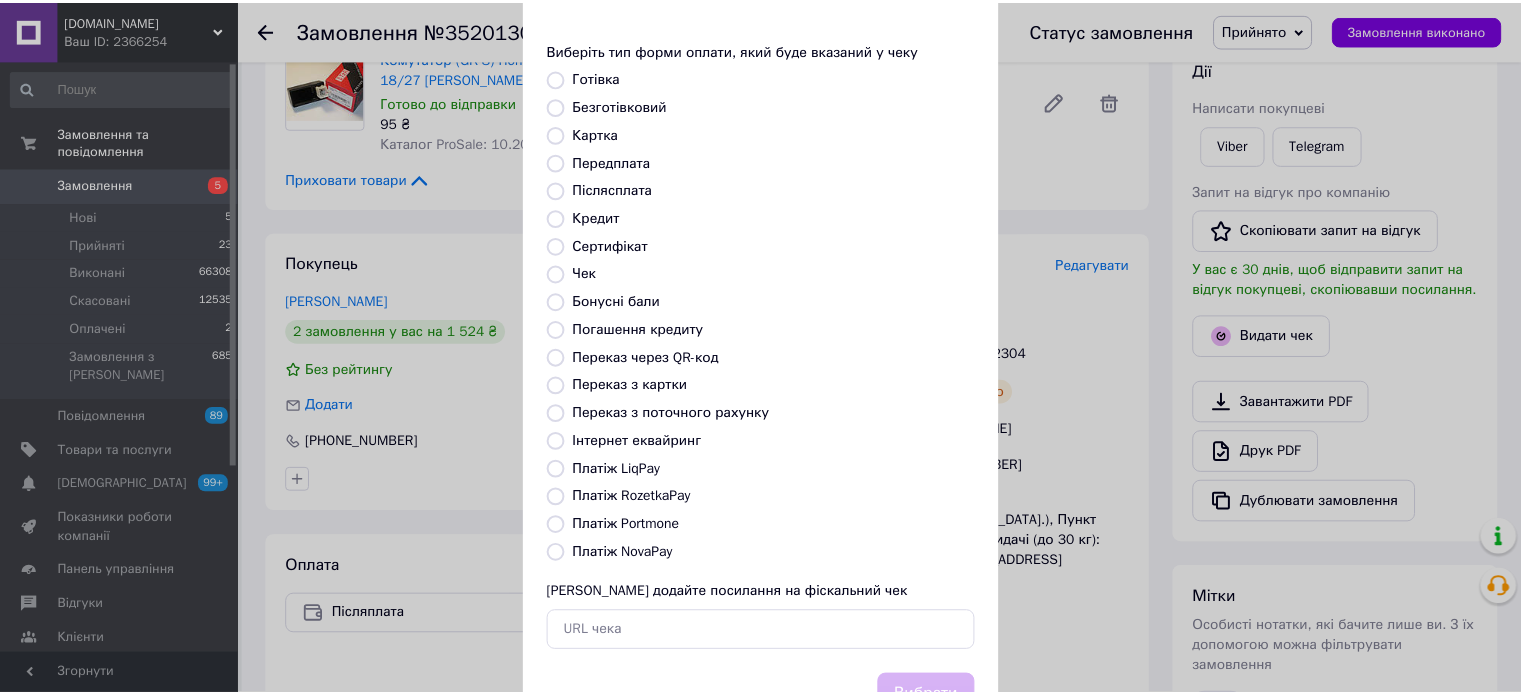 scroll, scrollTop: 163, scrollLeft: 0, axis: vertical 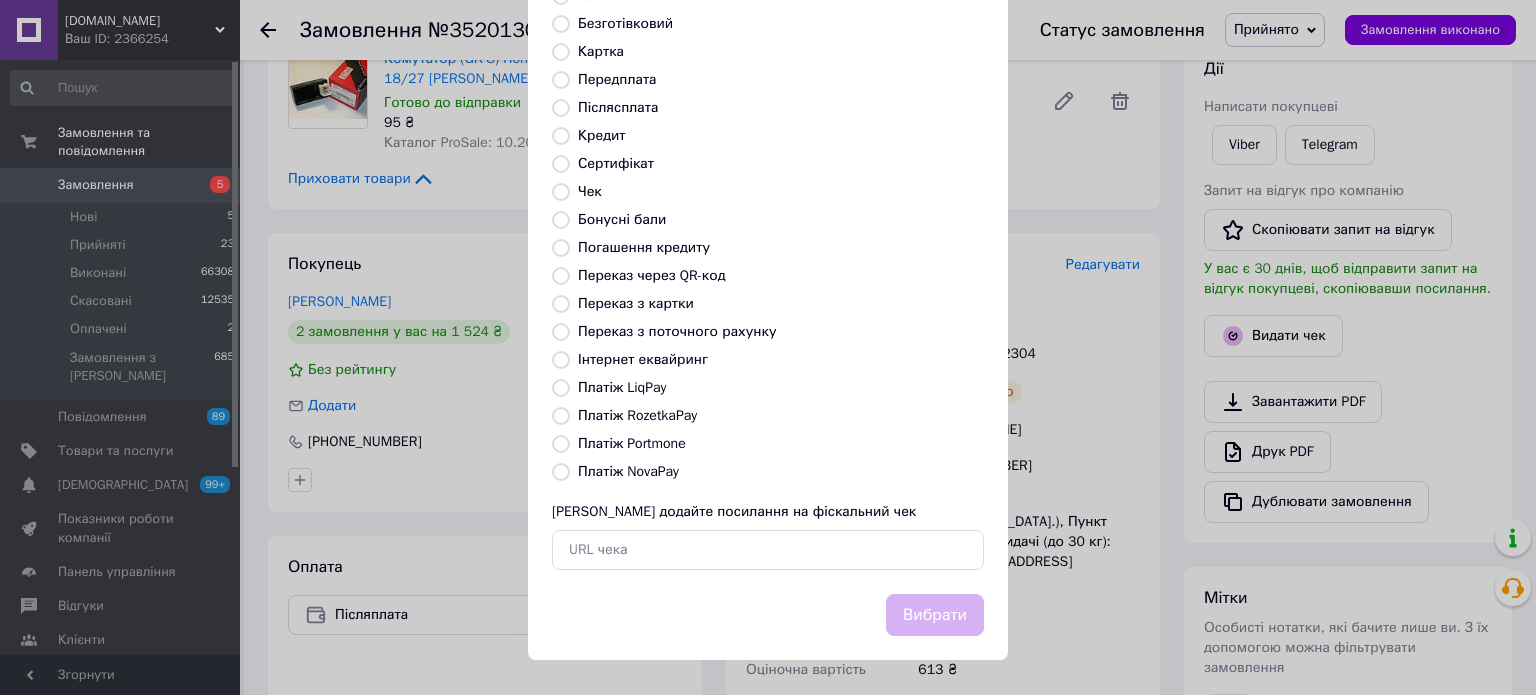 click on "Платіж NovaPay" at bounding box center [628, 471] 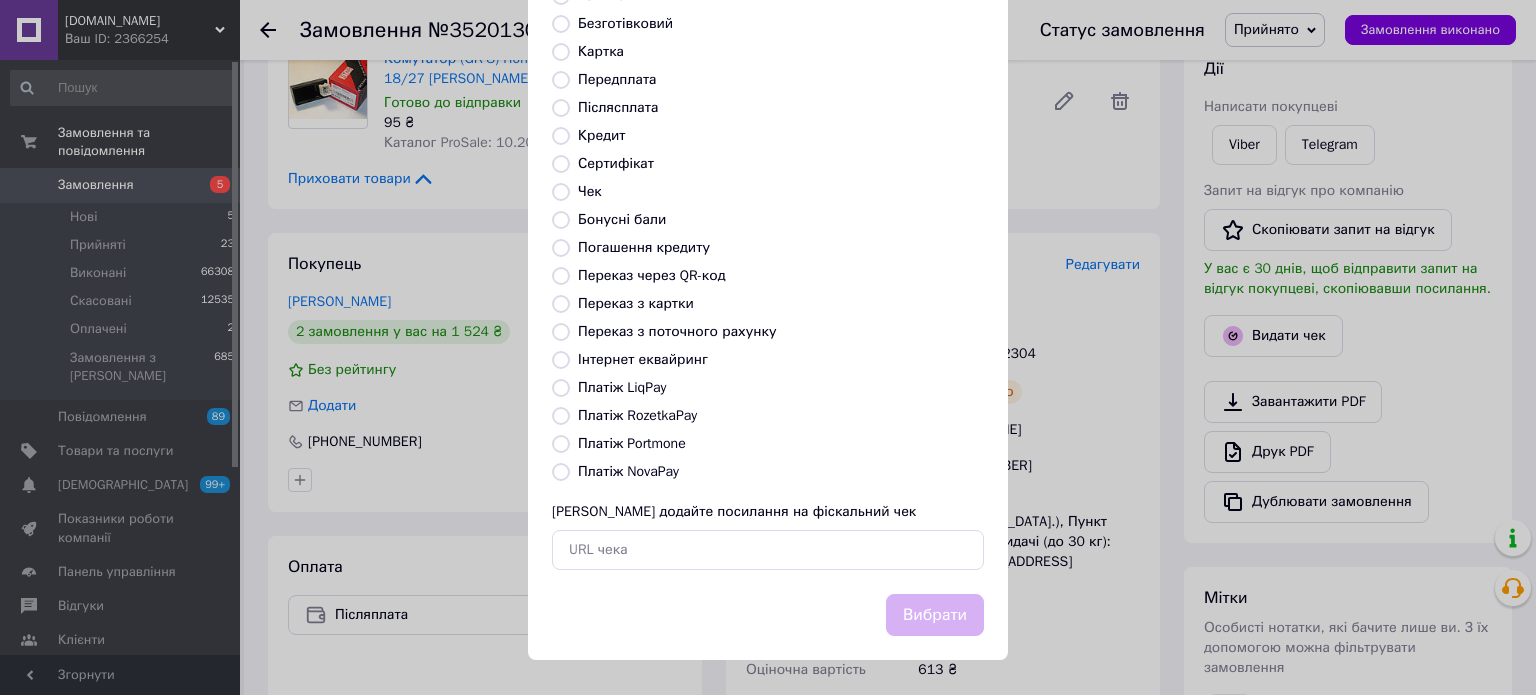radio on "true" 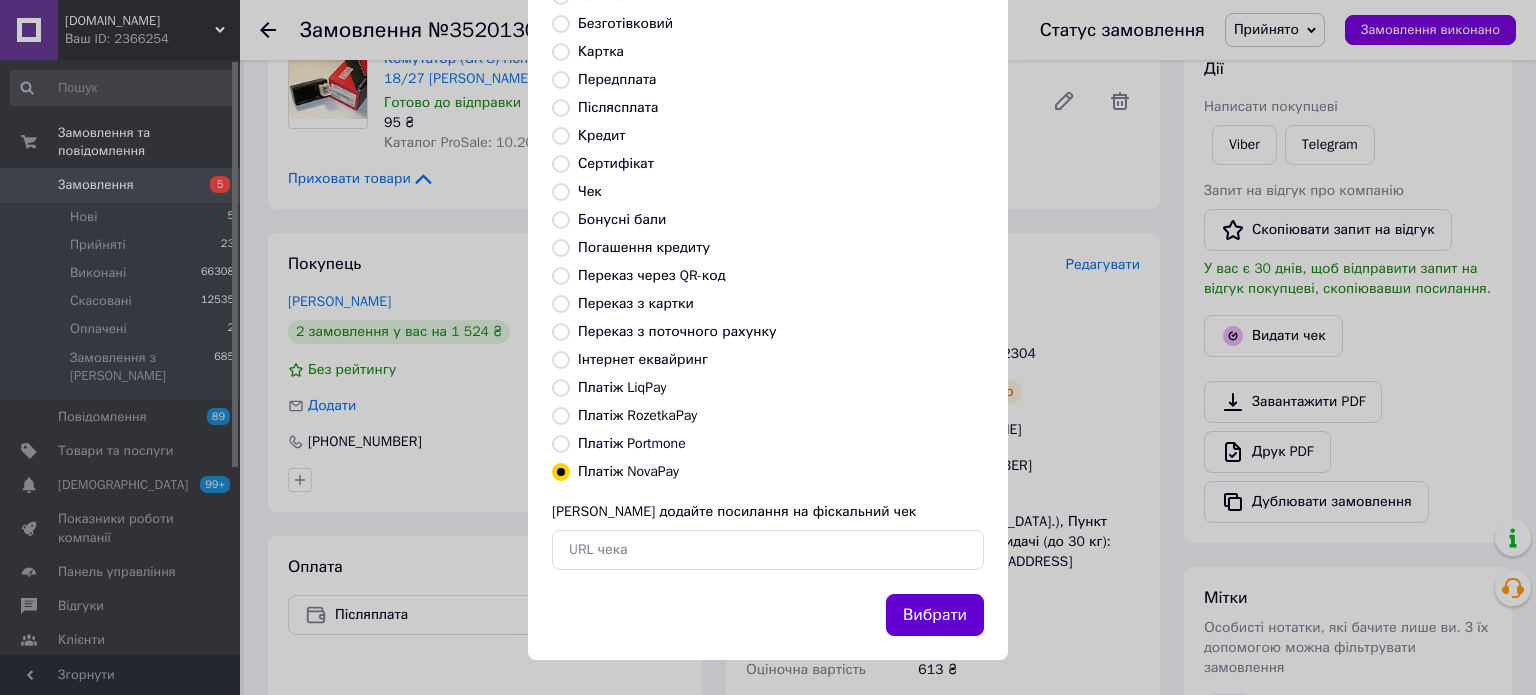 click on "Вибрати" at bounding box center [935, 615] 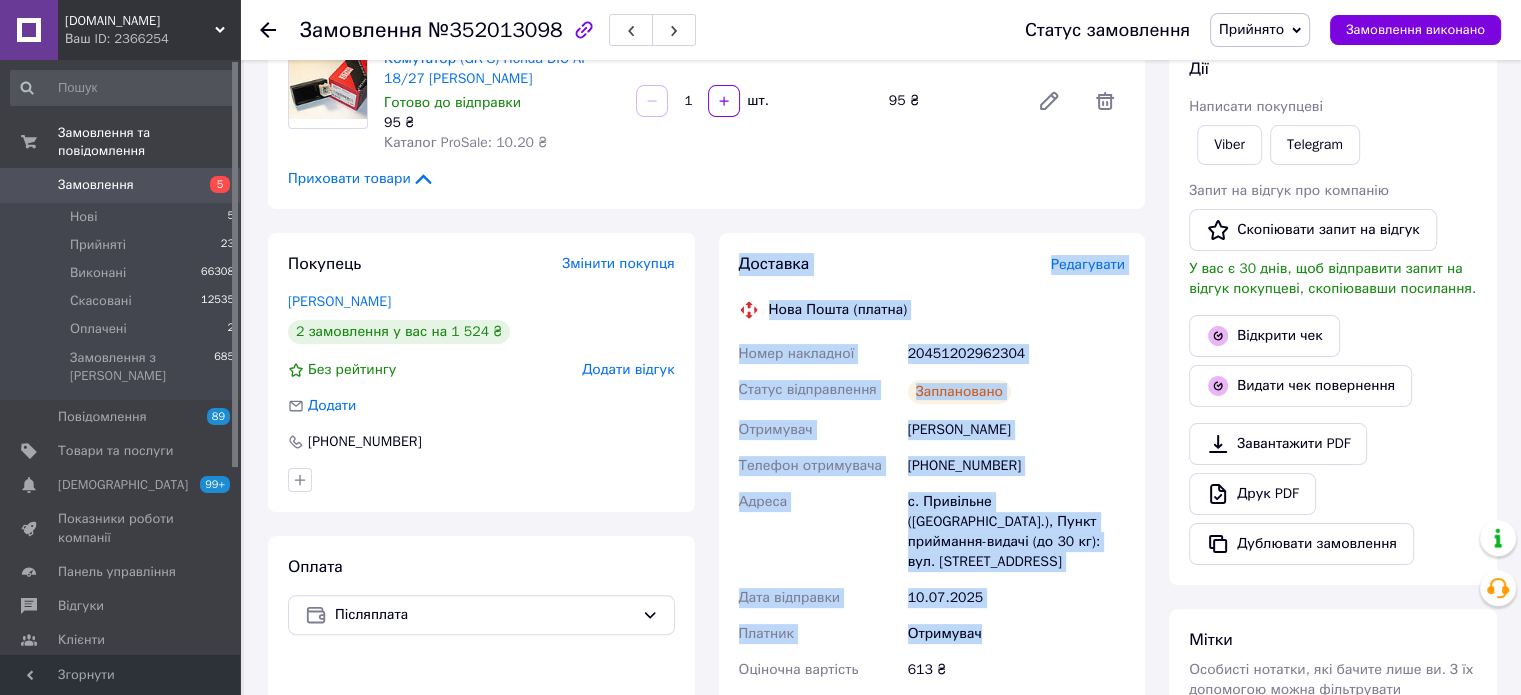 drag, startPoint x: 975, startPoint y: 631, endPoint x: 338, endPoint y: 719, distance: 643.04974 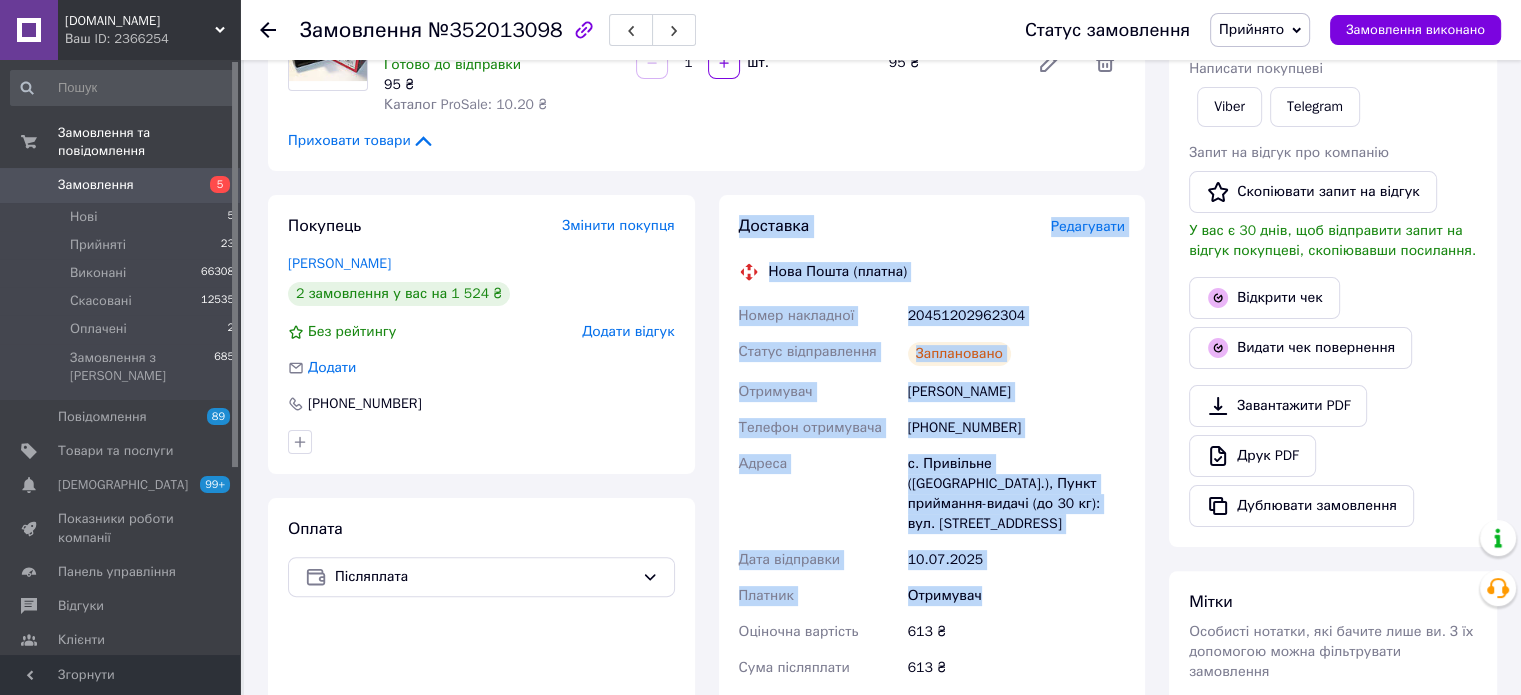 click on "20451202962304" at bounding box center [1016, 316] 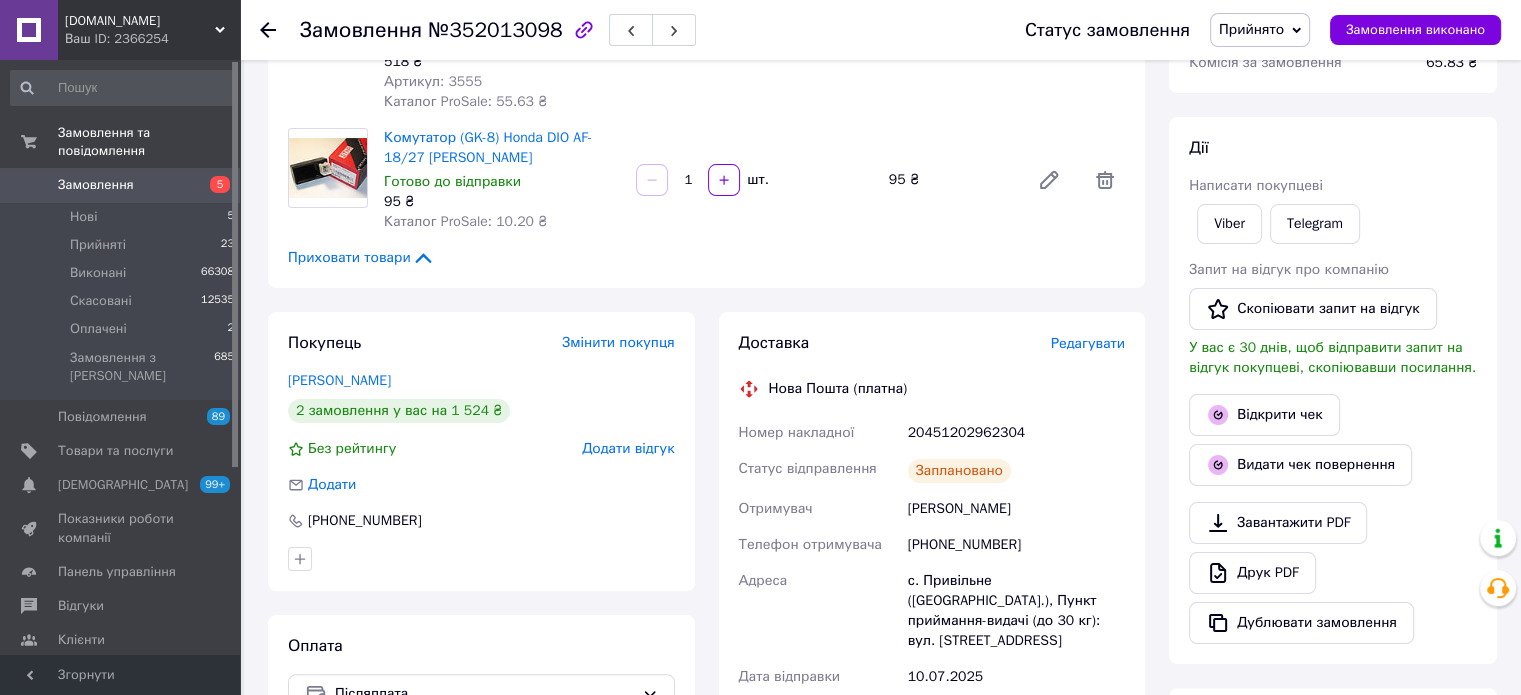 scroll, scrollTop: 0, scrollLeft: 0, axis: both 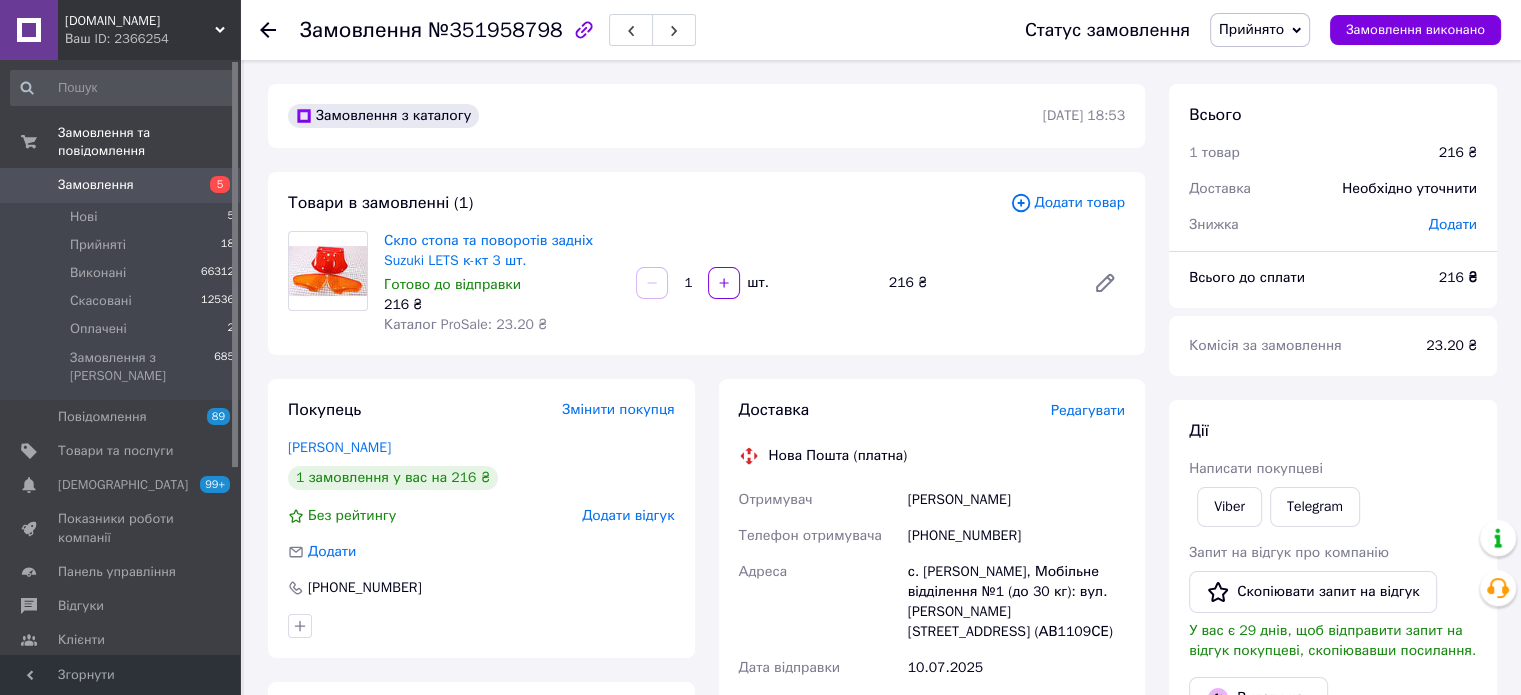 click on "Редагувати" at bounding box center [1088, 410] 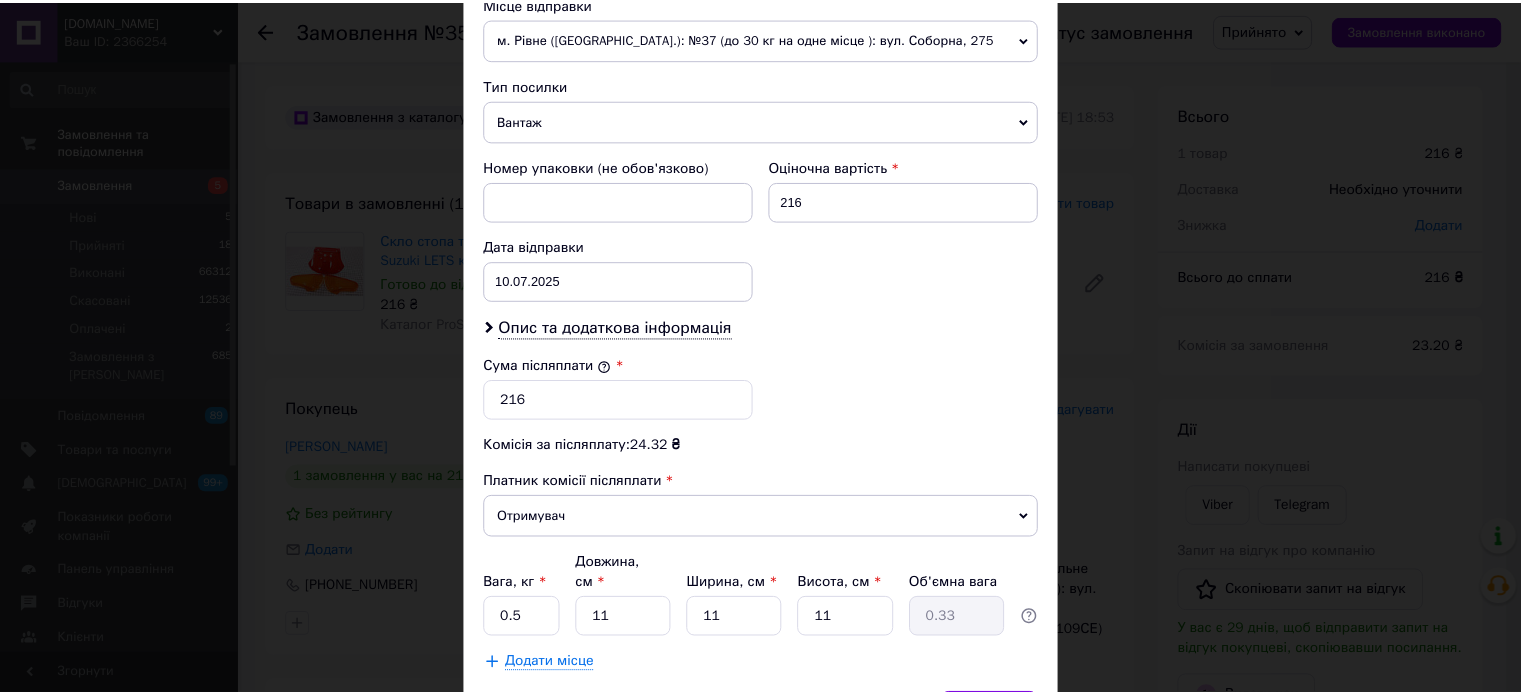 scroll, scrollTop: 824, scrollLeft: 0, axis: vertical 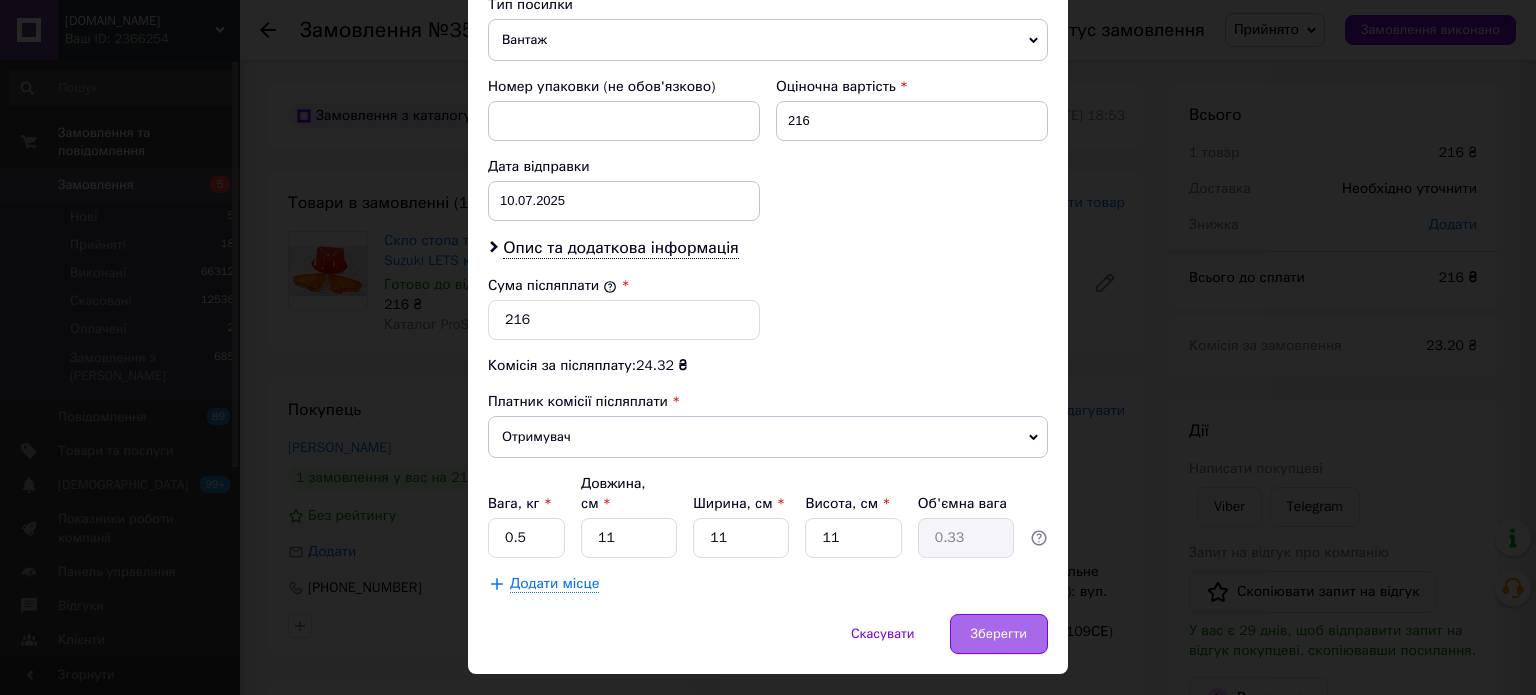 click on "Зберегти" at bounding box center [999, 634] 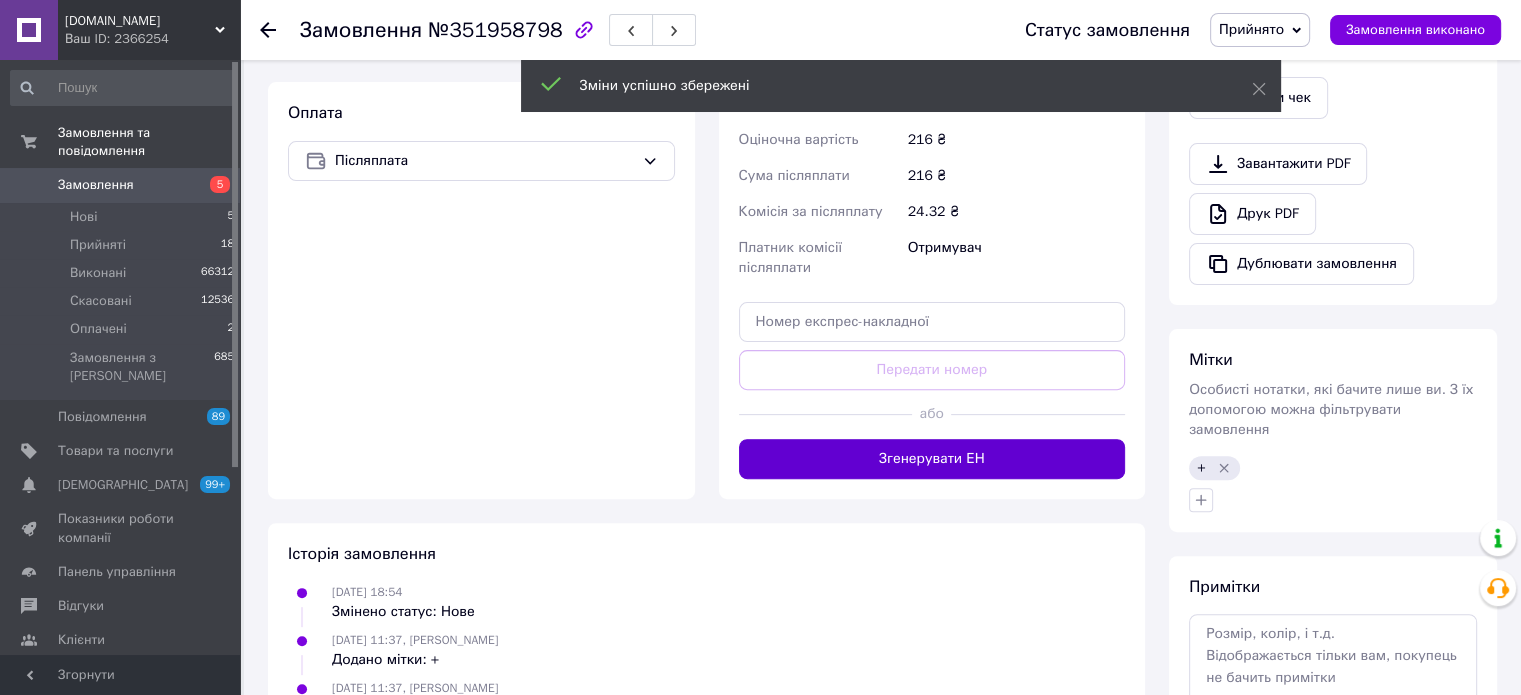 click on "Згенерувати ЕН" at bounding box center (932, 459) 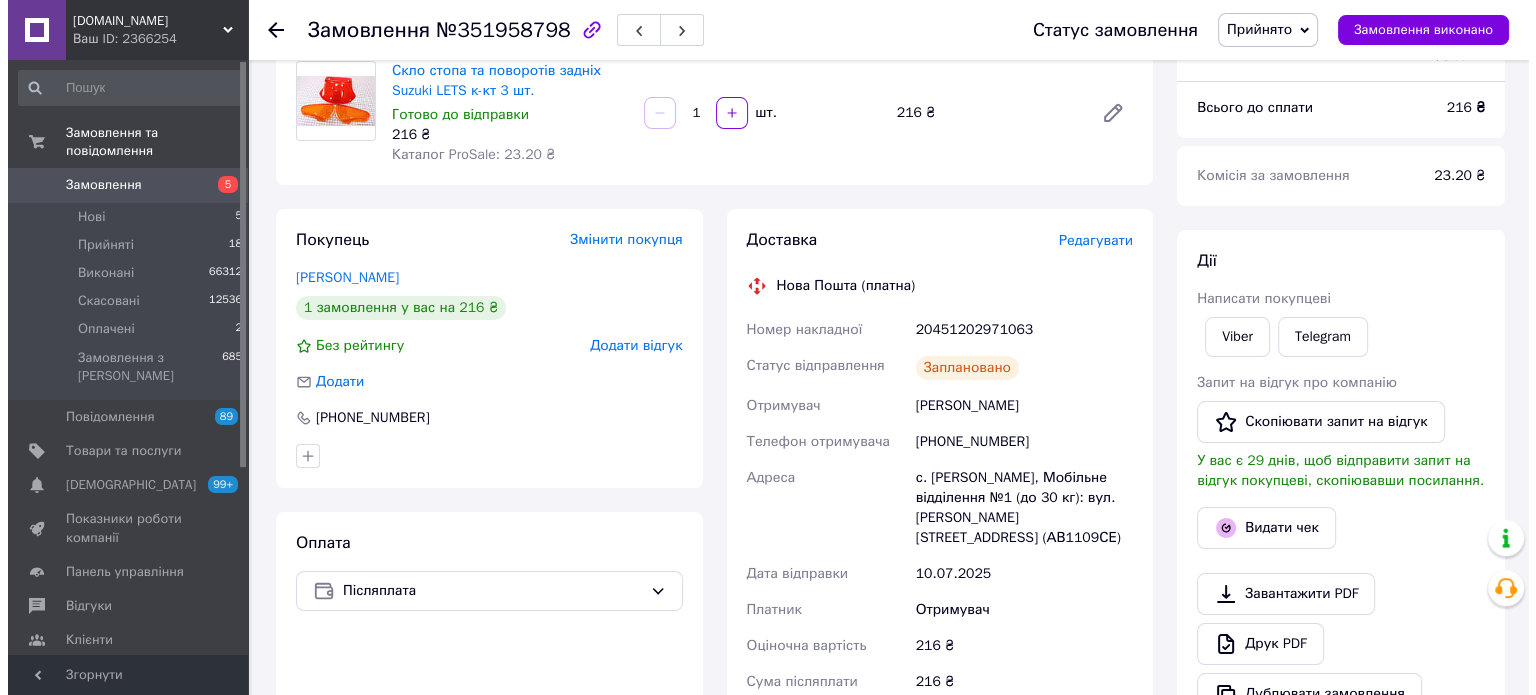 scroll, scrollTop: 400, scrollLeft: 0, axis: vertical 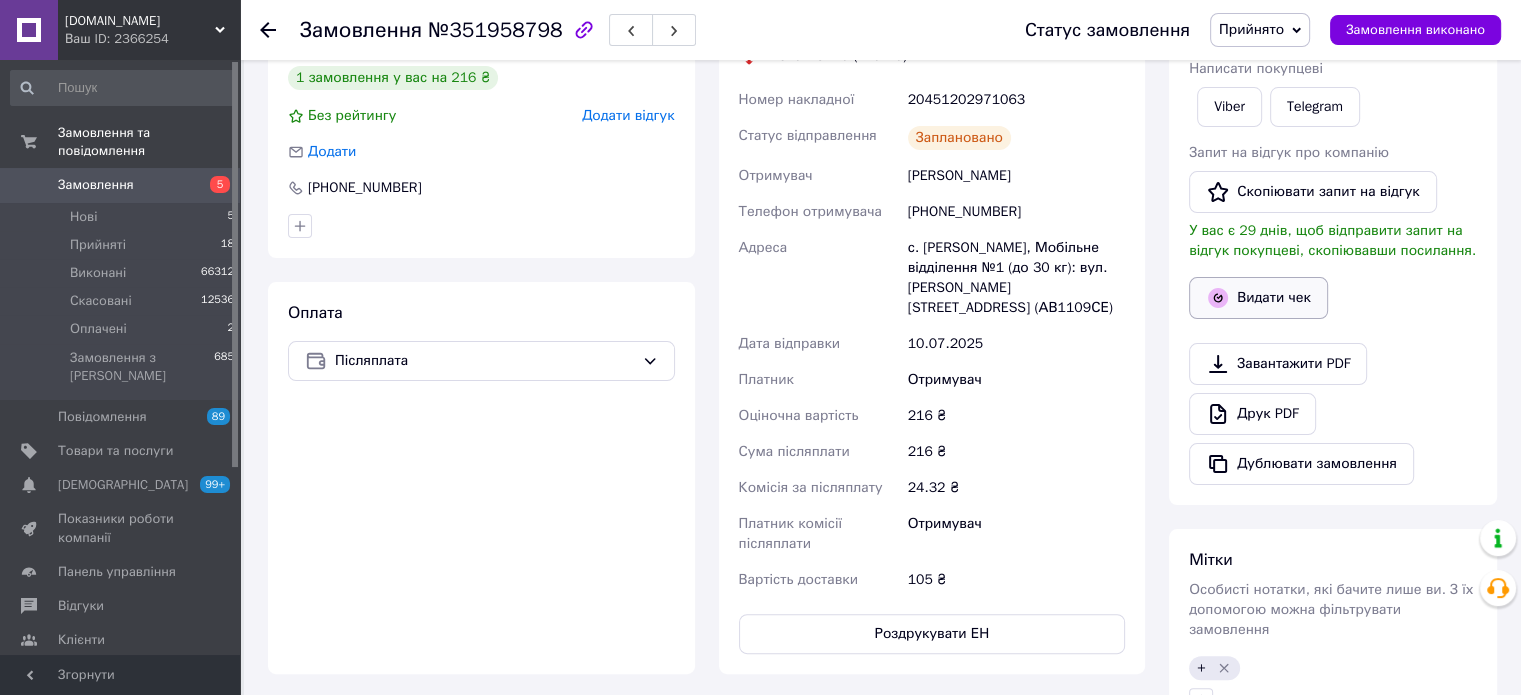 click on "Видати чек" at bounding box center (1258, 298) 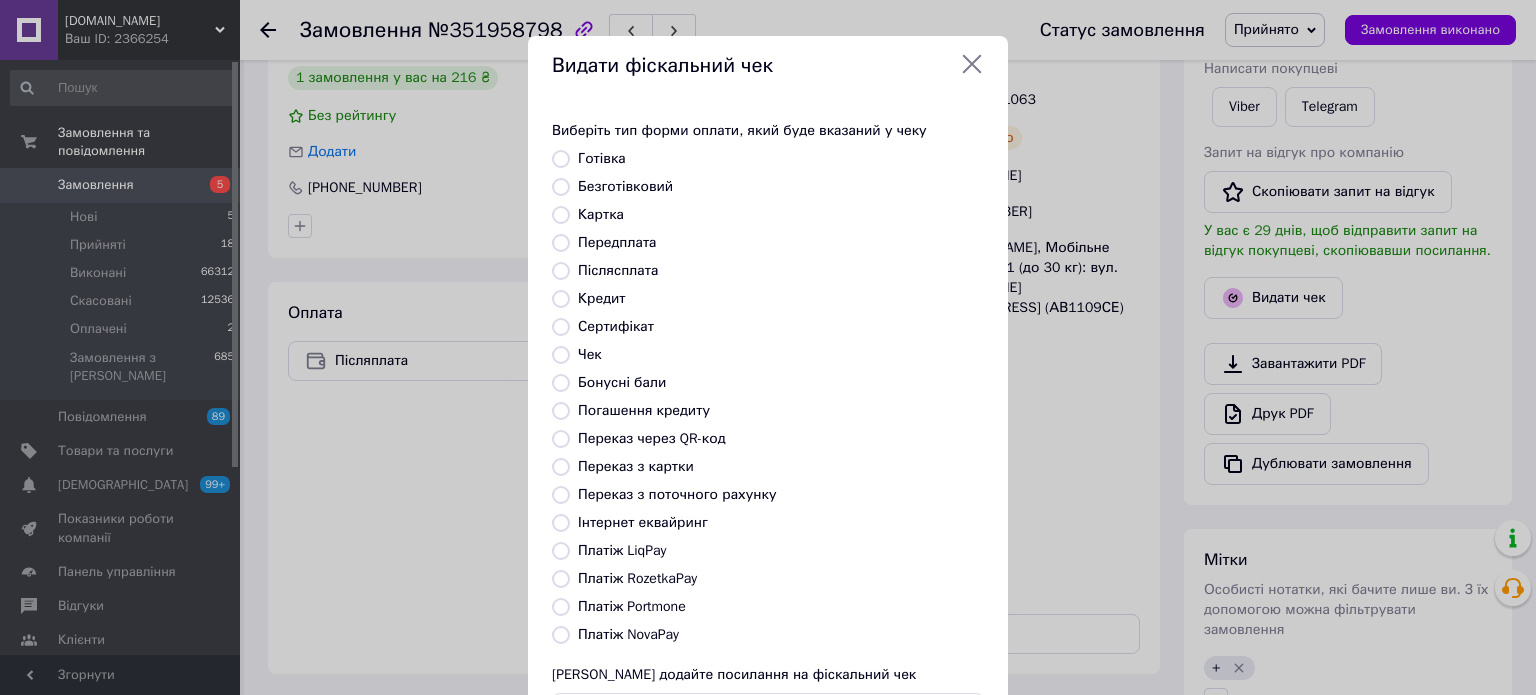 click on "Платіж NovaPay" at bounding box center [628, 634] 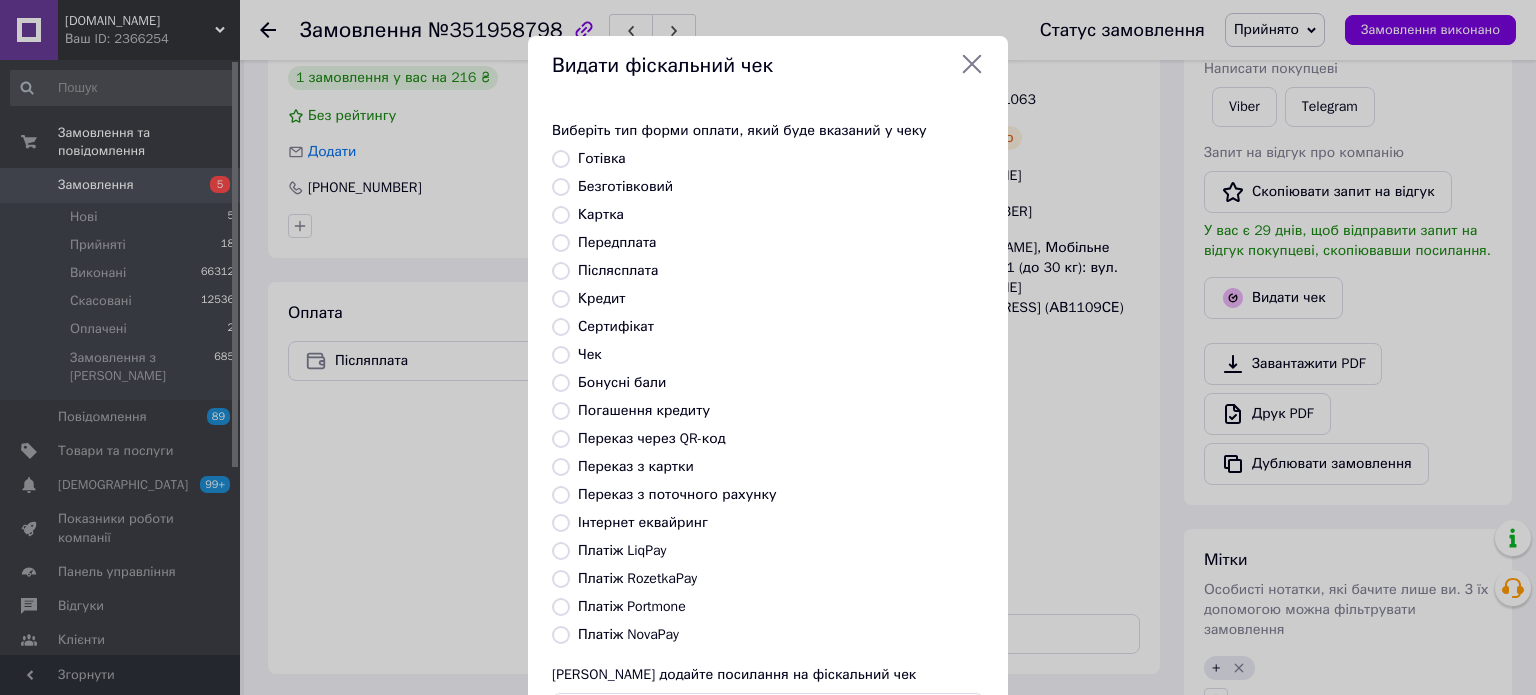 radio on "true" 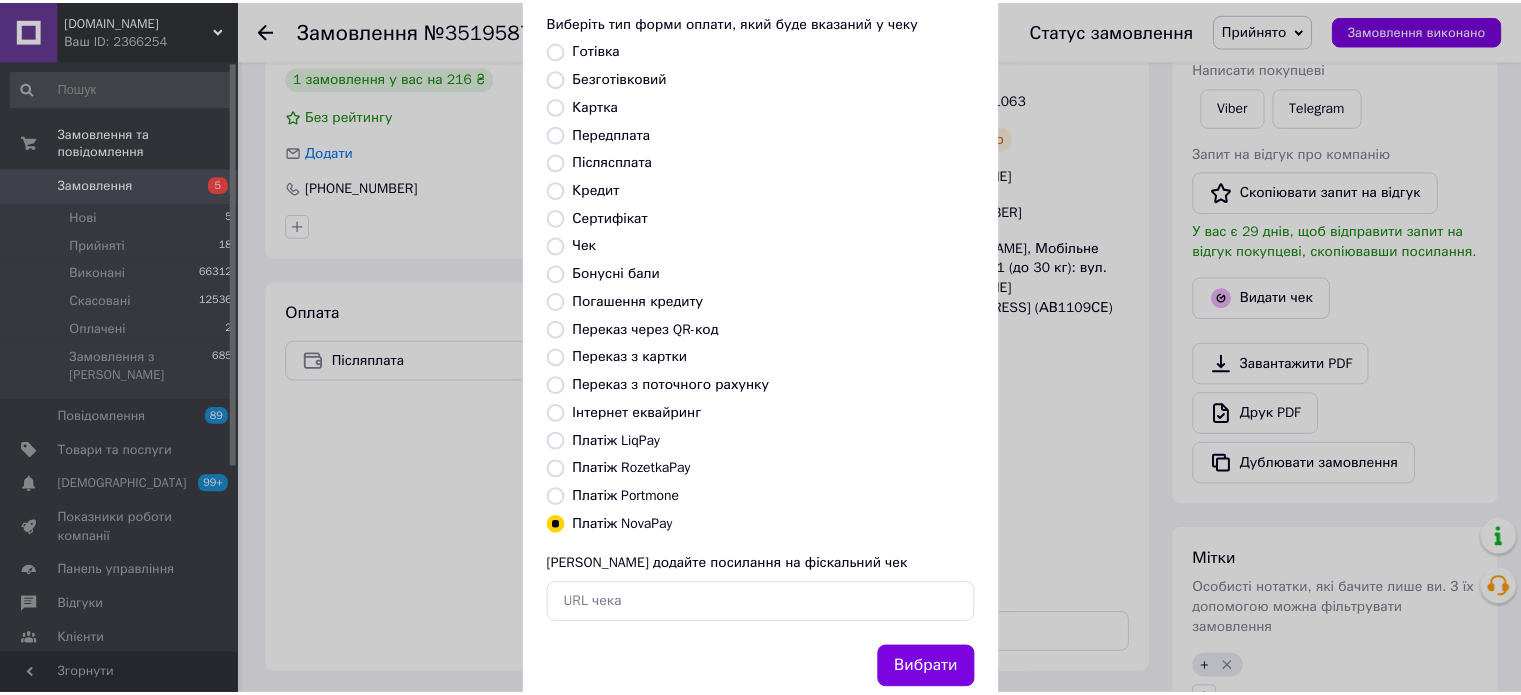scroll, scrollTop: 163, scrollLeft: 0, axis: vertical 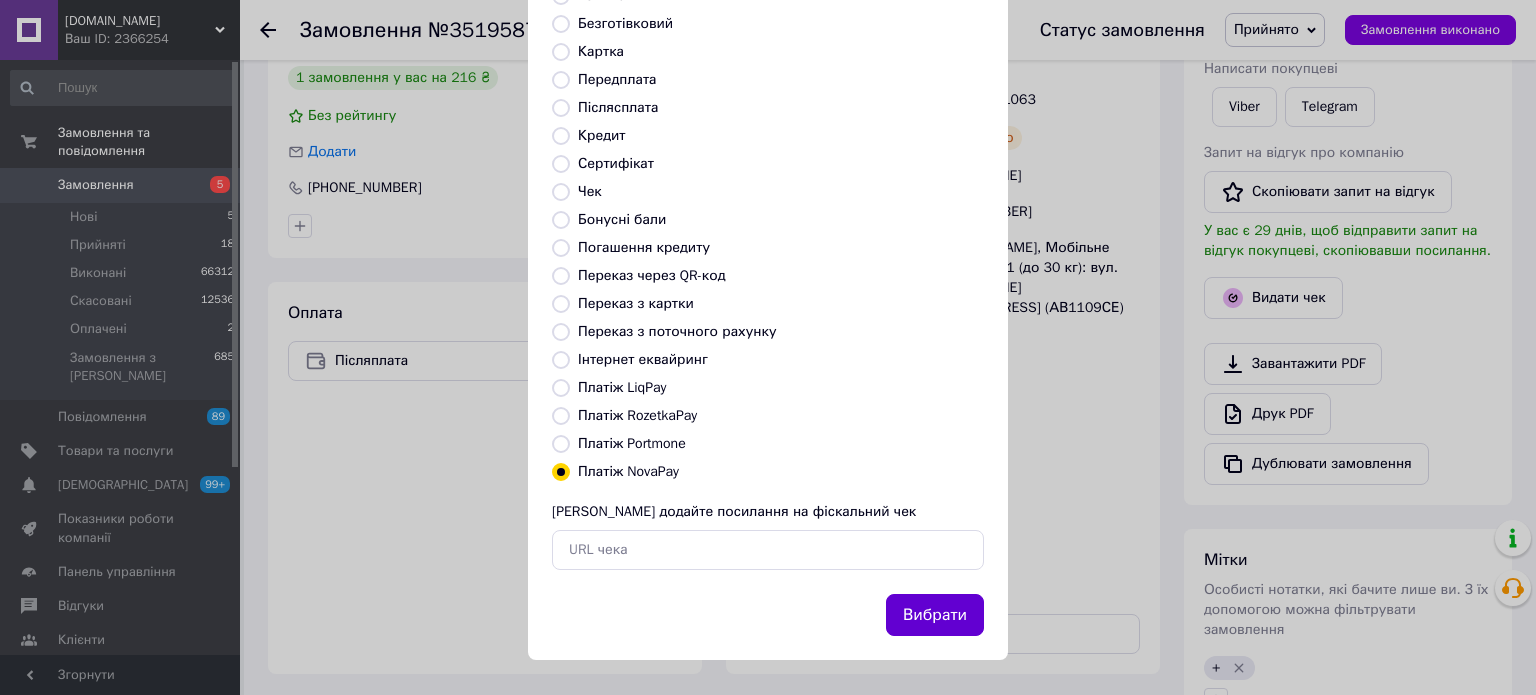 click on "Вибрати" at bounding box center (935, 615) 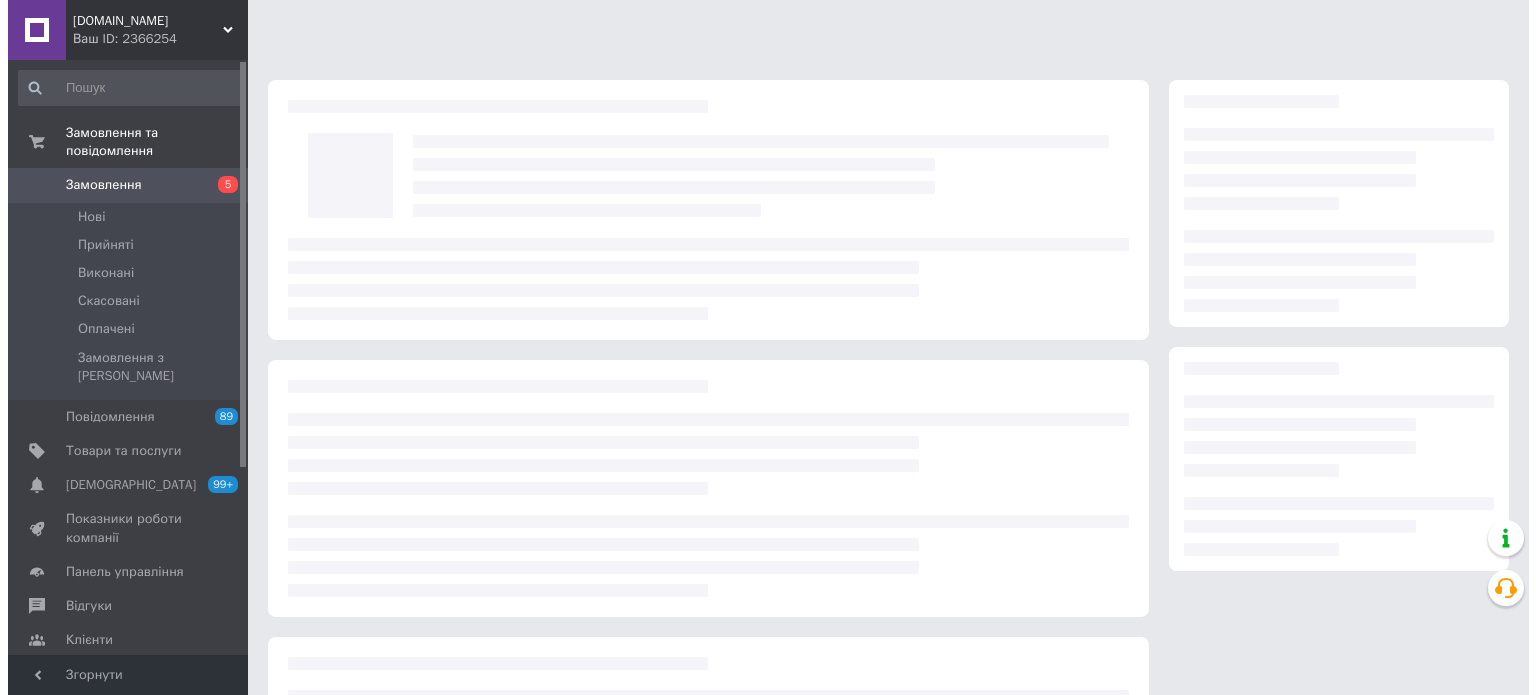 scroll, scrollTop: 0, scrollLeft: 0, axis: both 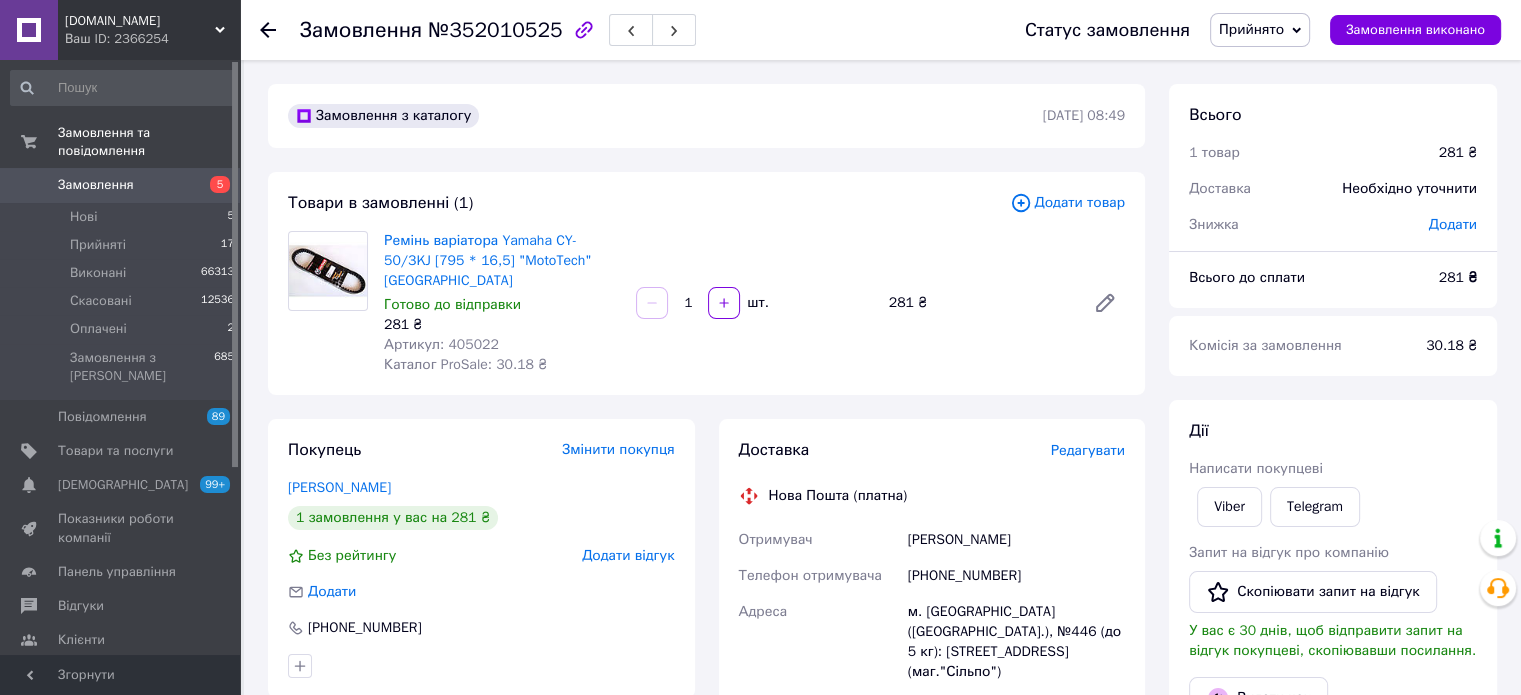 click on "Редагувати" at bounding box center (1088, 450) 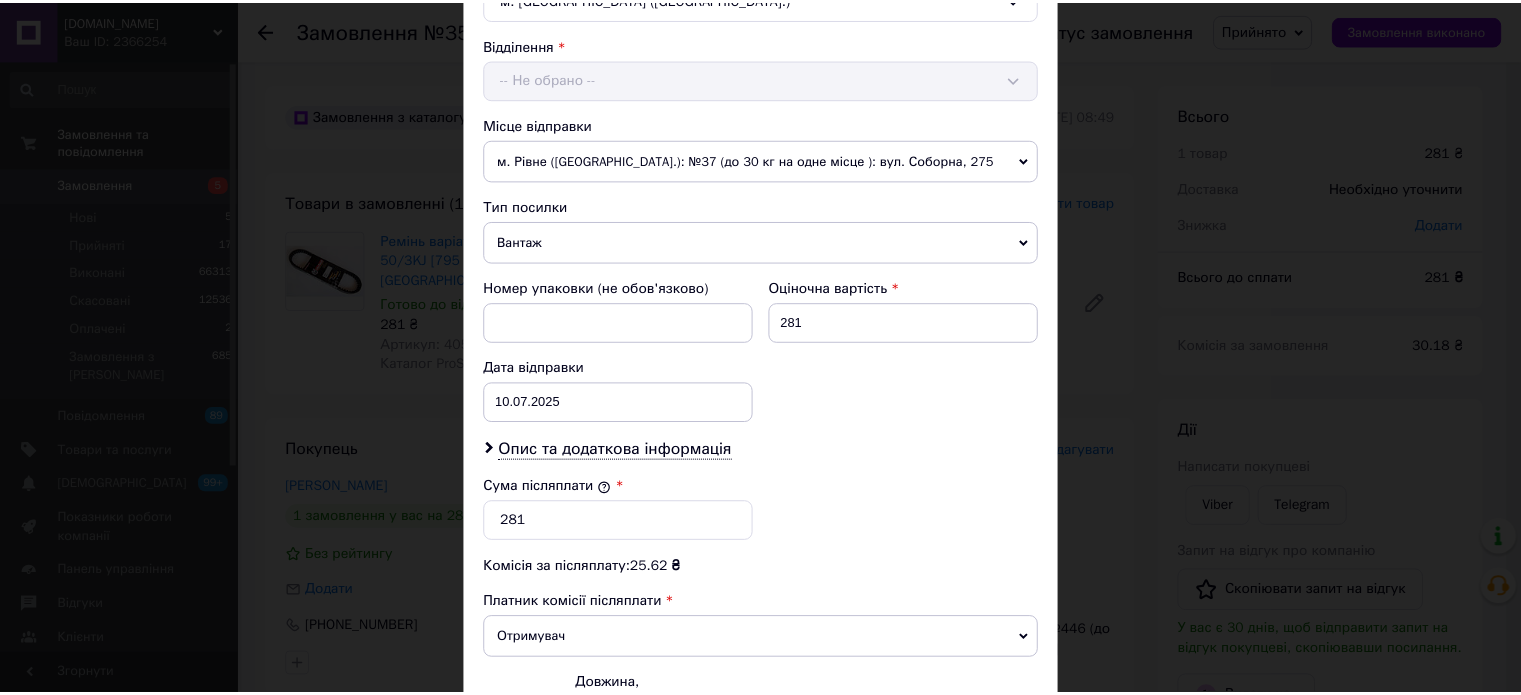scroll, scrollTop: 824, scrollLeft: 0, axis: vertical 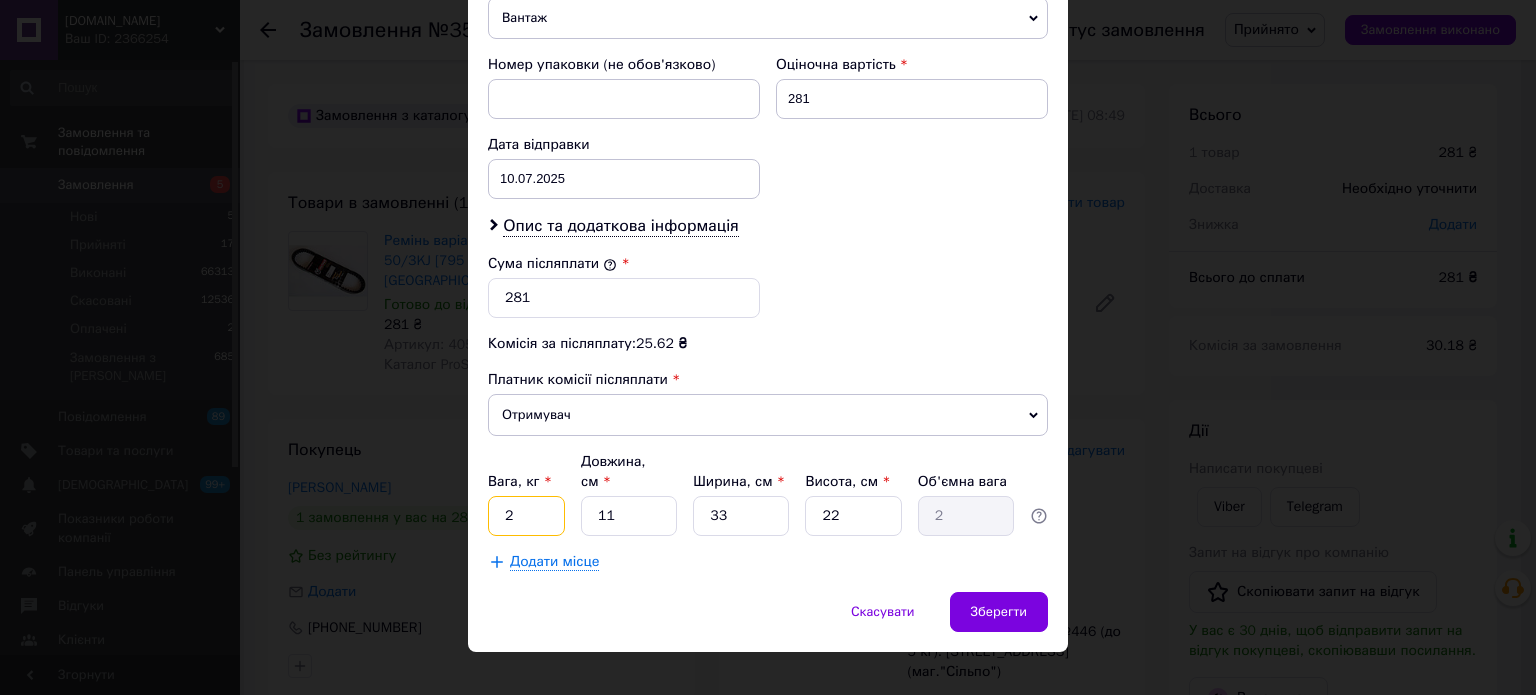 click on "2" at bounding box center (526, 516) 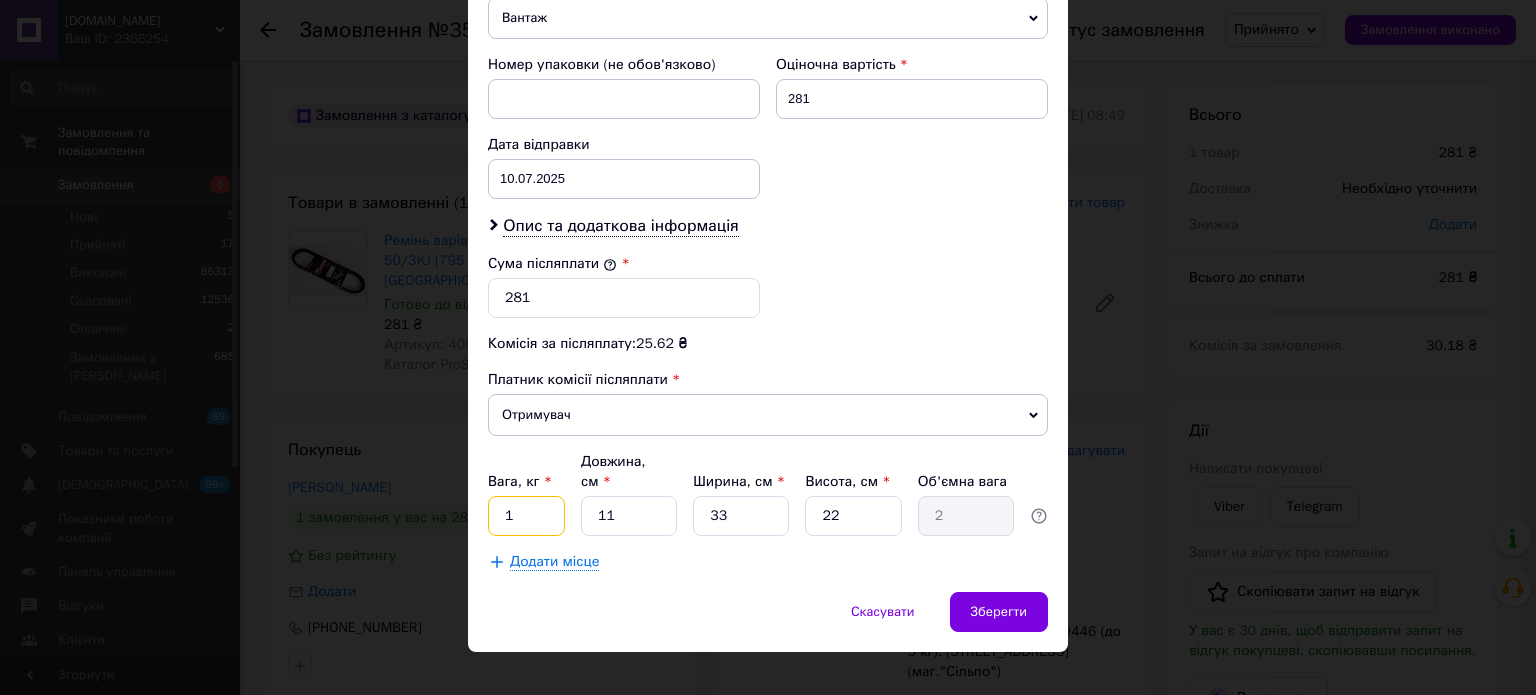 type on "1" 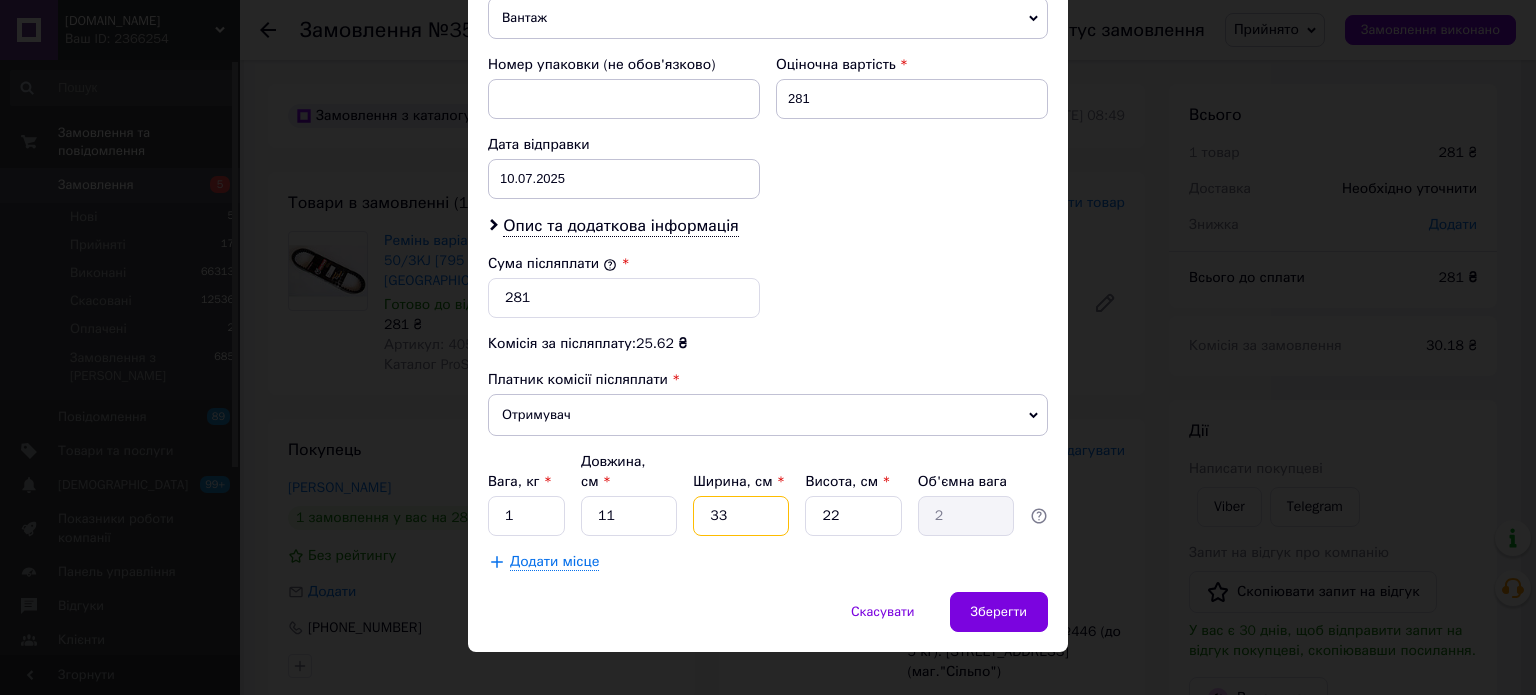 click on "33" at bounding box center (741, 516) 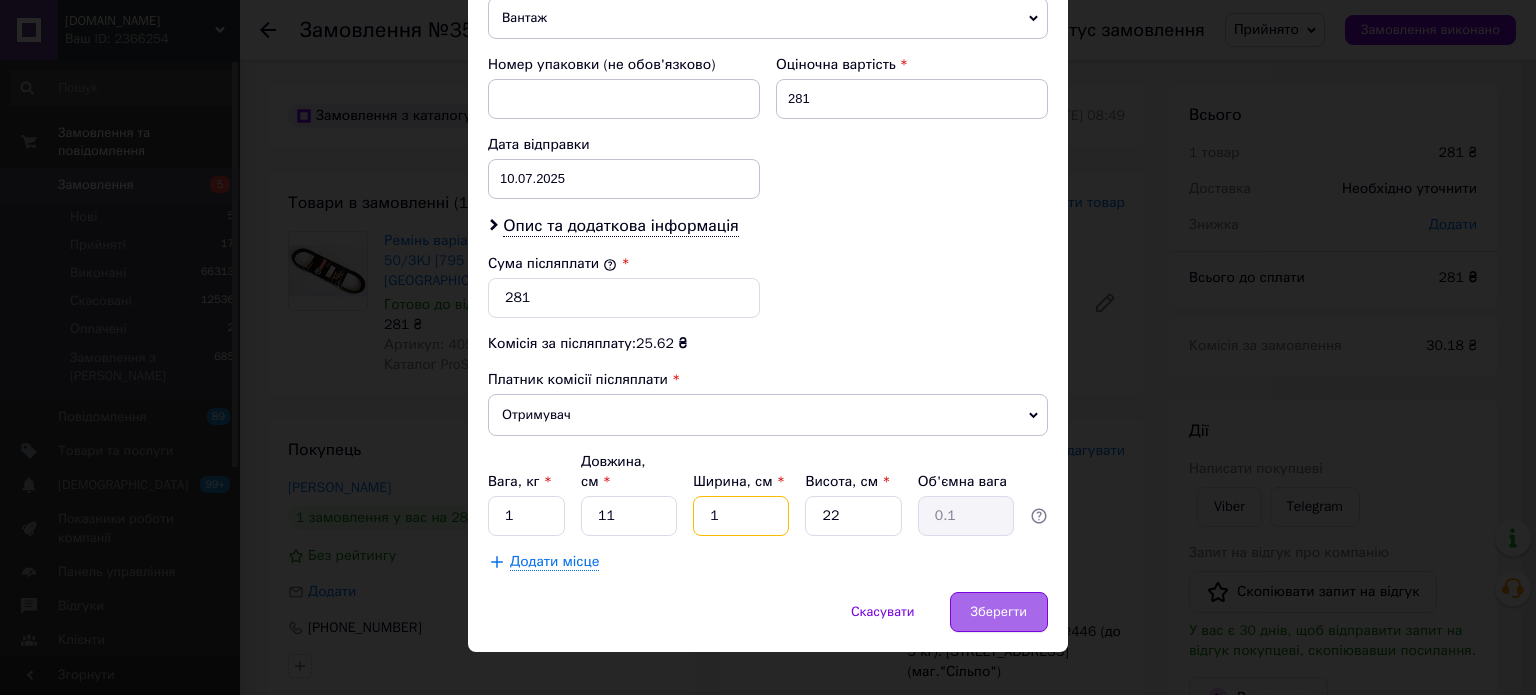type on "11" 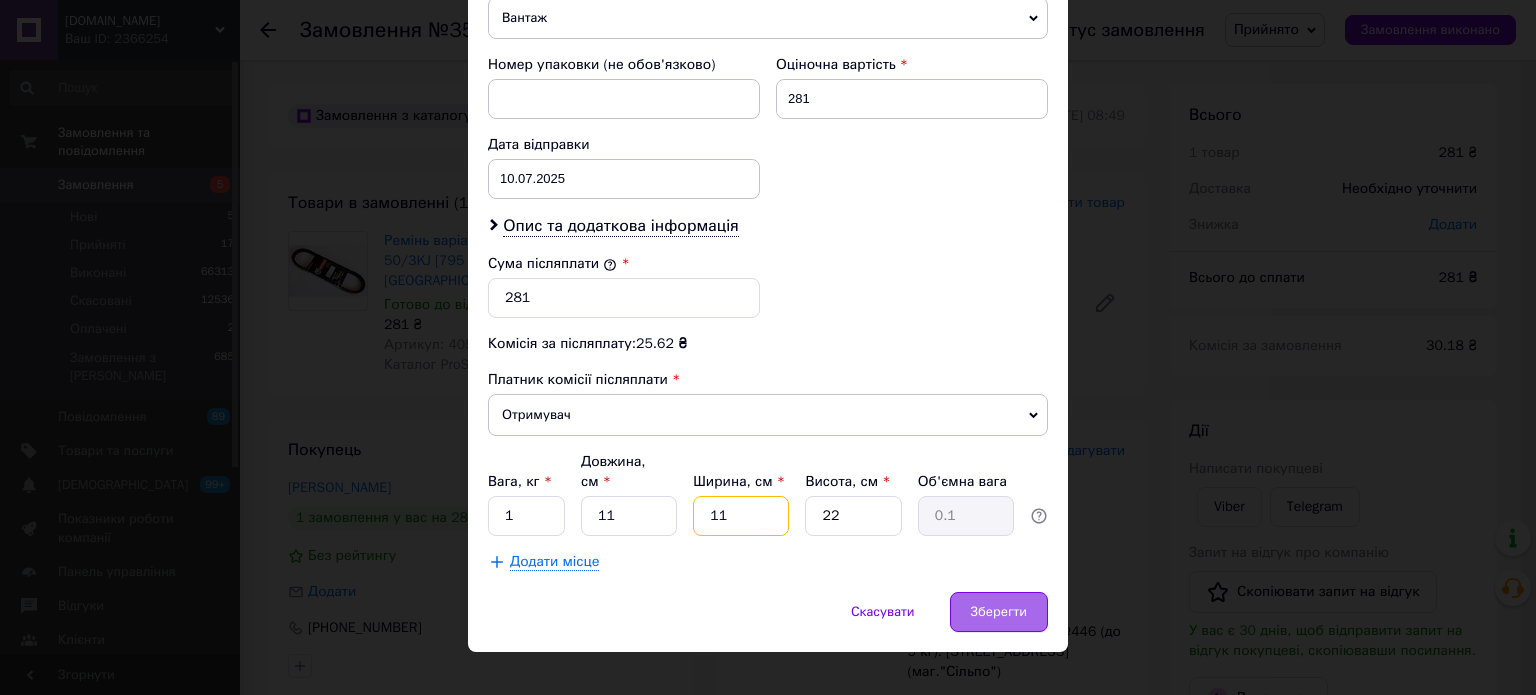 type on "0.67" 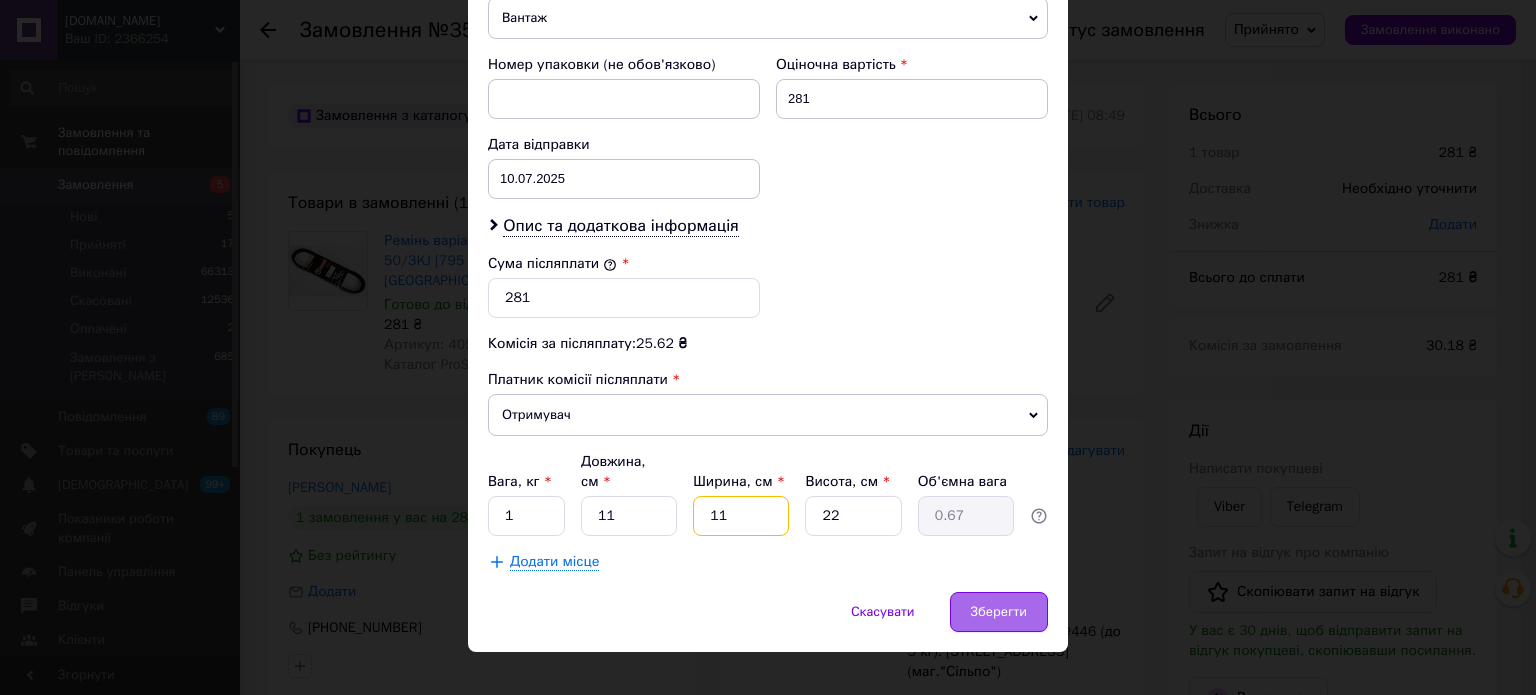 type on "11" 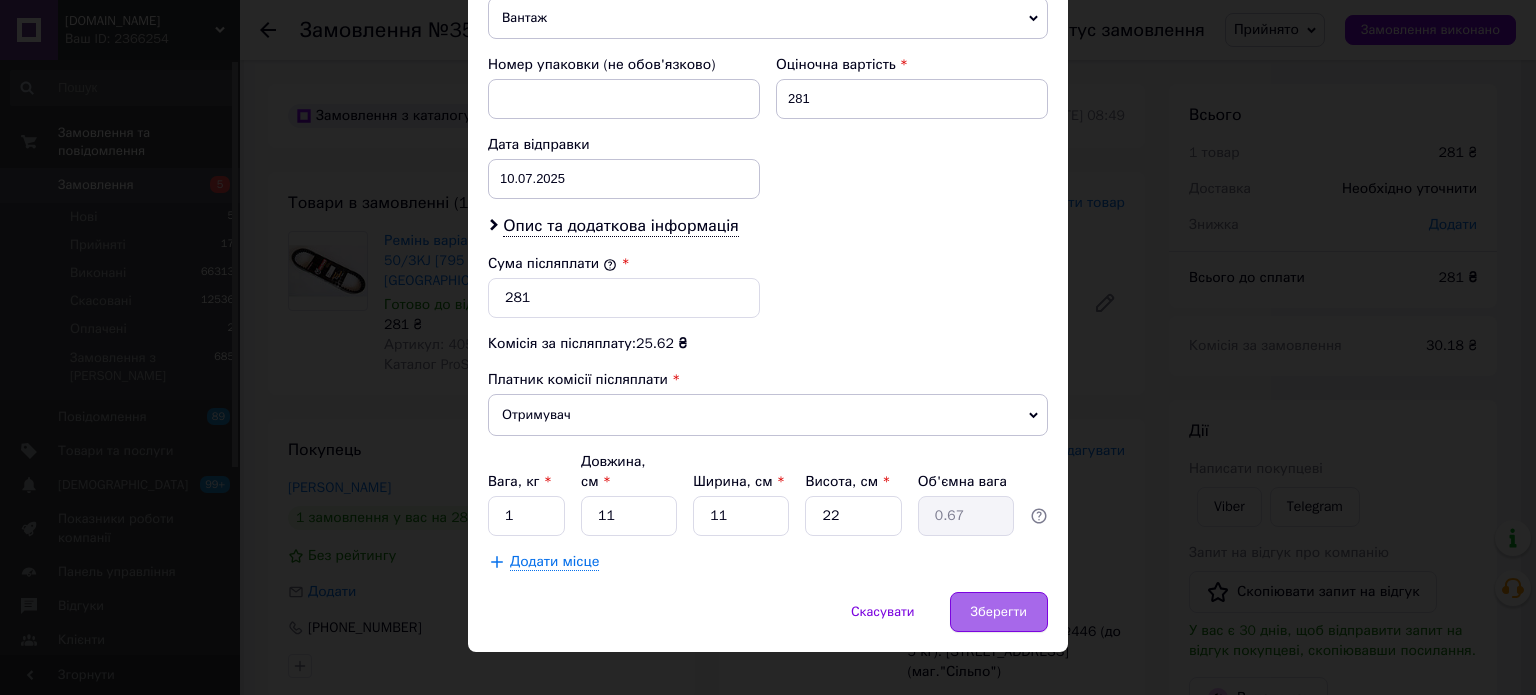click on "Зберегти" at bounding box center (999, 612) 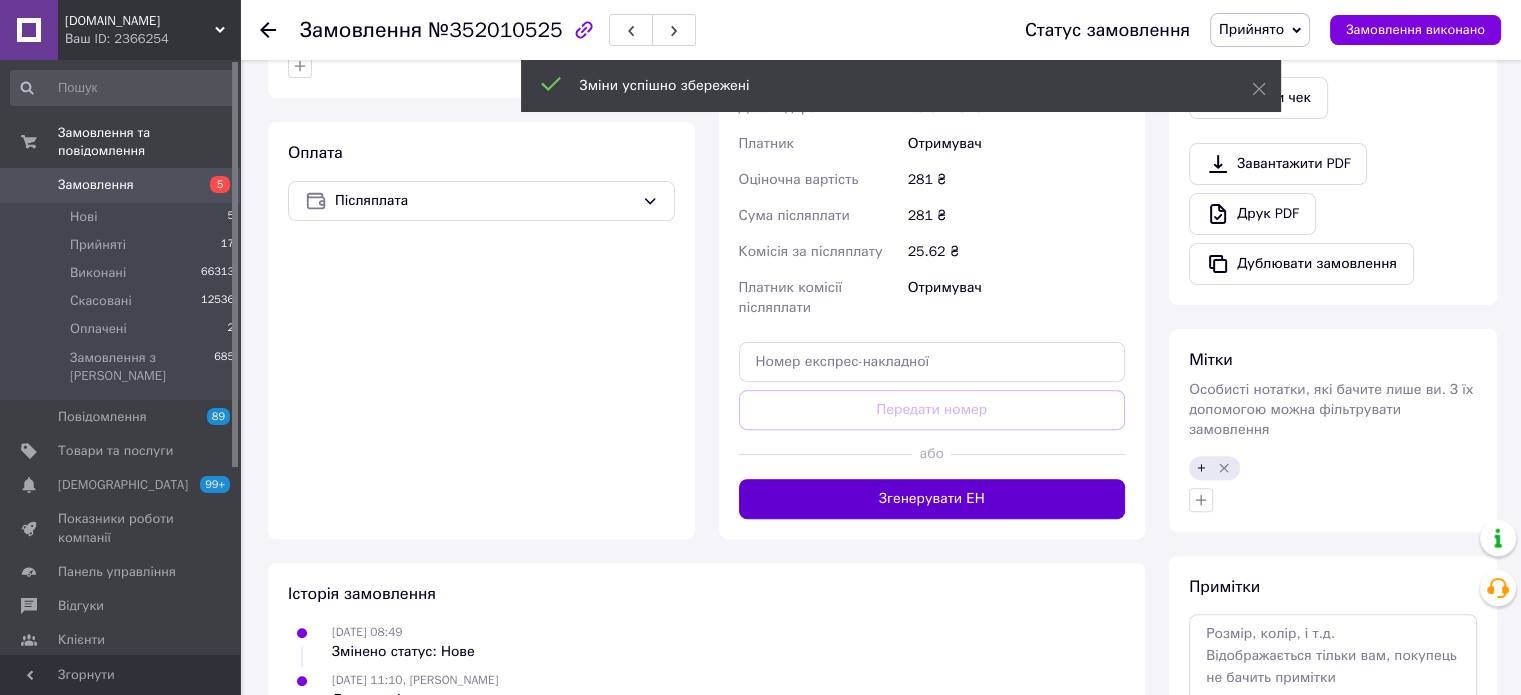 click on "Згенерувати ЕН" at bounding box center (932, 499) 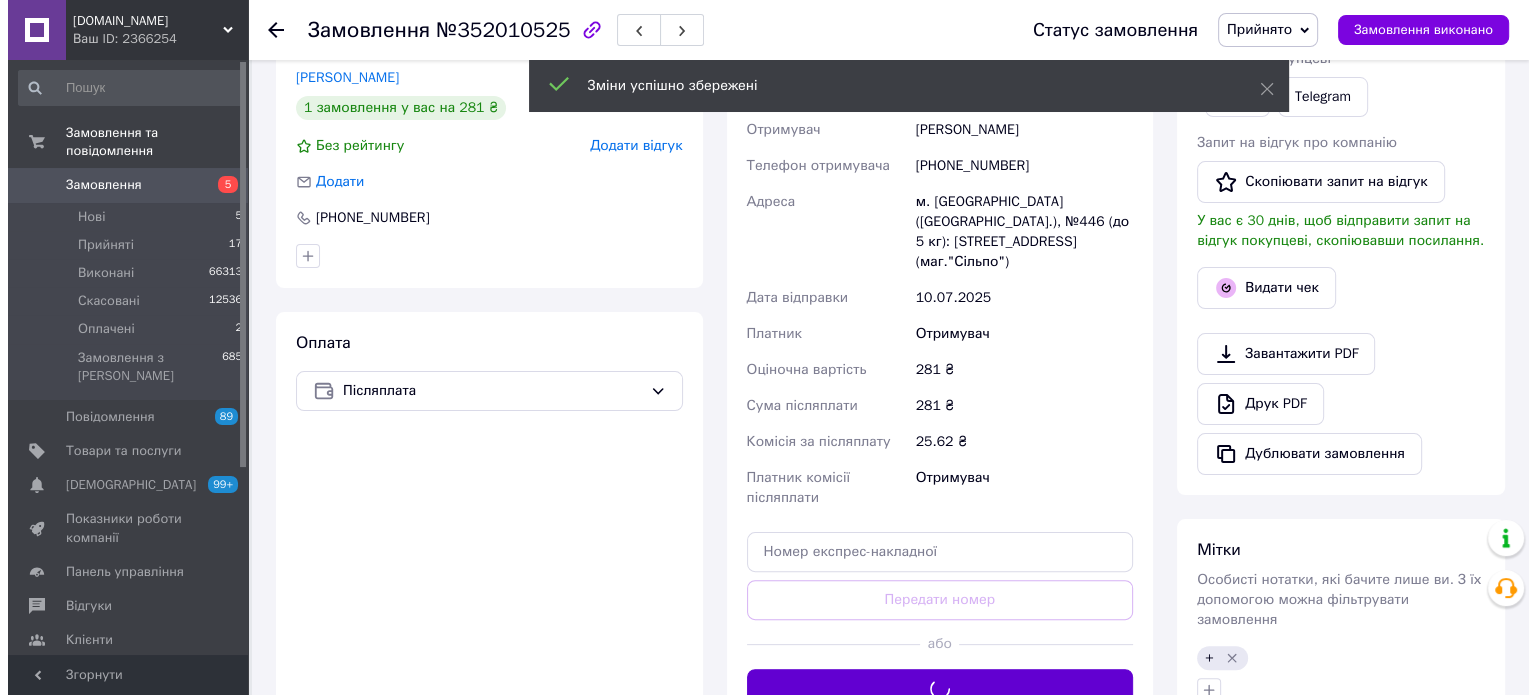 scroll, scrollTop: 400, scrollLeft: 0, axis: vertical 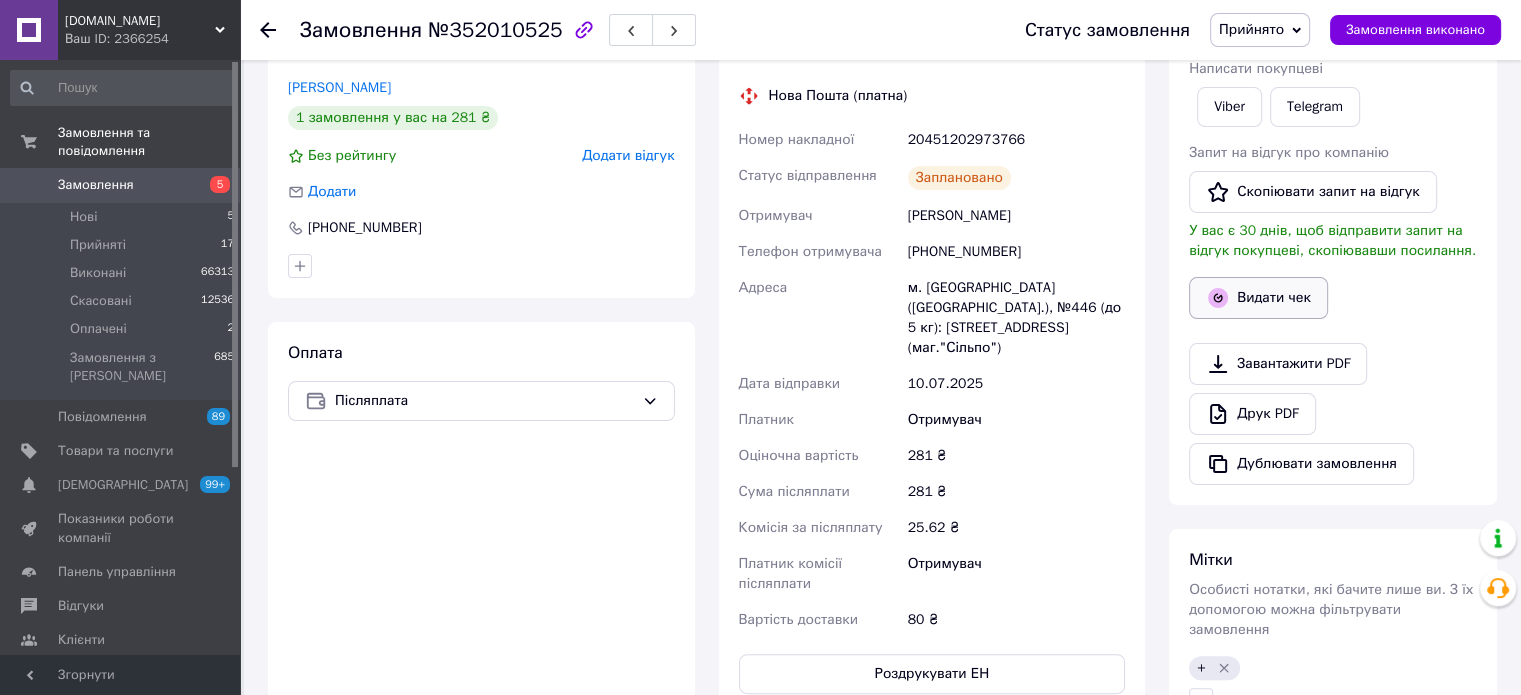 click on "Видати чек" at bounding box center [1258, 298] 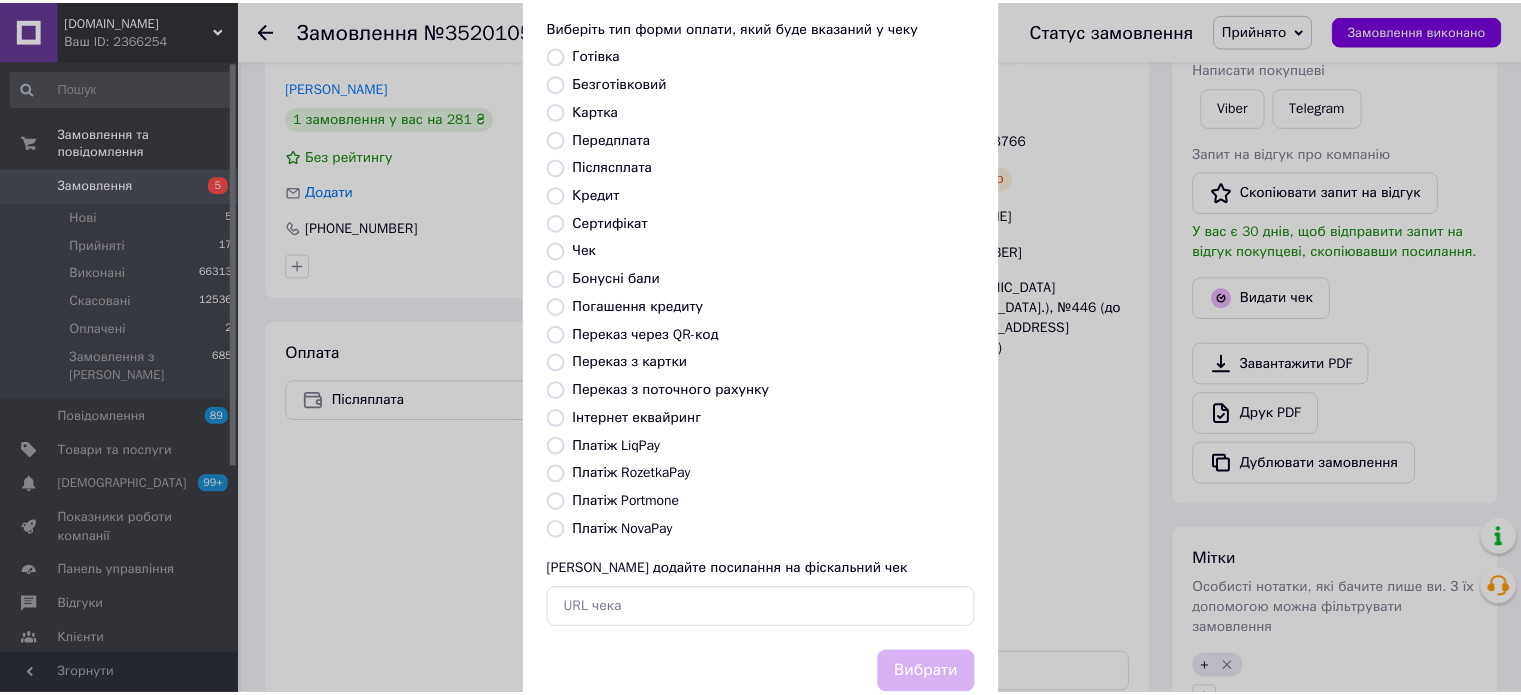 scroll, scrollTop: 163, scrollLeft: 0, axis: vertical 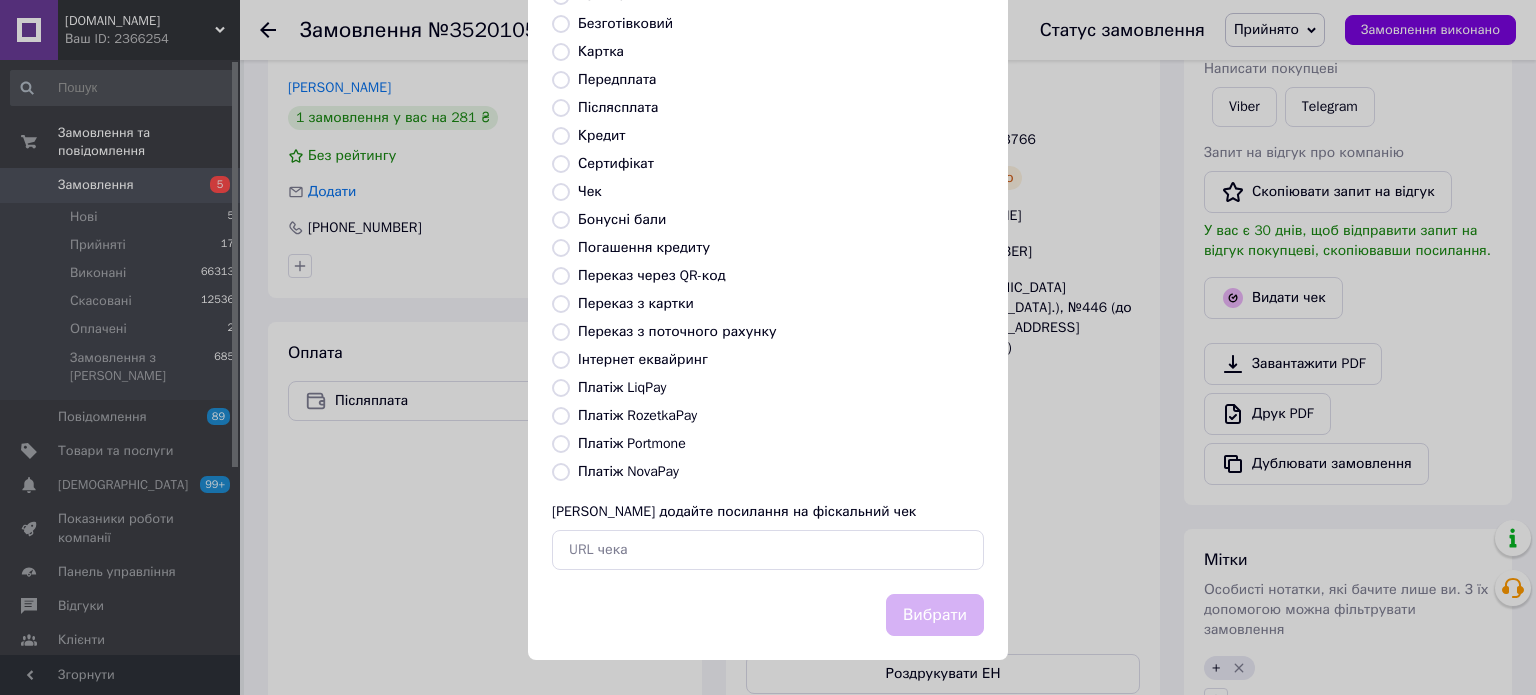 click on "Платіж NovaPay" at bounding box center (628, 471) 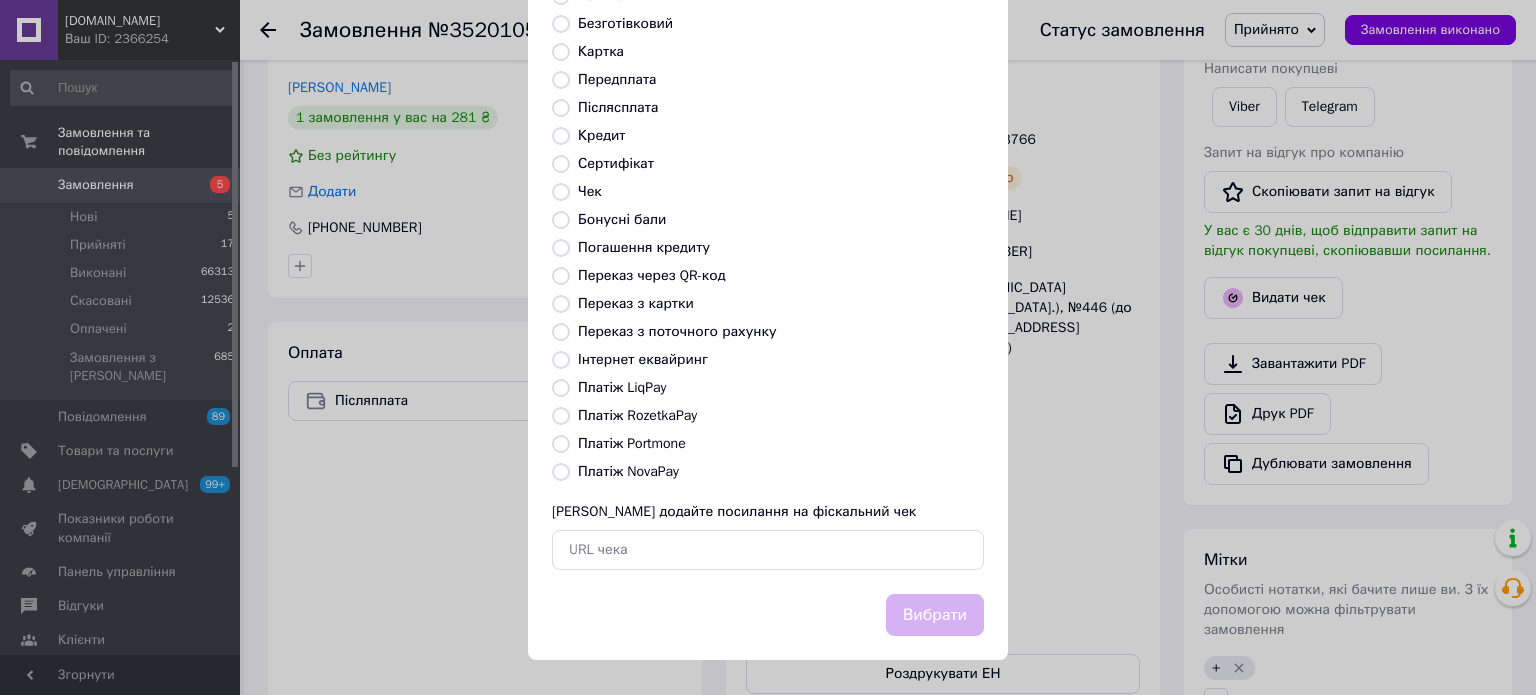 radio on "true" 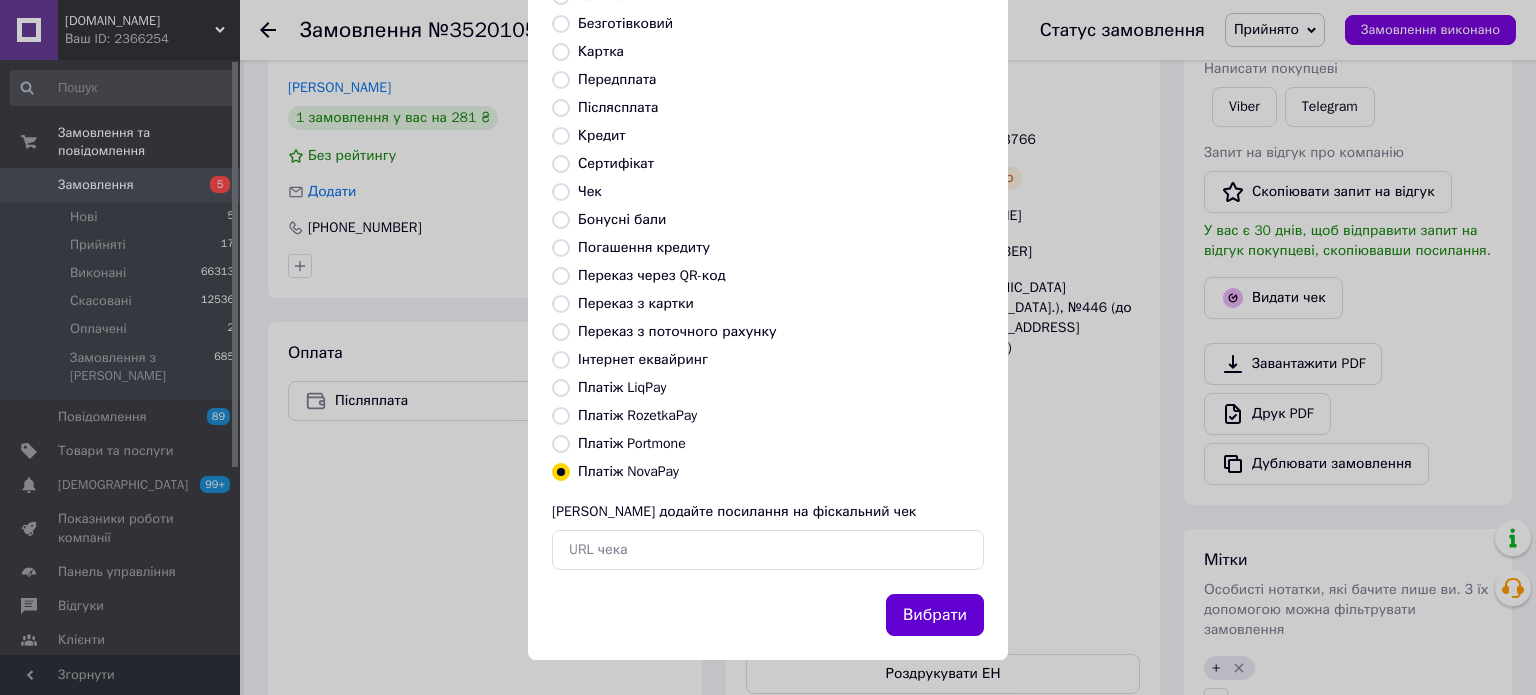 click on "Вибрати" at bounding box center [935, 615] 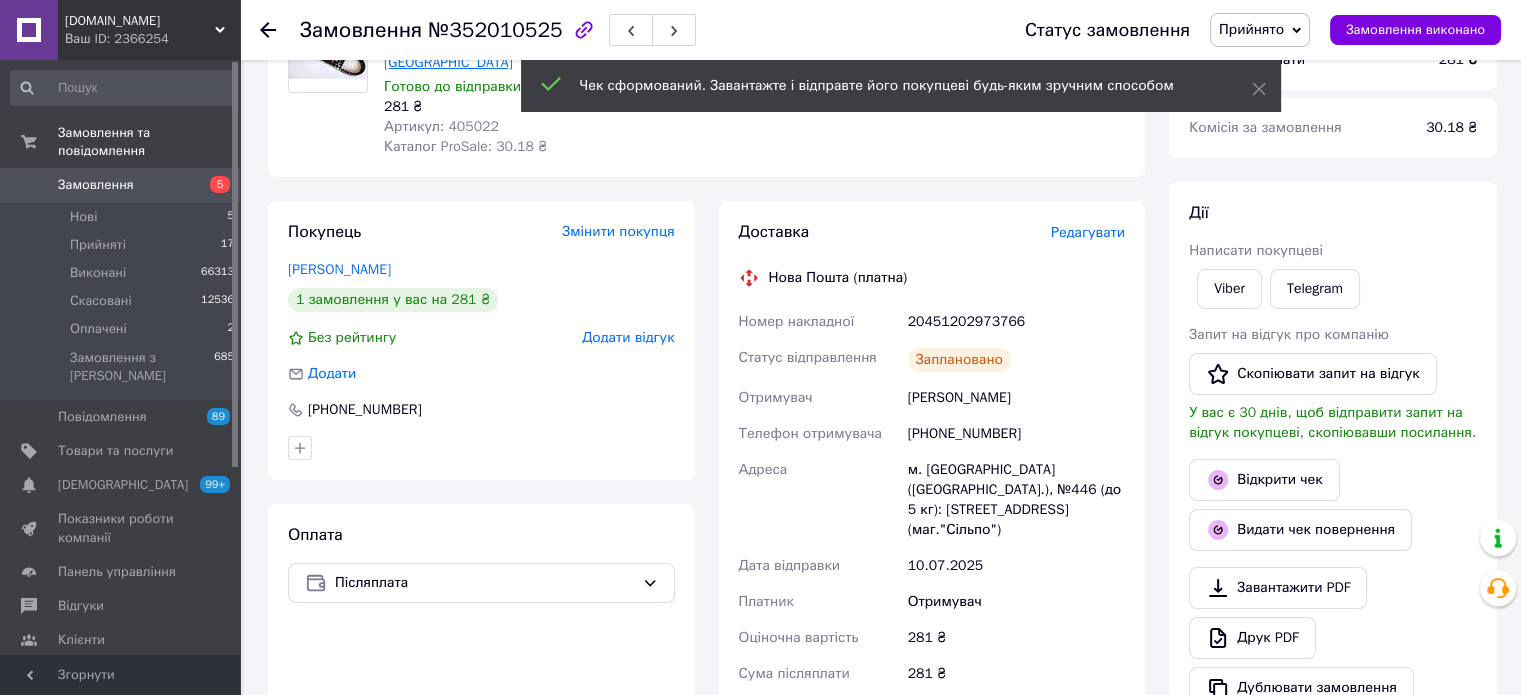 scroll, scrollTop: 0, scrollLeft: 0, axis: both 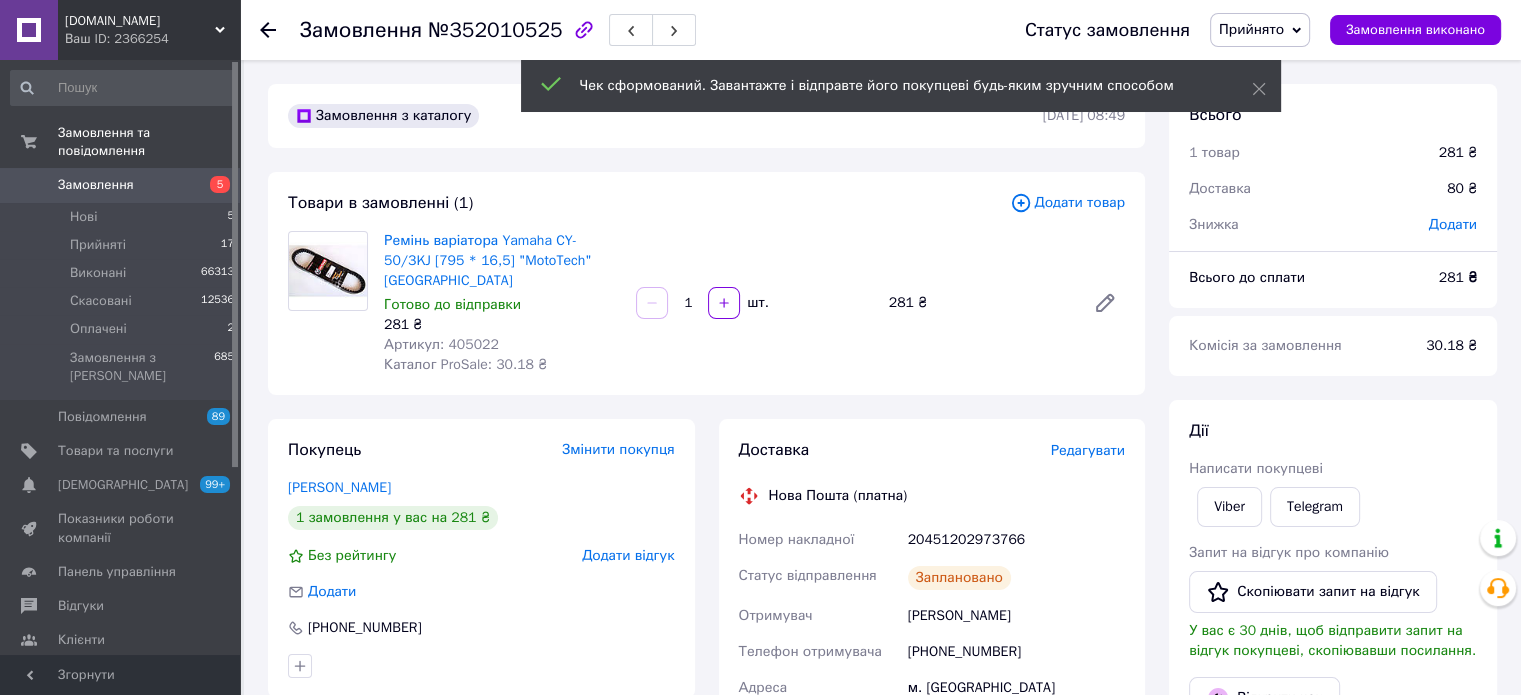 click on "Артикул: 405022" at bounding box center [441, 344] 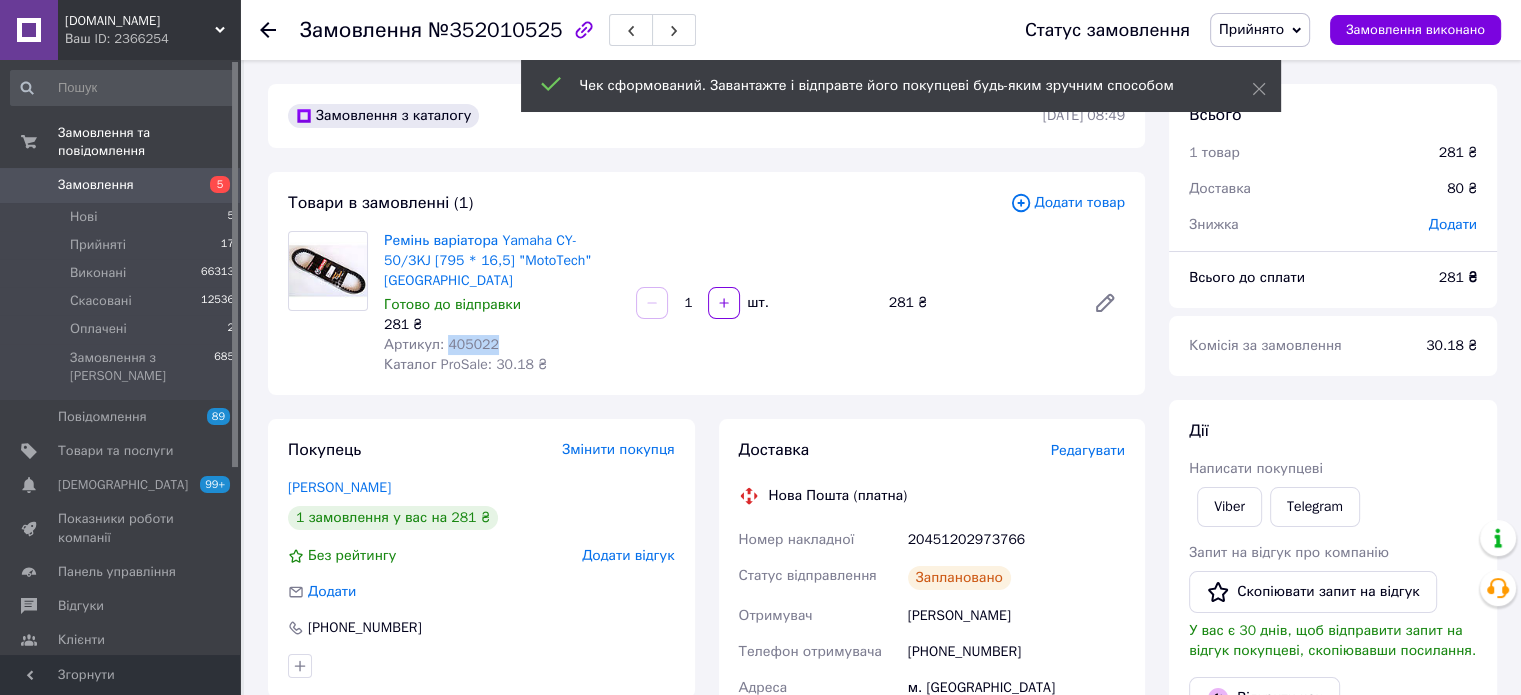 click on "Артикул: 405022" at bounding box center [441, 344] 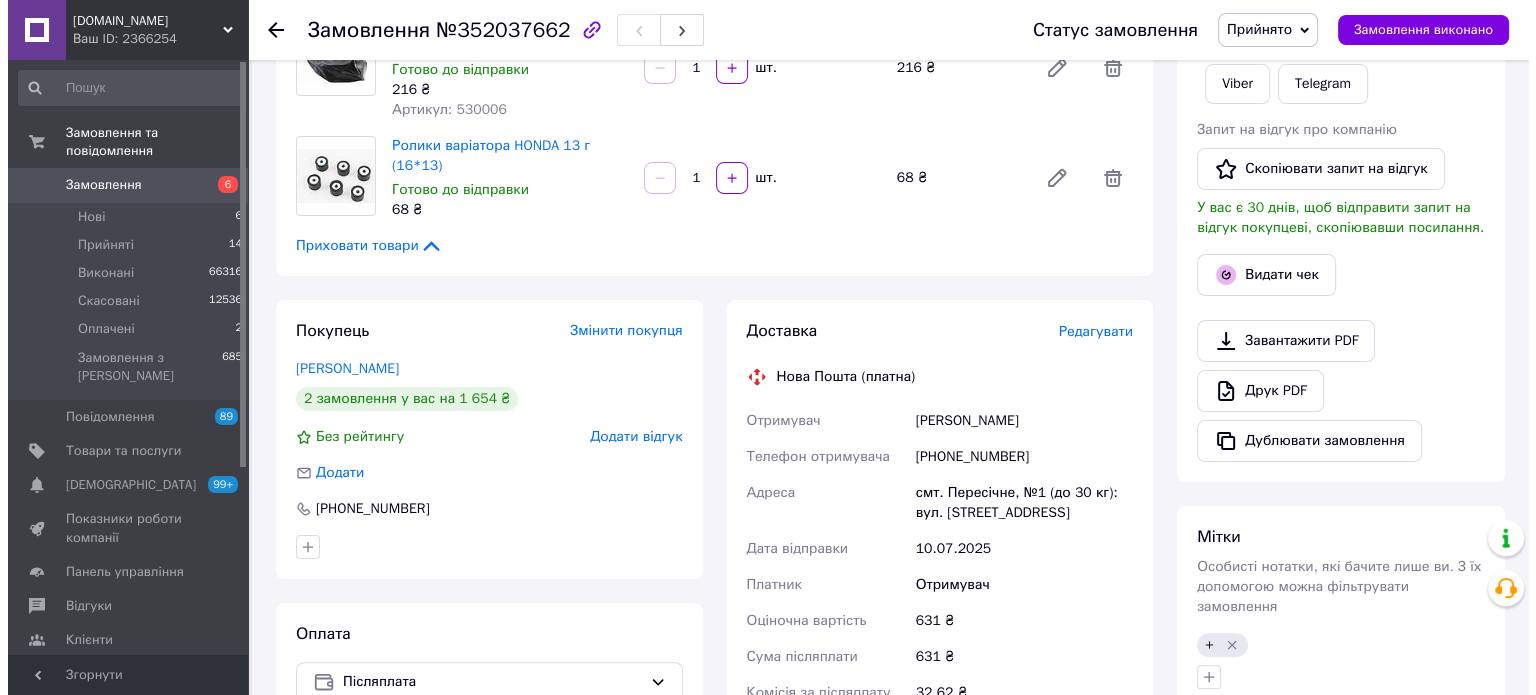 scroll, scrollTop: 400, scrollLeft: 0, axis: vertical 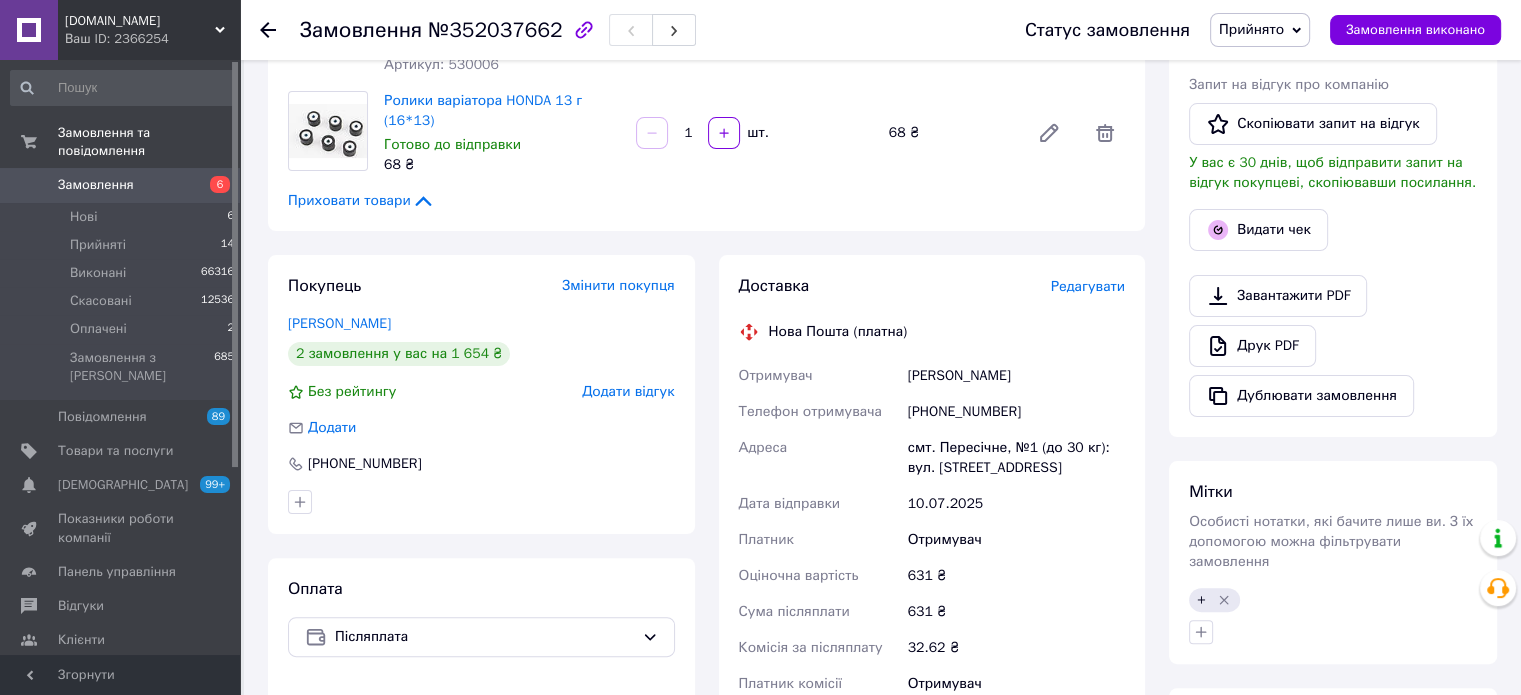 click on "Редагувати" at bounding box center (1088, 286) 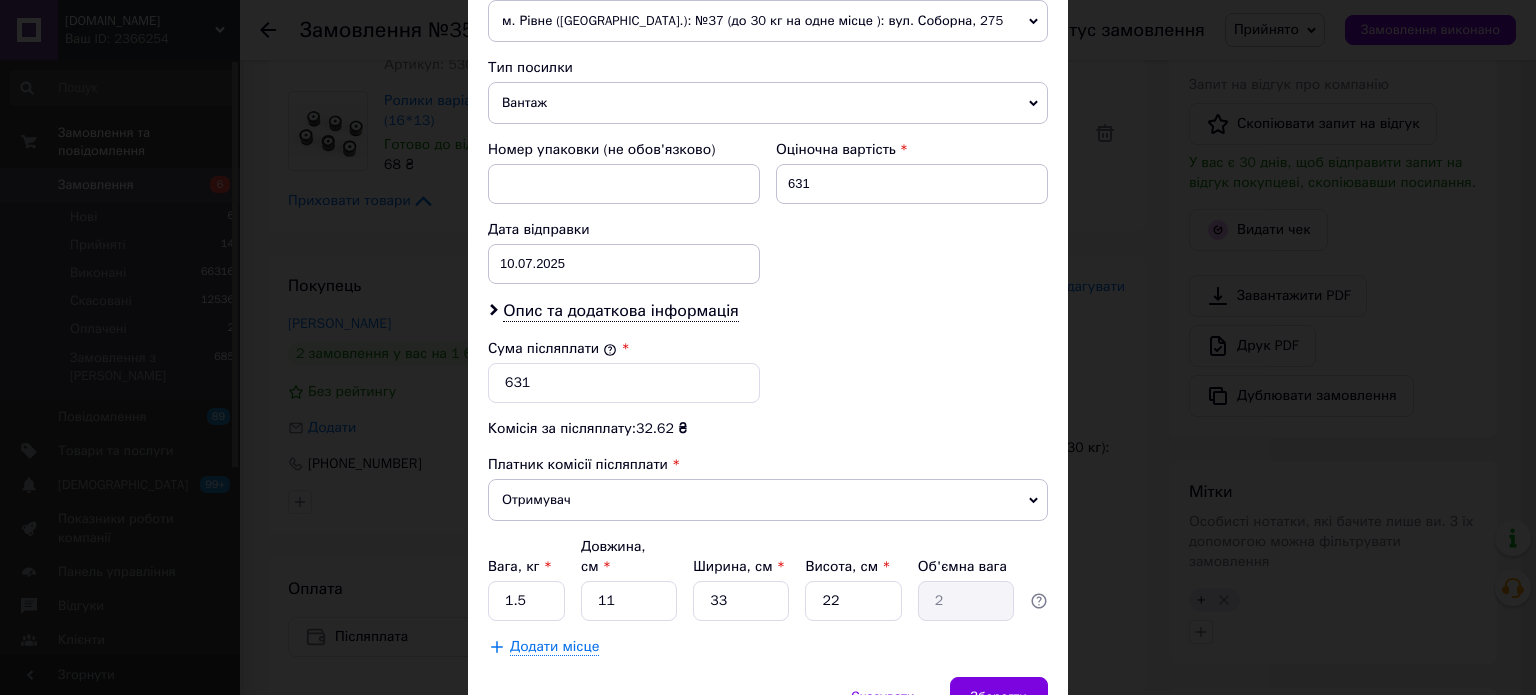 scroll, scrollTop: 824, scrollLeft: 0, axis: vertical 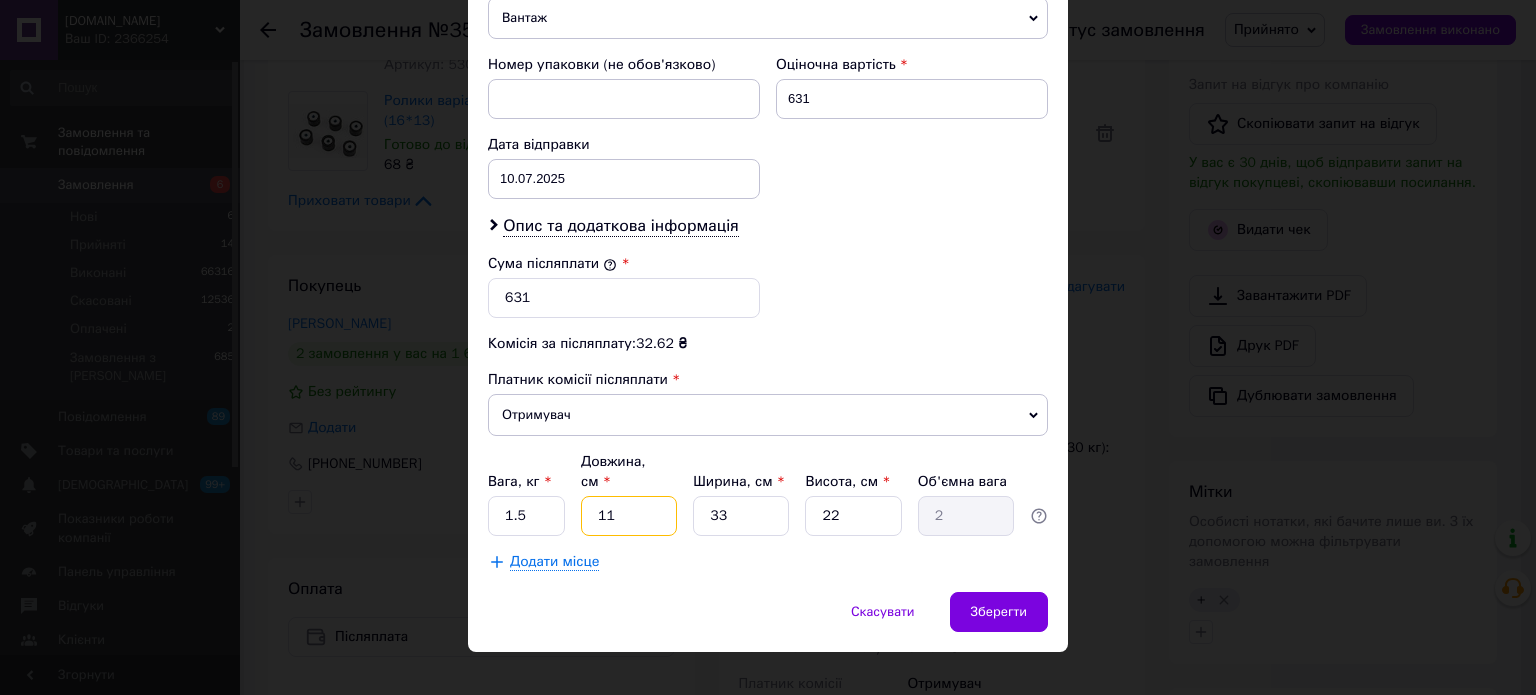 click on "11" at bounding box center [629, 516] 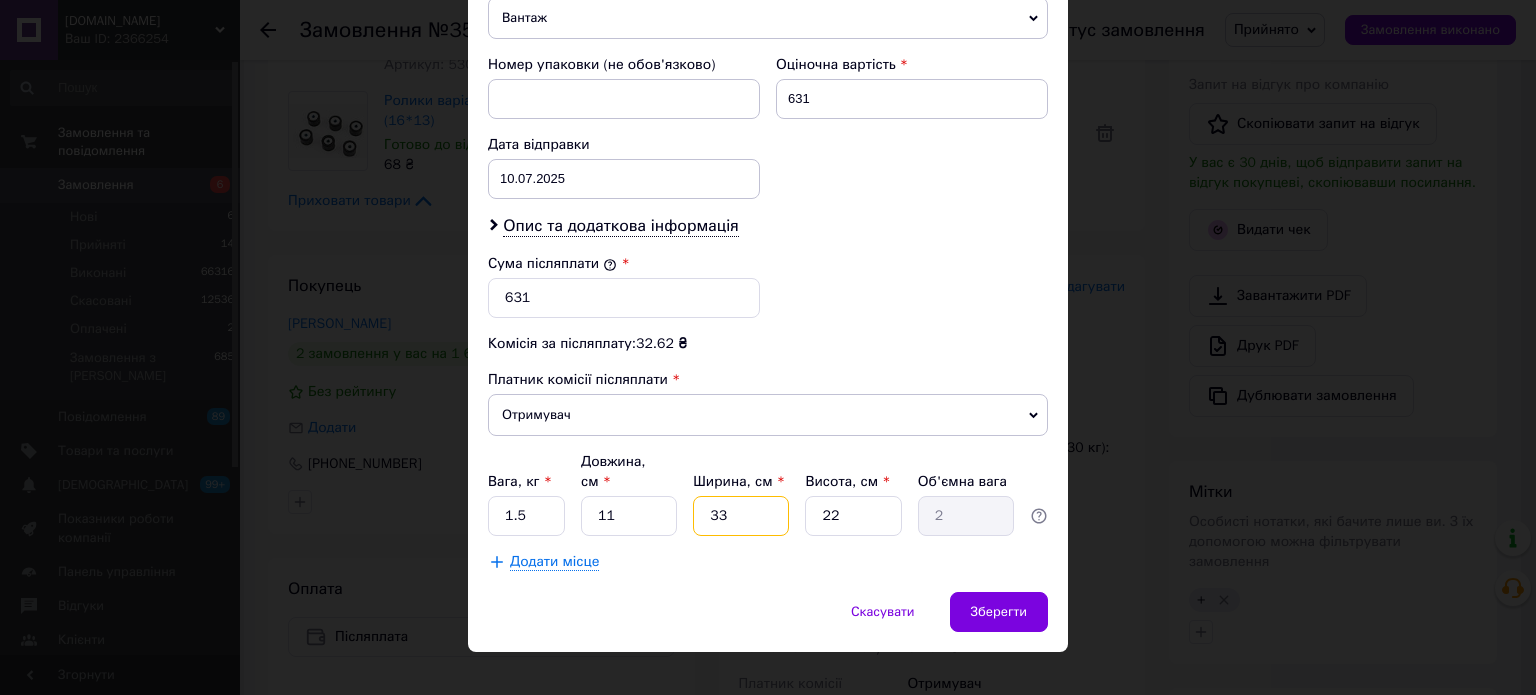 click on "33" at bounding box center (741, 516) 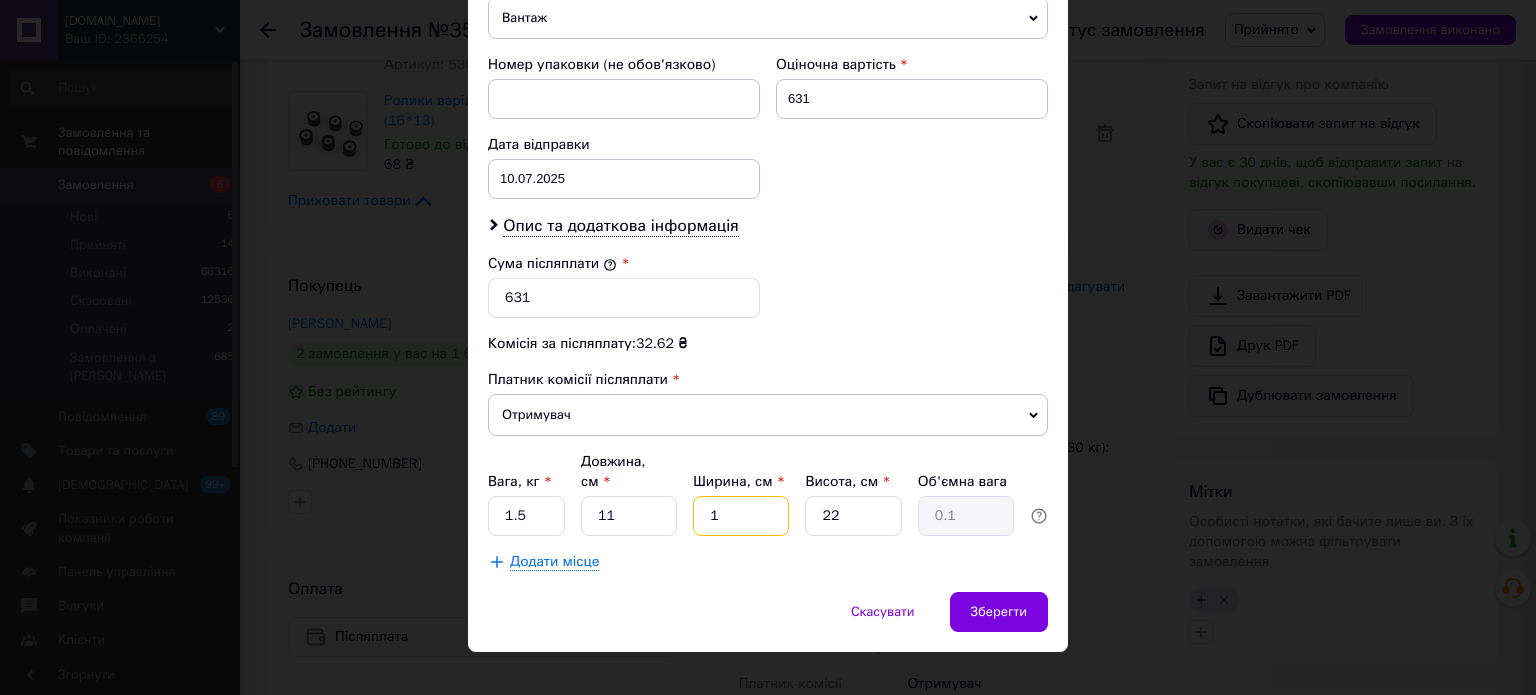 type on "11" 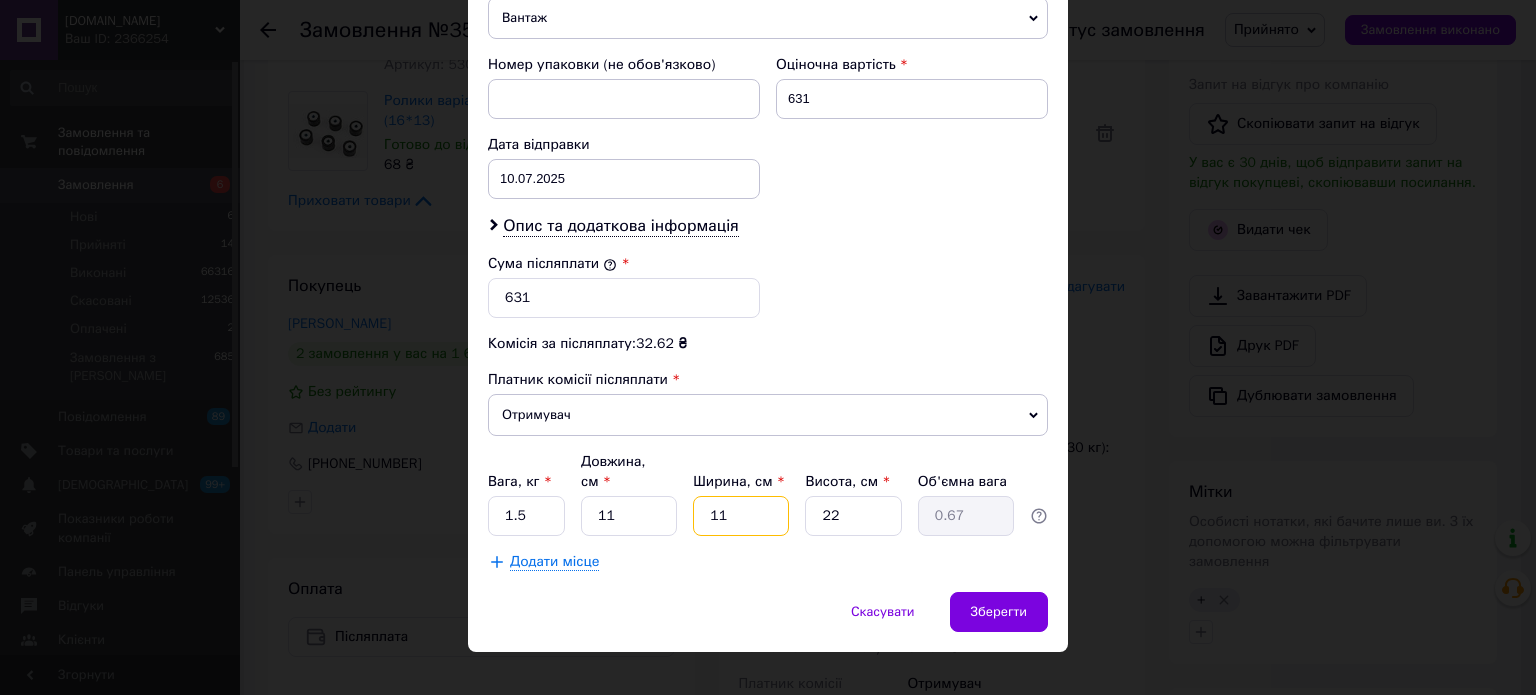 type on "11" 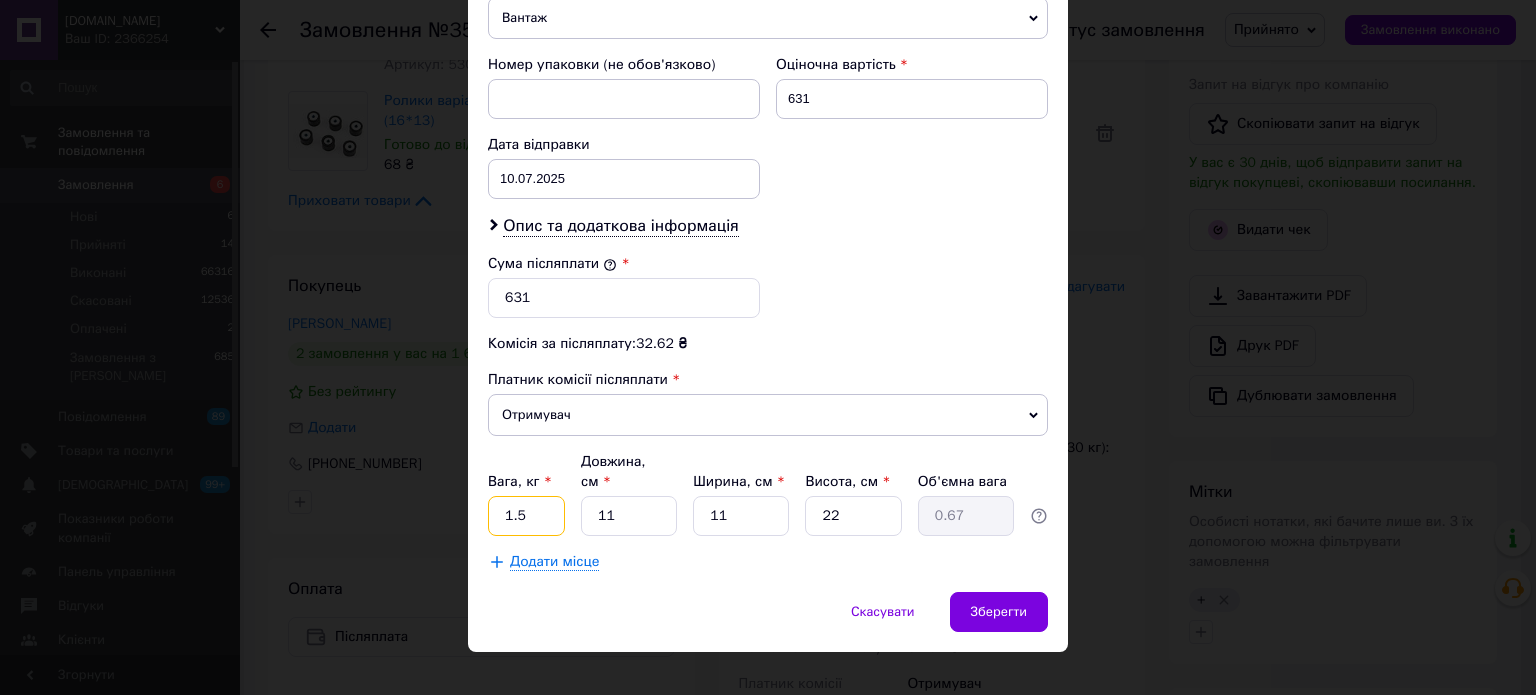 click on "1.5" at bounding box center (526, 516) 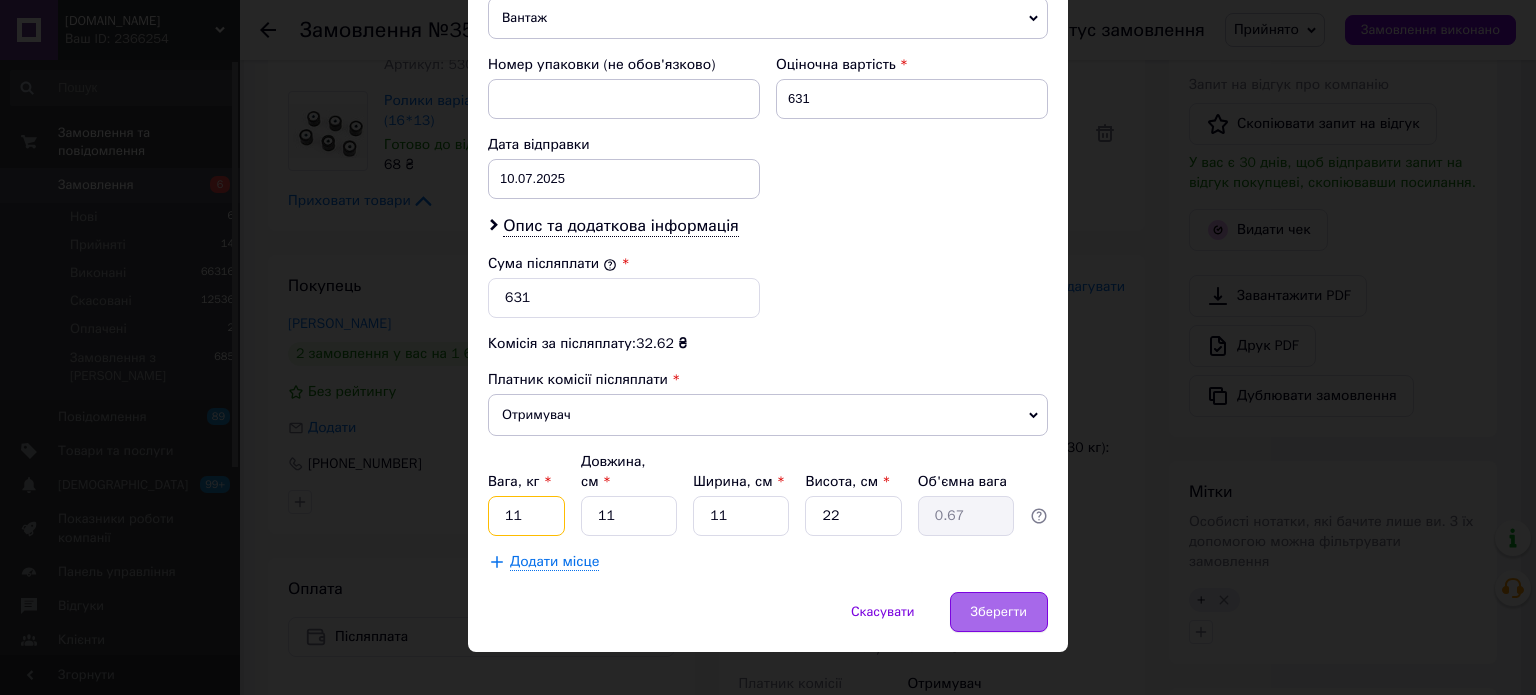 type on "11" 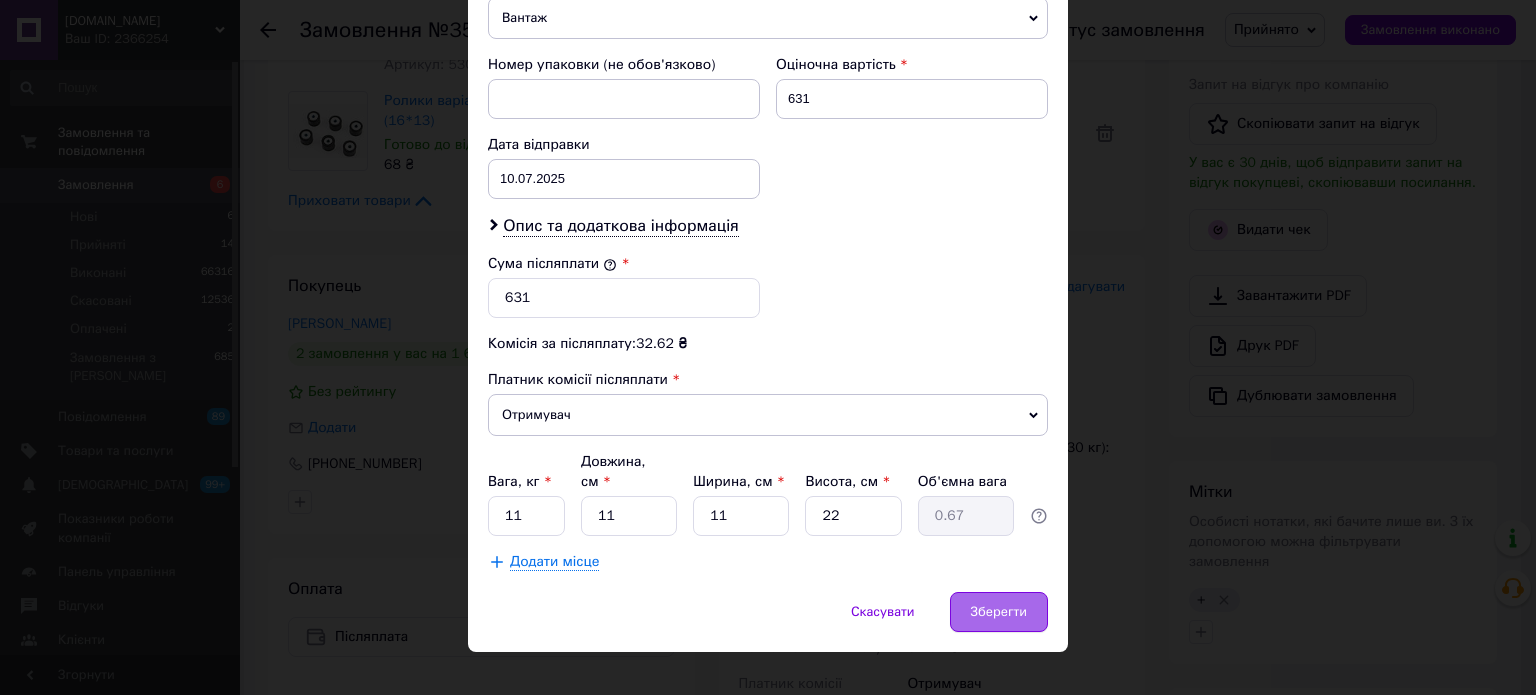 click on "Зберегти" at bounding box center [999, 612] 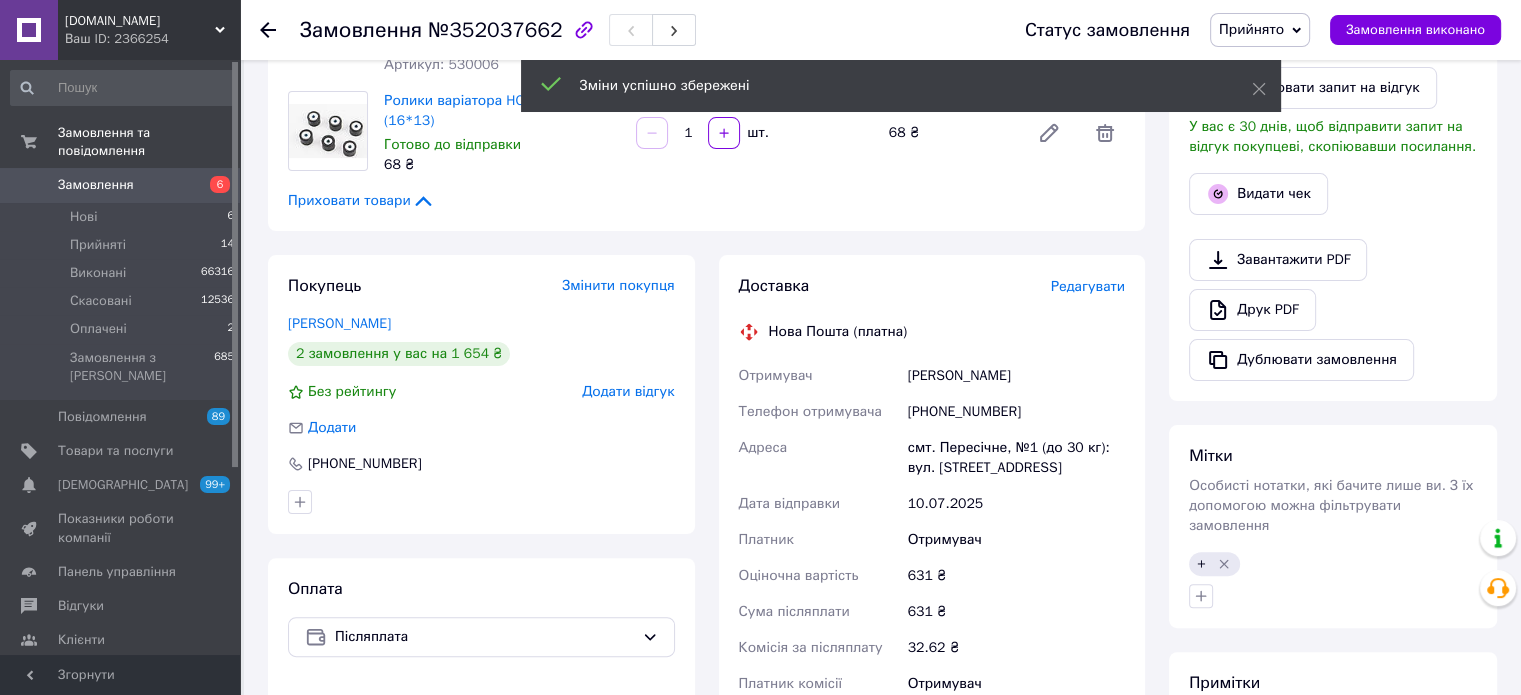 click on "Редагувати" at bounding box center (1088, 286) 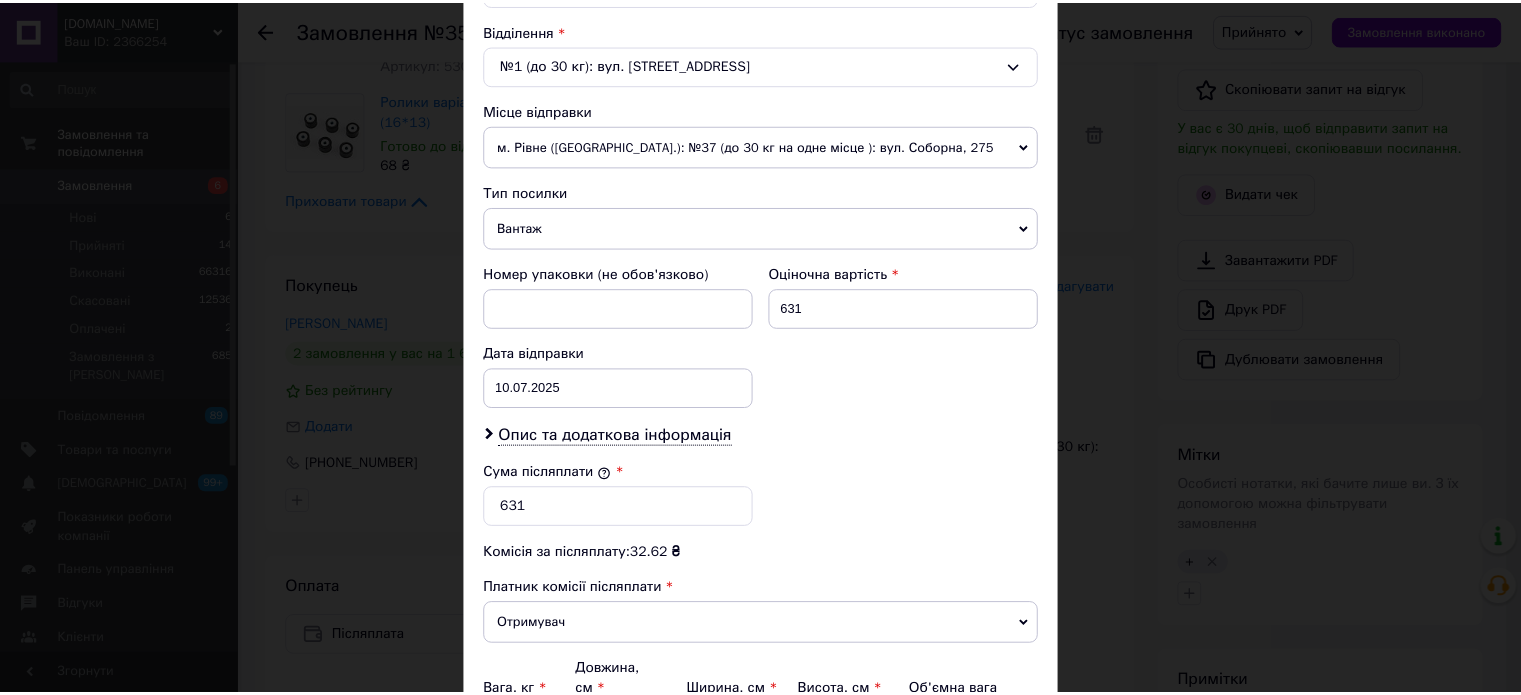 scroll, scrollTop: 824, scrollLeft: 0, axis: vertical 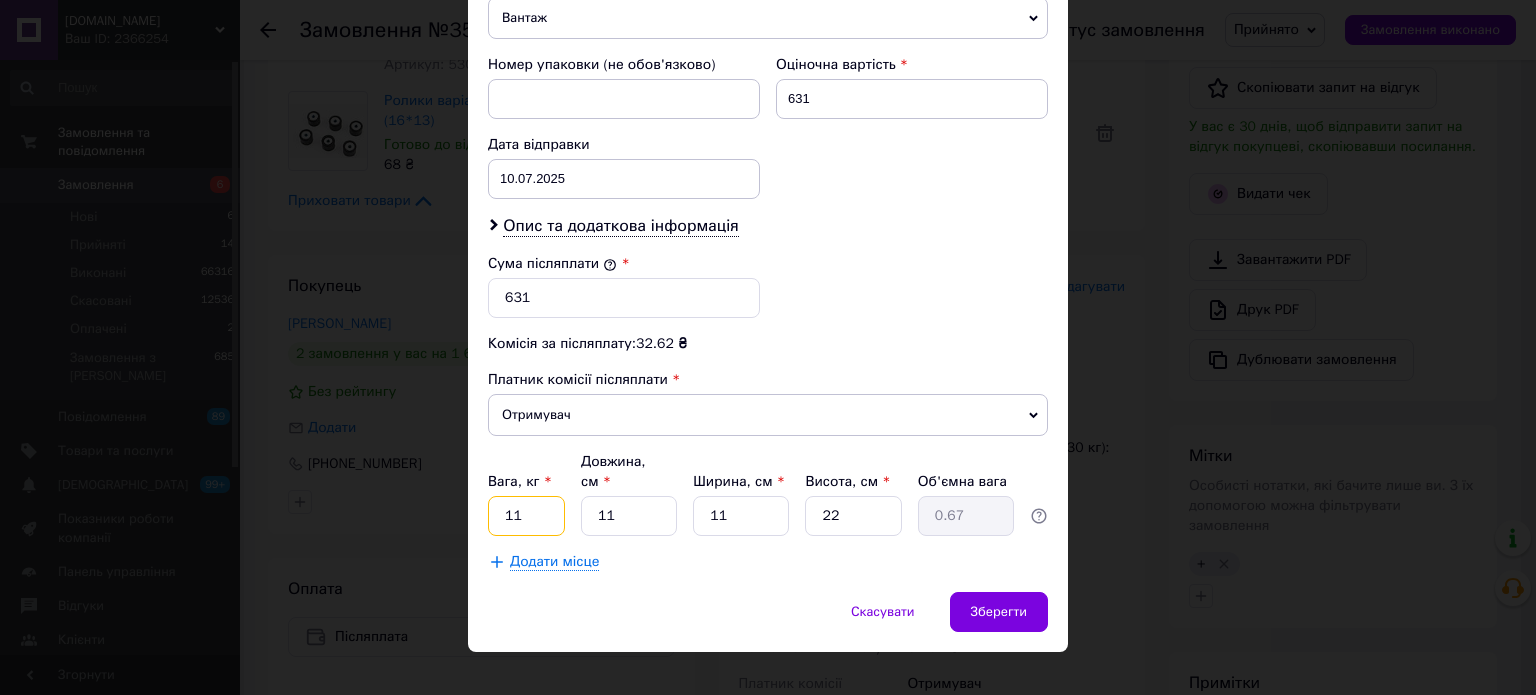click on "11" at bounding box center (526, 516) 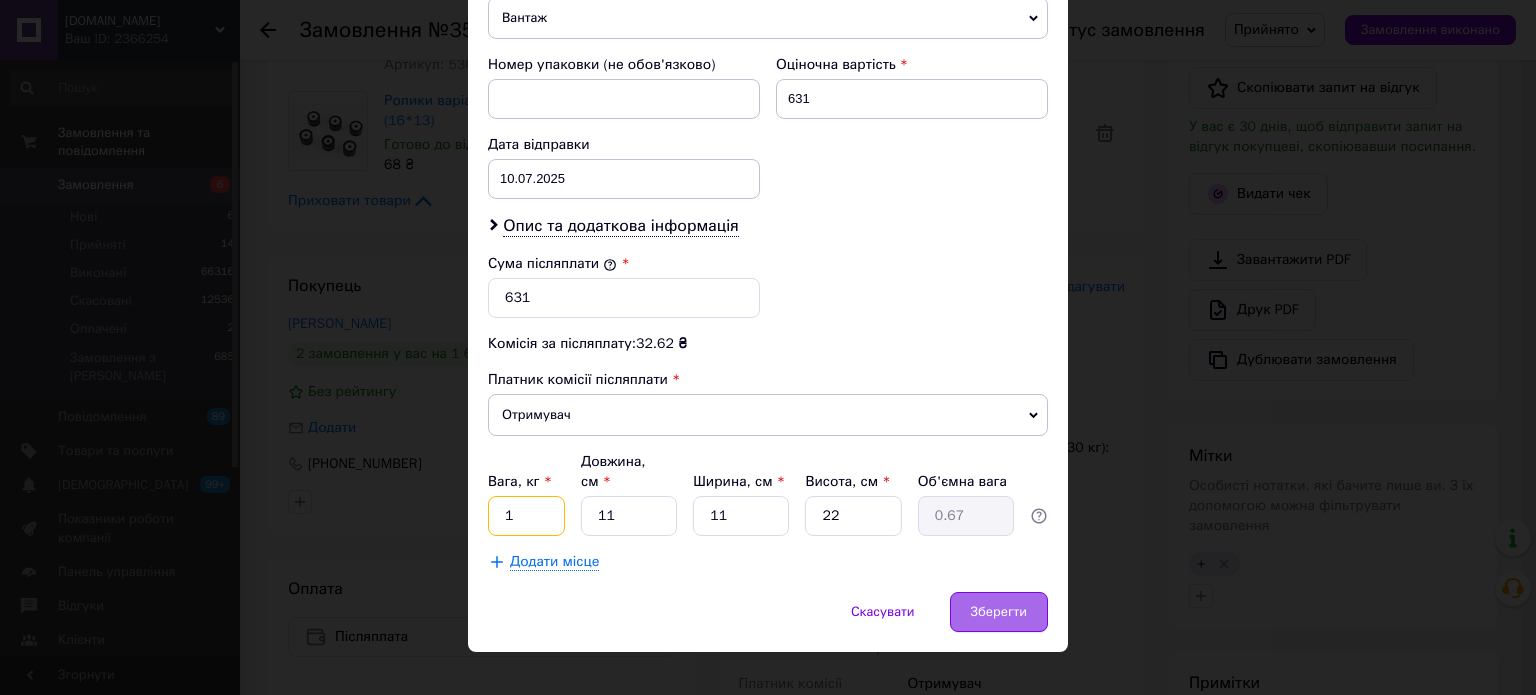 type on "1" 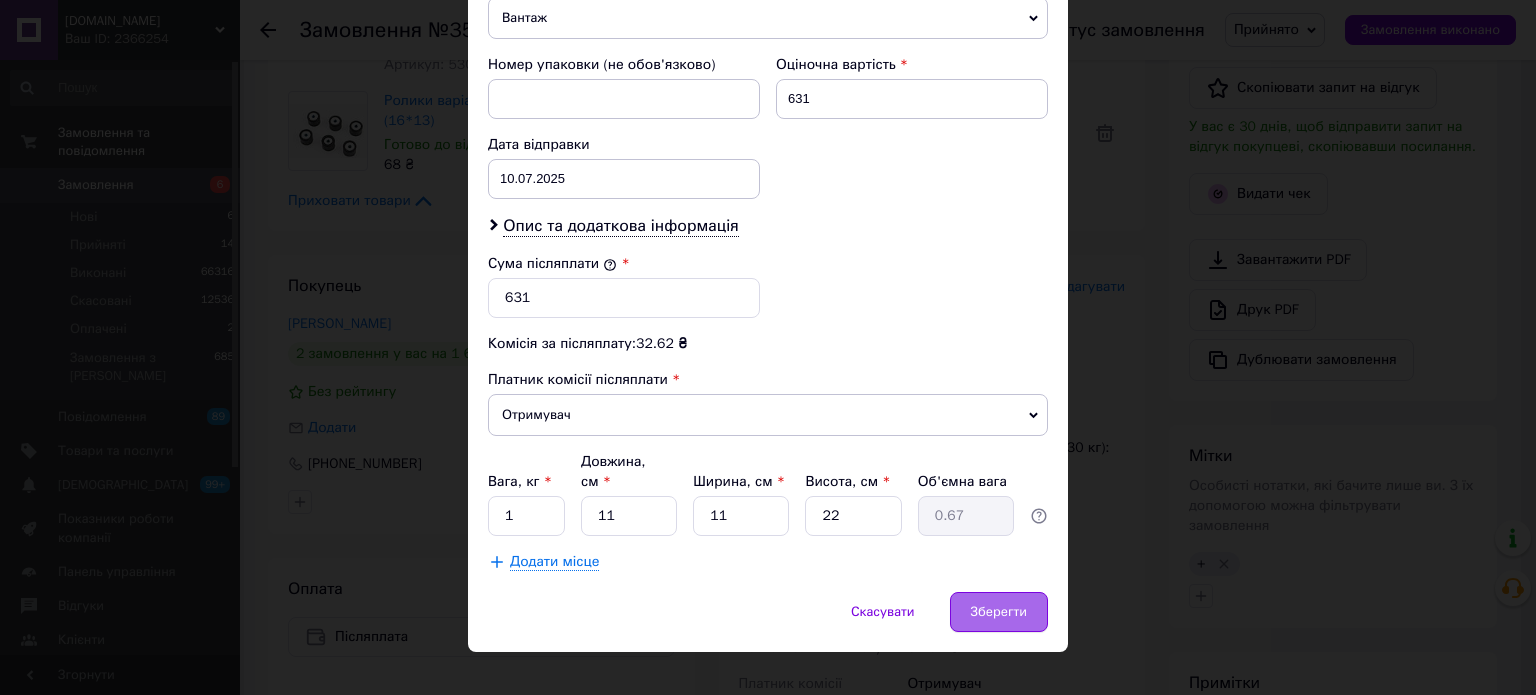 click on "Зберегти" at bounding box center [999, 612] 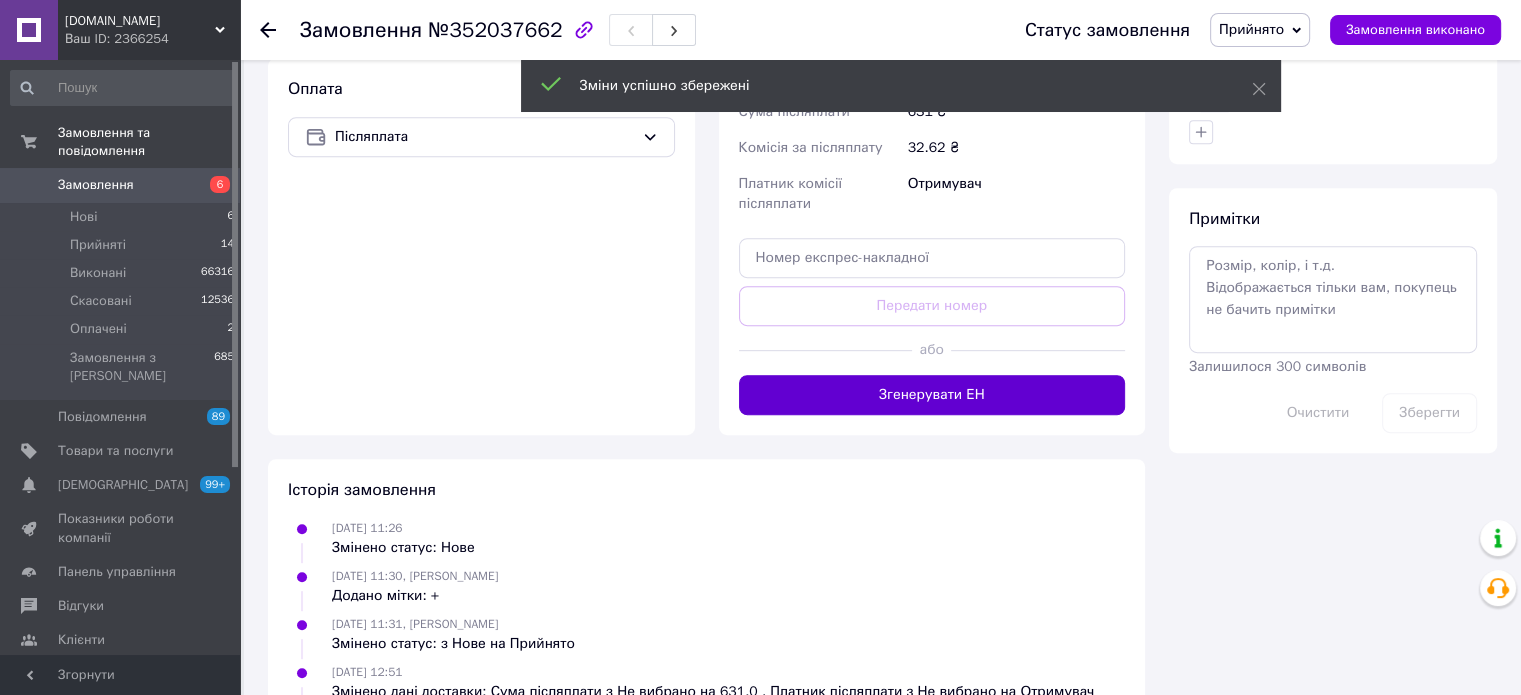 click on "Згенерувати ЕН" at bounding box center (932, 395) 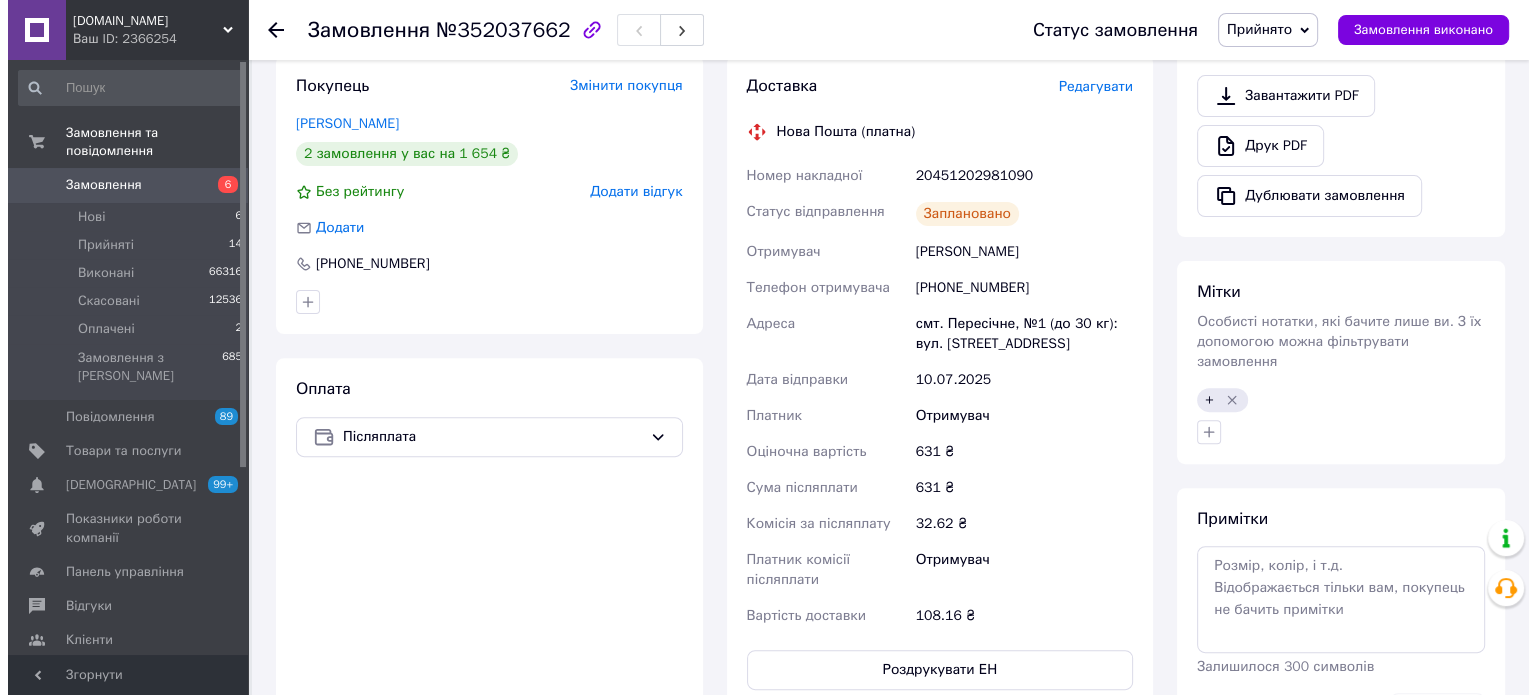 scroll, scrollTop: 400, scrollLeft: 0, axis: vertical 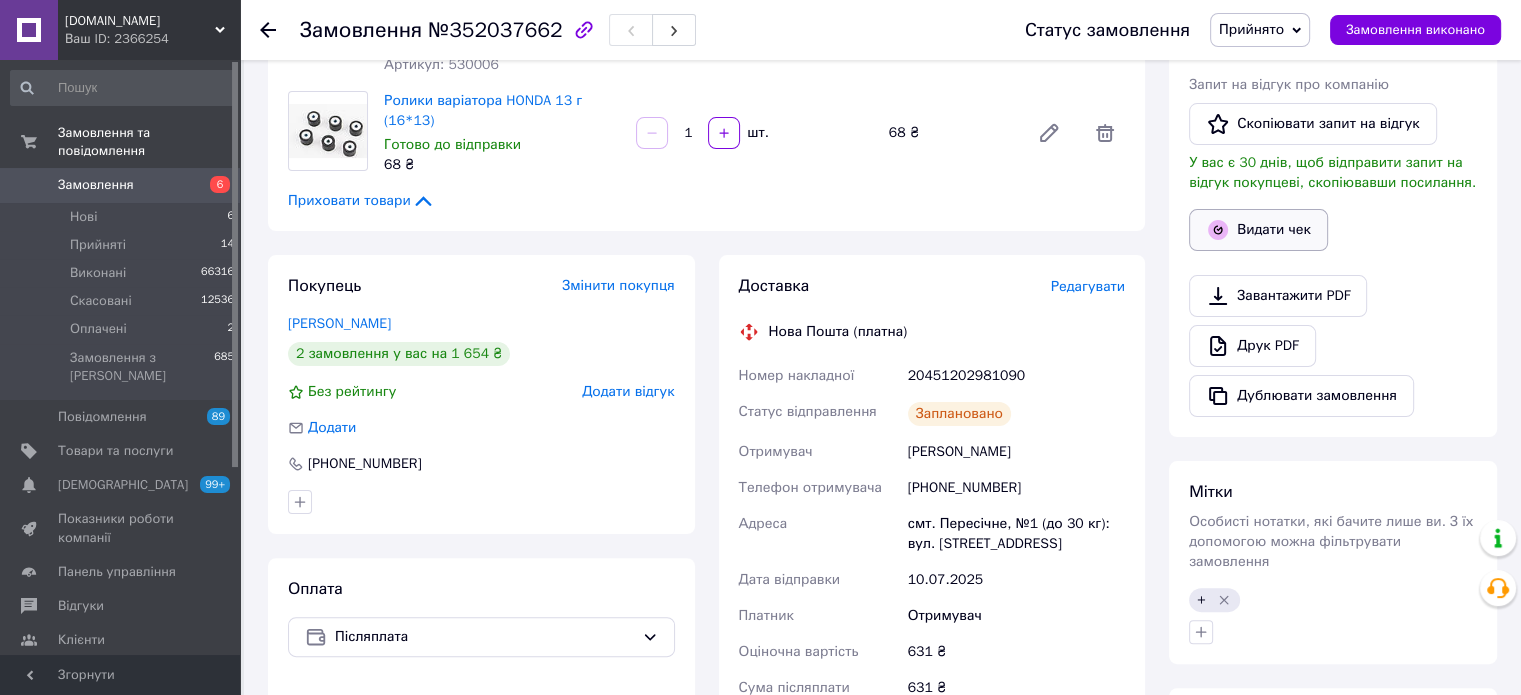 click on "Видати чек" at bounding box center [1258, 230] 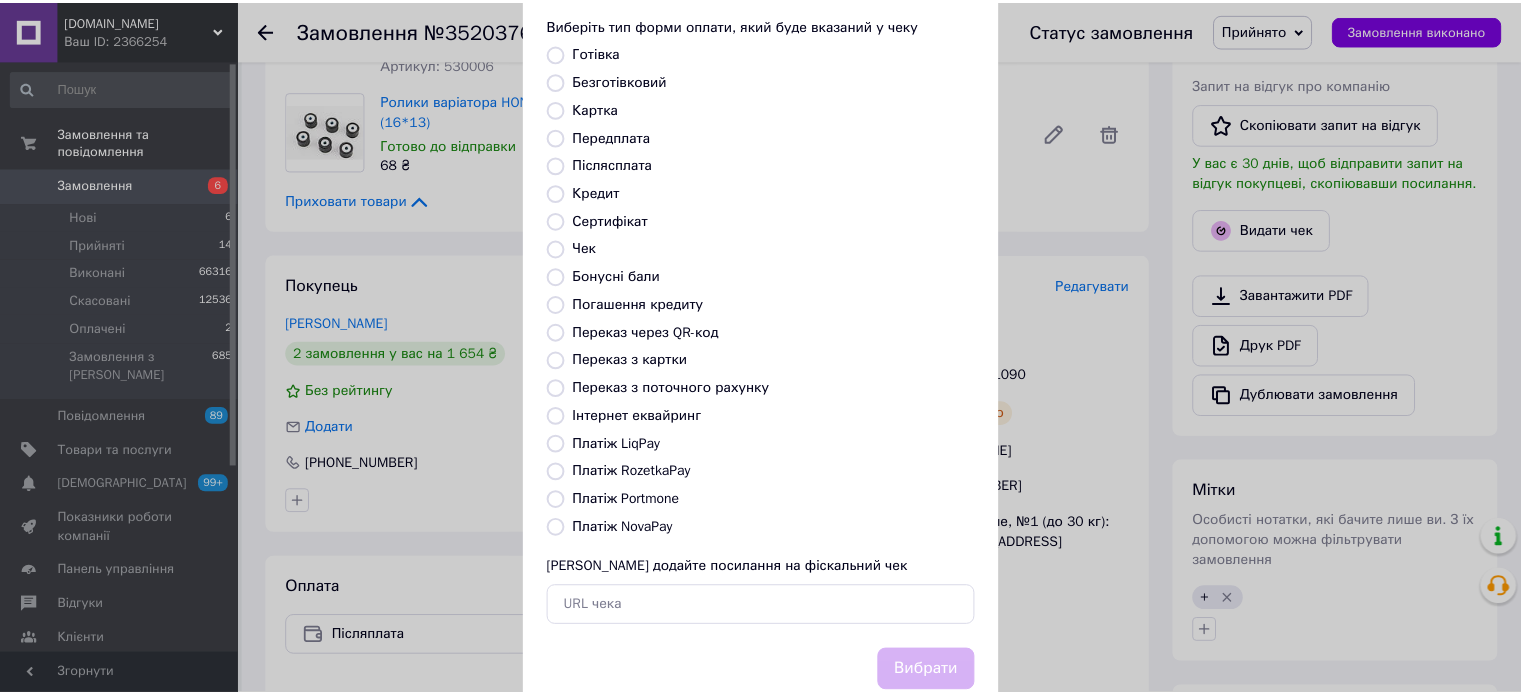 scroll, scrollTop: 163, scrollLeft: 0, axis: vertical 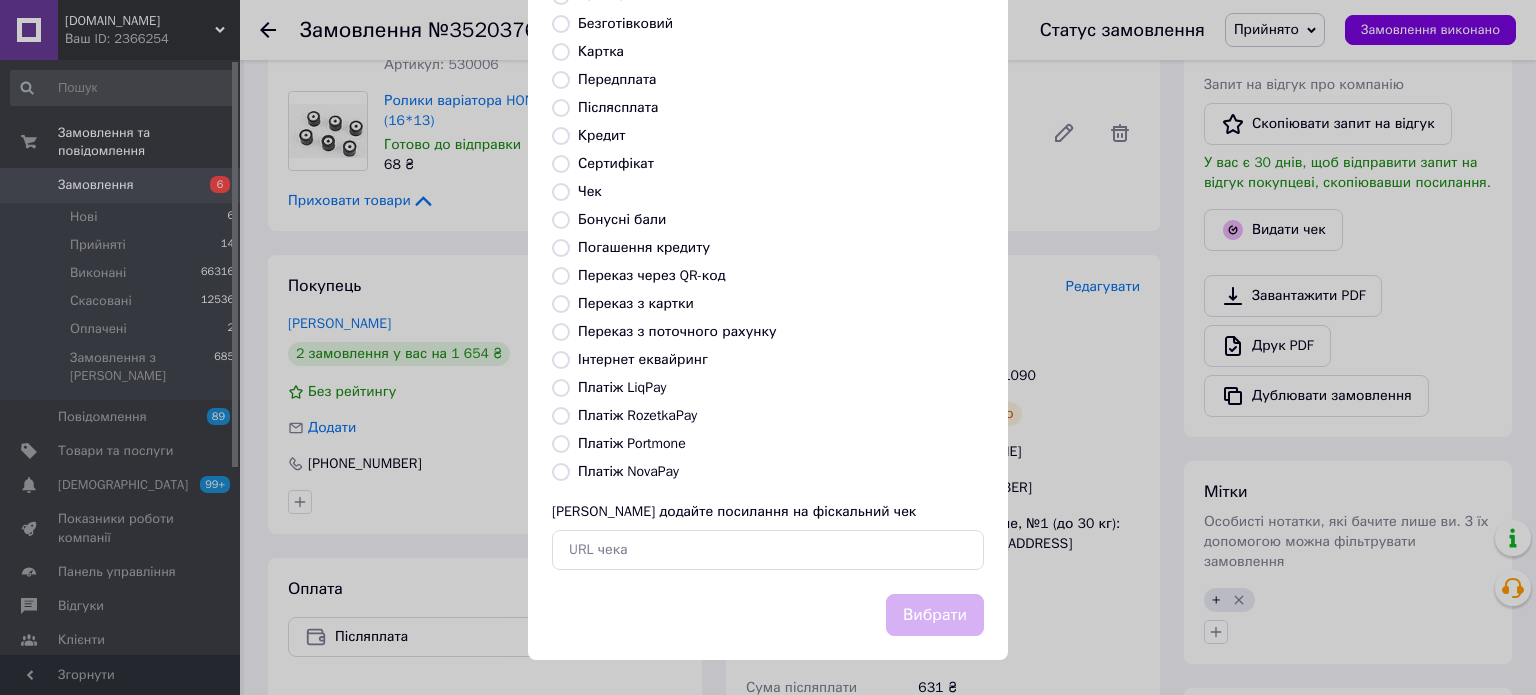 click on "Платіж NovaPay" at bounding box center [628, 471] 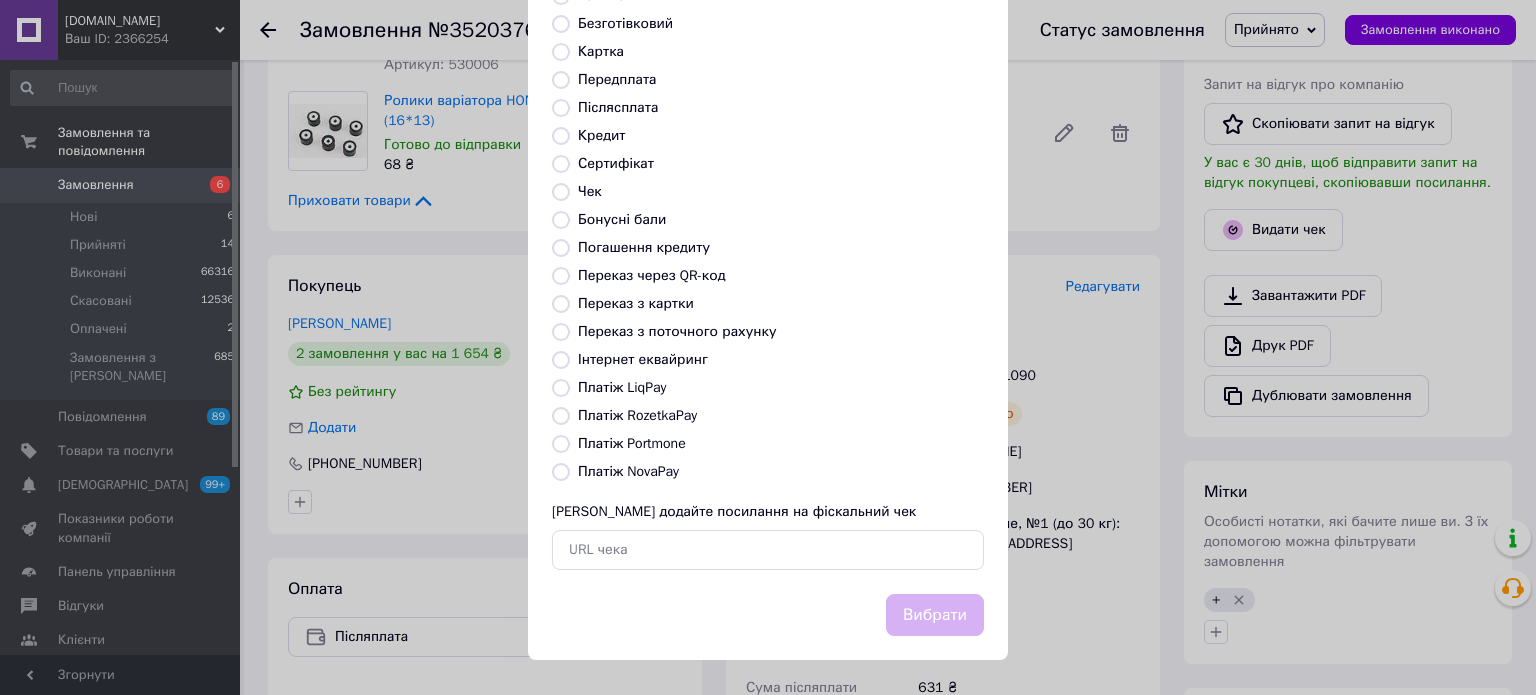 radio on "true" 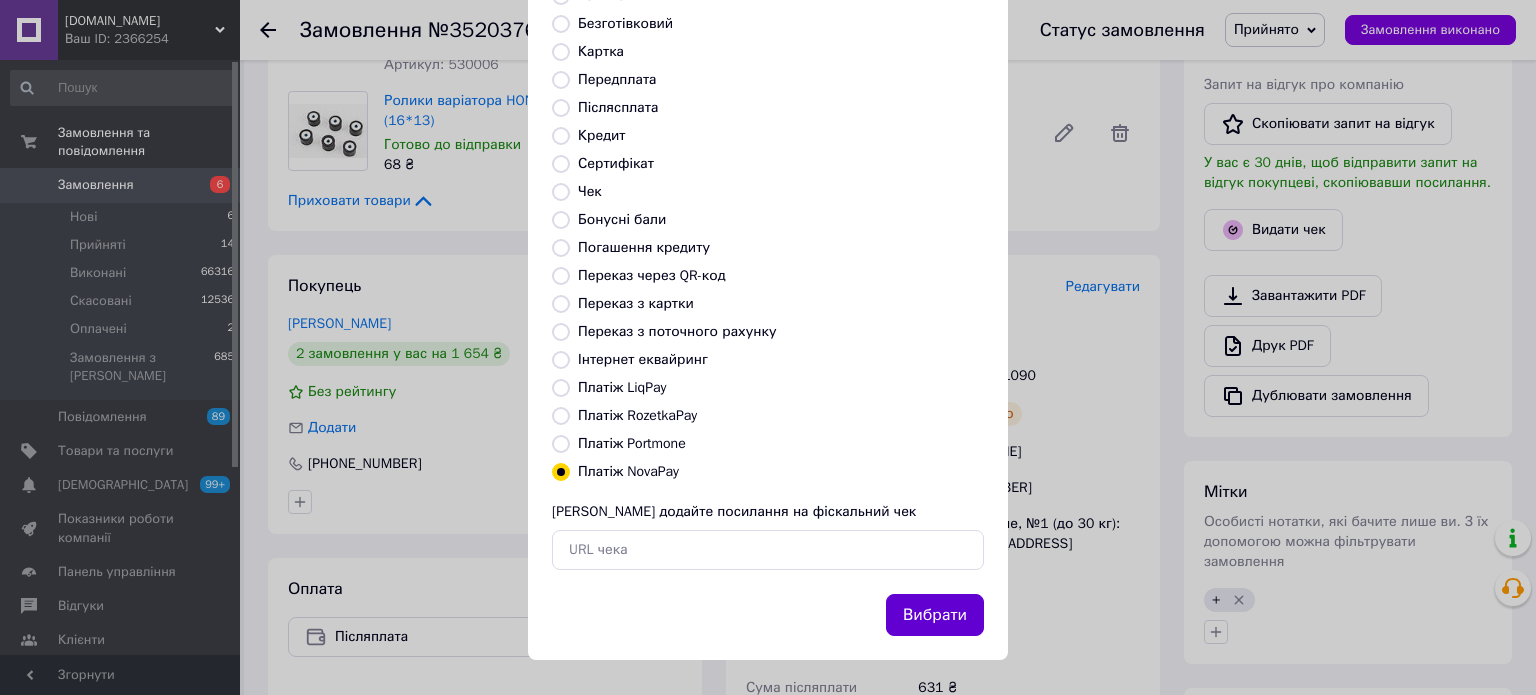 click on "Вибрати" at bounding box center (935, 615) 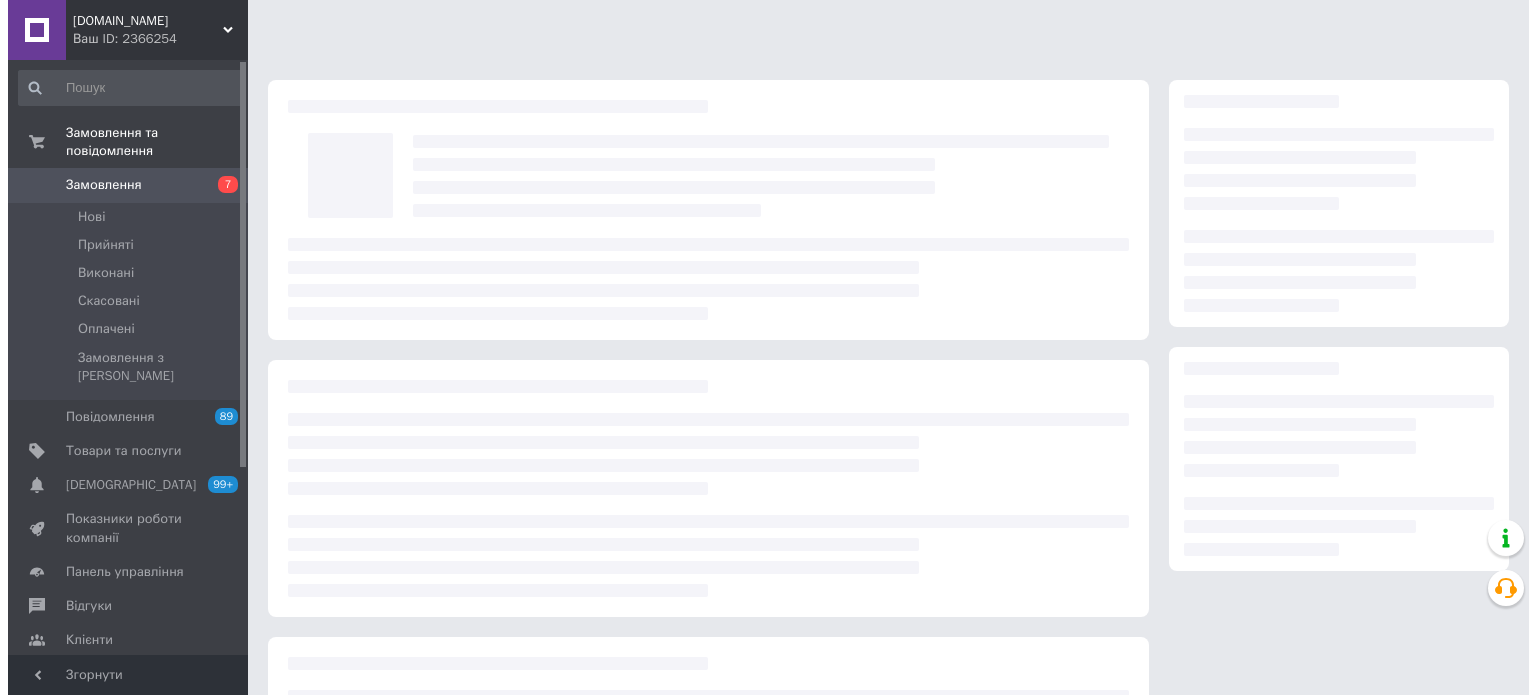 scroll, scrollTop: 0, scrollLeft: 0, axis: both 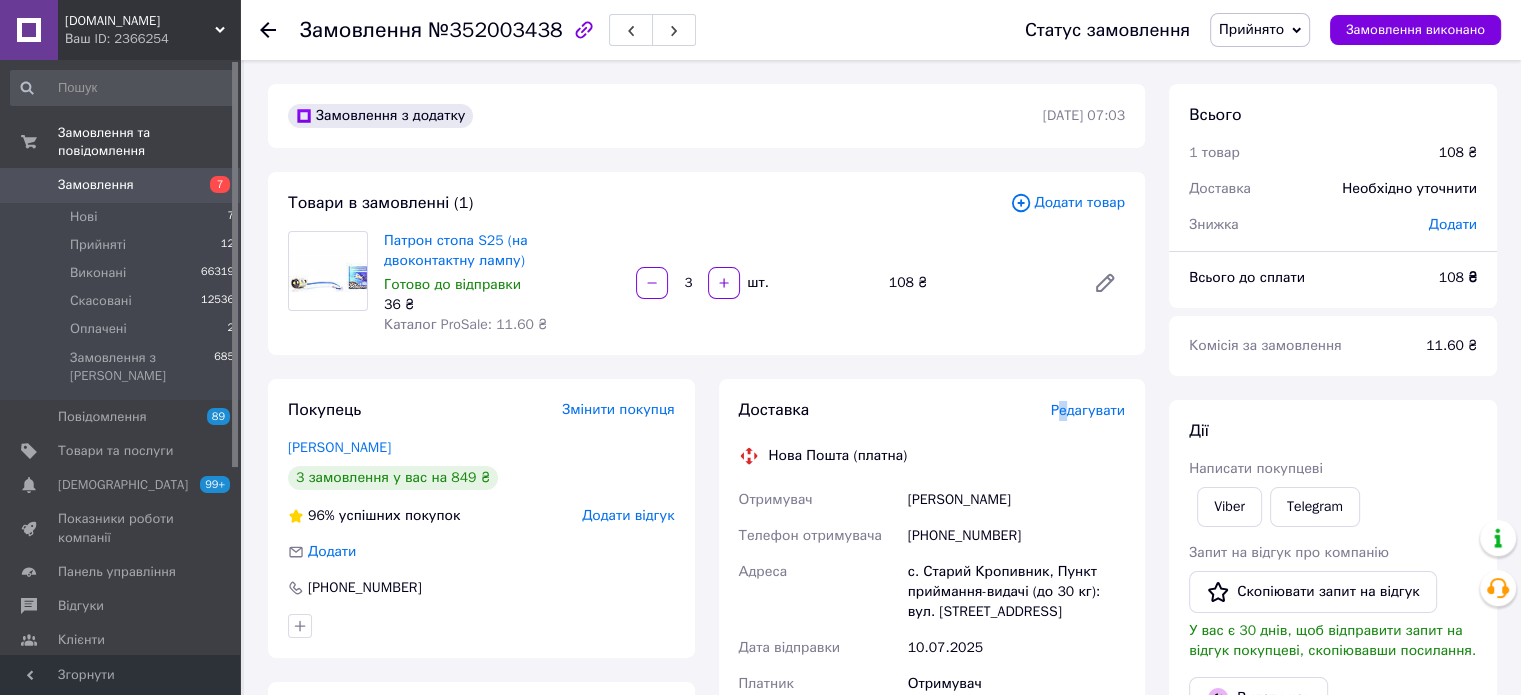 click on "Редагувати" at bounding box center [1088, 410] 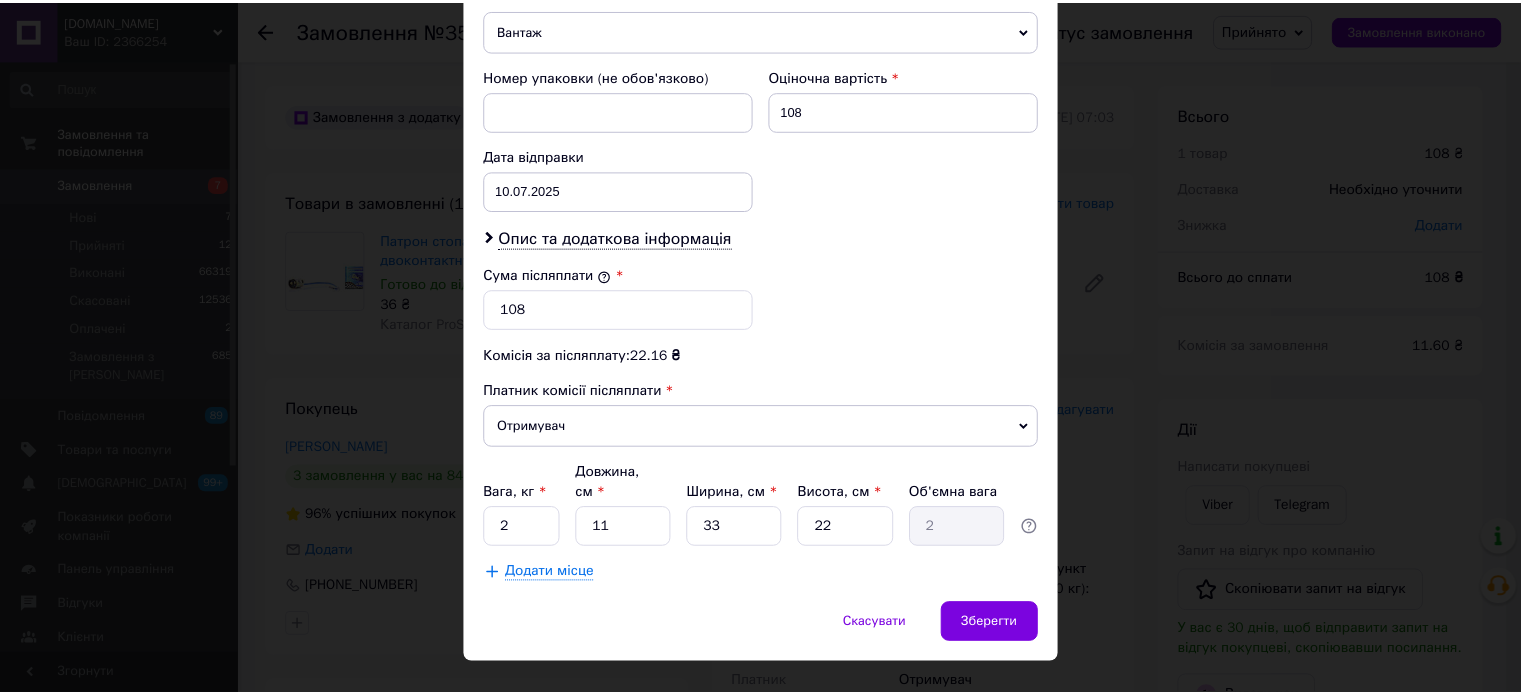 scroll, scrollTop: 824, scrollLeft: 0, axis: vertical 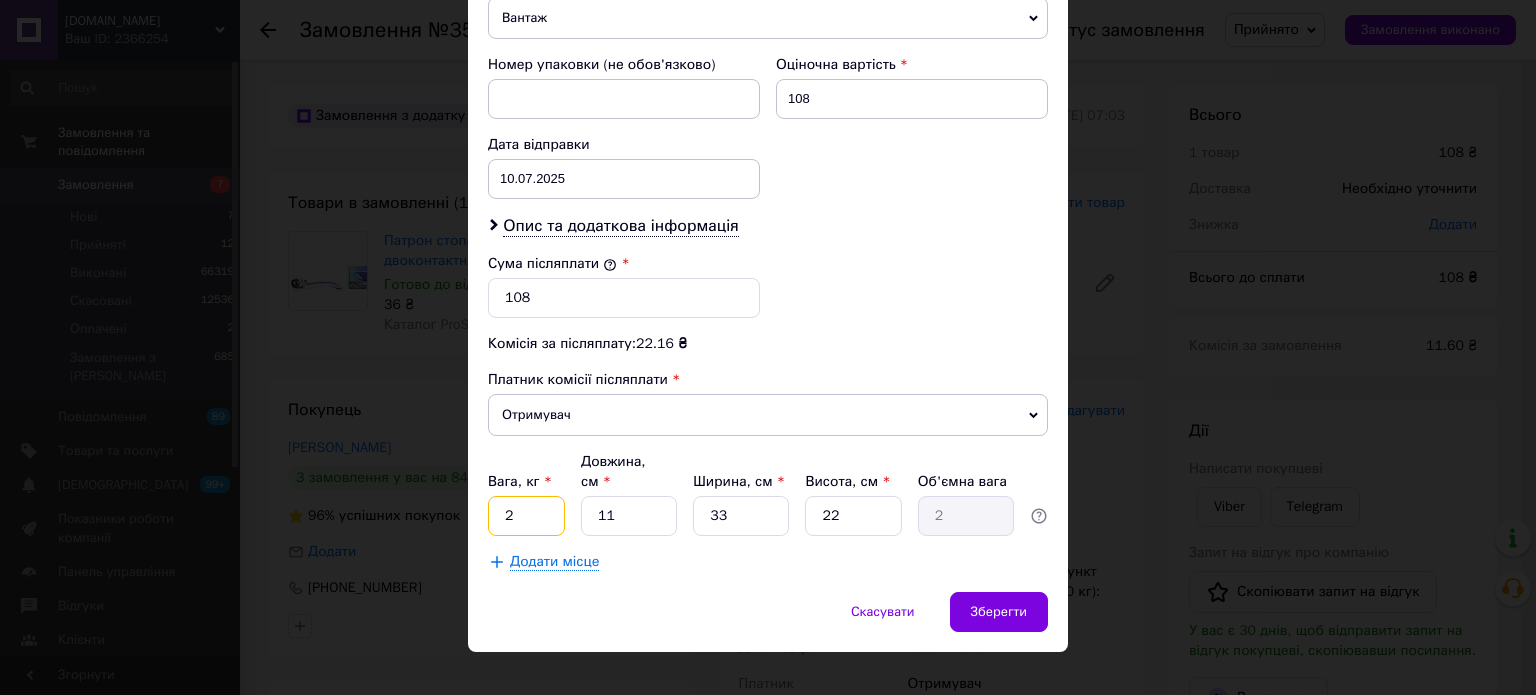 click on "2" at bounding box center (526, 516) 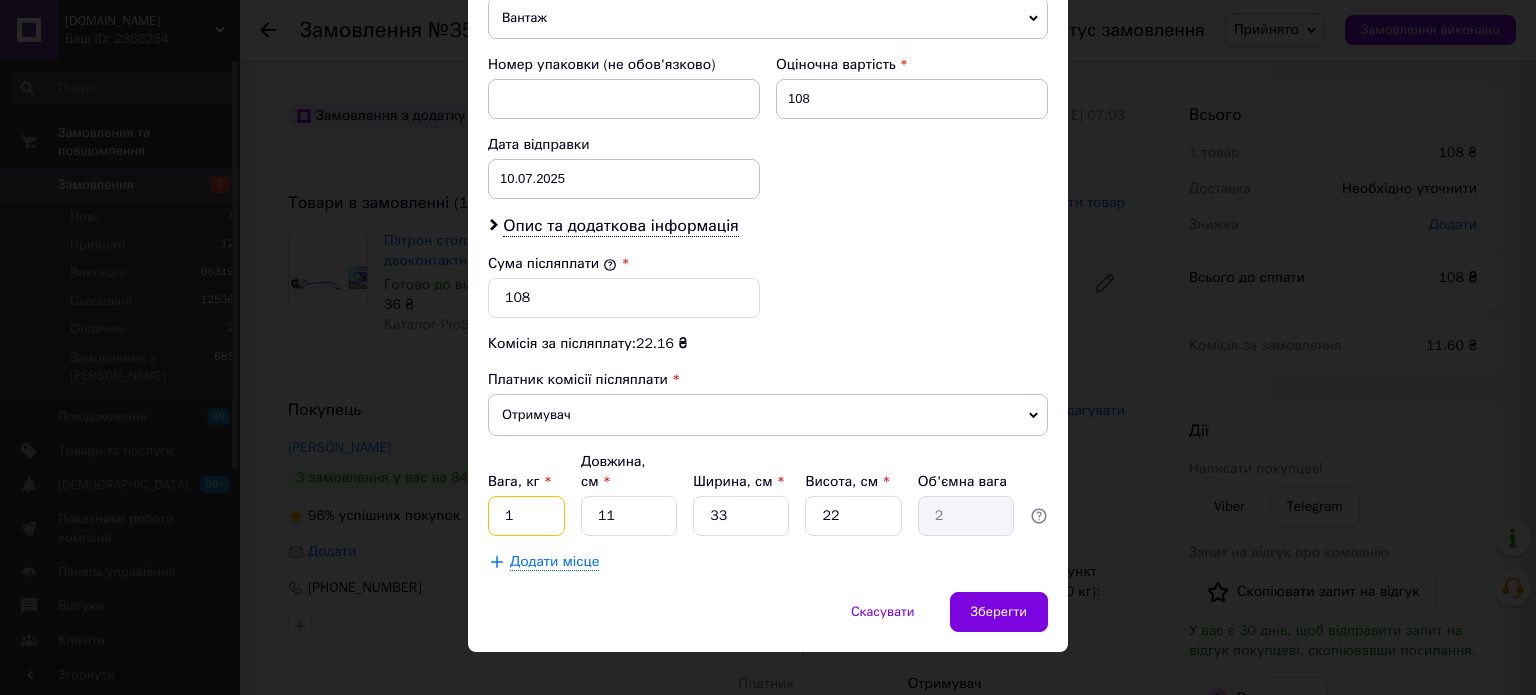 type on "1" 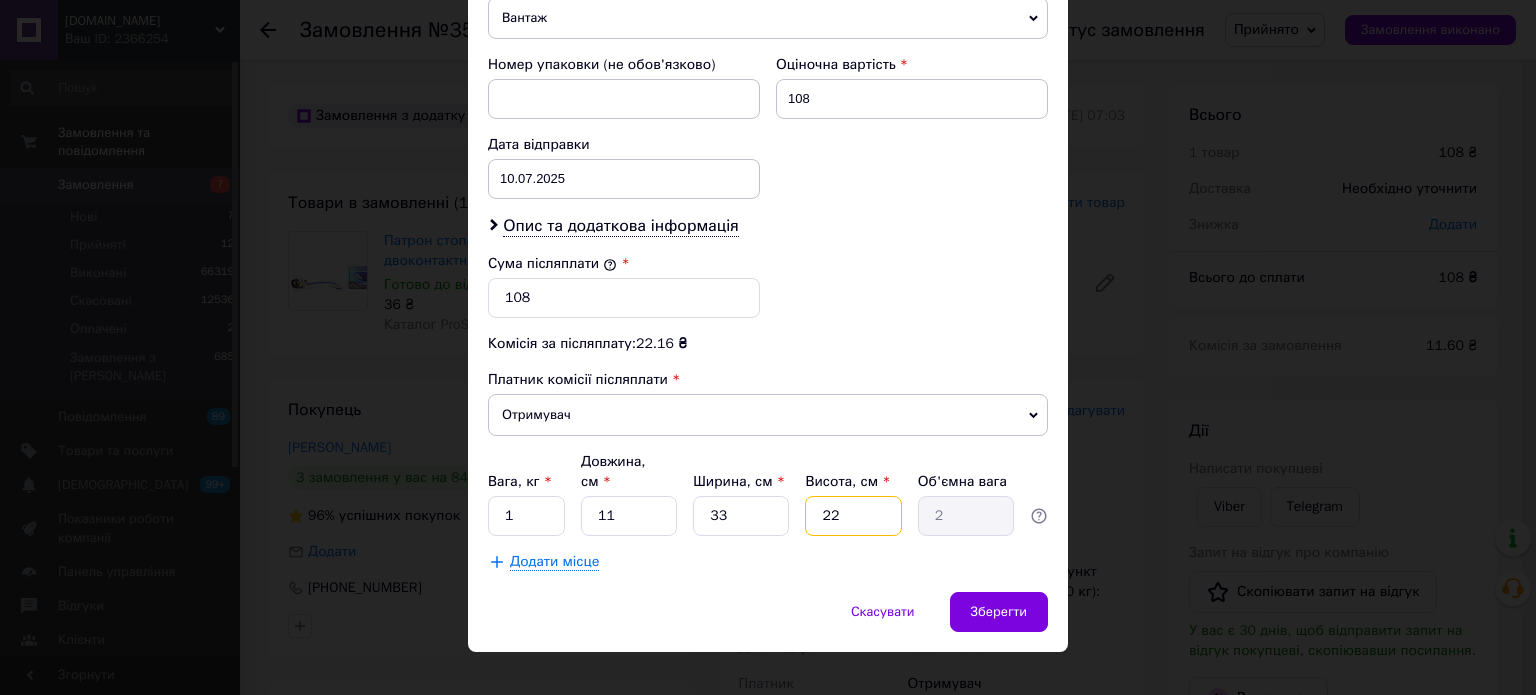 click on "22" at bounding box center [853, 516] 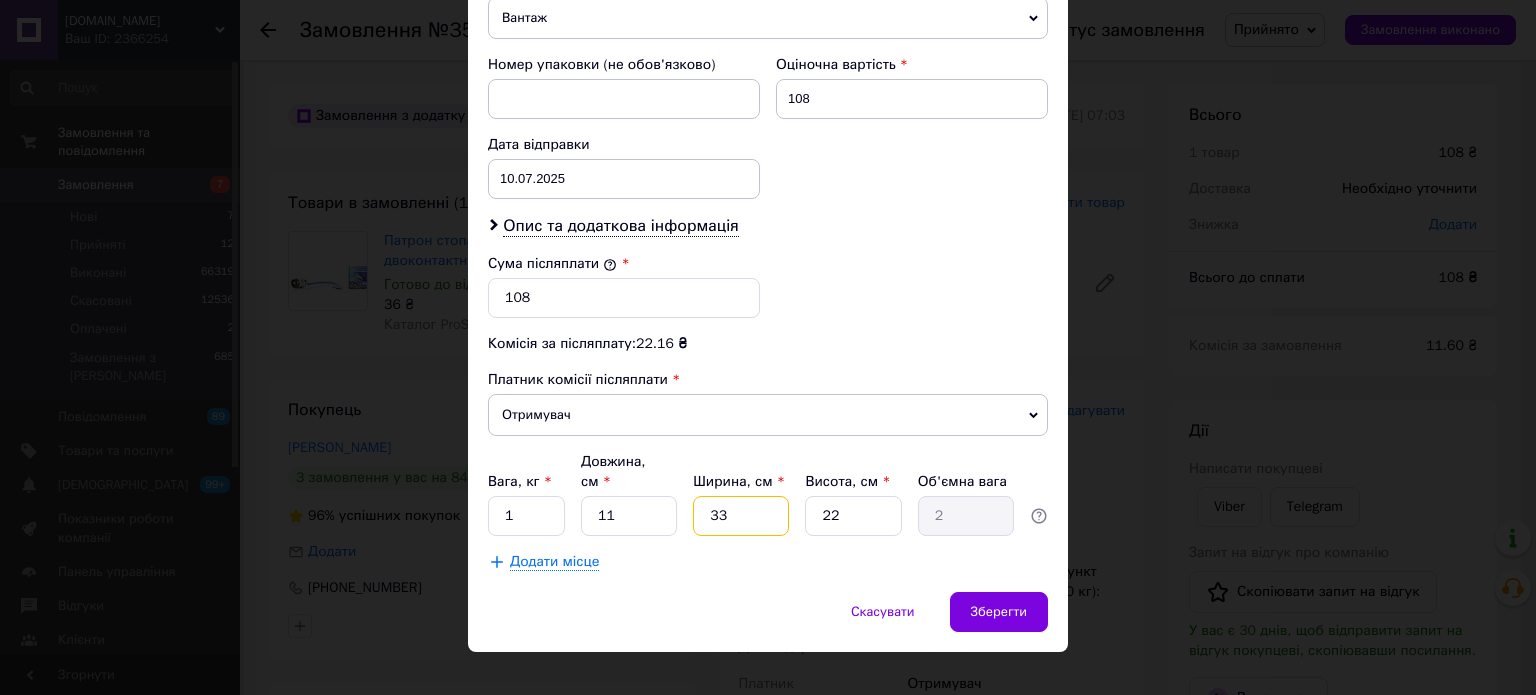 click on "33" at bounding box center (741, 516) 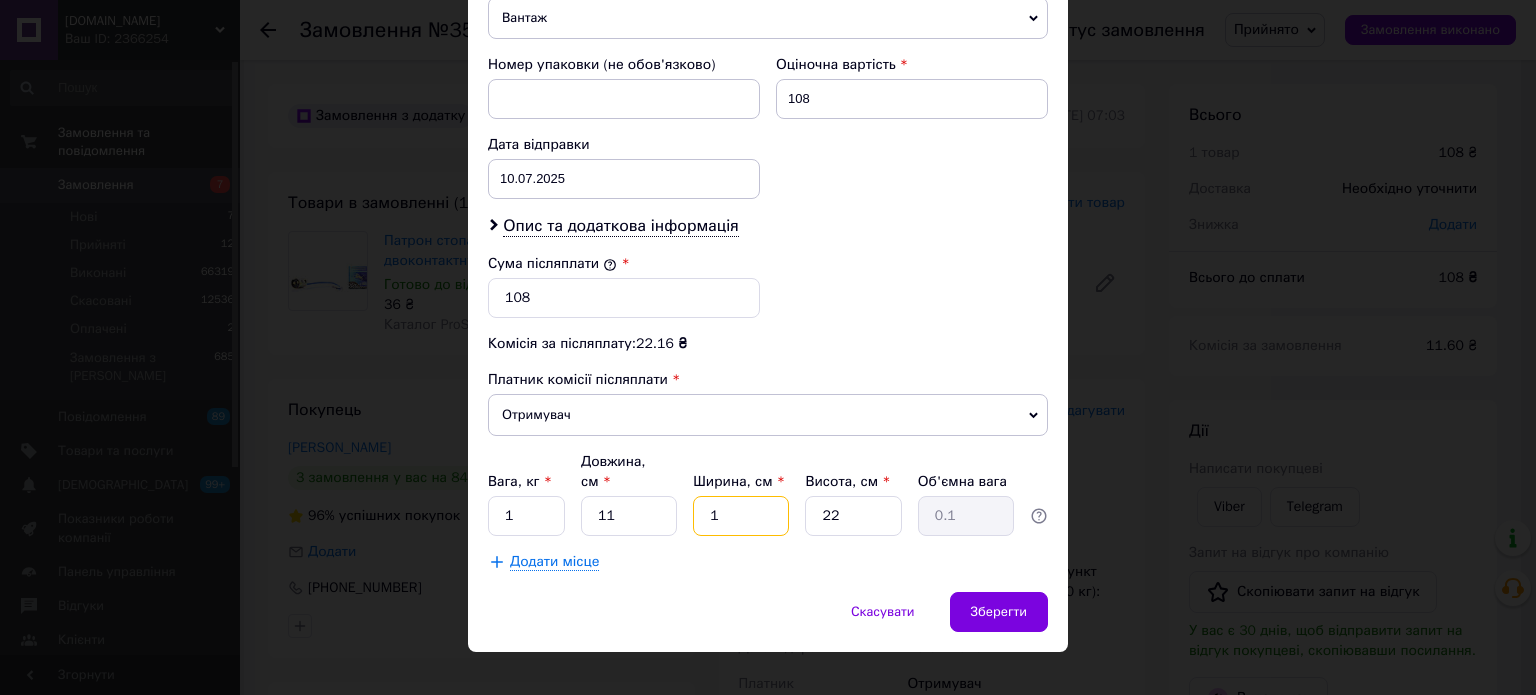 type on "11" 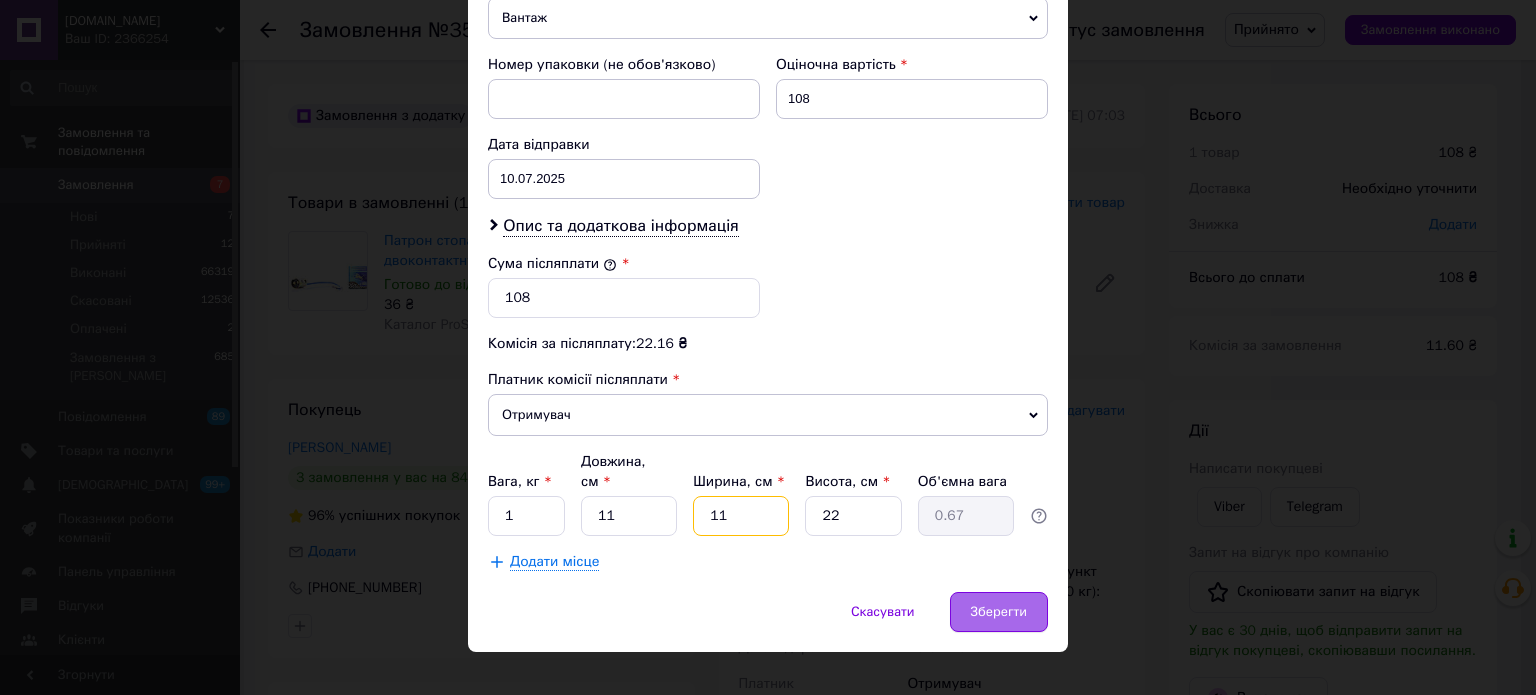 type on "11" 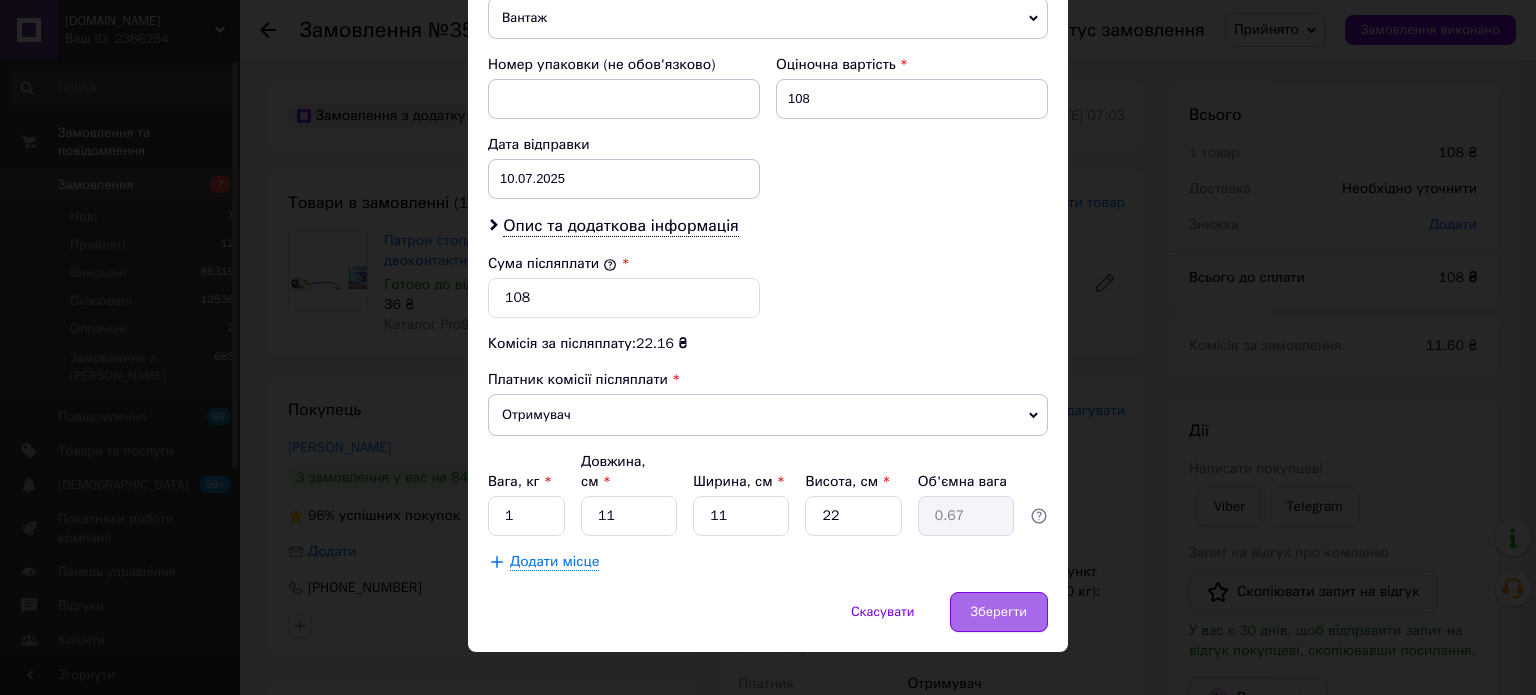 click on "Зберегти" at bounding box center (999, 612) 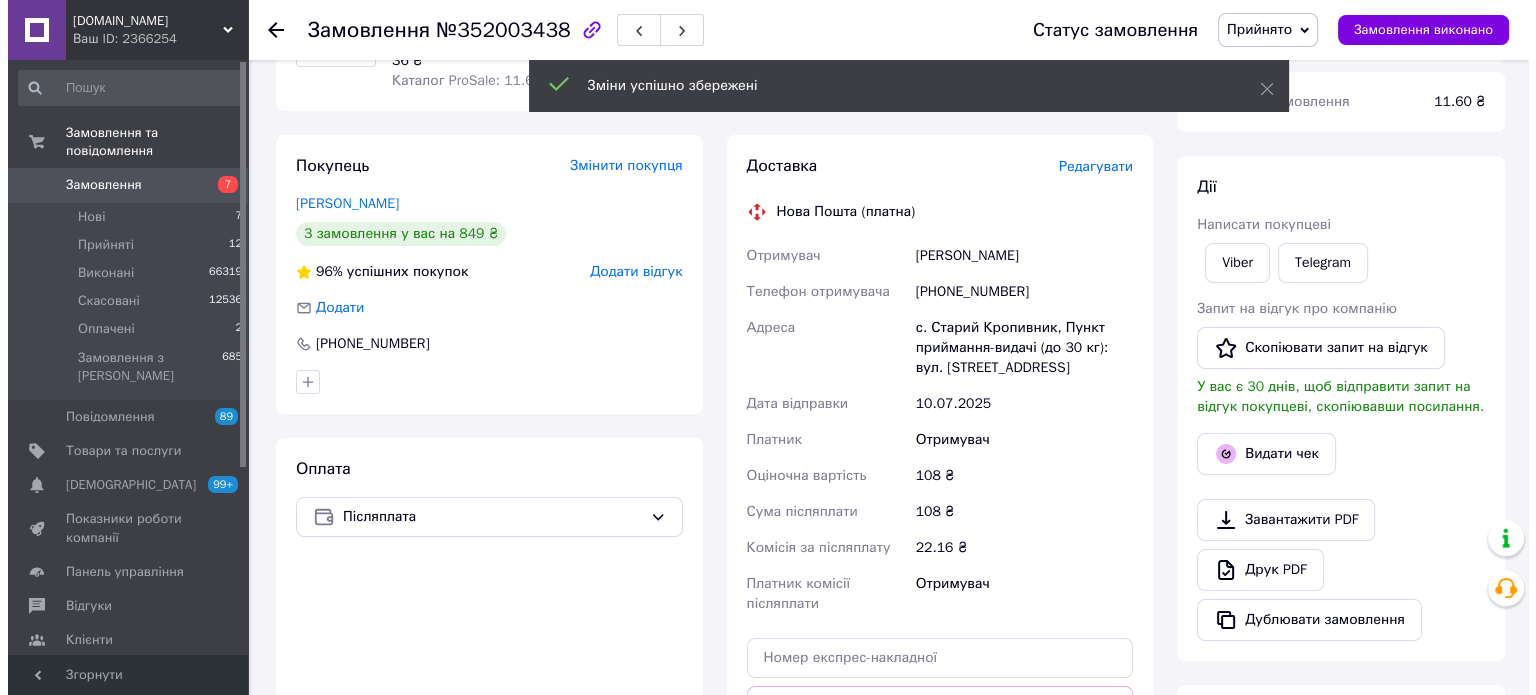 scroll, scrollTop: 400, scrollLeft: 0, axis: vertical 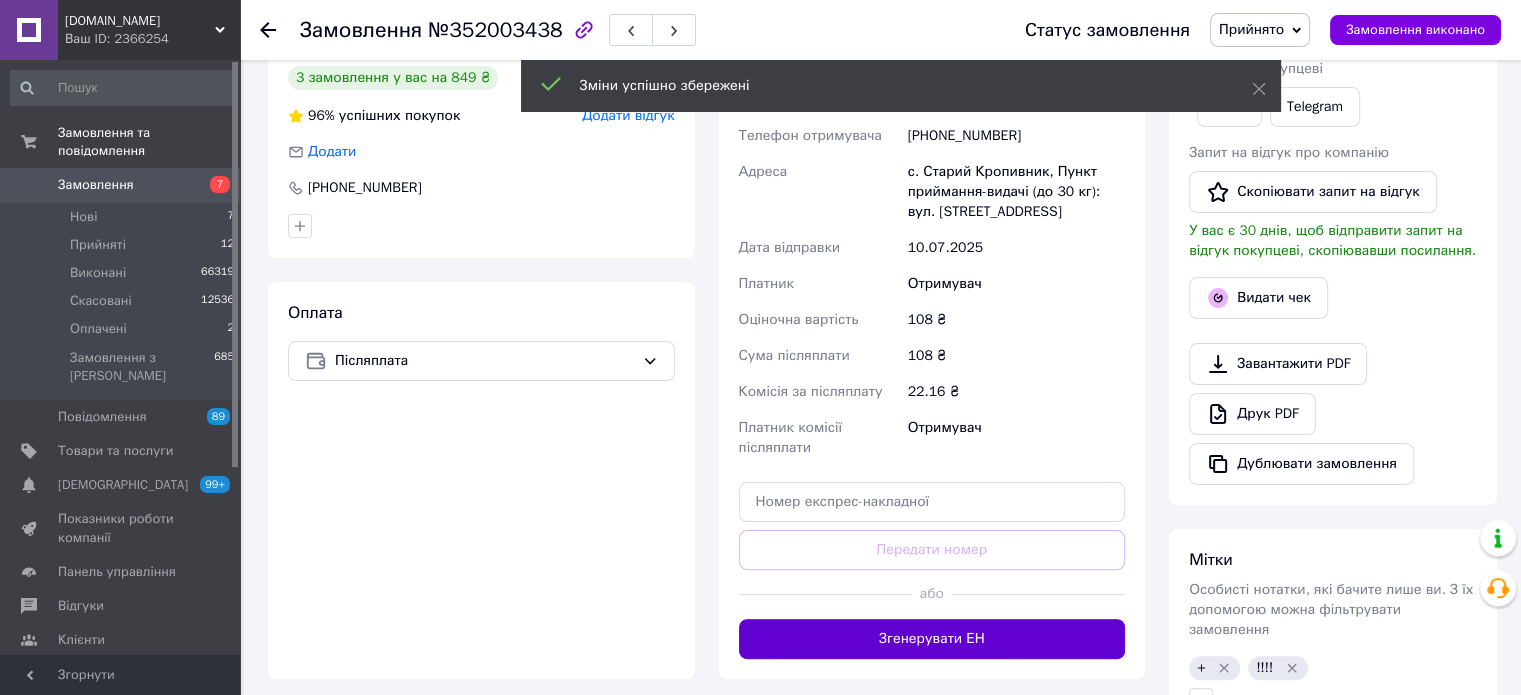 click on "Згенерувати ЕН" at bounding box center [932, 639] 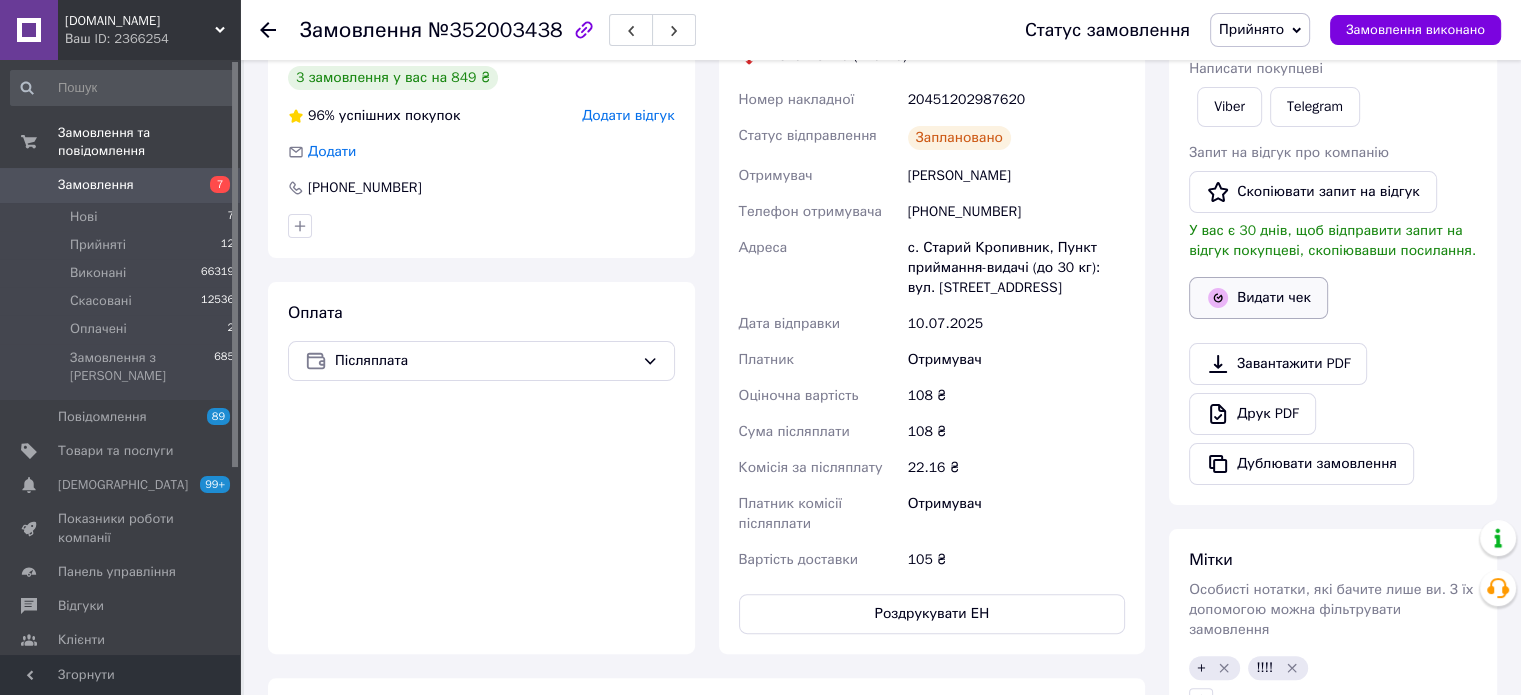 click on "Видати чек" at bounding box center [1258, 298] 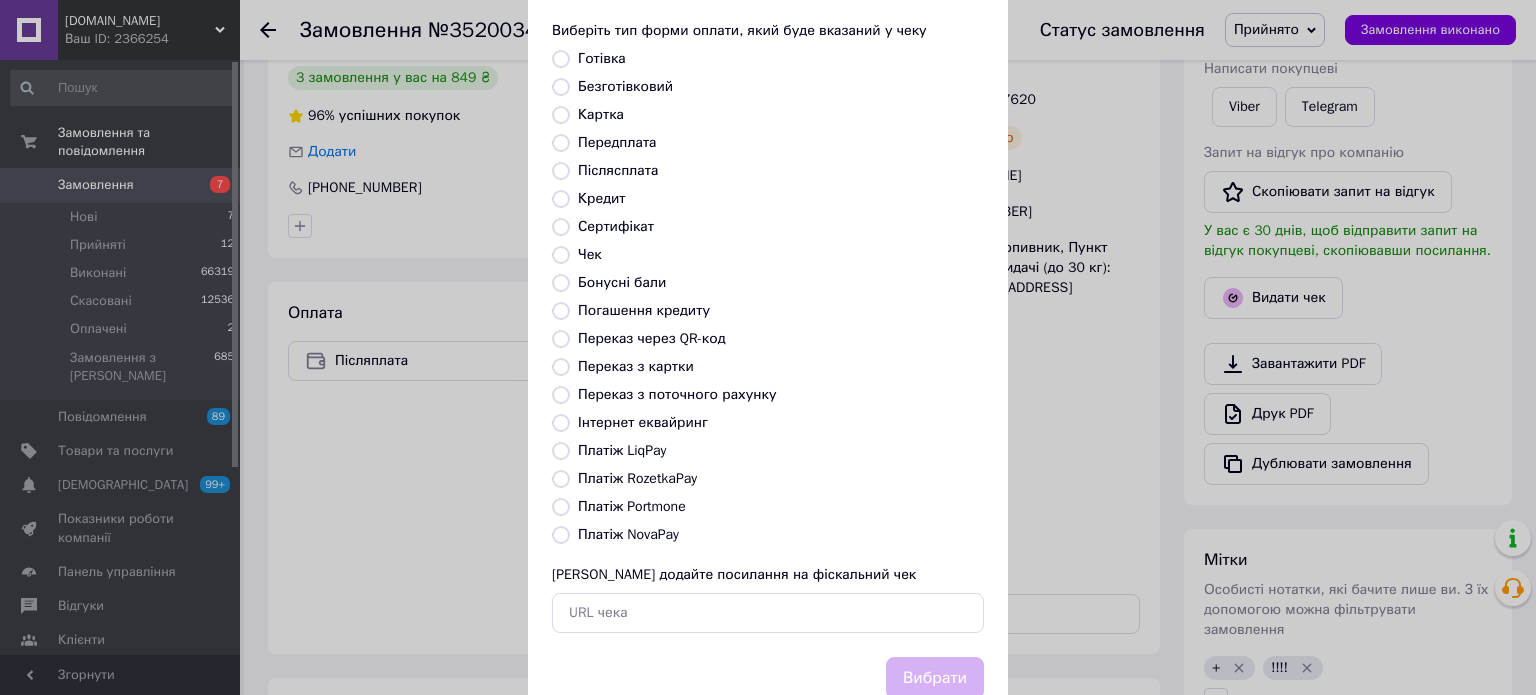 click on "Платіж NovaPay" at bounding box center (628, 534) 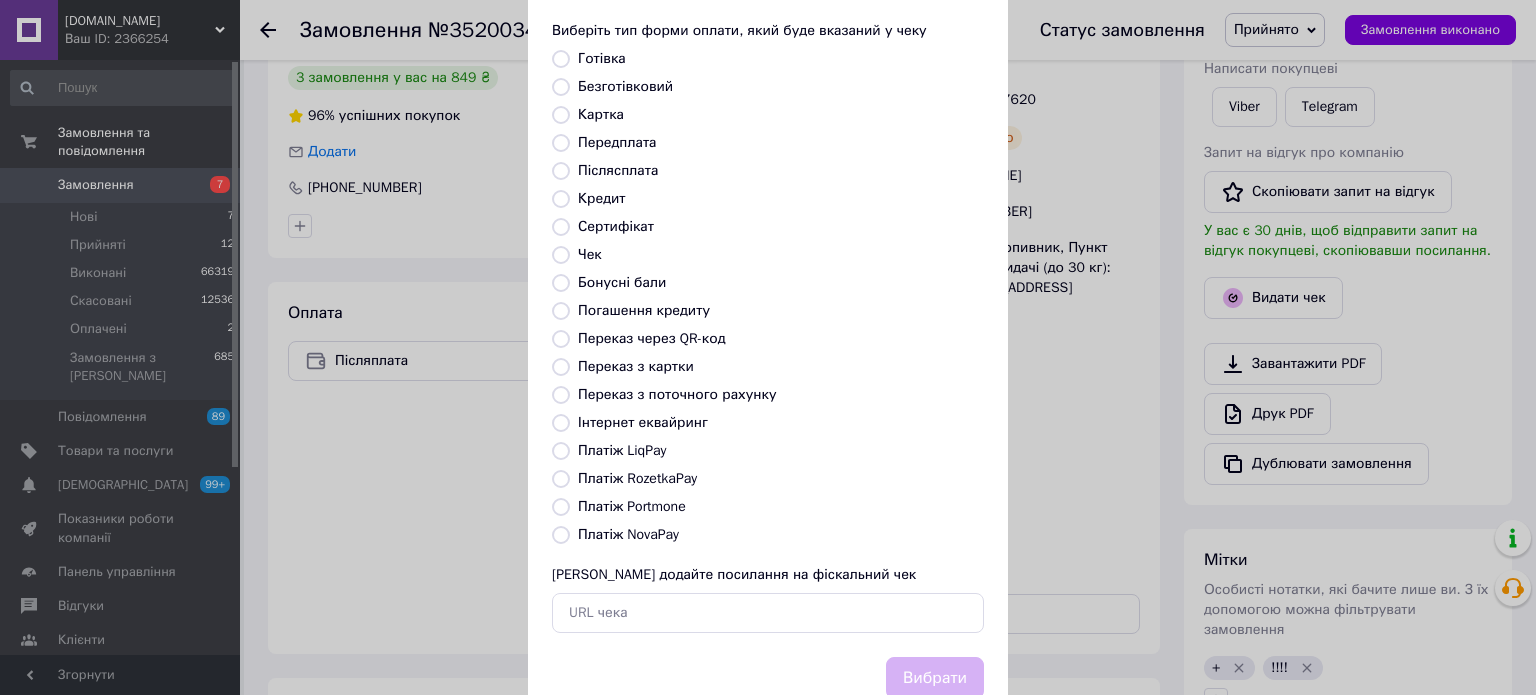 radio on "true" 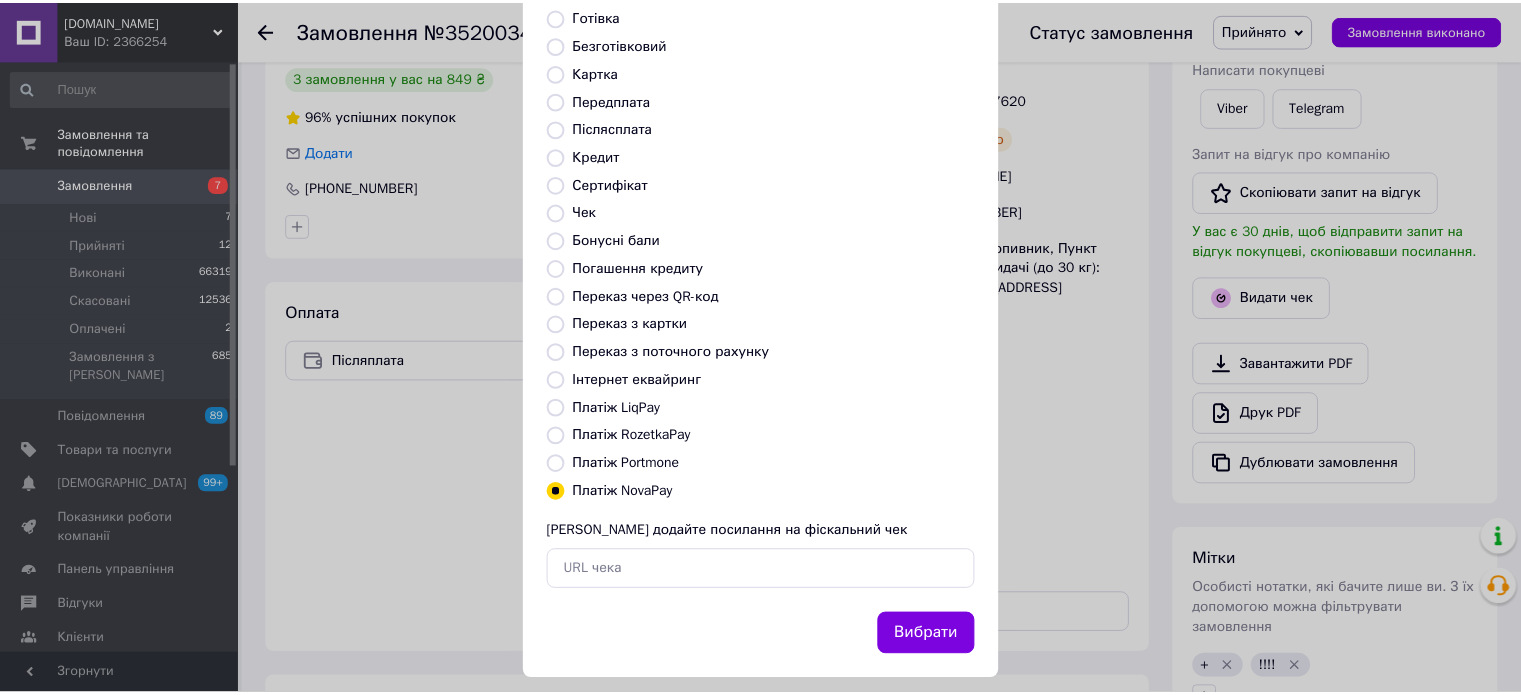 scroll, scrollTop: 163, scrollLeft: 0, axis: vertical 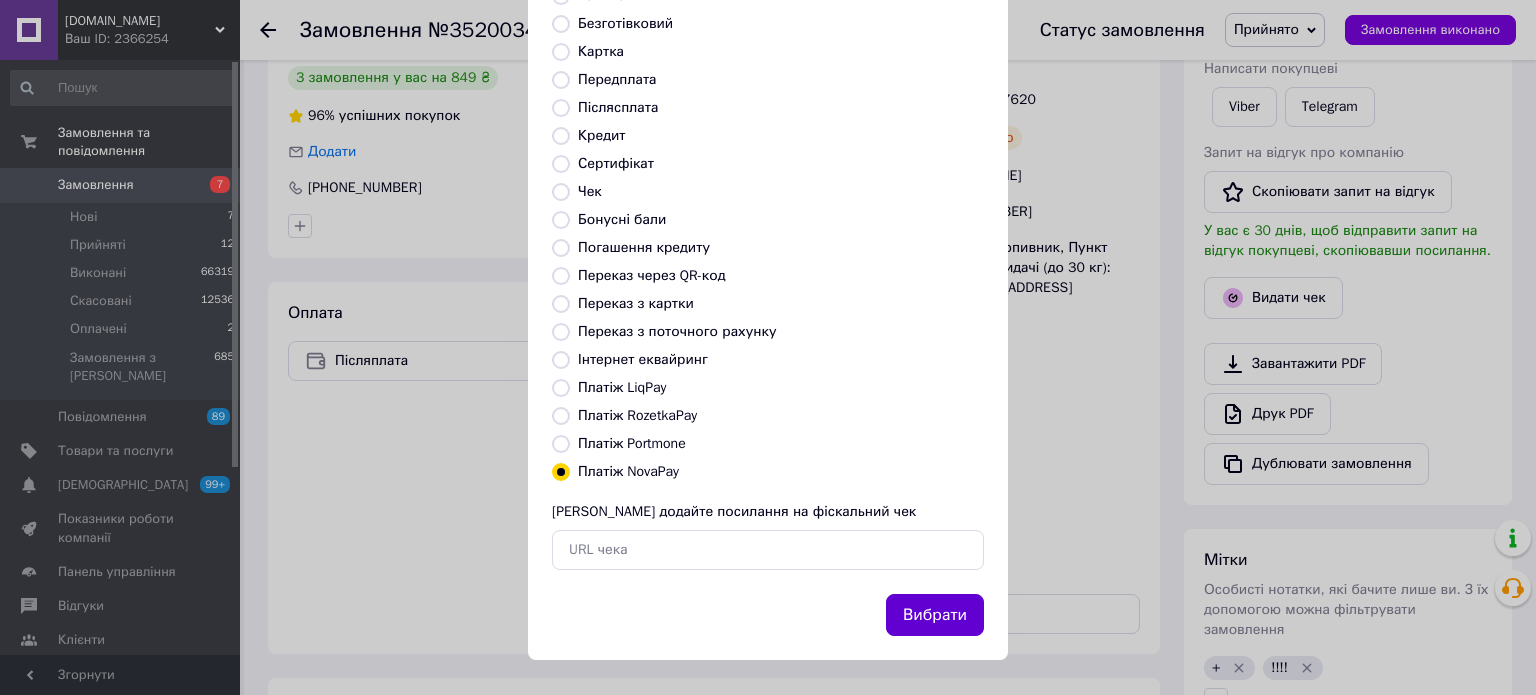 click on "Вибрати" at bounding box center [935, 615] 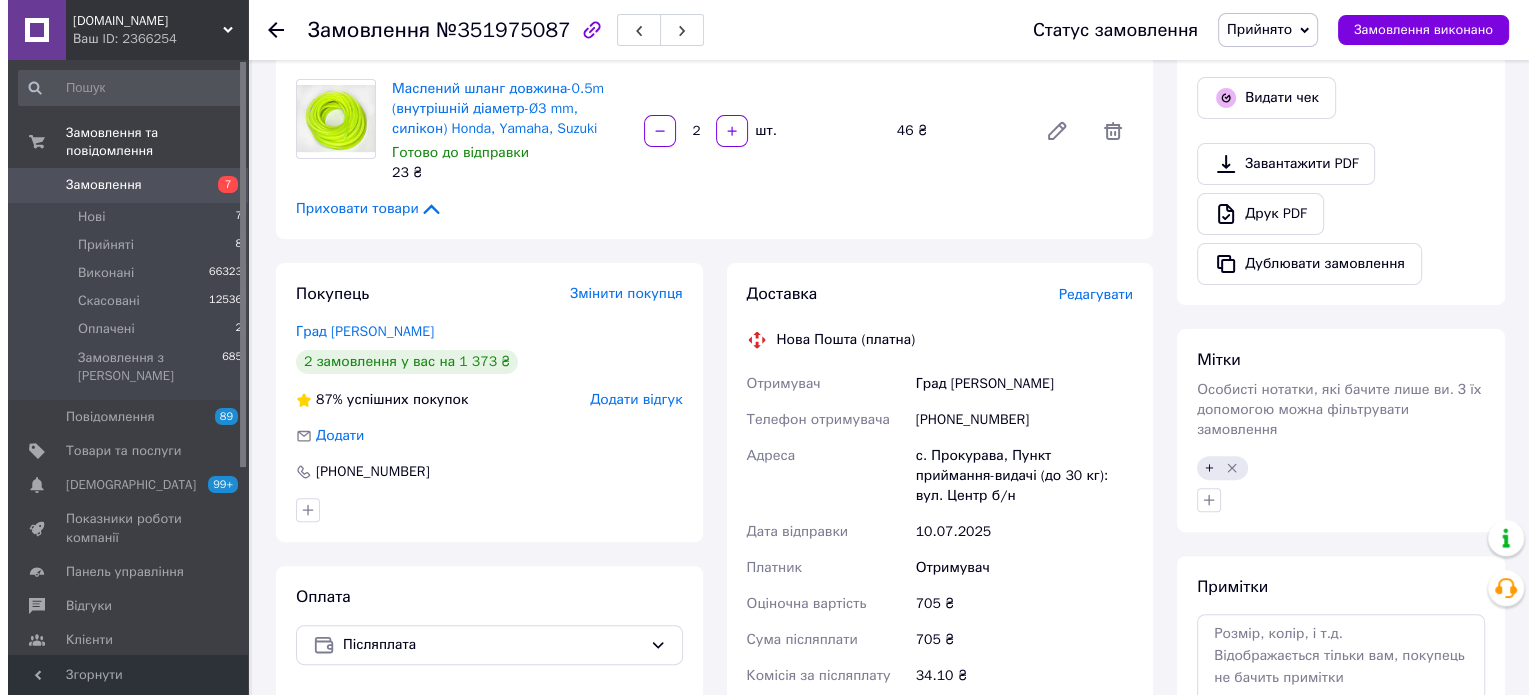 scroll, scrollTop: 700, scrollLeft: 0, axis: vertical 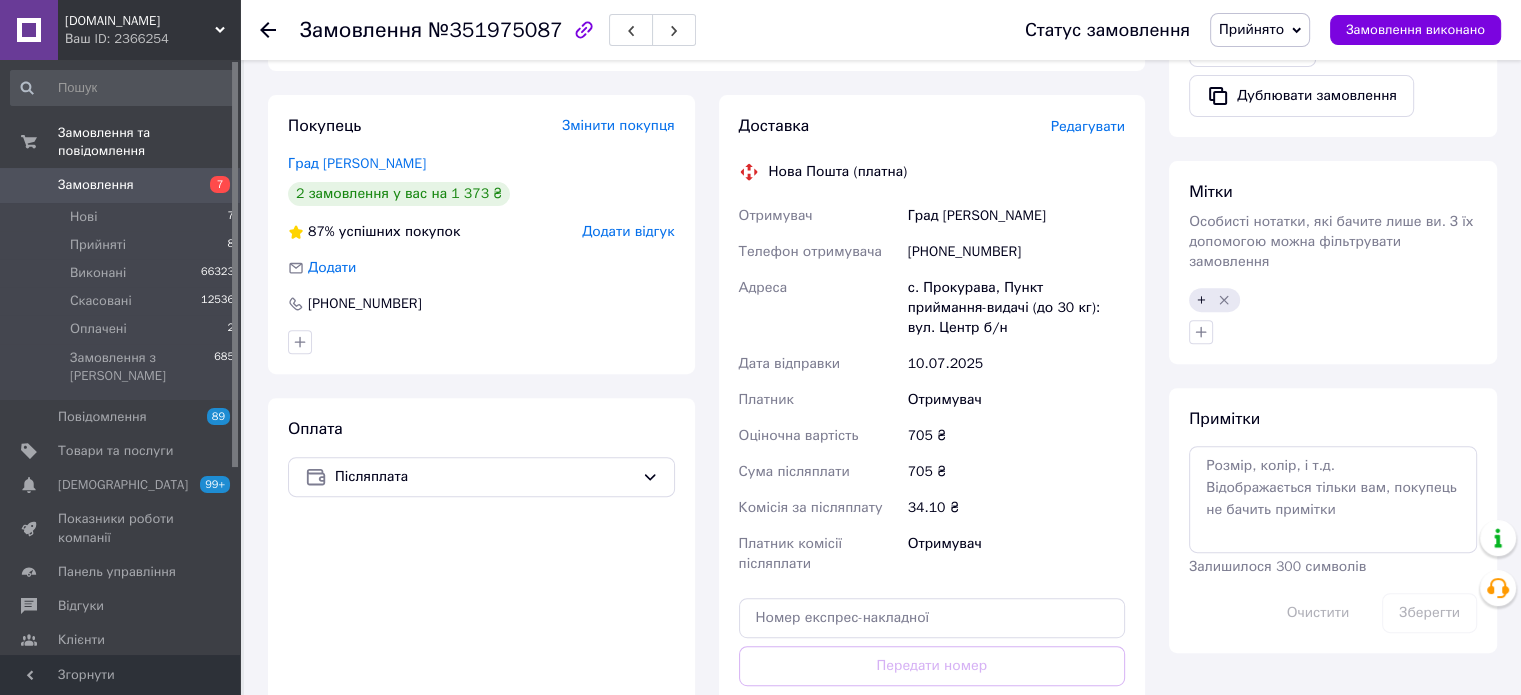 click on "Редагувати" at bounding box center (1088, 126) 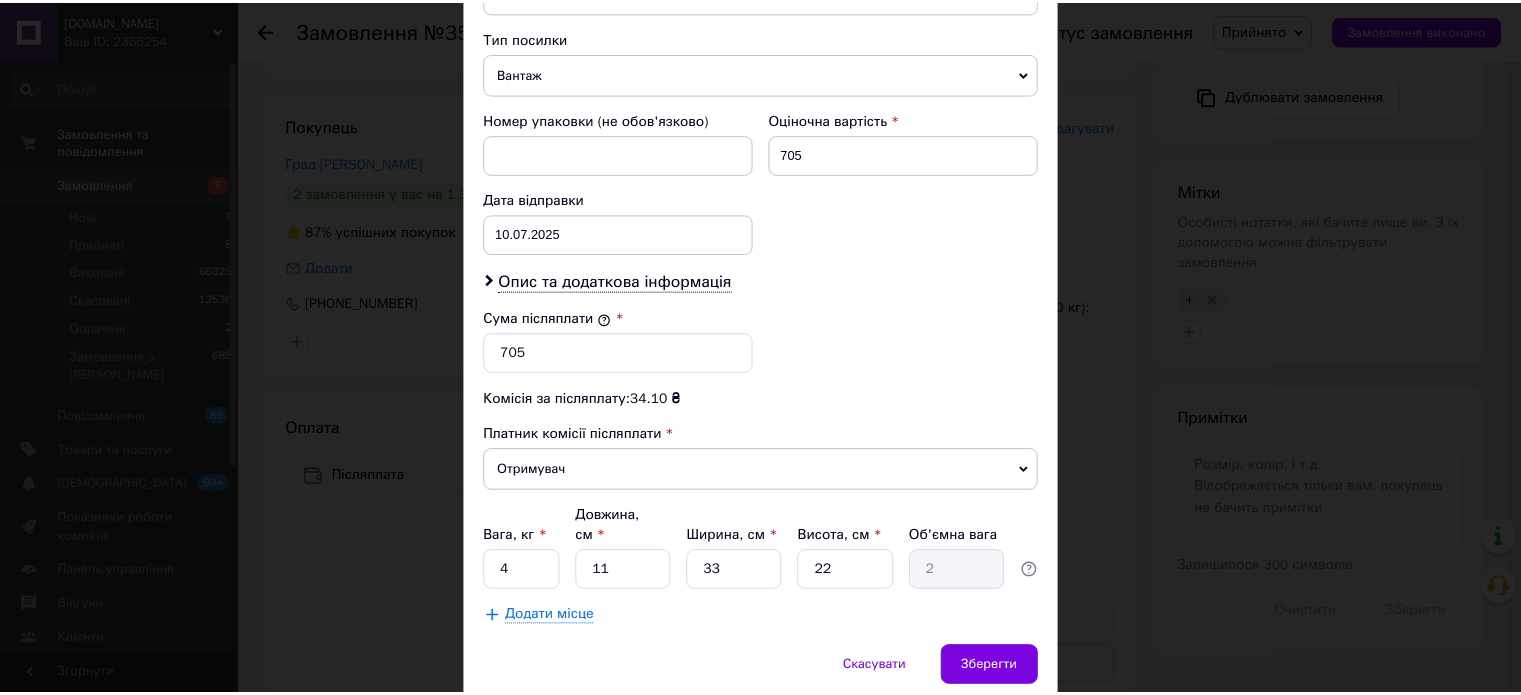 scroll, scrollTop: 824, scrollLeft: 0, axis: vertical 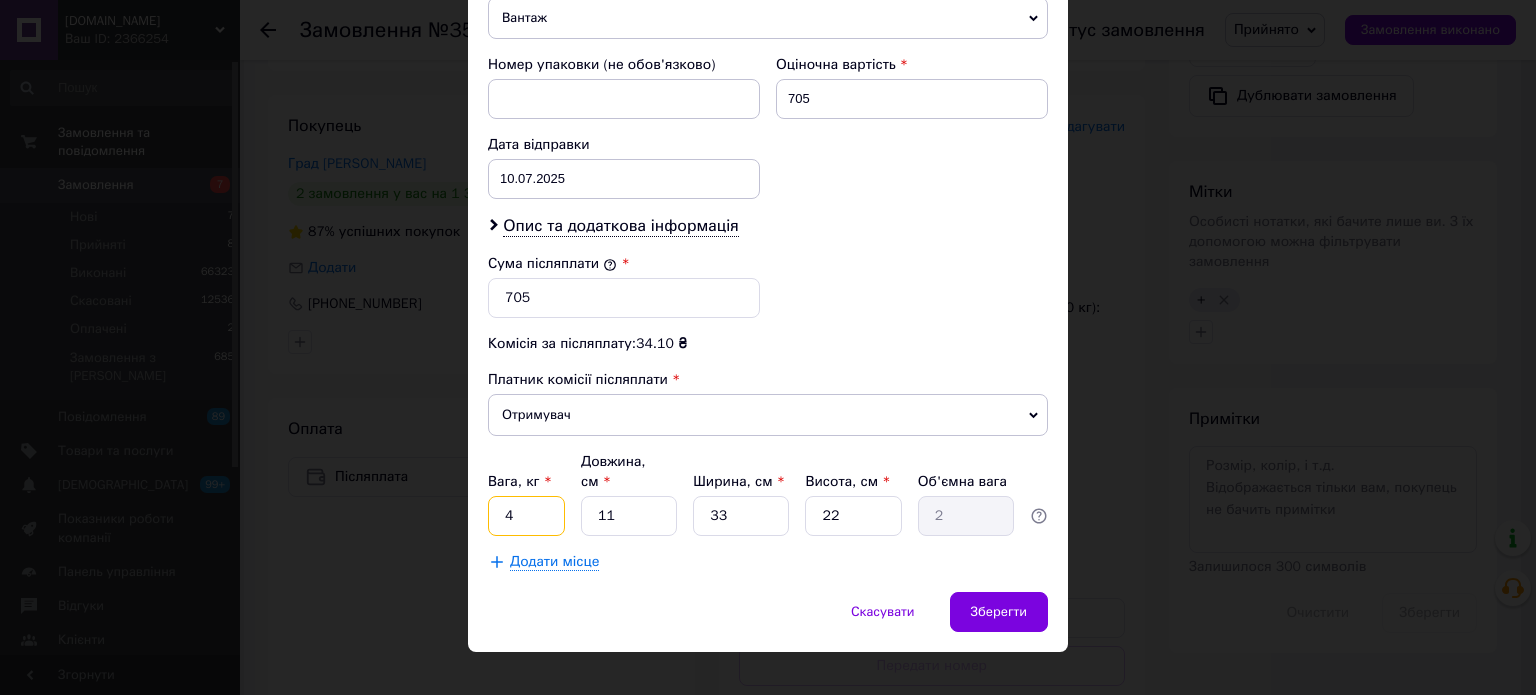 click on "4" at bounding box center [526, 516] 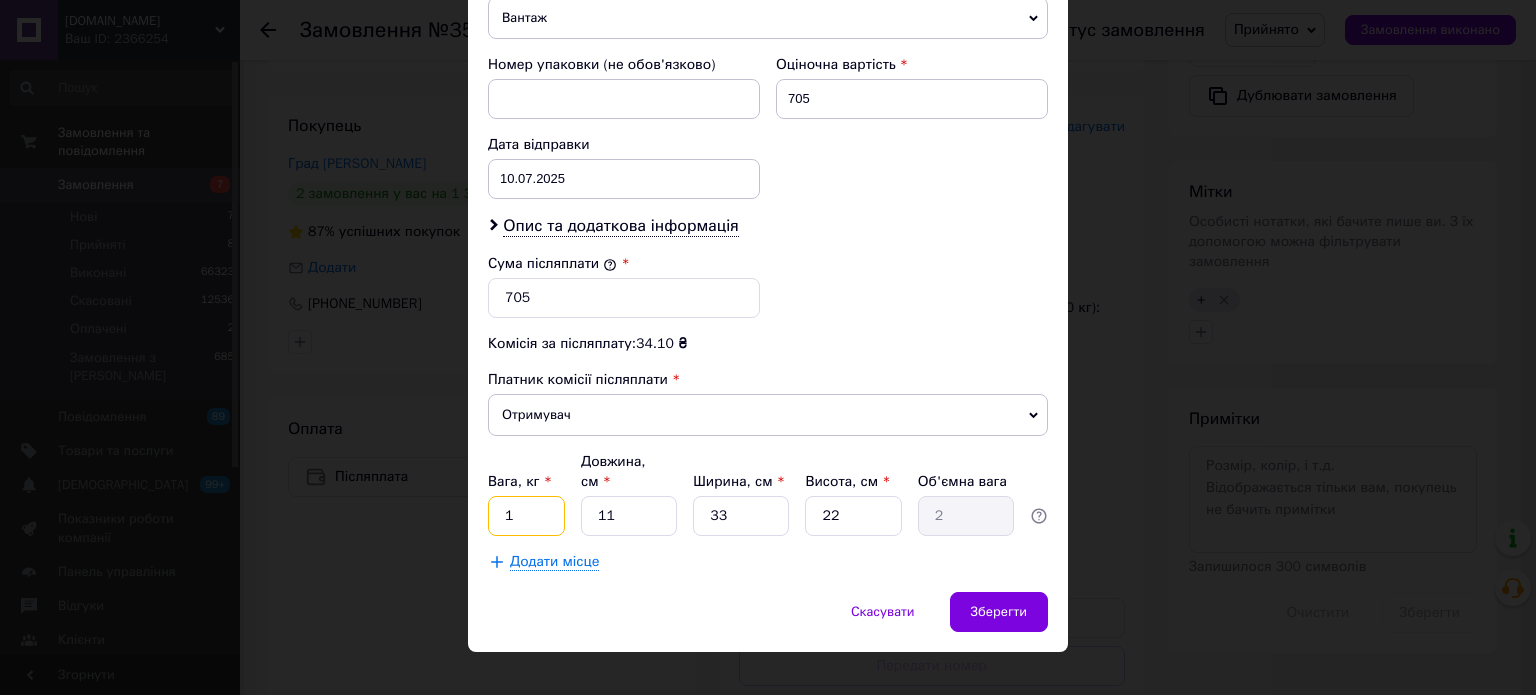 type on "1" 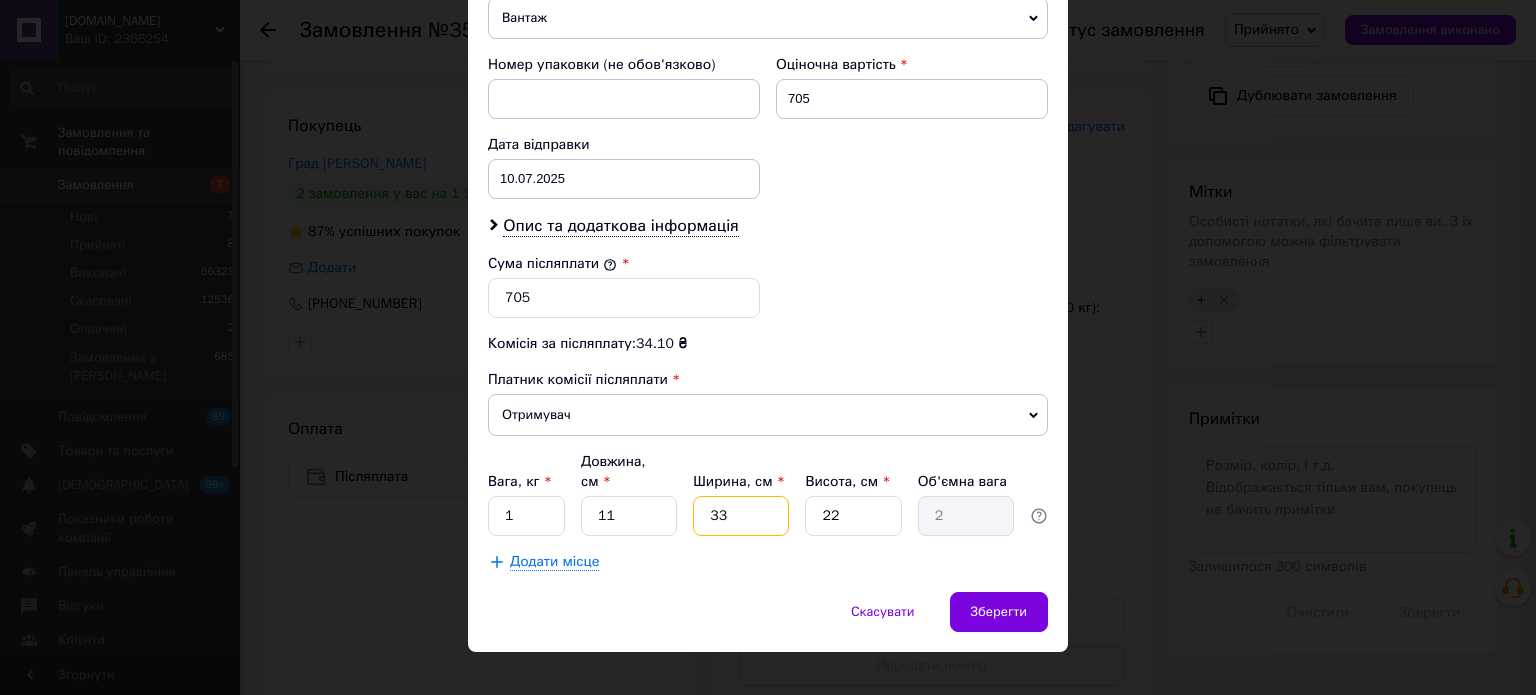 click on "33" at bounding box center (741, 516) 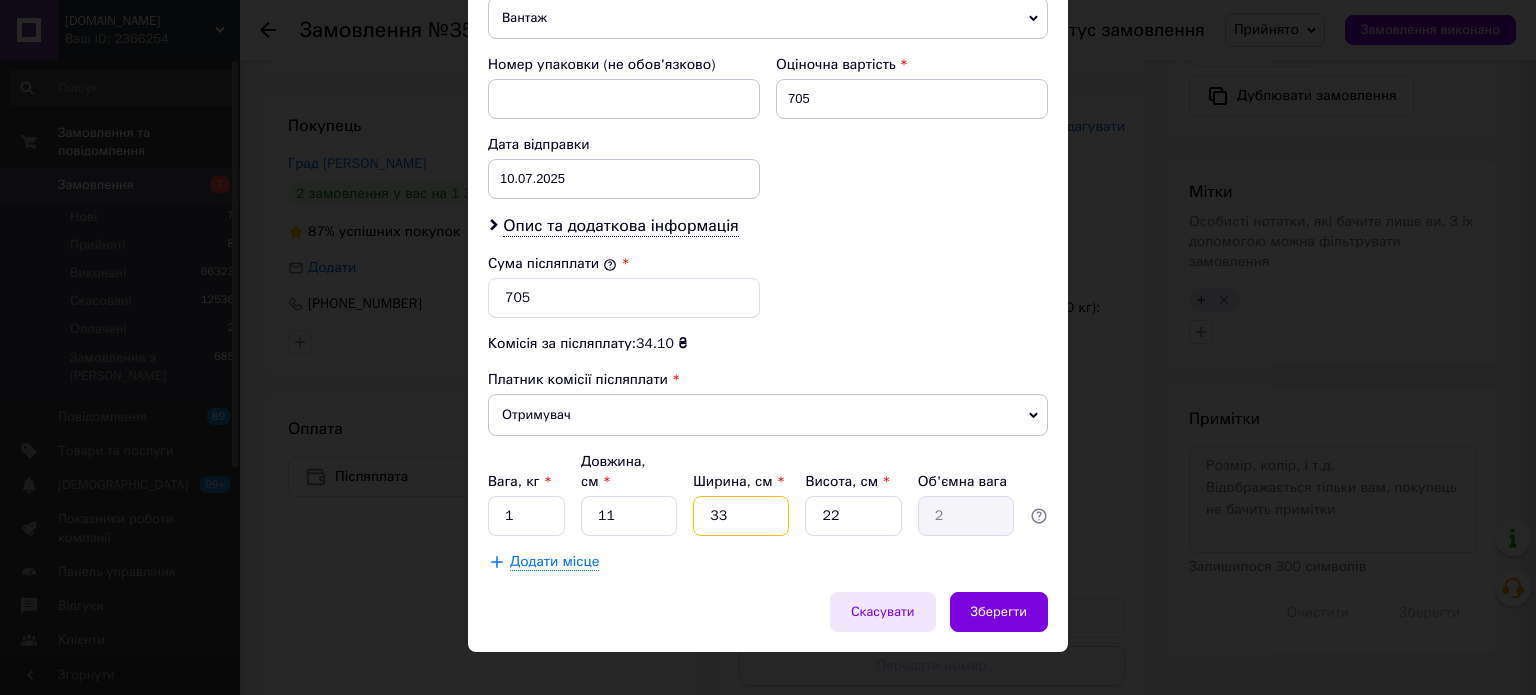 type on "1" 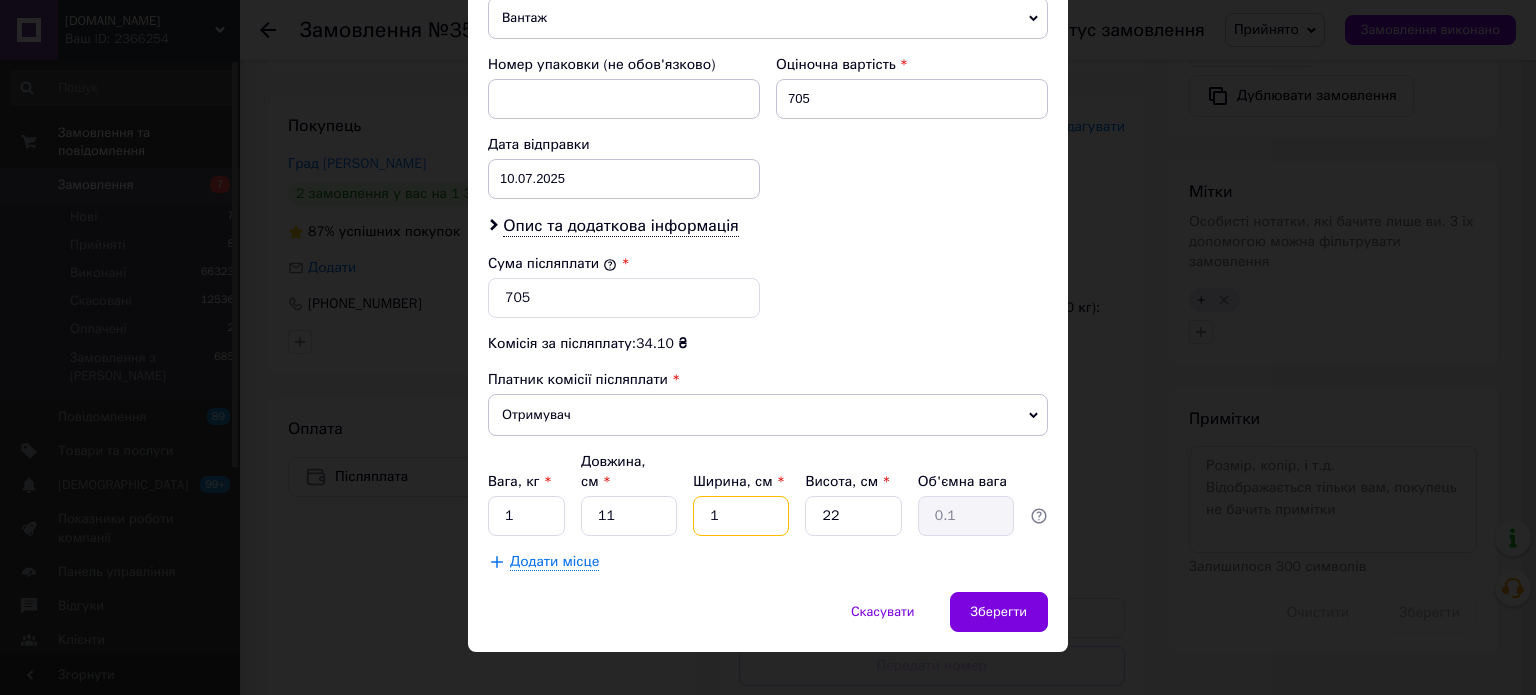 type on "11" 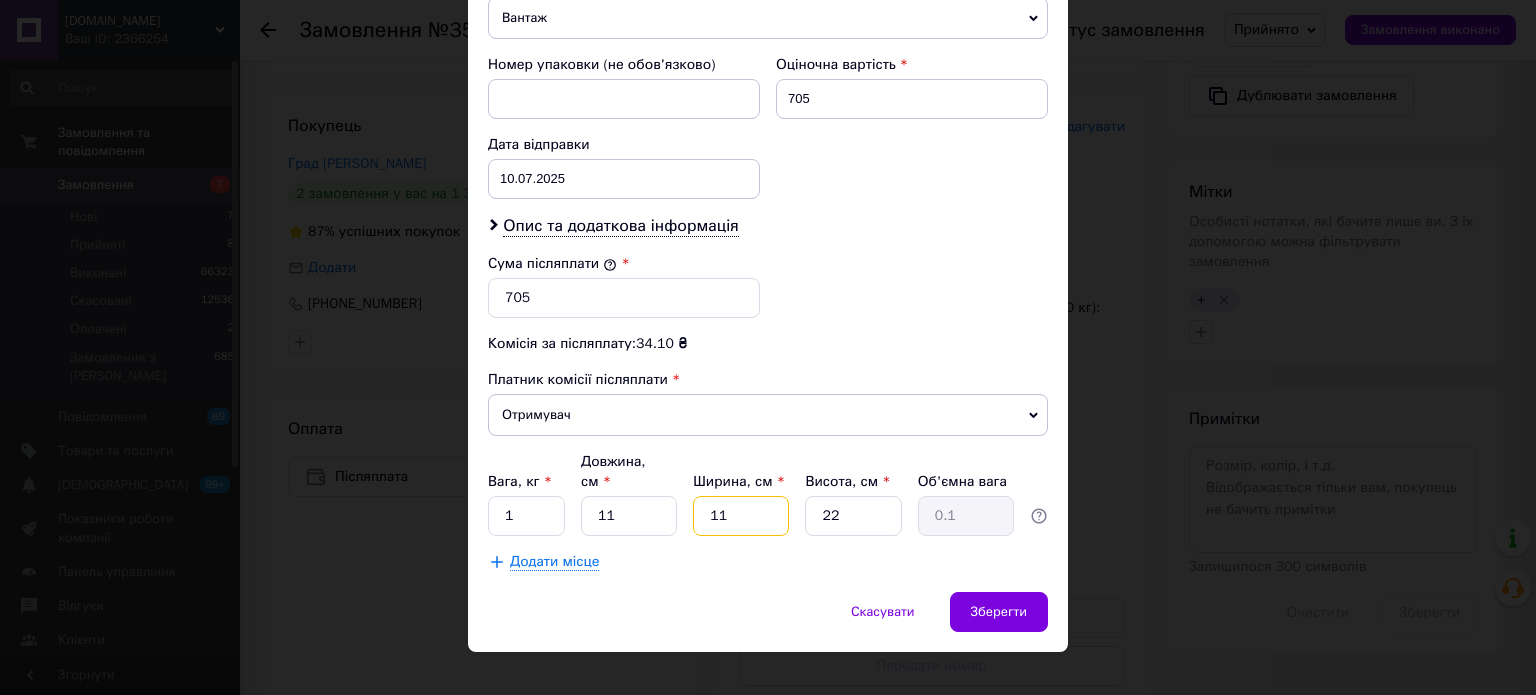 type on "0.67" 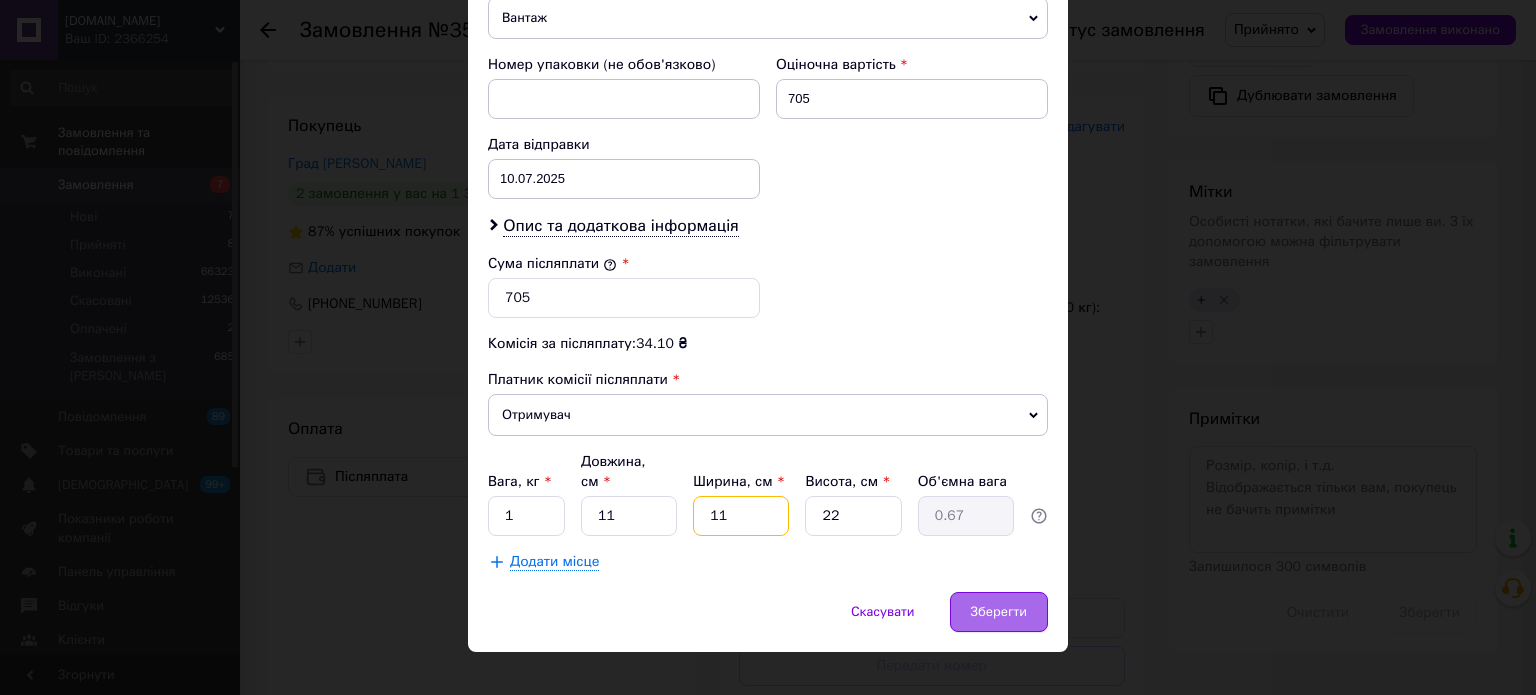 type on "11" 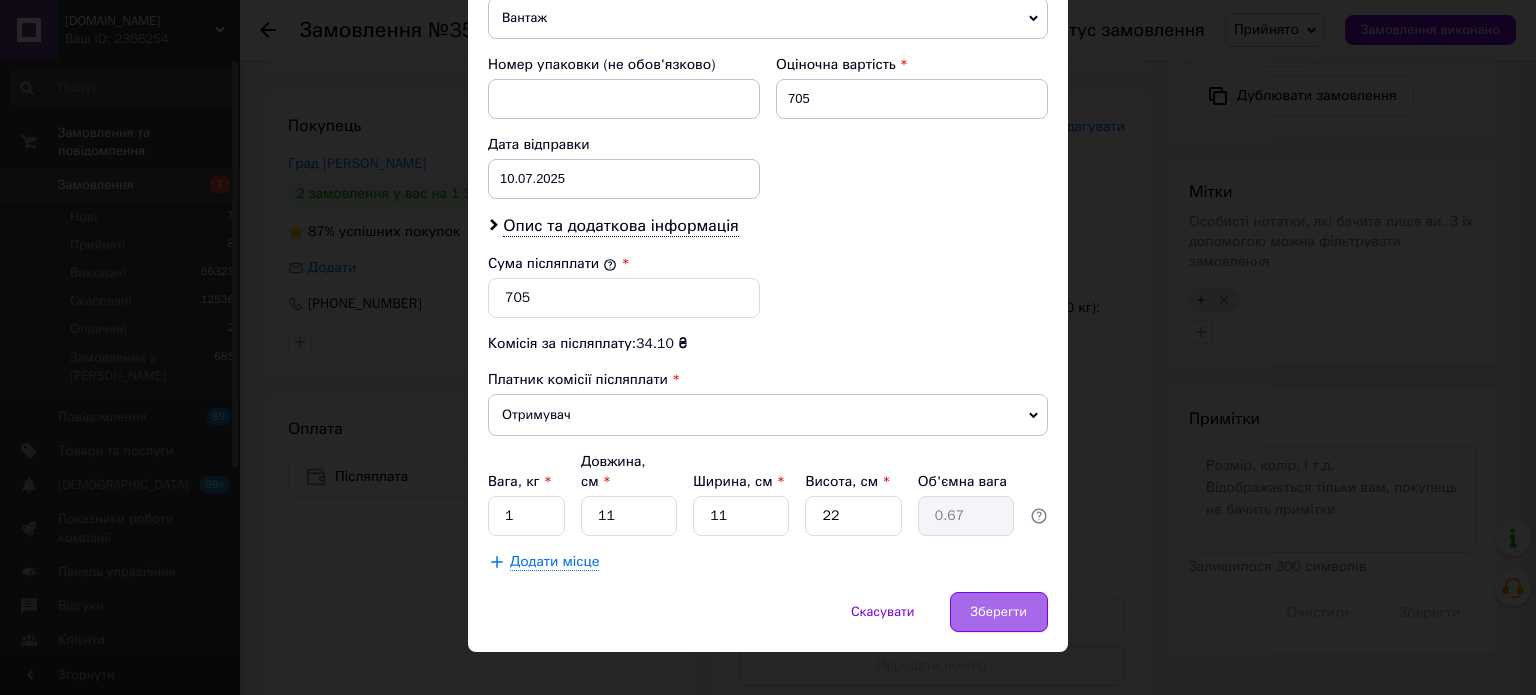 click on "Зберегти" at bounding box center (999, 612) 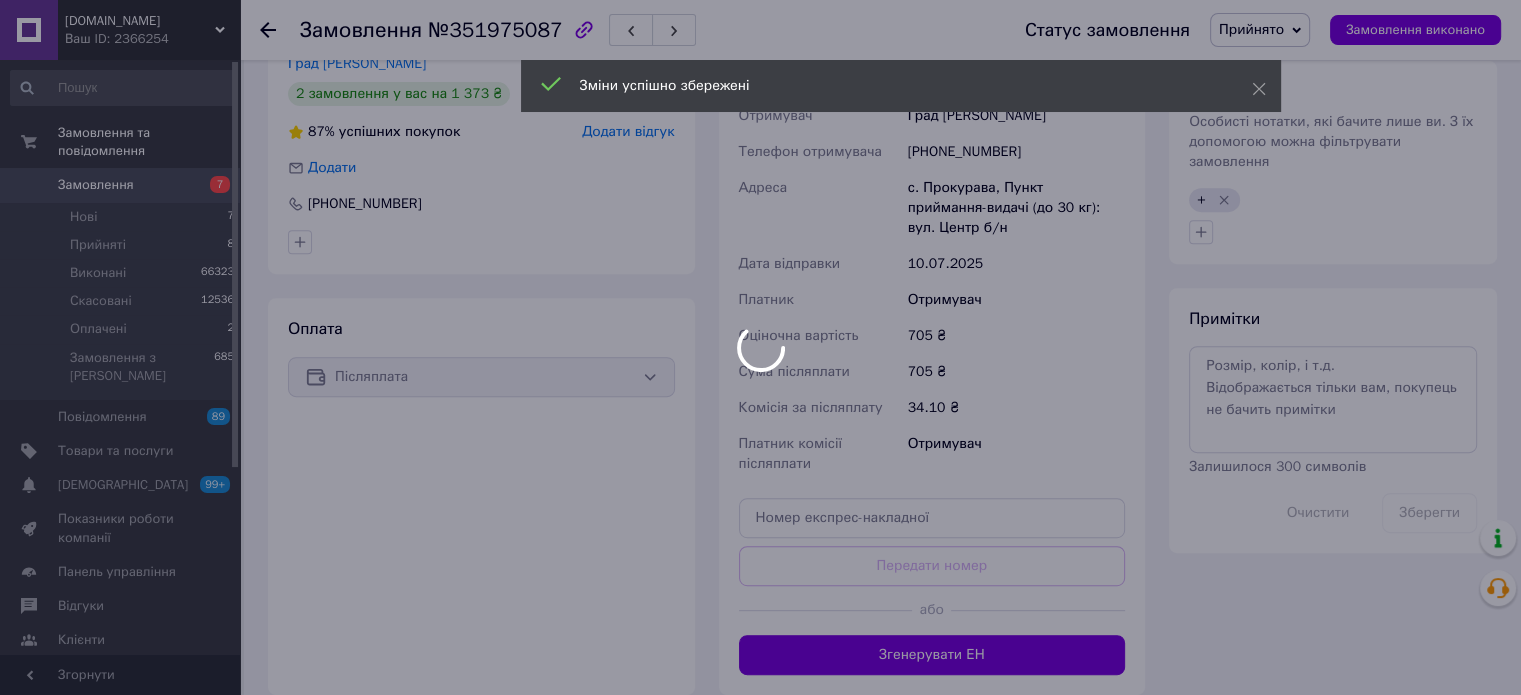 scroll, scrollTop: 1000, scrollLeft: 0, axis: vertical 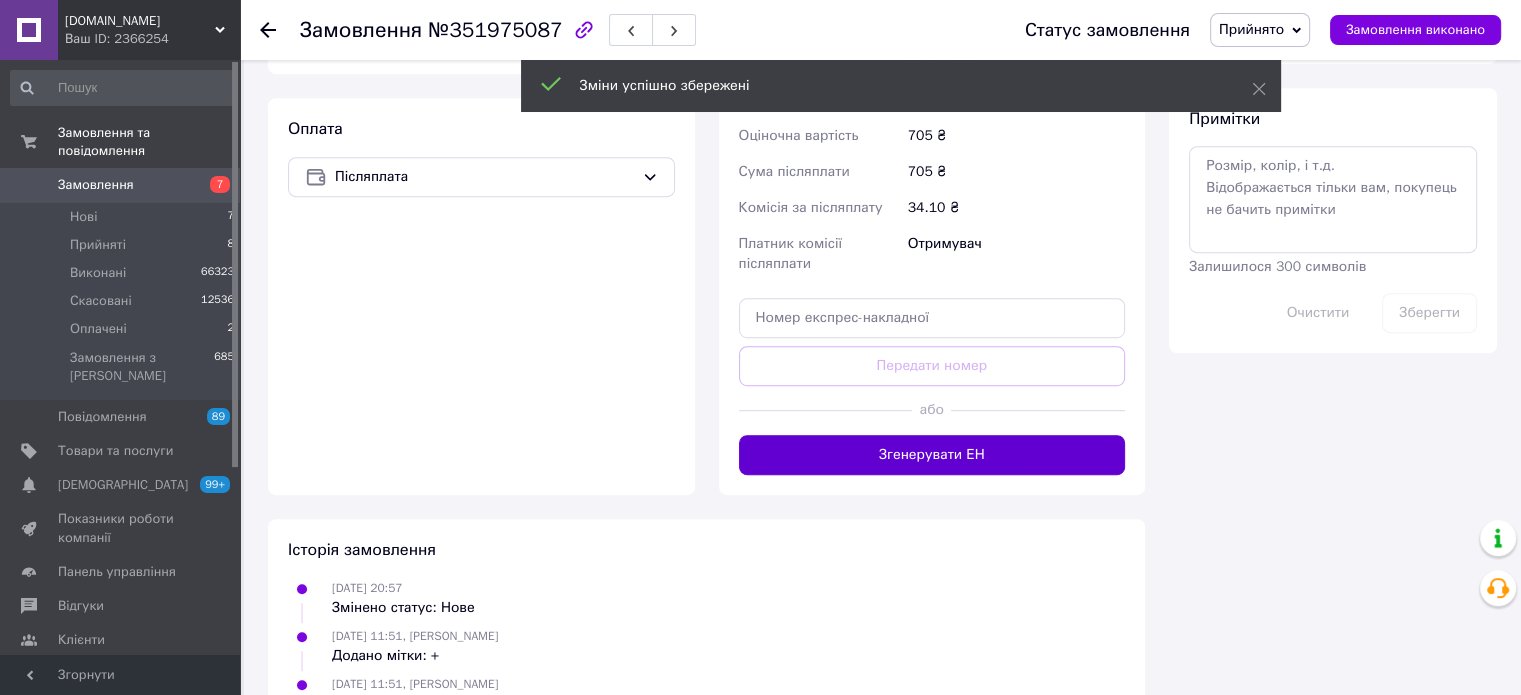 click on "Згенерувати ЕН" at bounding box center [932, 455] 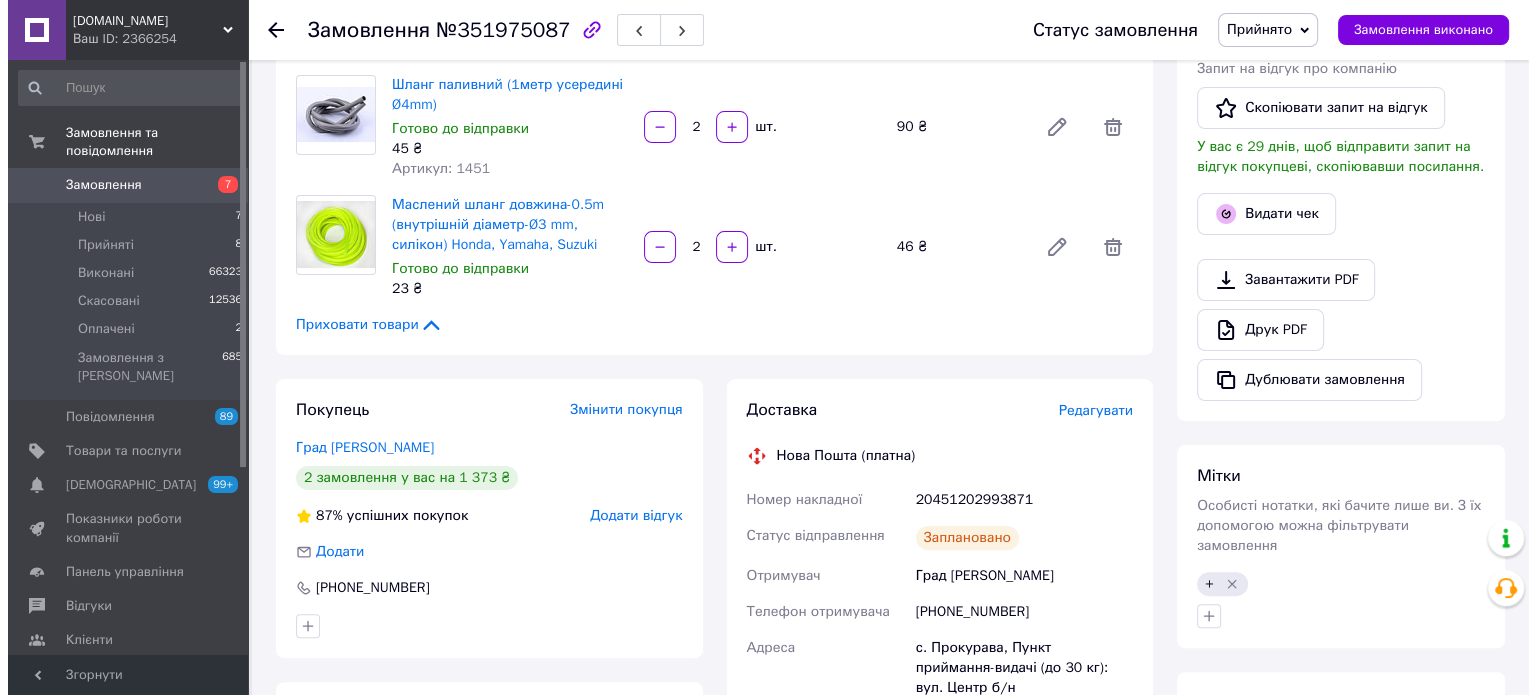 scroll, scrollTop: 300, scrollLeft: 0, axis: vertical 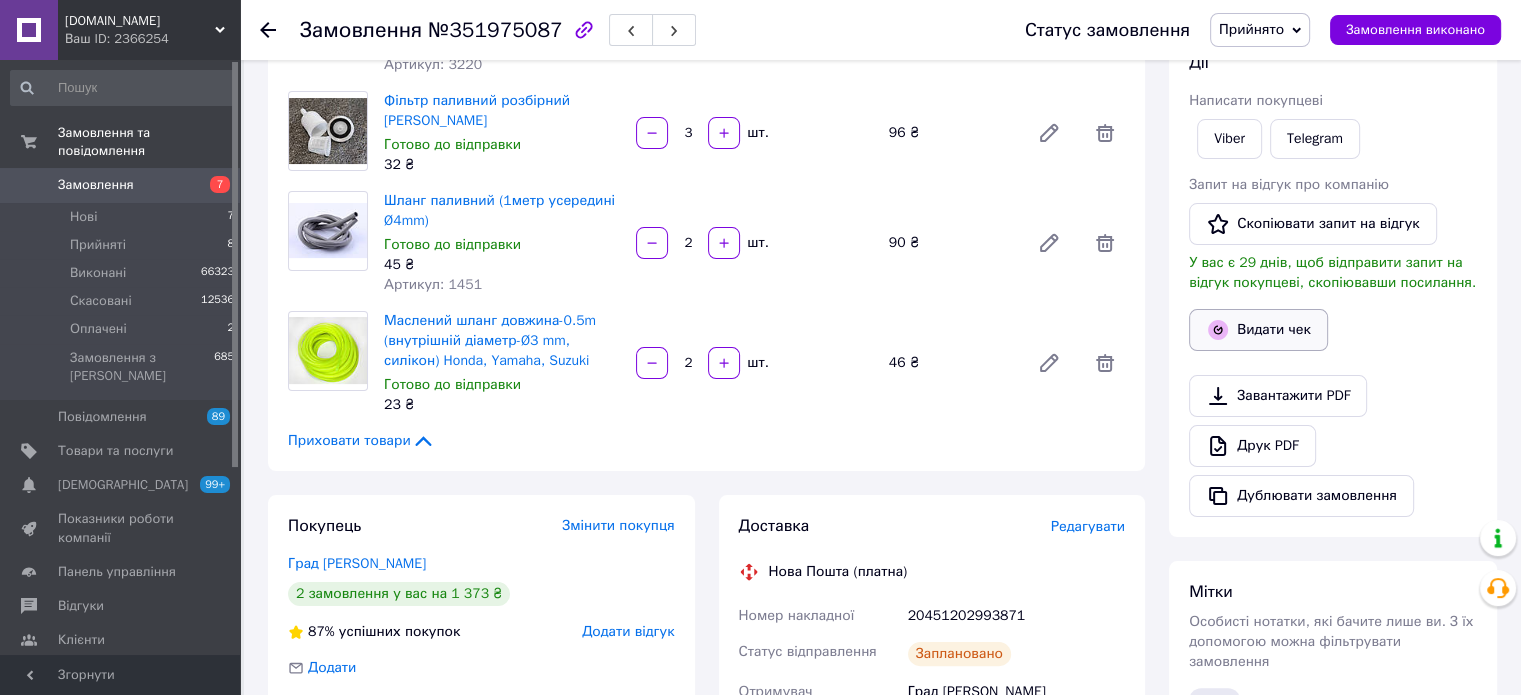 click on "Видати чек" at bounding box center [1258, 330] 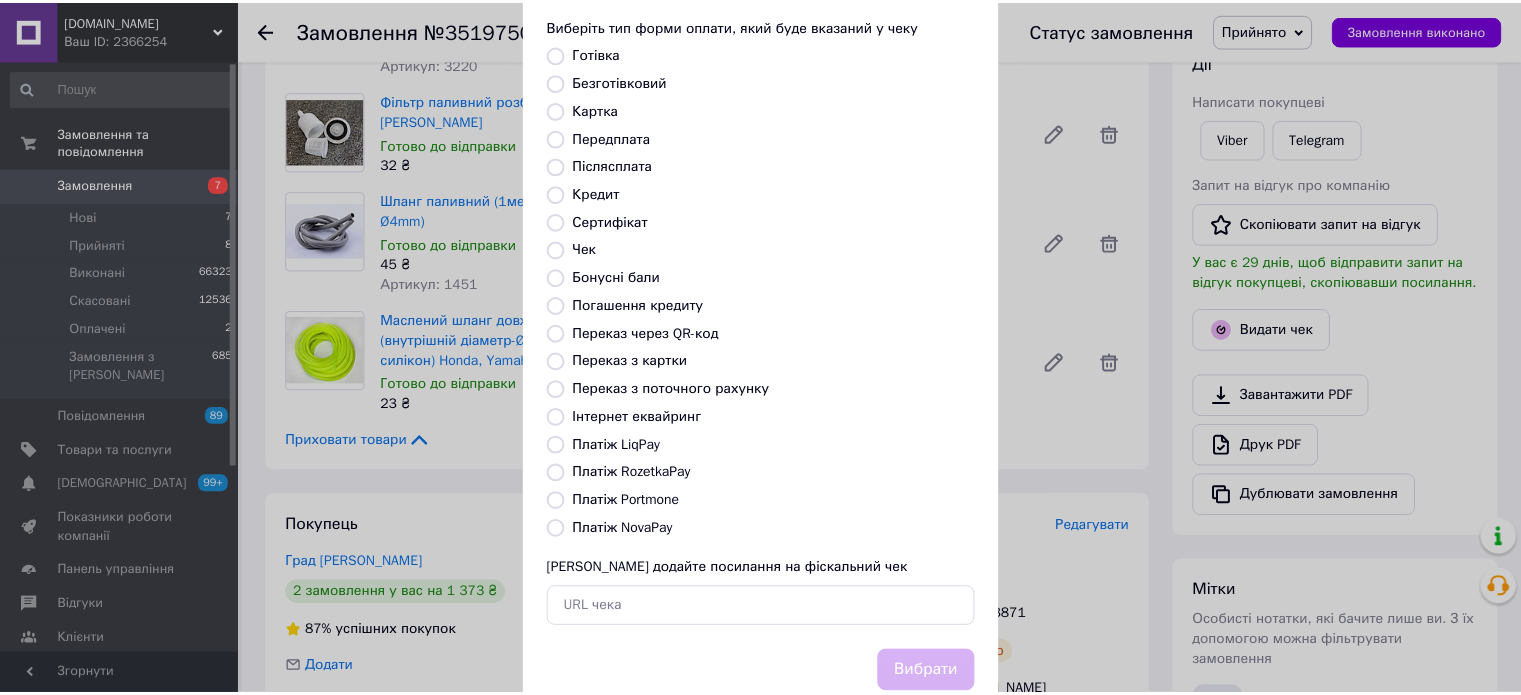 scroll, scrollTop: 163, scrollLeft: 0, axis: vertical 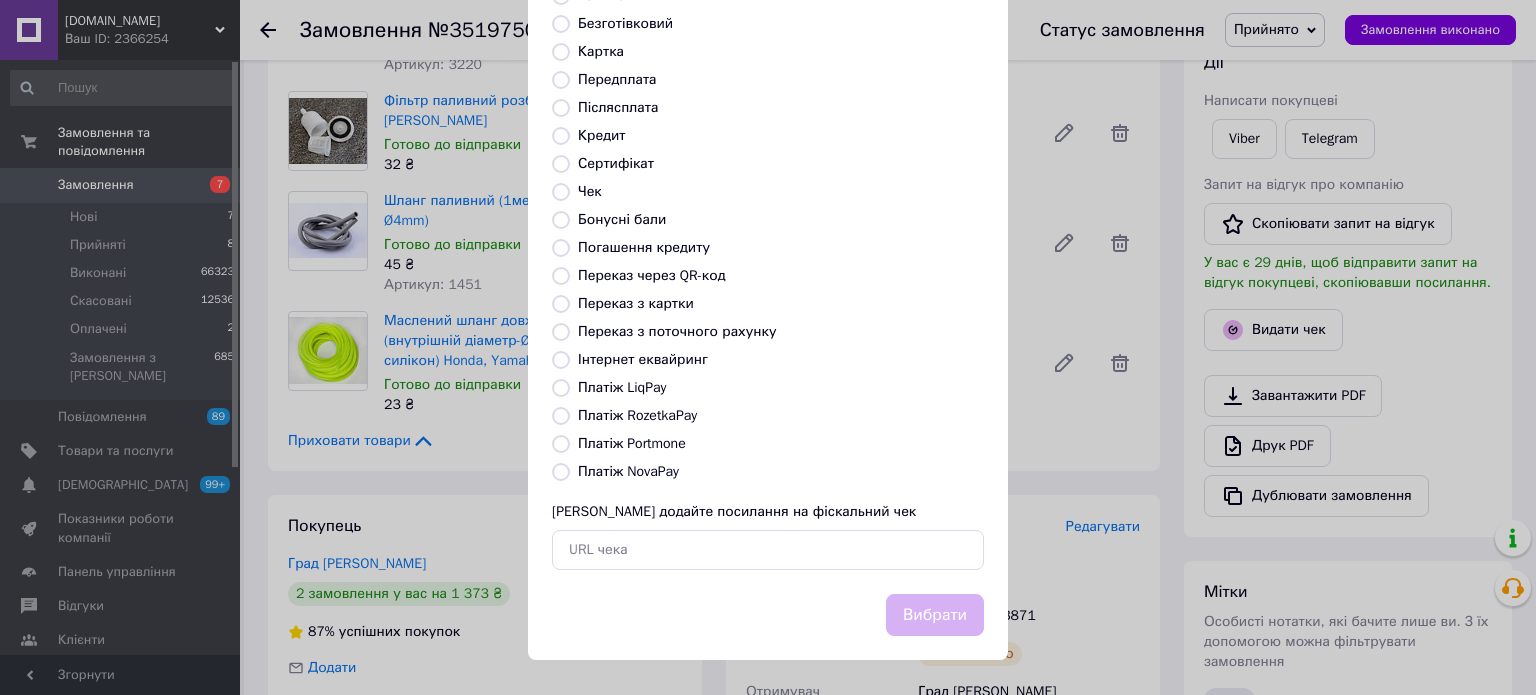 click on "Платіж NovaPay" at bounding box center (628, 471) 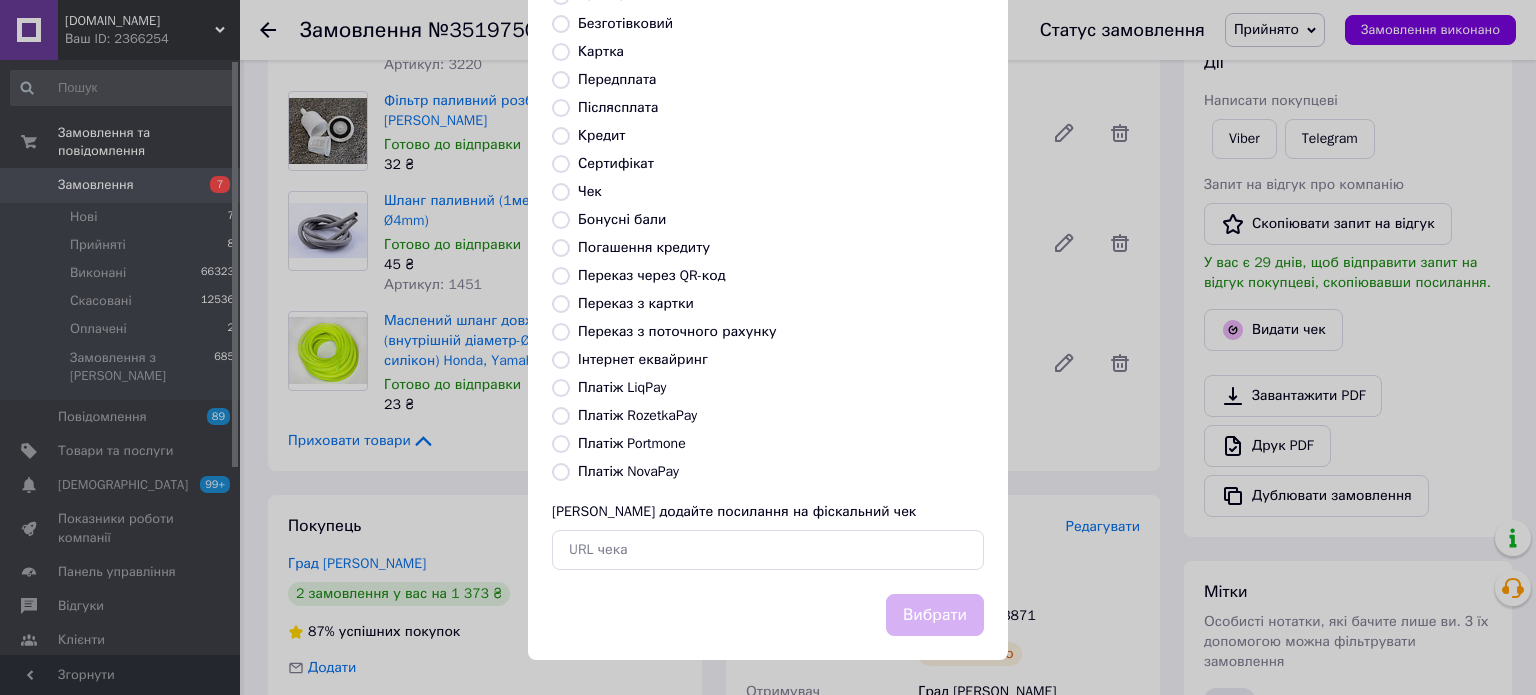 radio on "true" 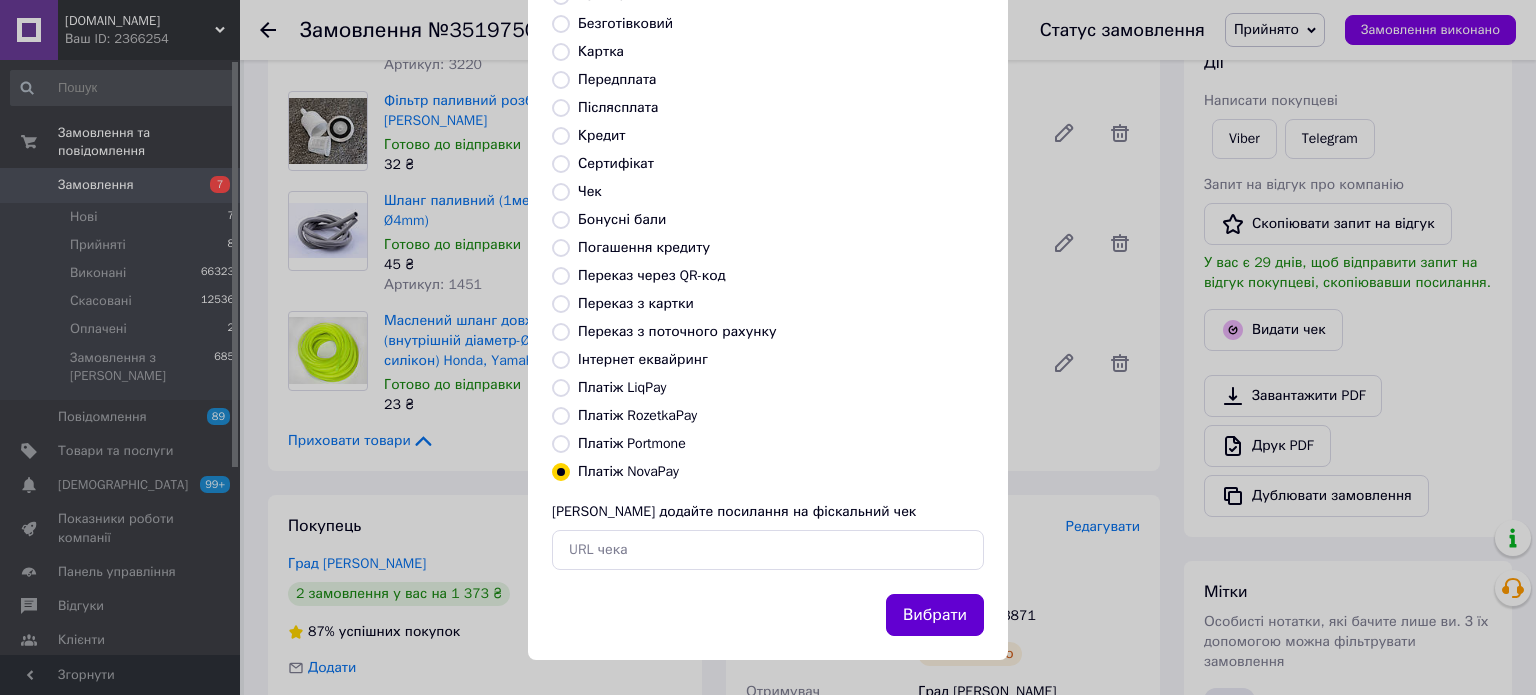 click on "Вибрати" at bounding box center (935, 615) 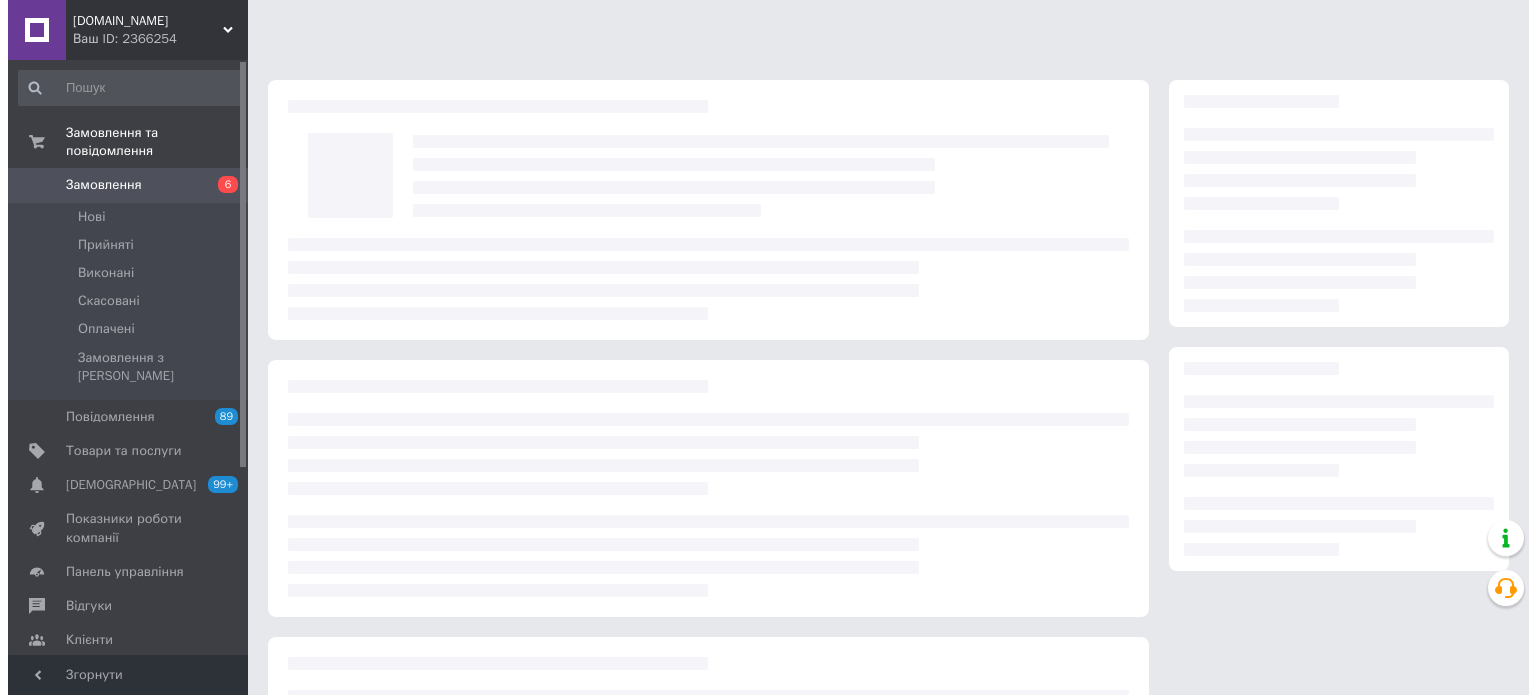scroll, scrollTop: 0, scrollLeft: 0, axis: both 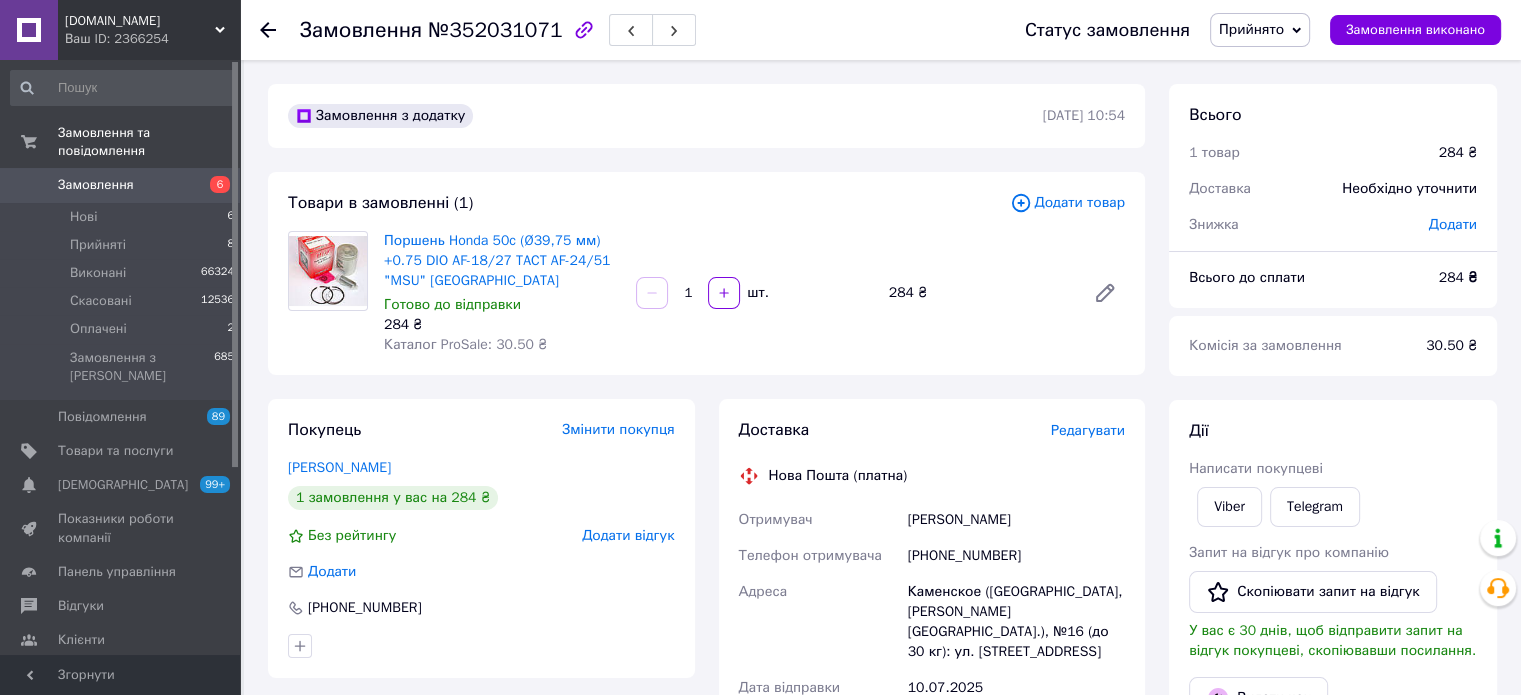 click on "Редагувати" at bounding box center [1088, 430] 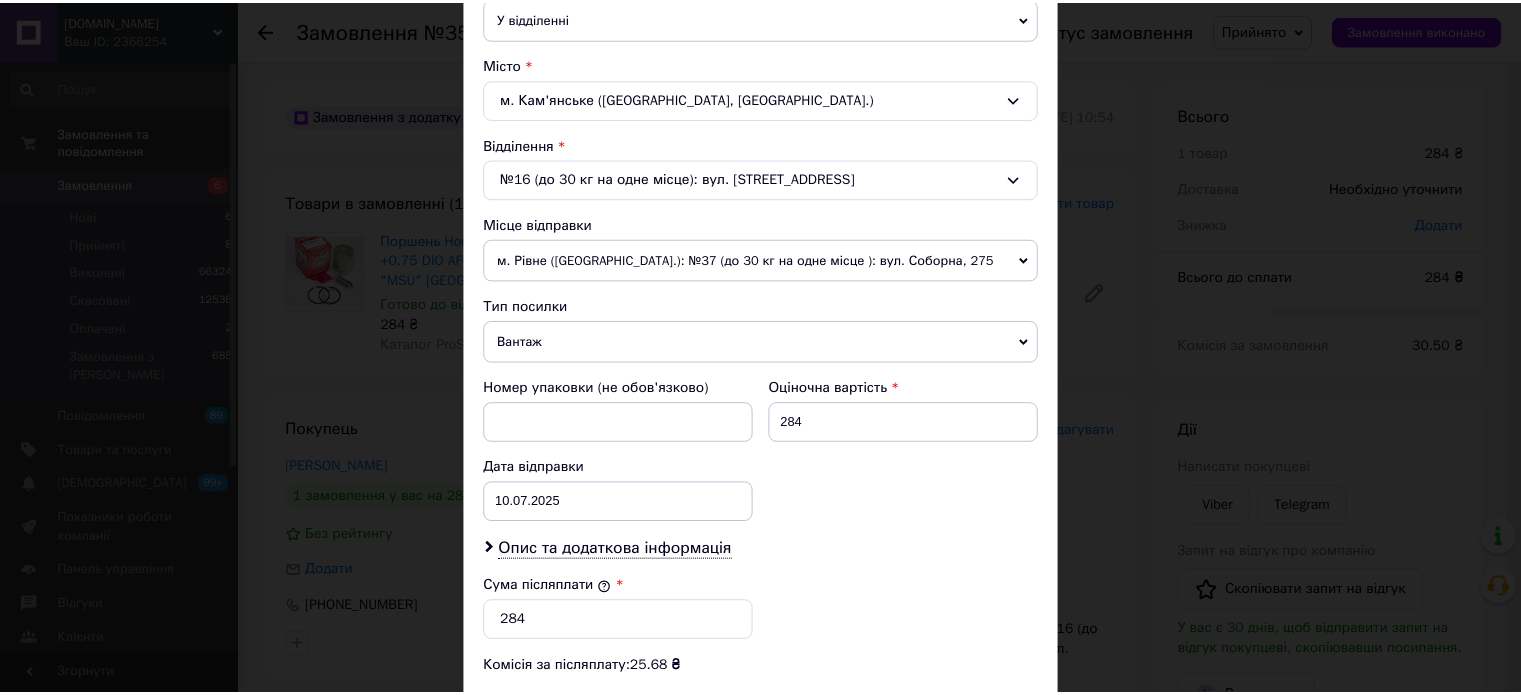 scroll, scrollTop: 824, scrollLeft: 0, axis: vertical 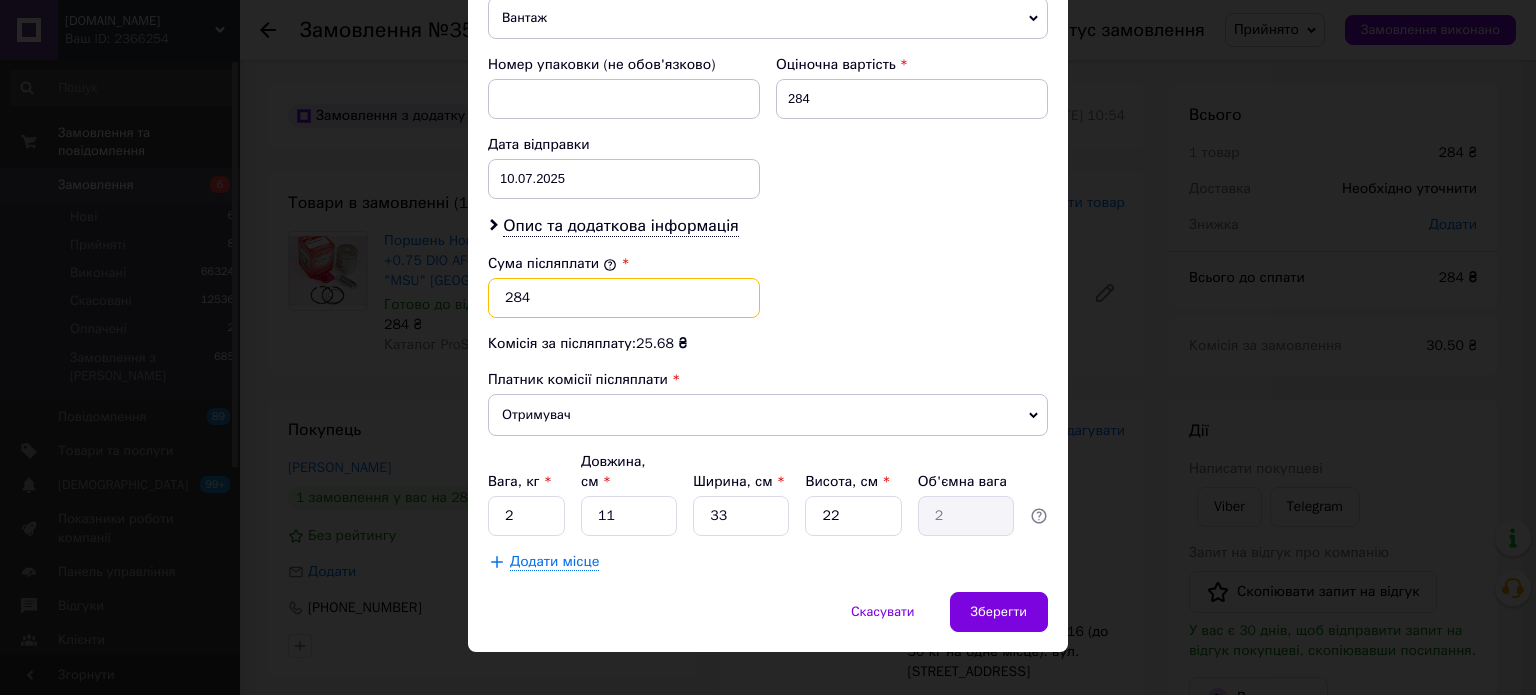 click on "284" at bounding box center (624, 298) 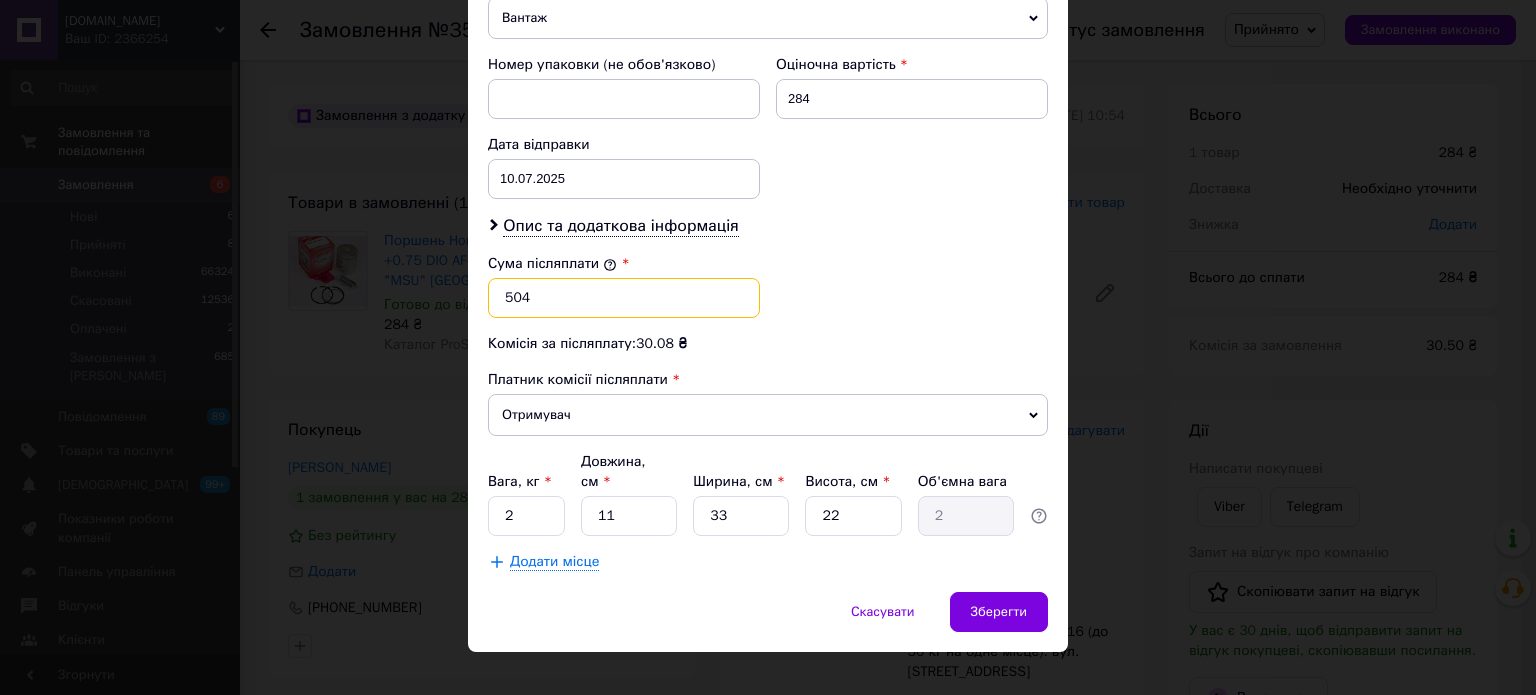 type on "504" 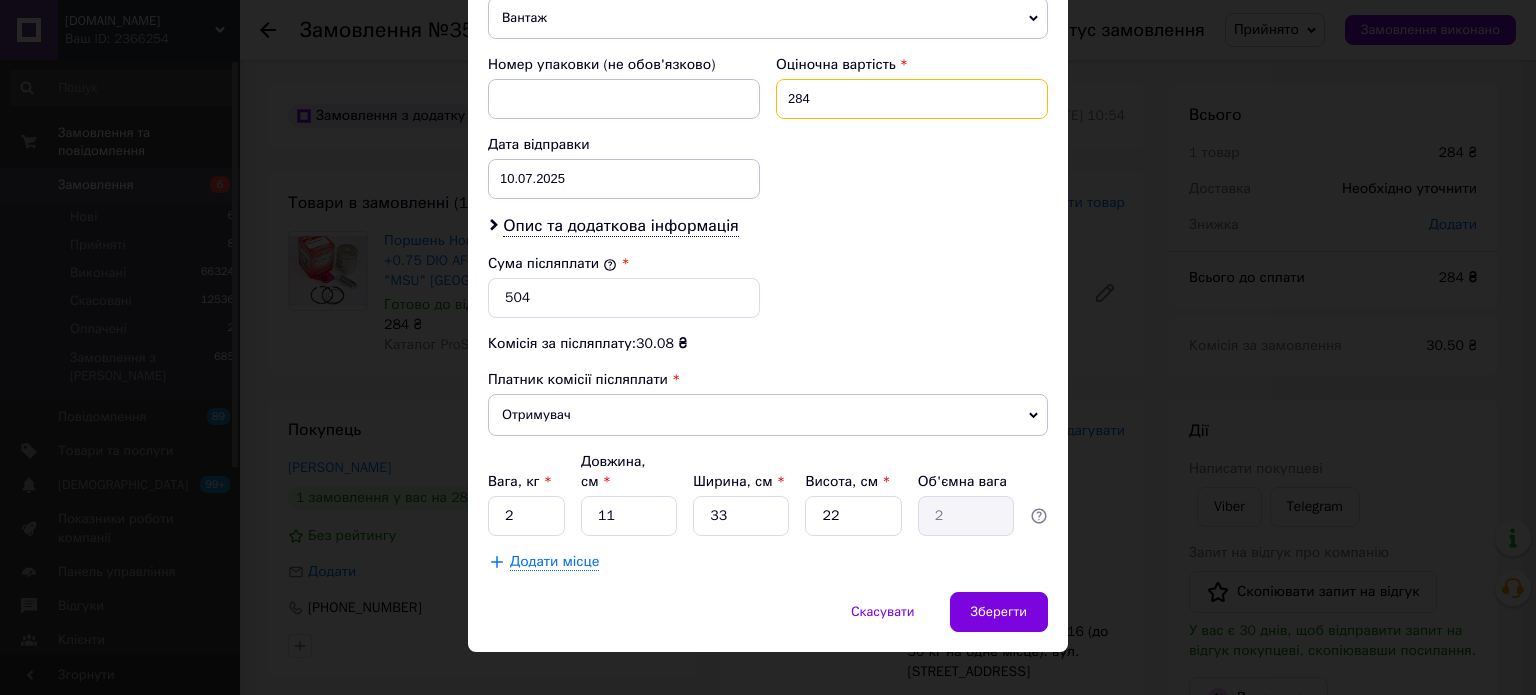 click on "284" at bounding box center [912, 99] 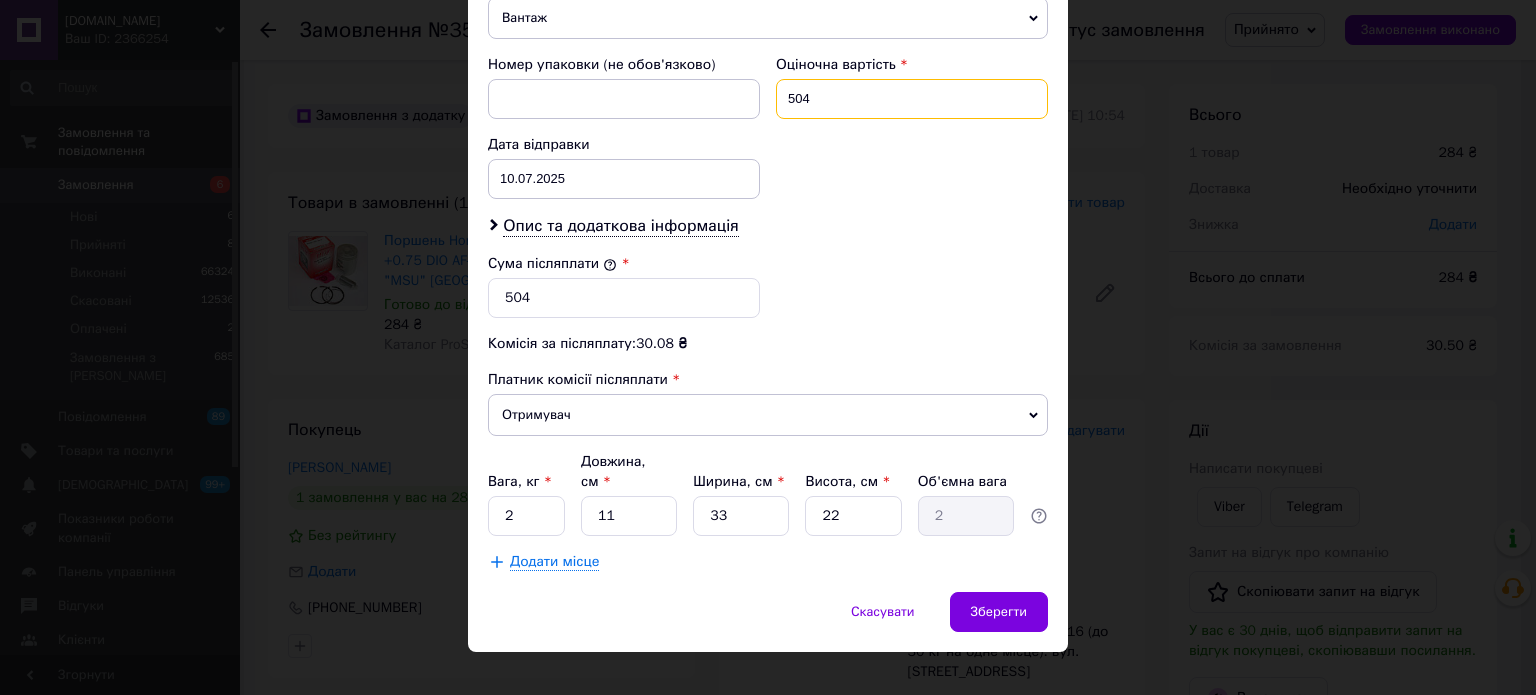 type on "504" 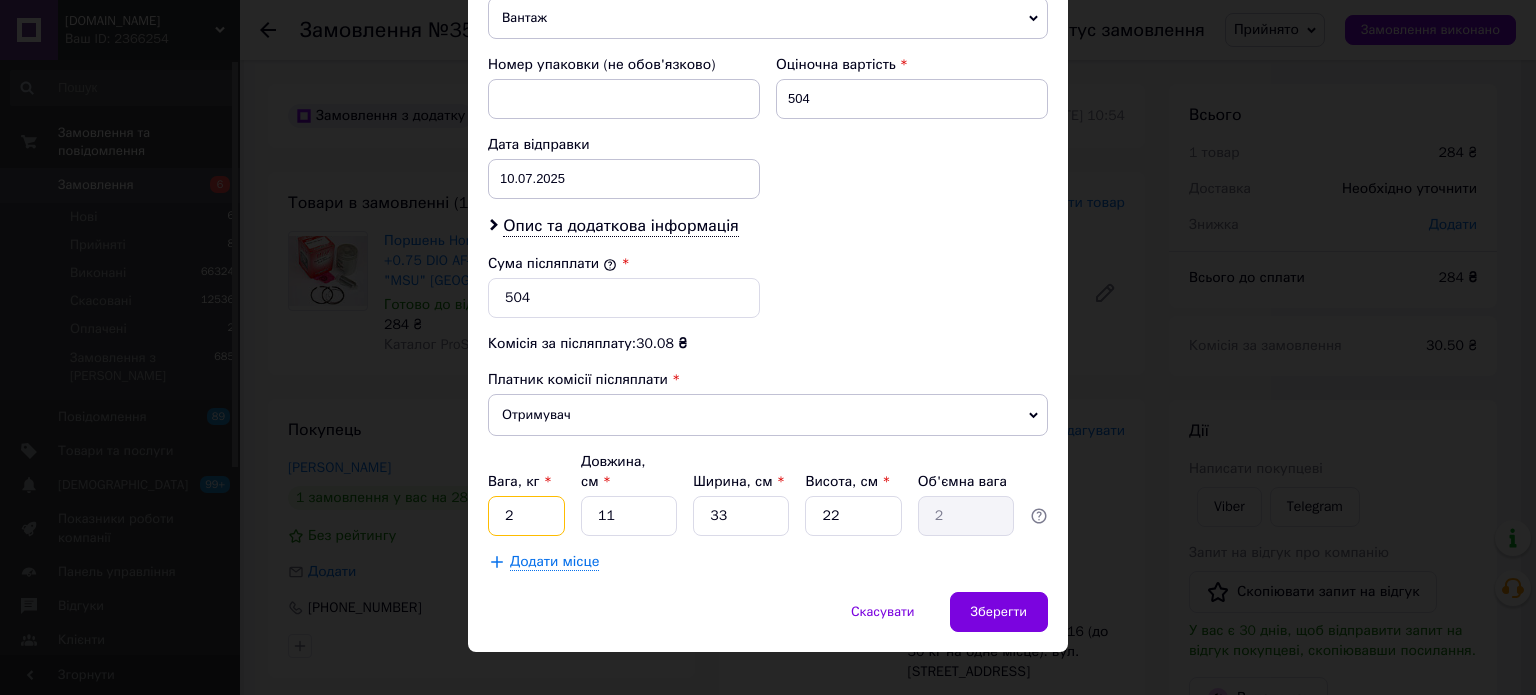click on "2" at bounding box center (526, 516) 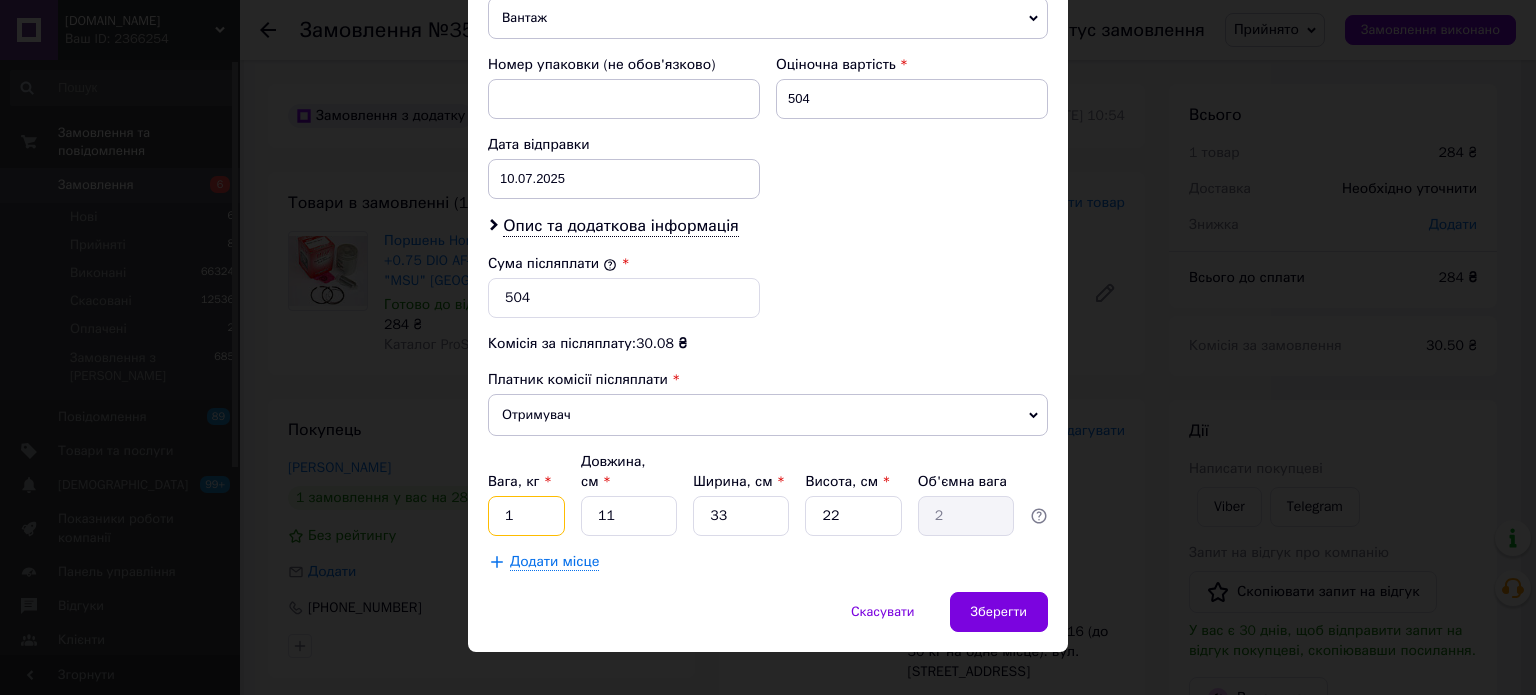 type on "1" 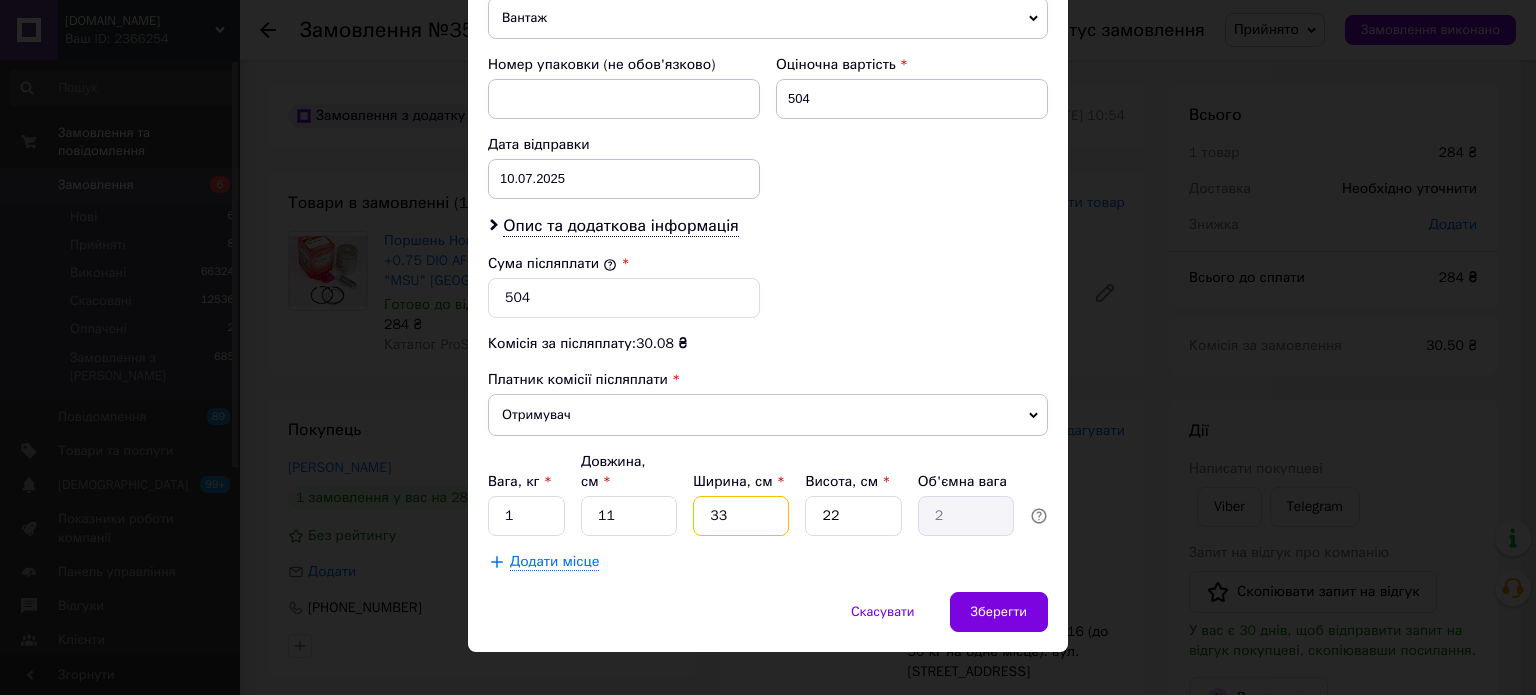 click on "33" at bounding box center (741, 516) 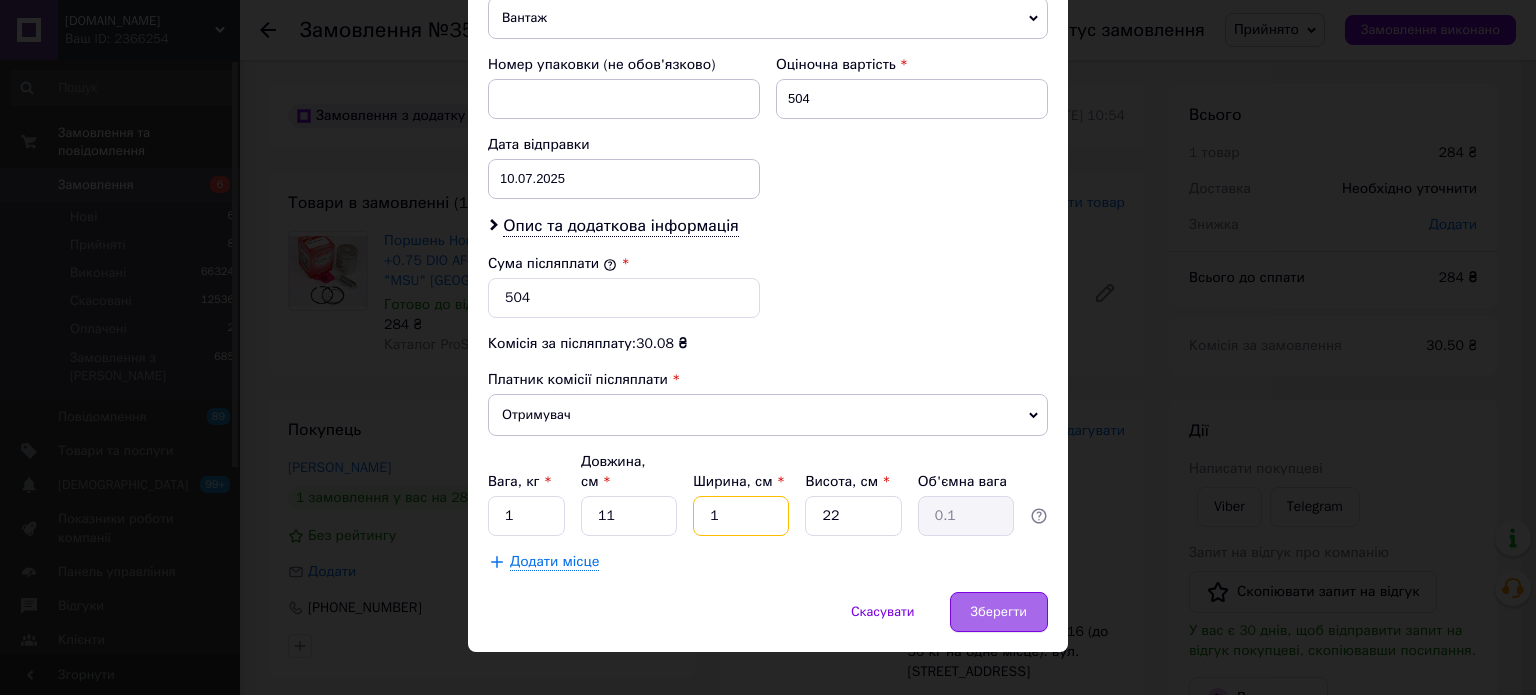 type on "11" 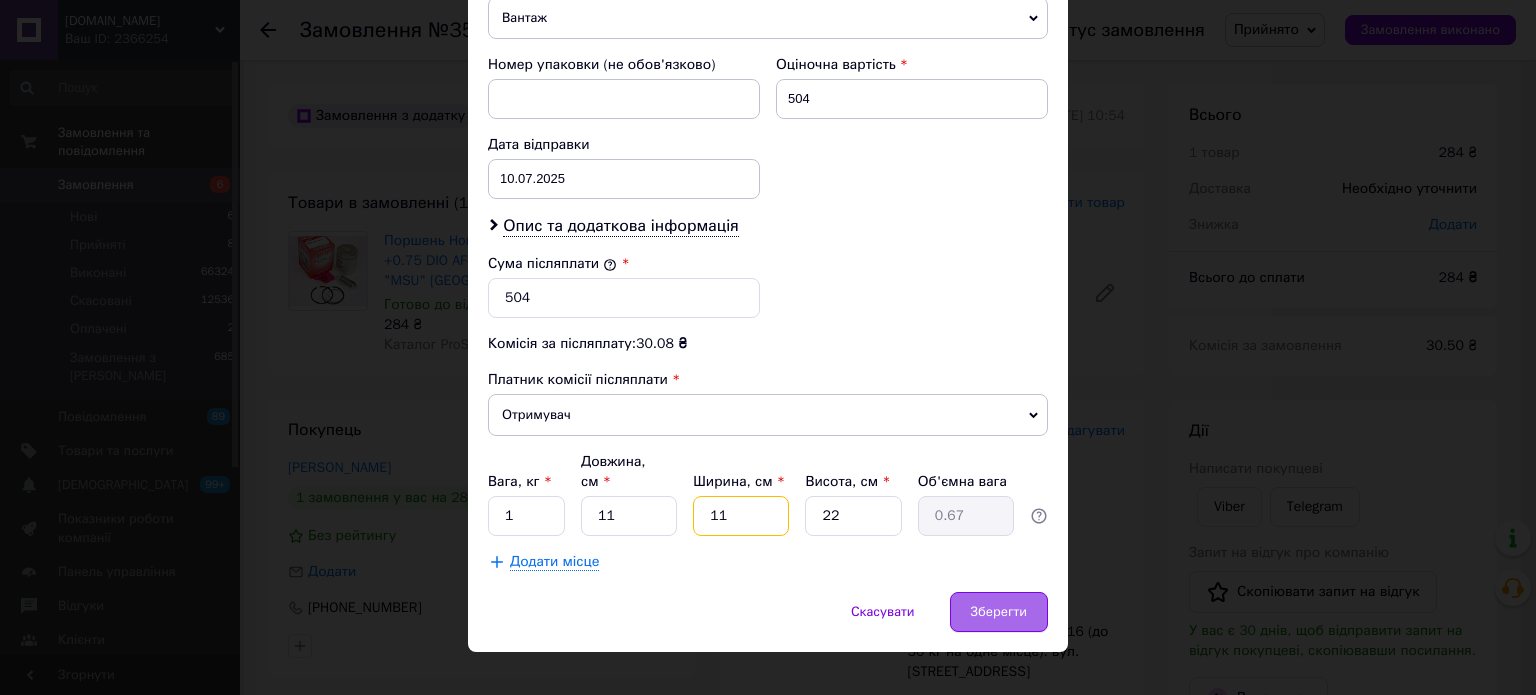 type on "11" 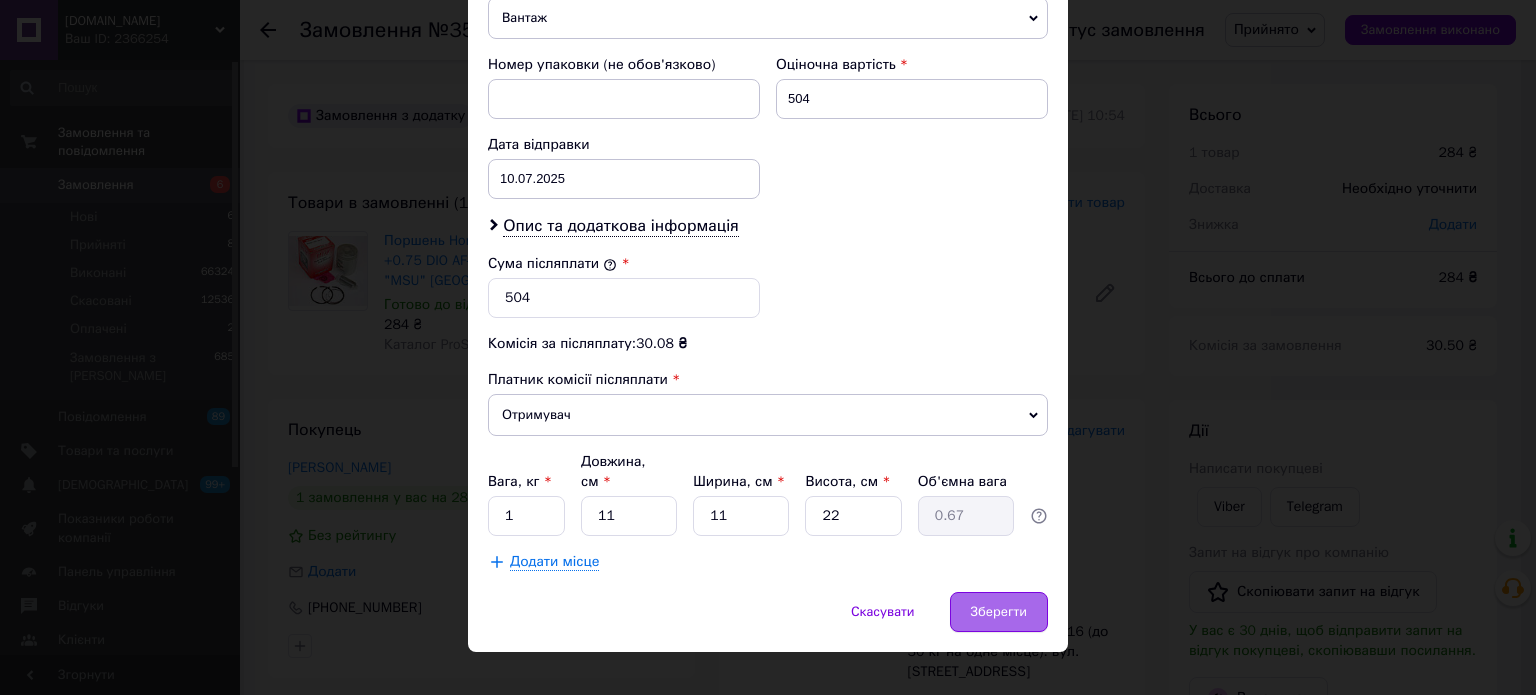 click on "Зберегти" at bounding box center (999, 612) 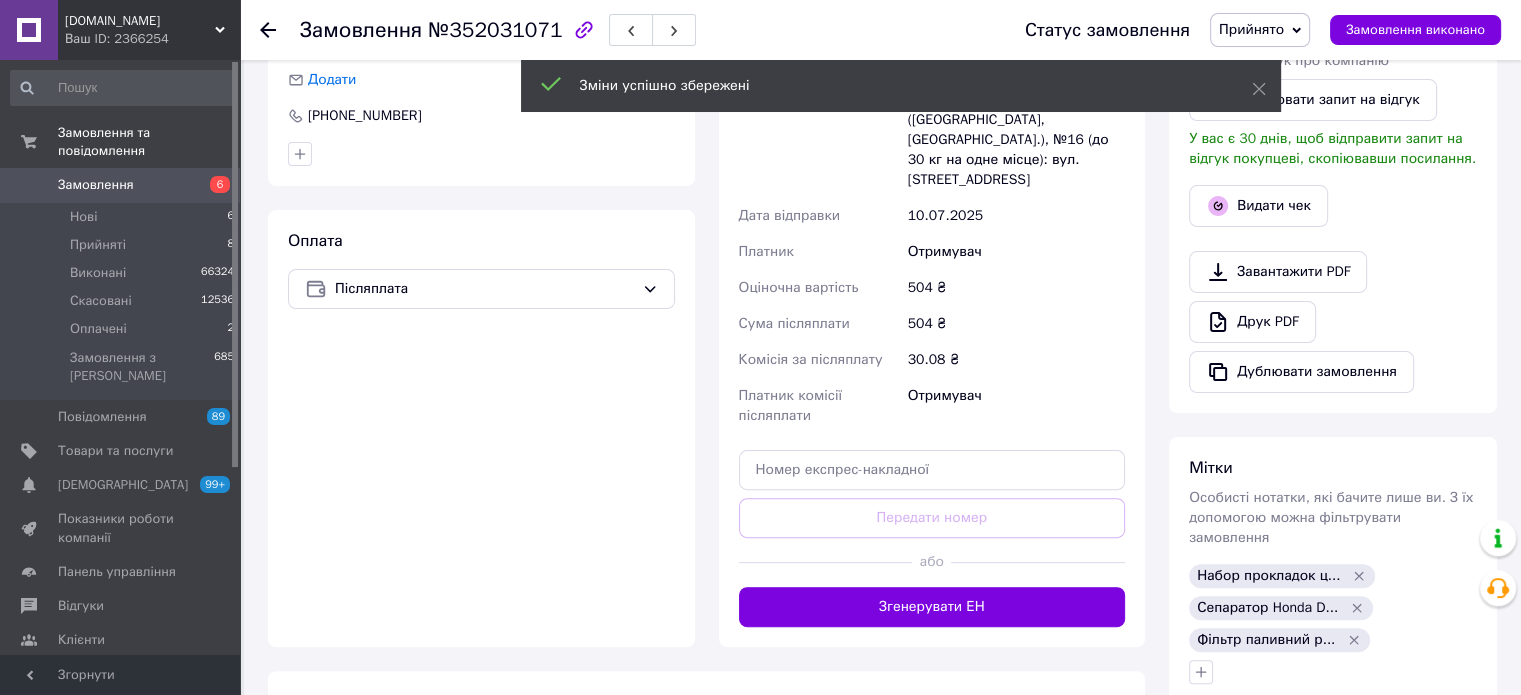 scroll, scrollTop: 500, scrollLeft: 0, axis: vertical 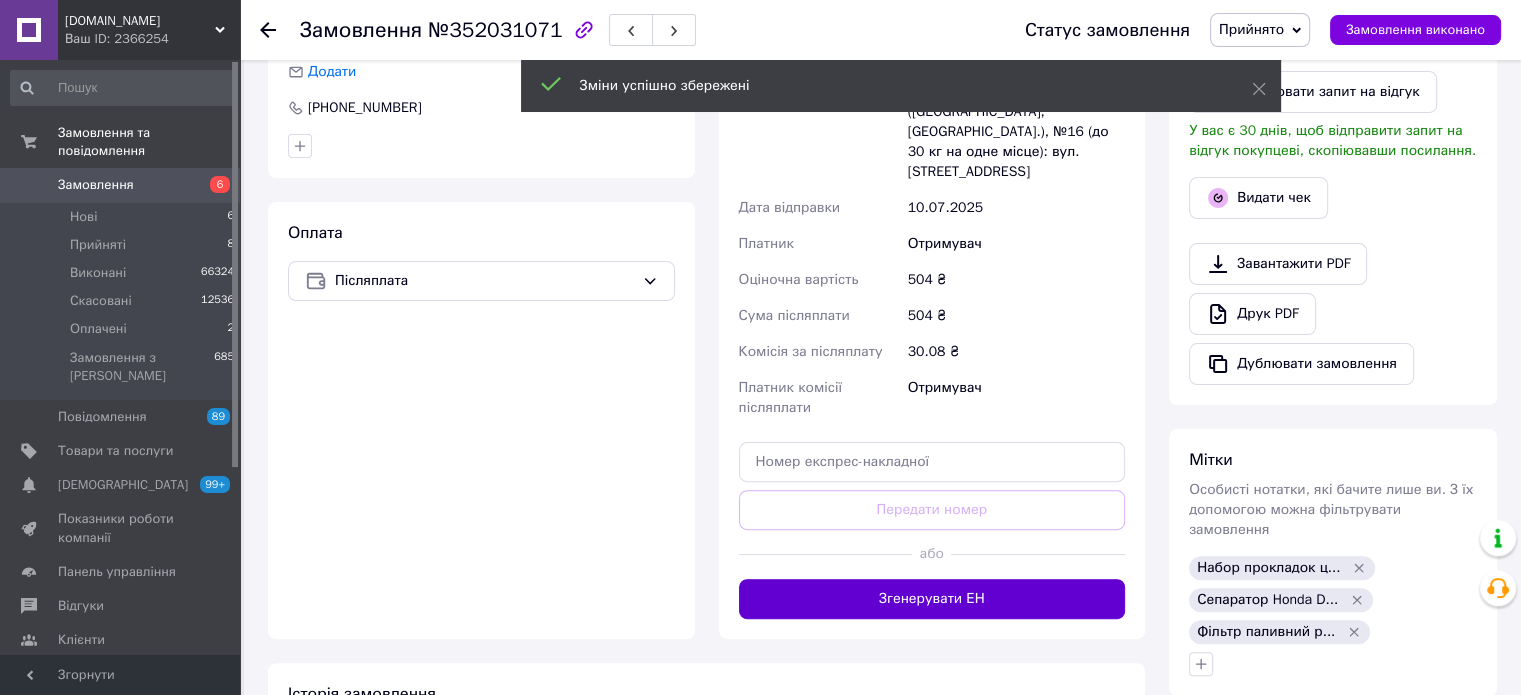 click on "Згенерувати ЕН" at bounding box center [932, 599] 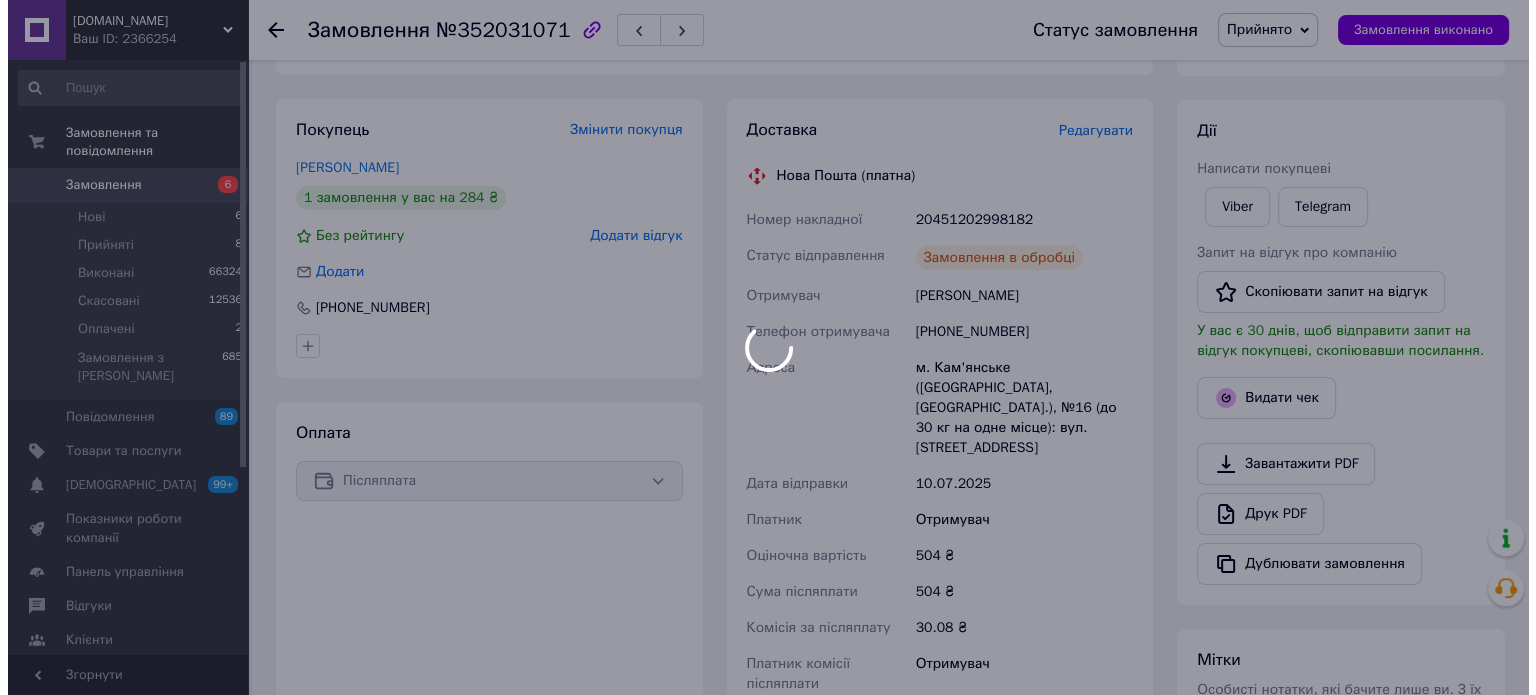 scroll, scrollTop: 300, scrollLeft: 0, axis: vertical 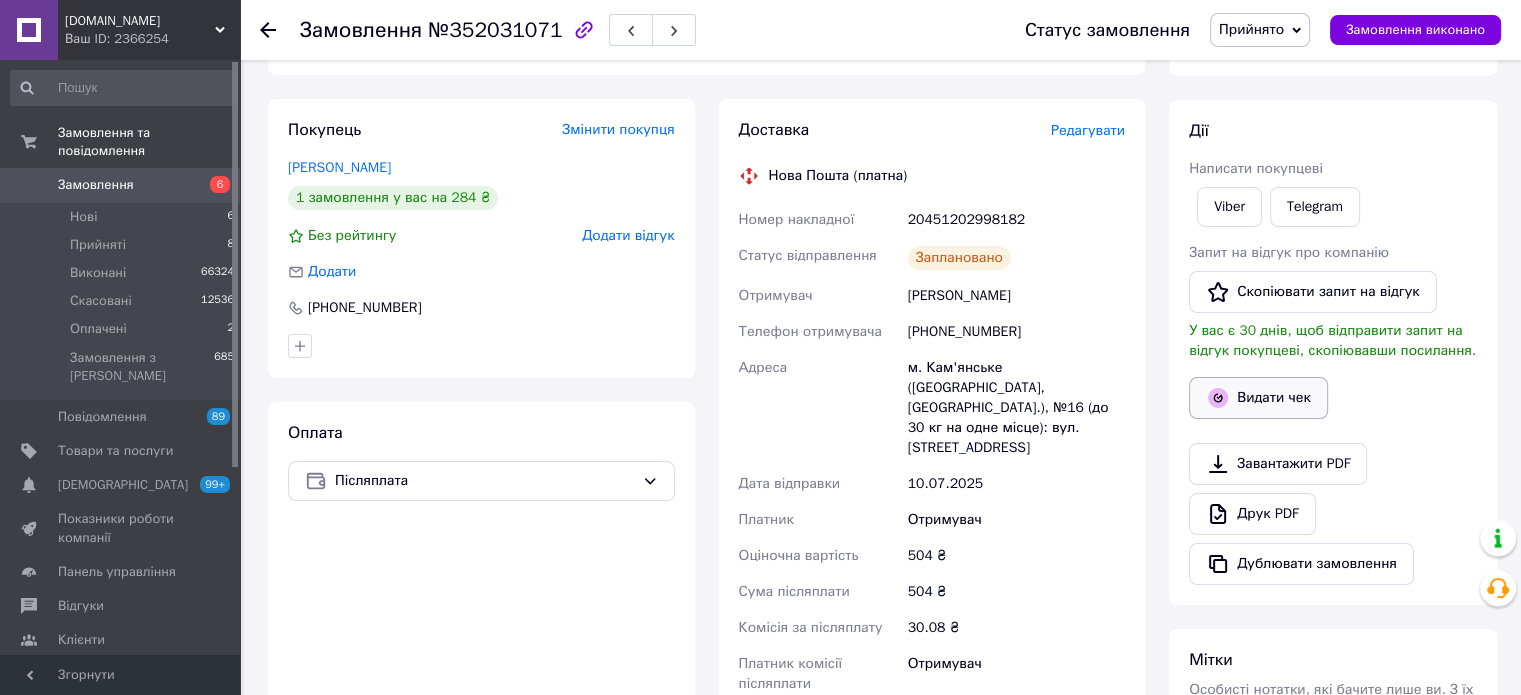 click on "Видати чек" at bounding box center [1258, 398] 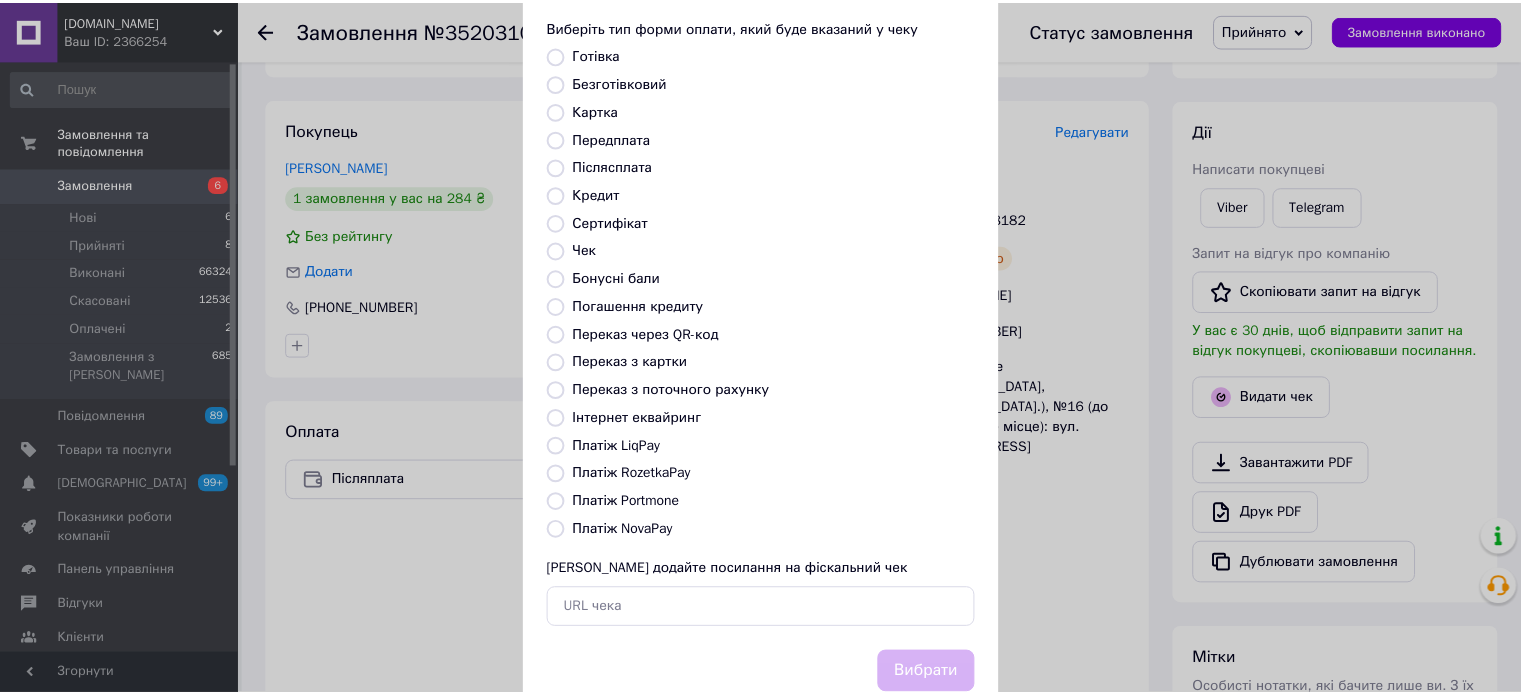 scroll, scrollTop: 163, scrollLeft: 0, axis: vertical 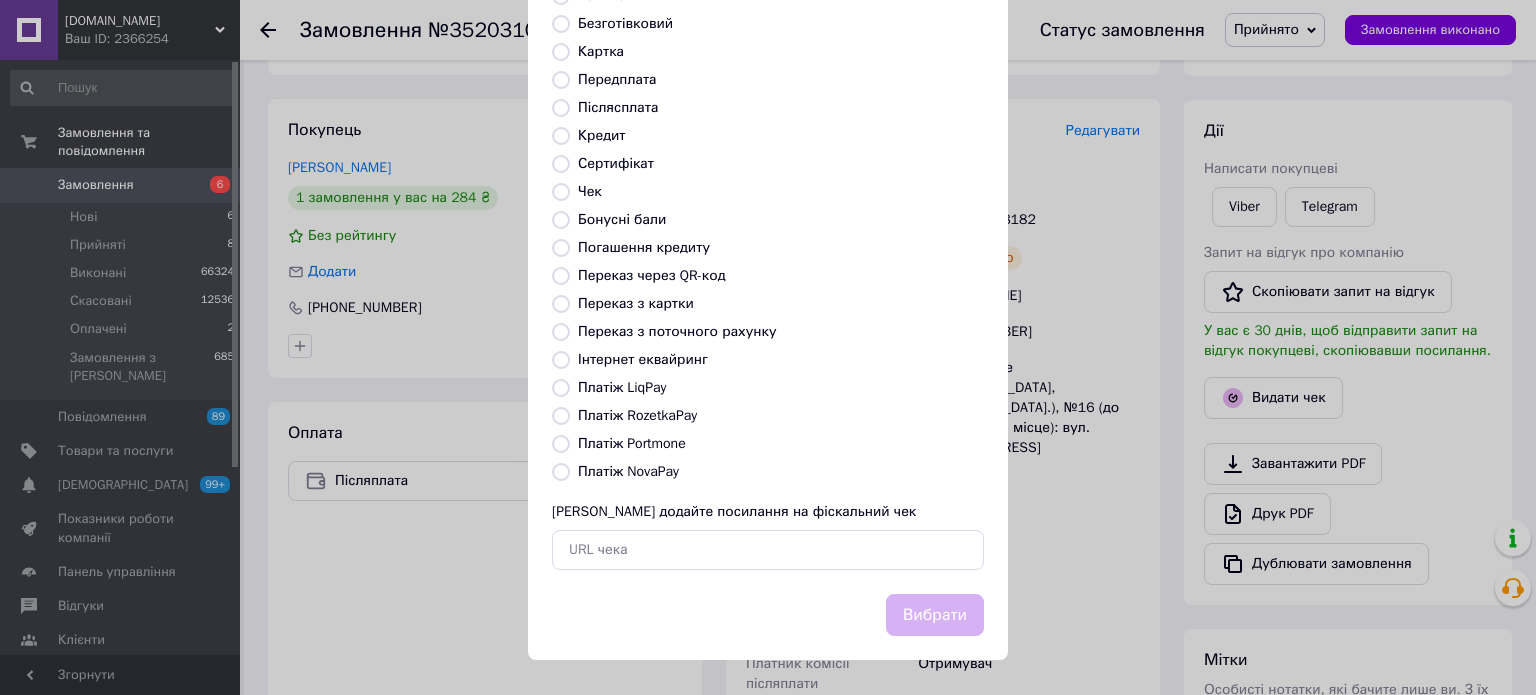 click on "Платіж NovaPay" at bounding box center (628, 471) 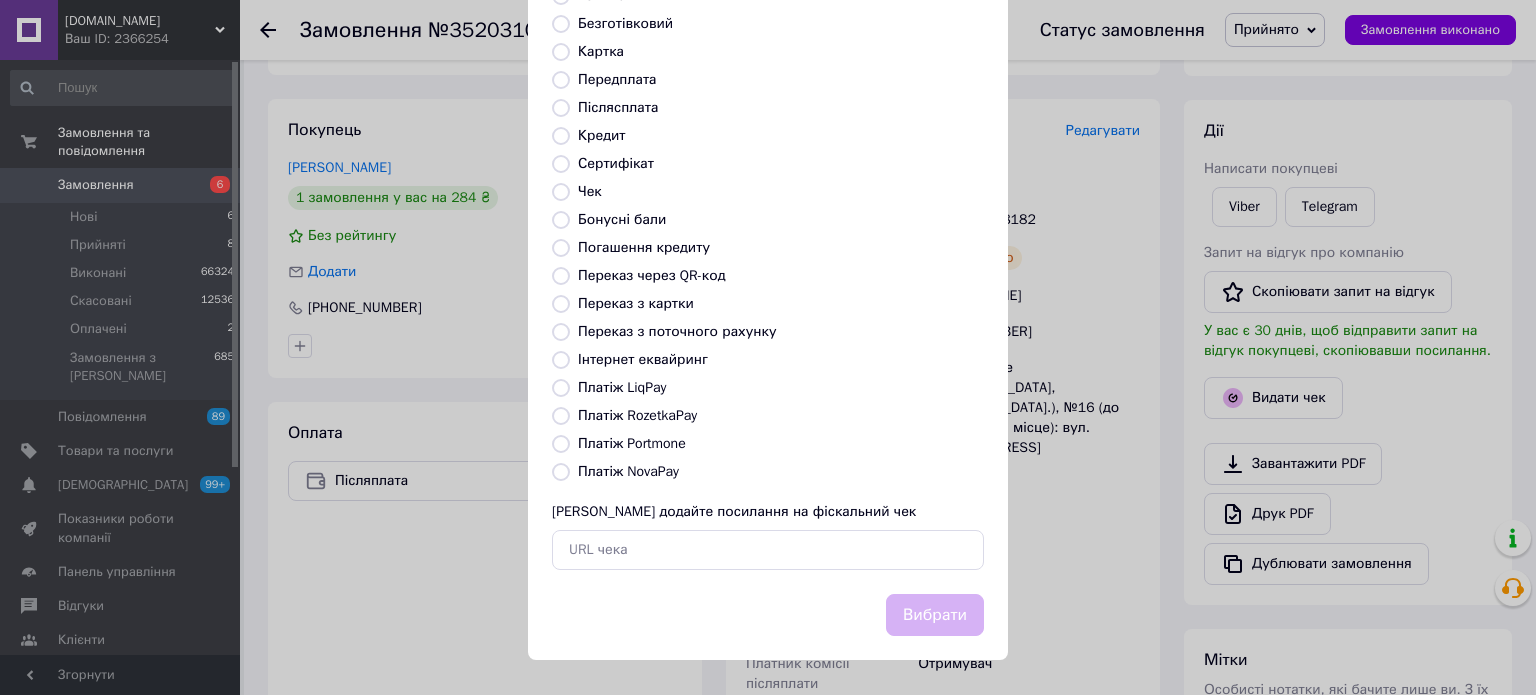 radio on "true" 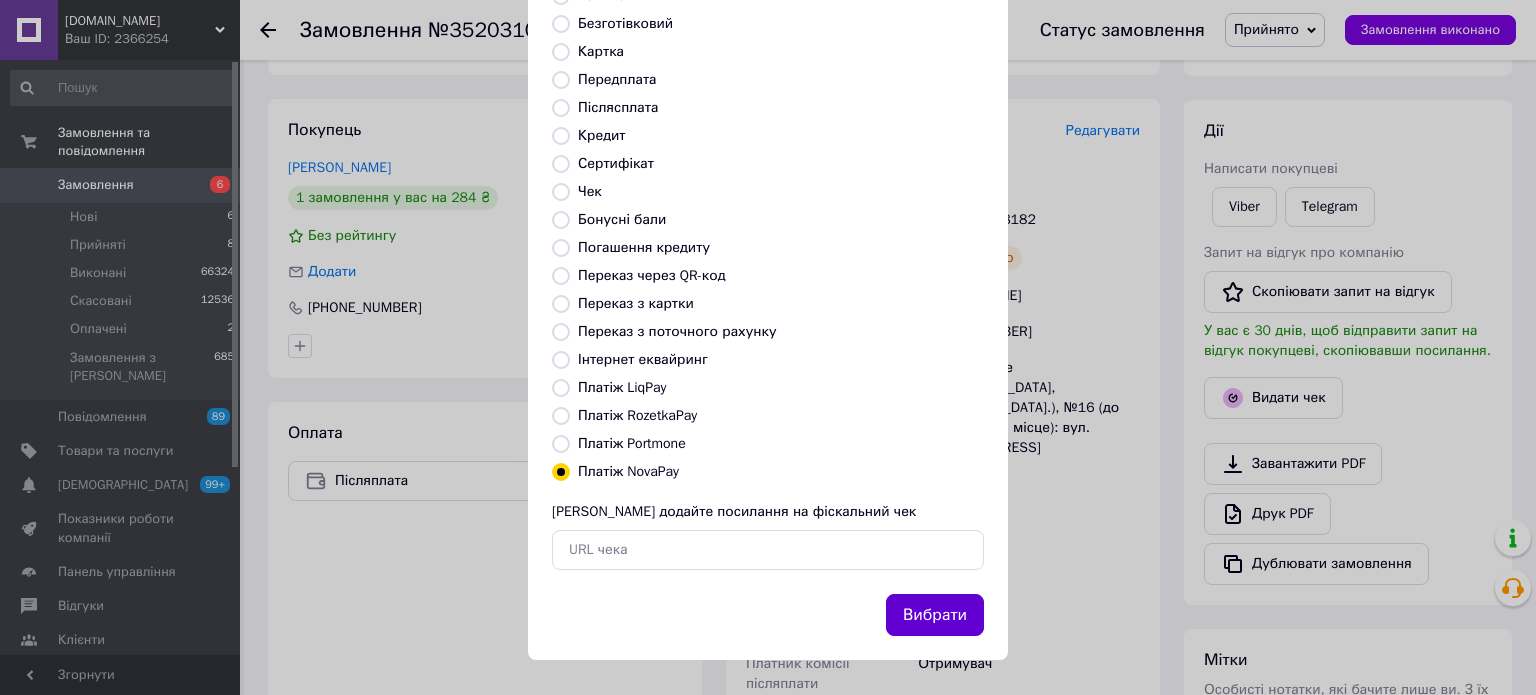 click on "Вибрати" at bounding box center (935, 615) 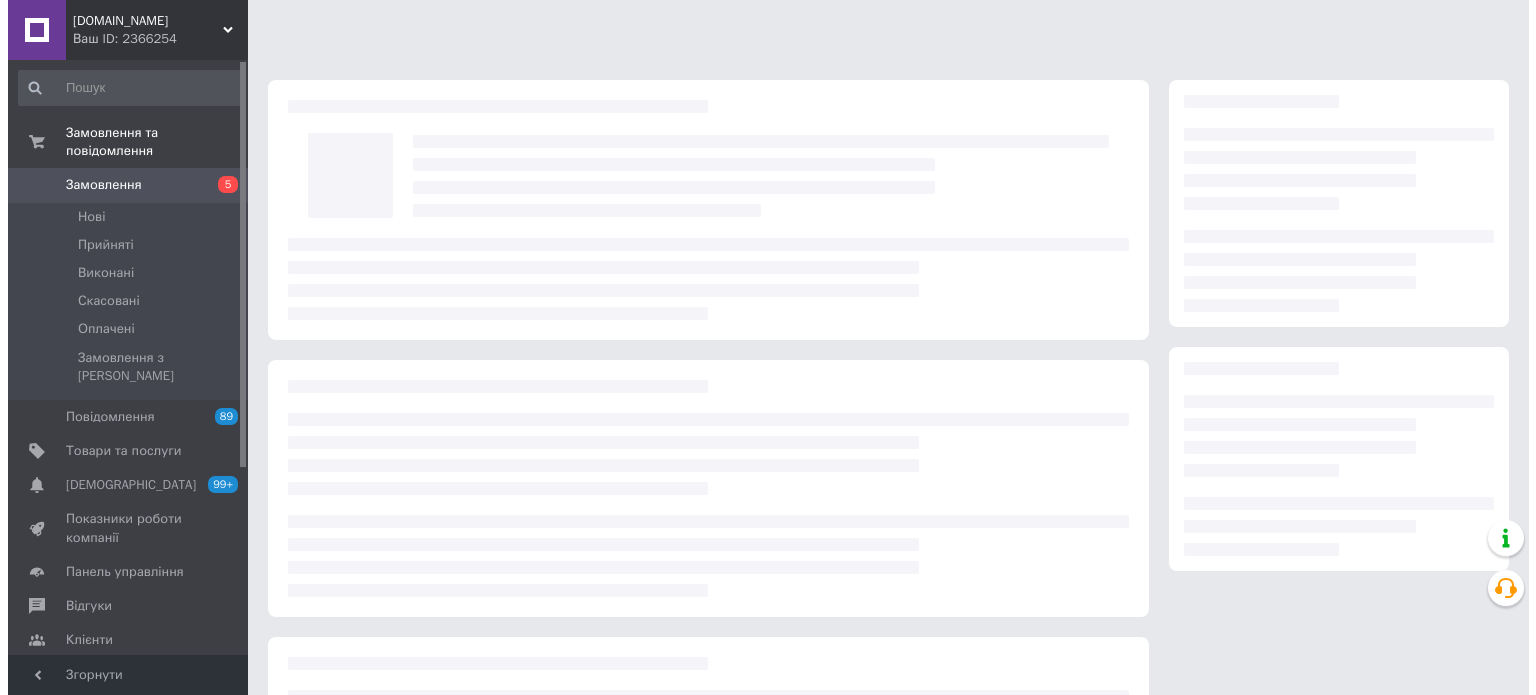 scroll, scrollTop: 0, scrollLeft: 0, axis: both 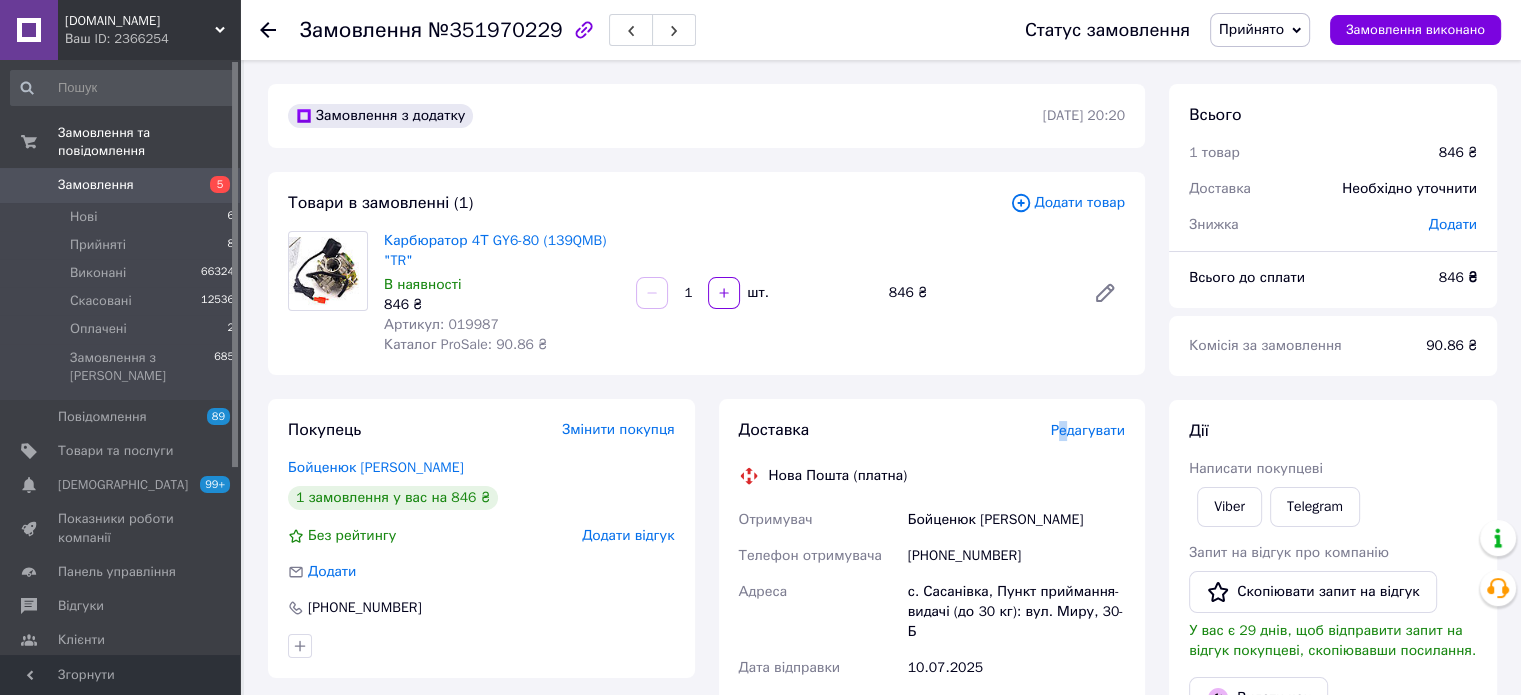 click on "Редагувати" at bounding box center (1088, 430) 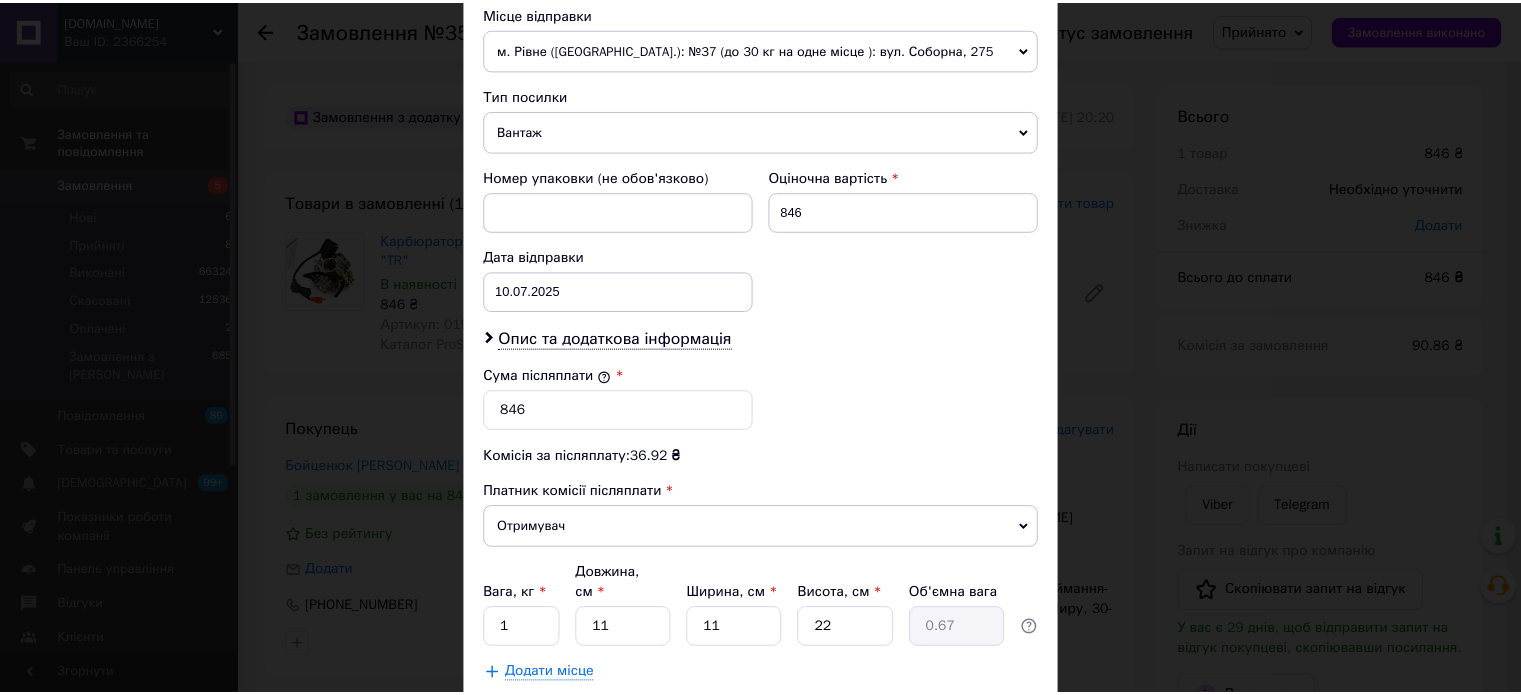 scroll, scrollTop: 824, scrollLeft: 0, axis: vertical 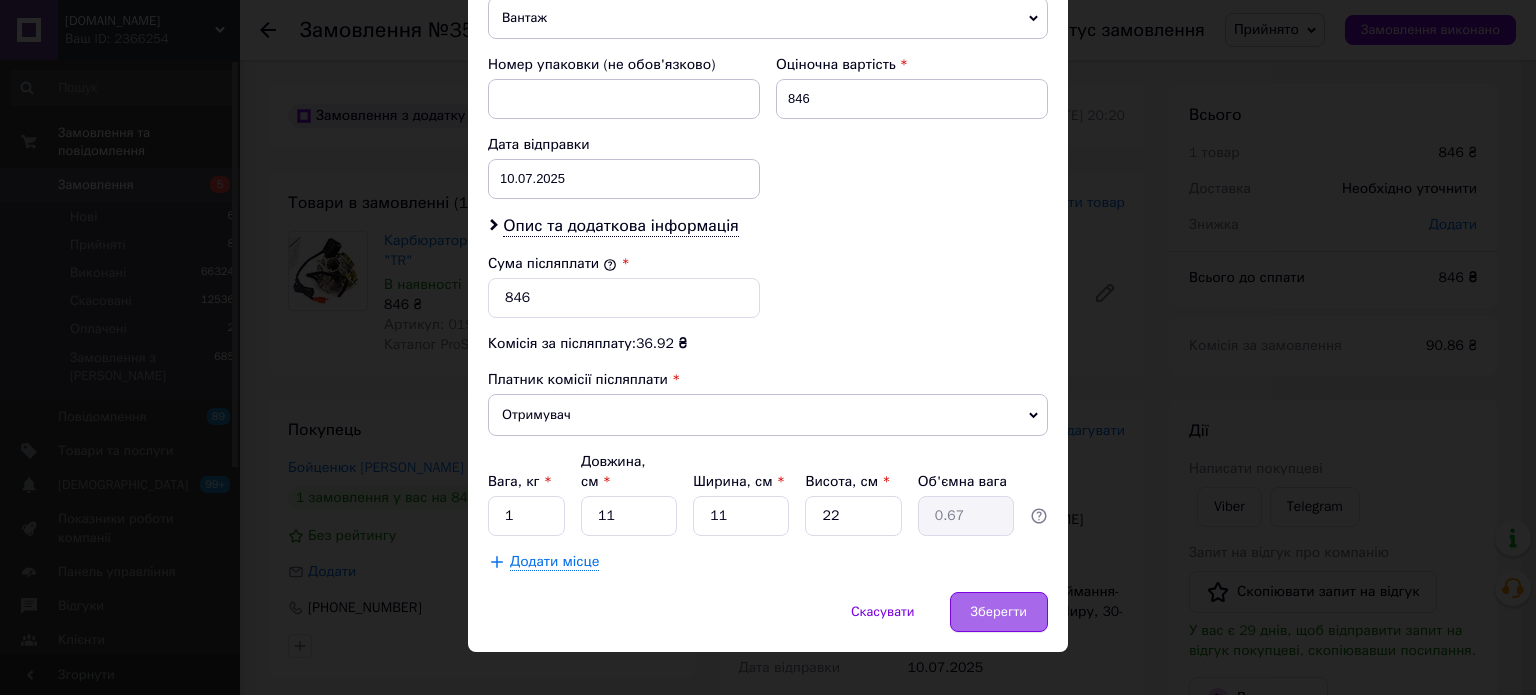 click on "Зберегти" at bounding box center (999, 612) 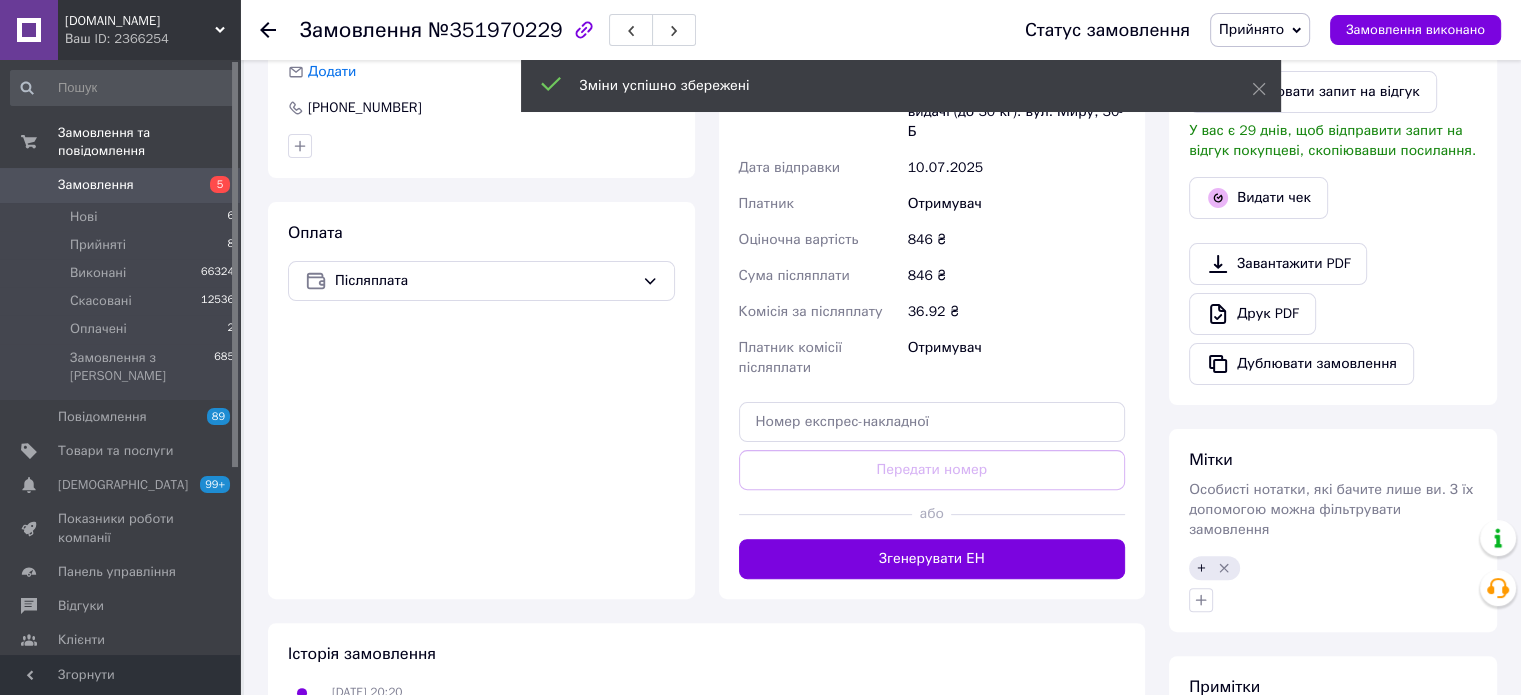 click on "Згенерувати ЕН" at bounding box center [932, 559] 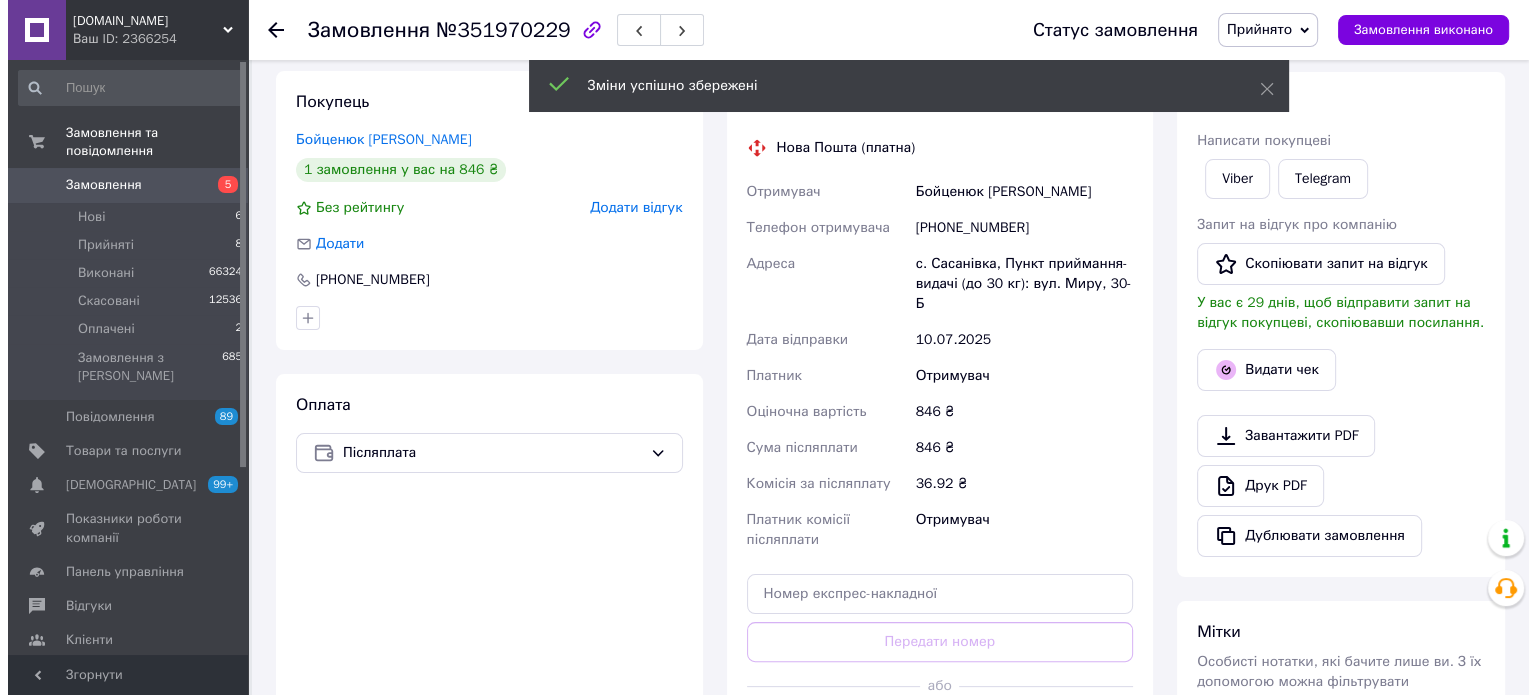 scroll, scrollTop: 100, scrollLeft: 0, axis: vertical 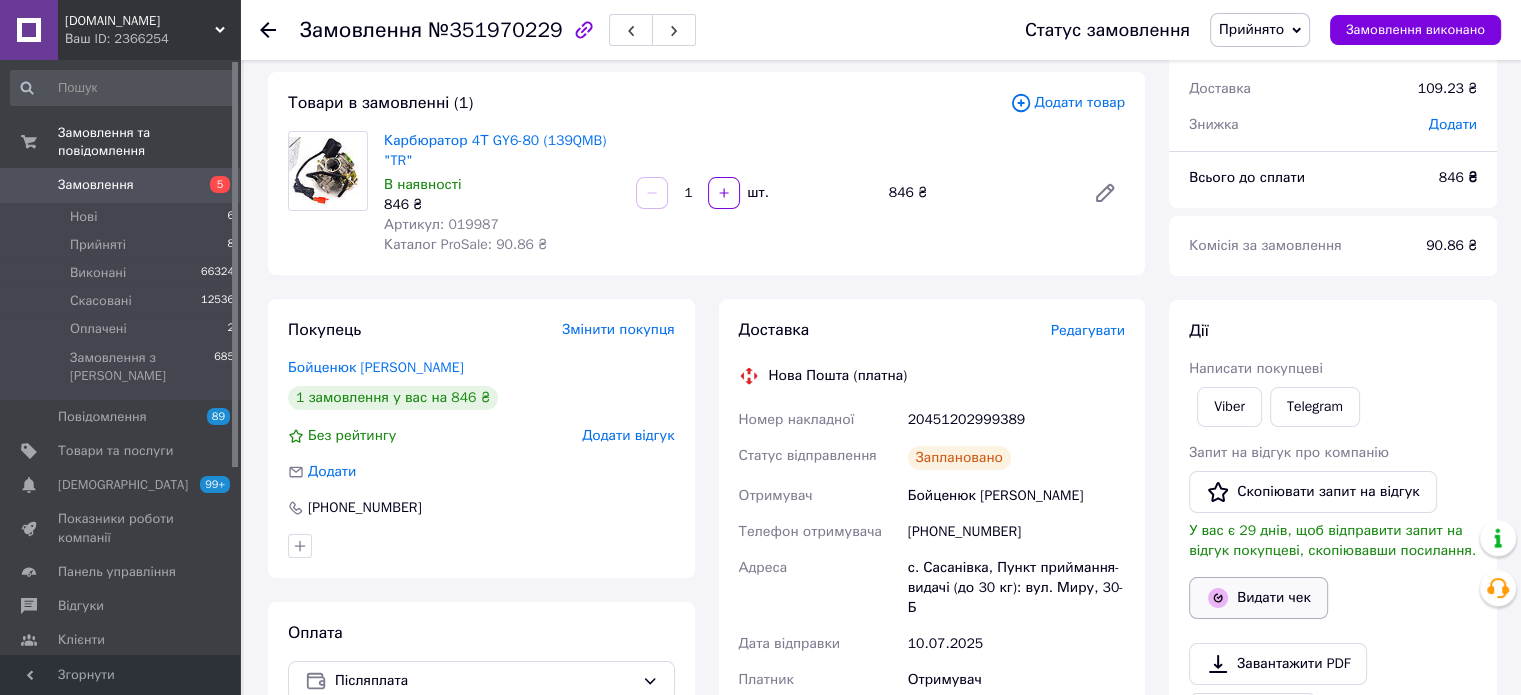 click on "Видати чек" at bounding box center (1258, 598) 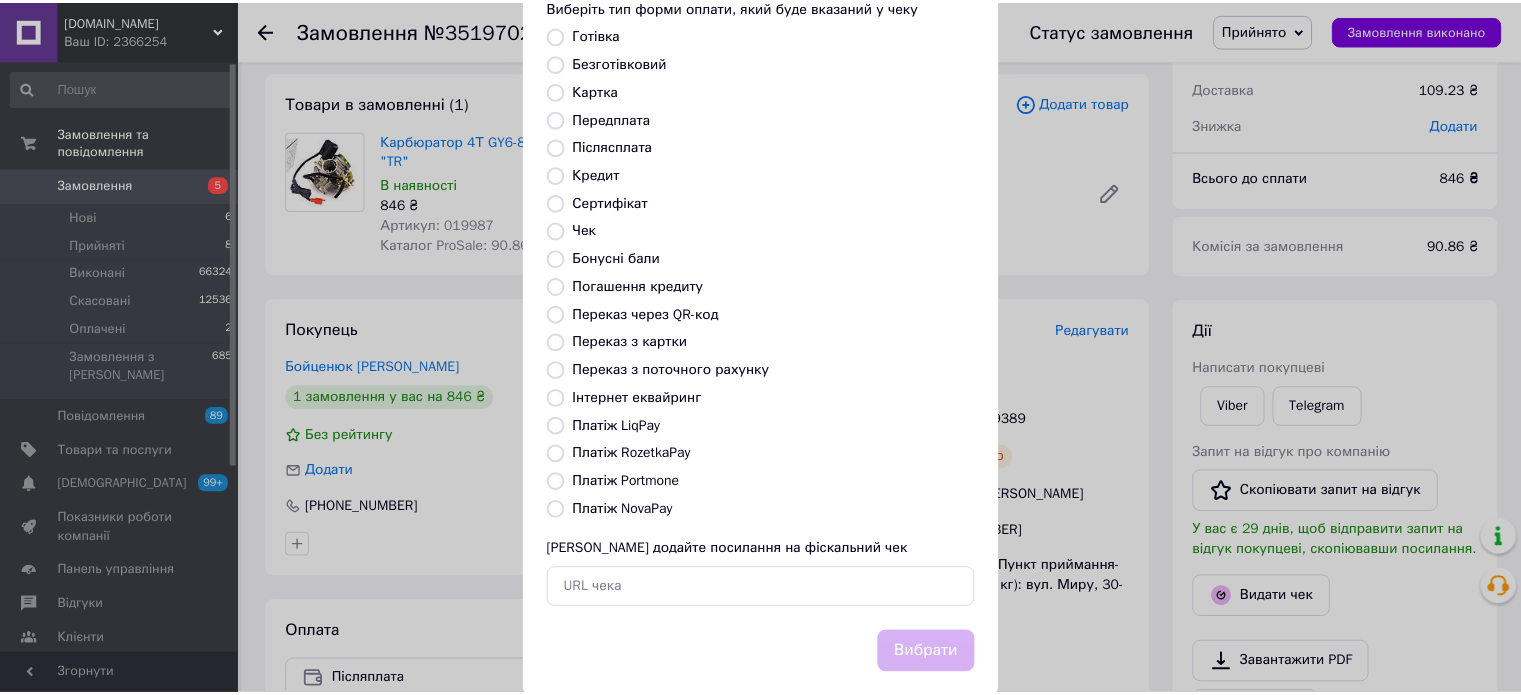 scroll, scrollTop: 163, scrollLeft: 0, axis: vertical 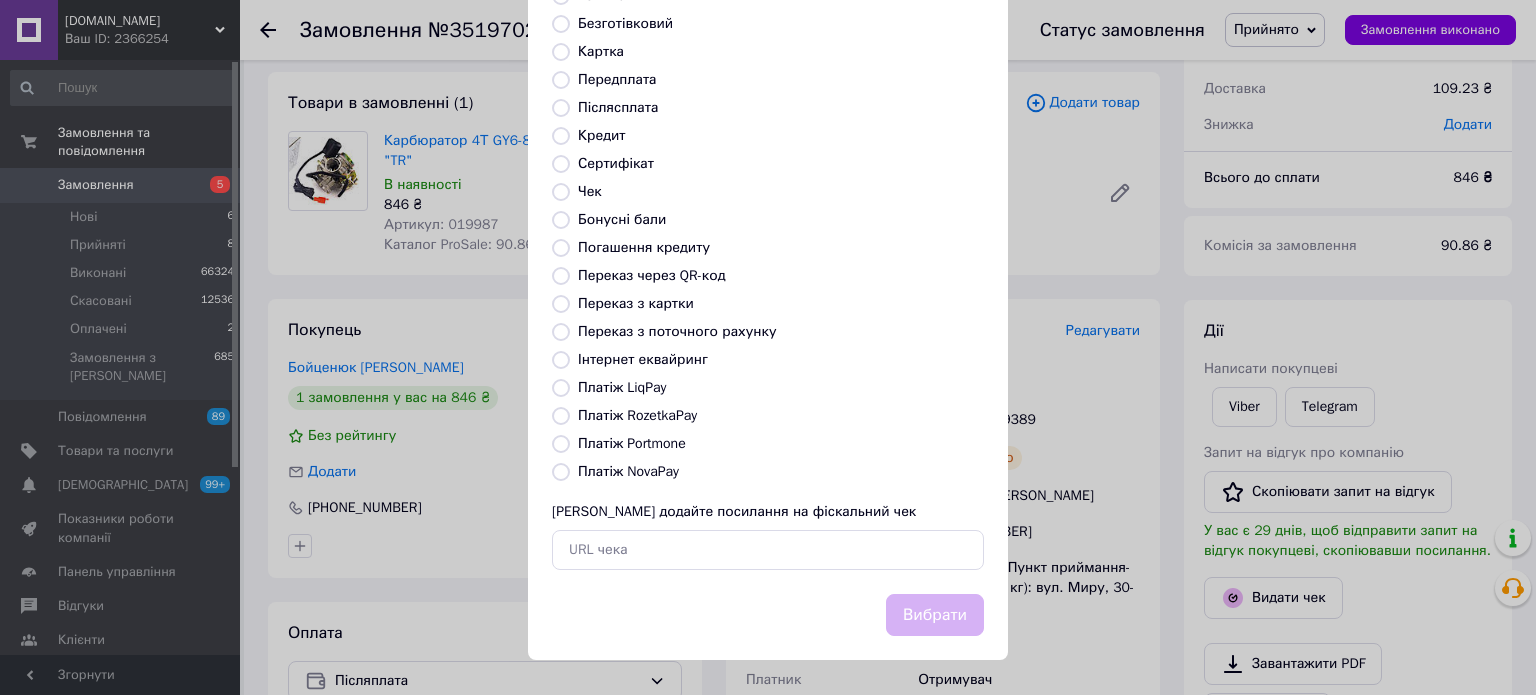 click on "Платіж NovaPay" at bounding box center [628, 471] 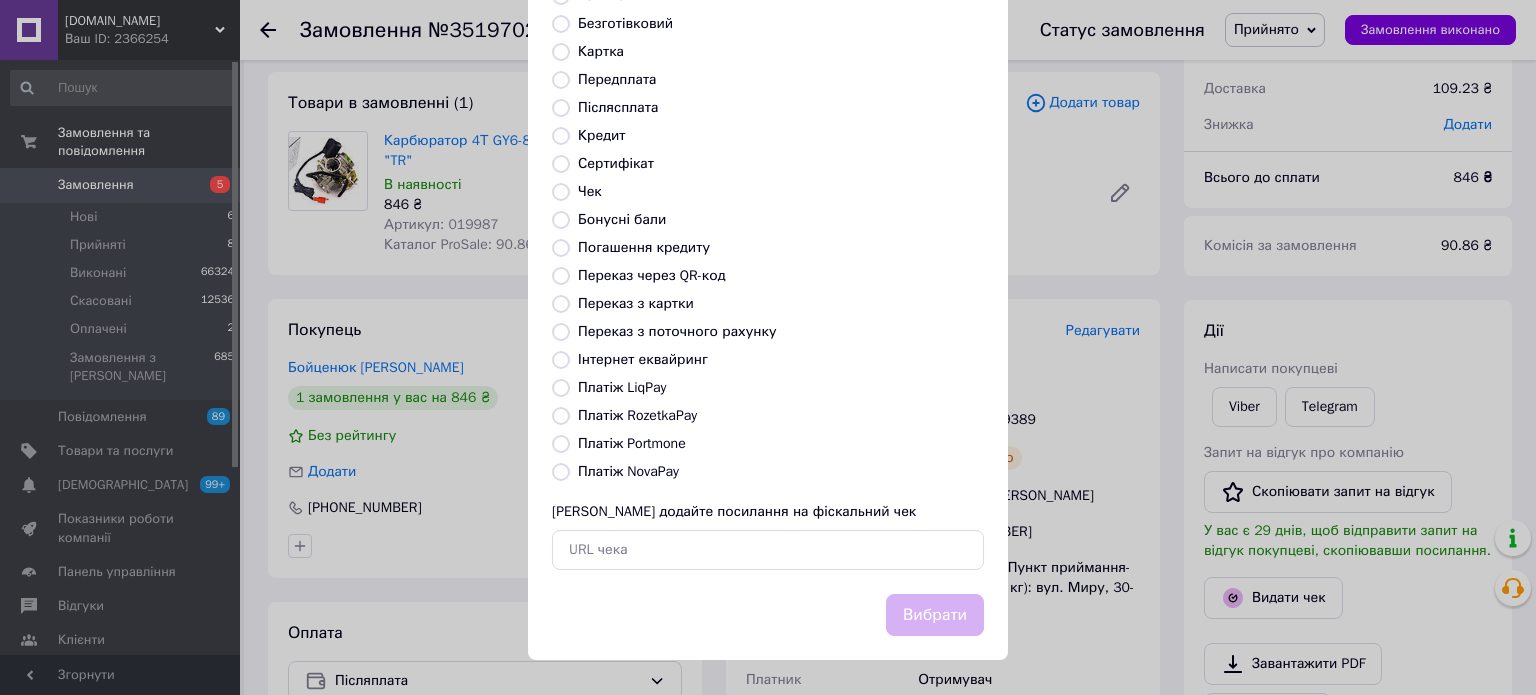 radio on "true" 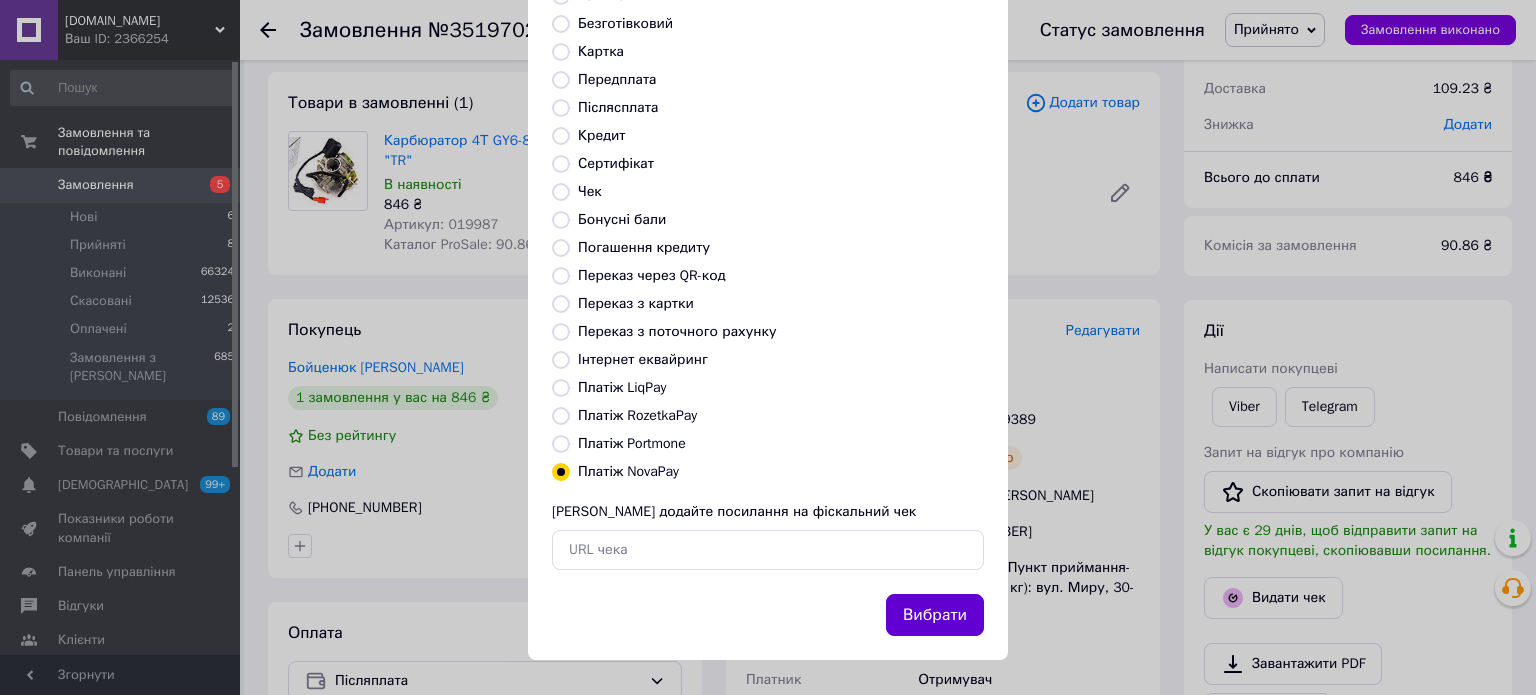 click on "Вибрати" at bounding box center (935, 615) 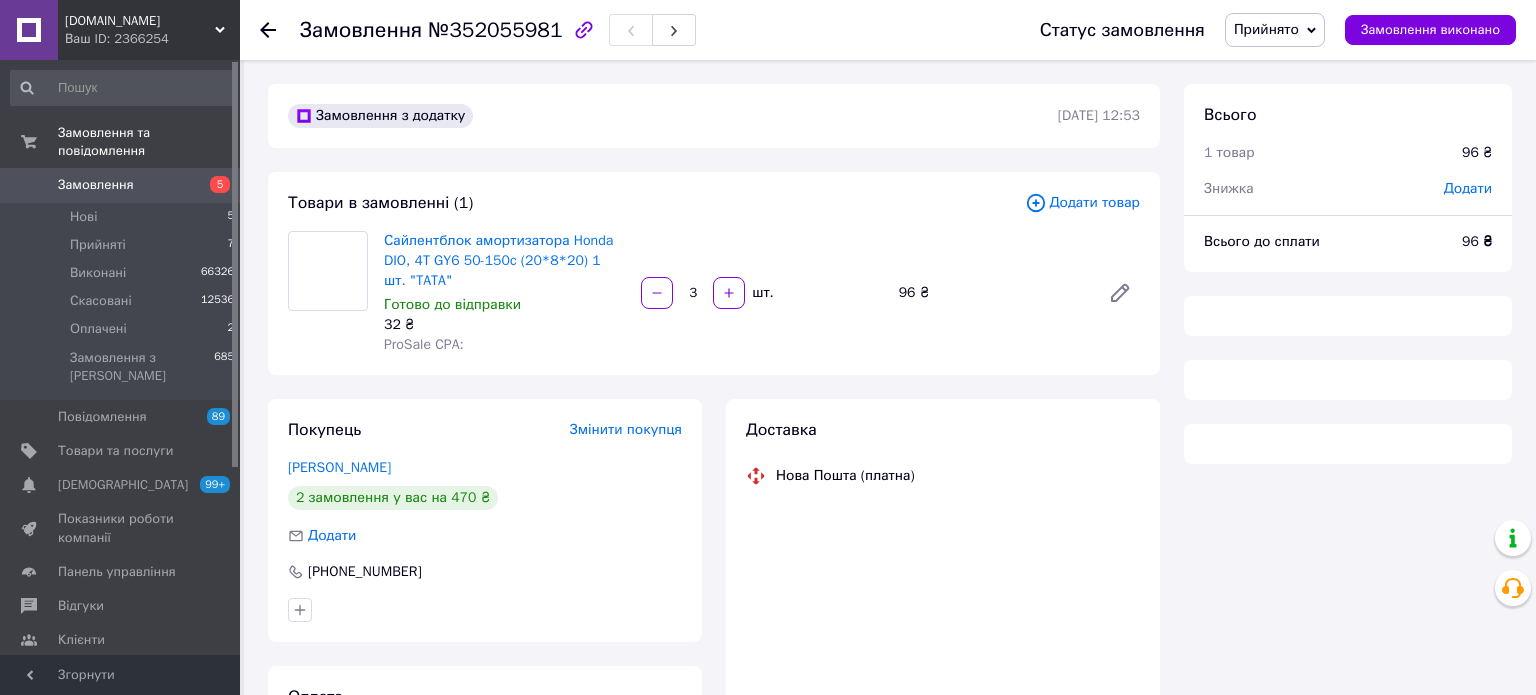 scroll, scrollTop: 0, scrollLeft: 0, axis: both 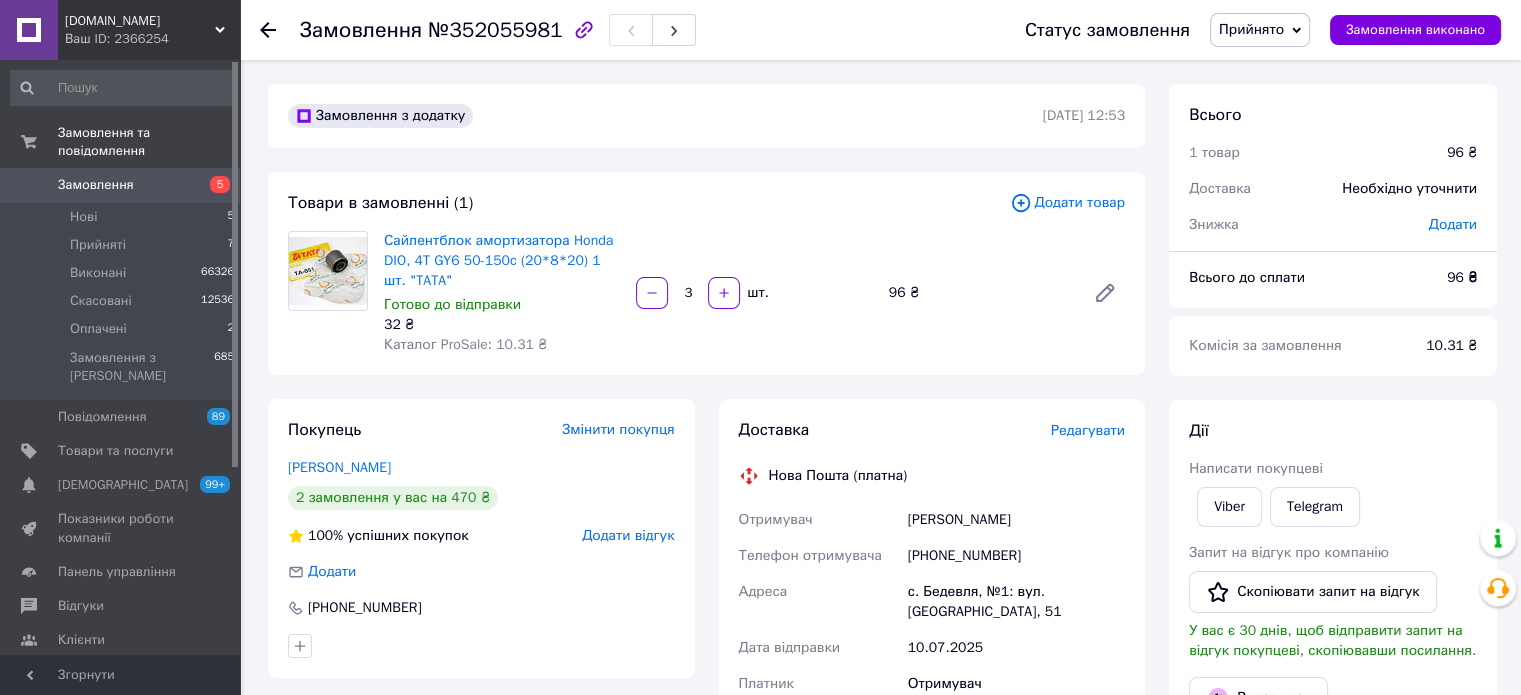 click on "Редагувати" at bounding box center [1088, 430] 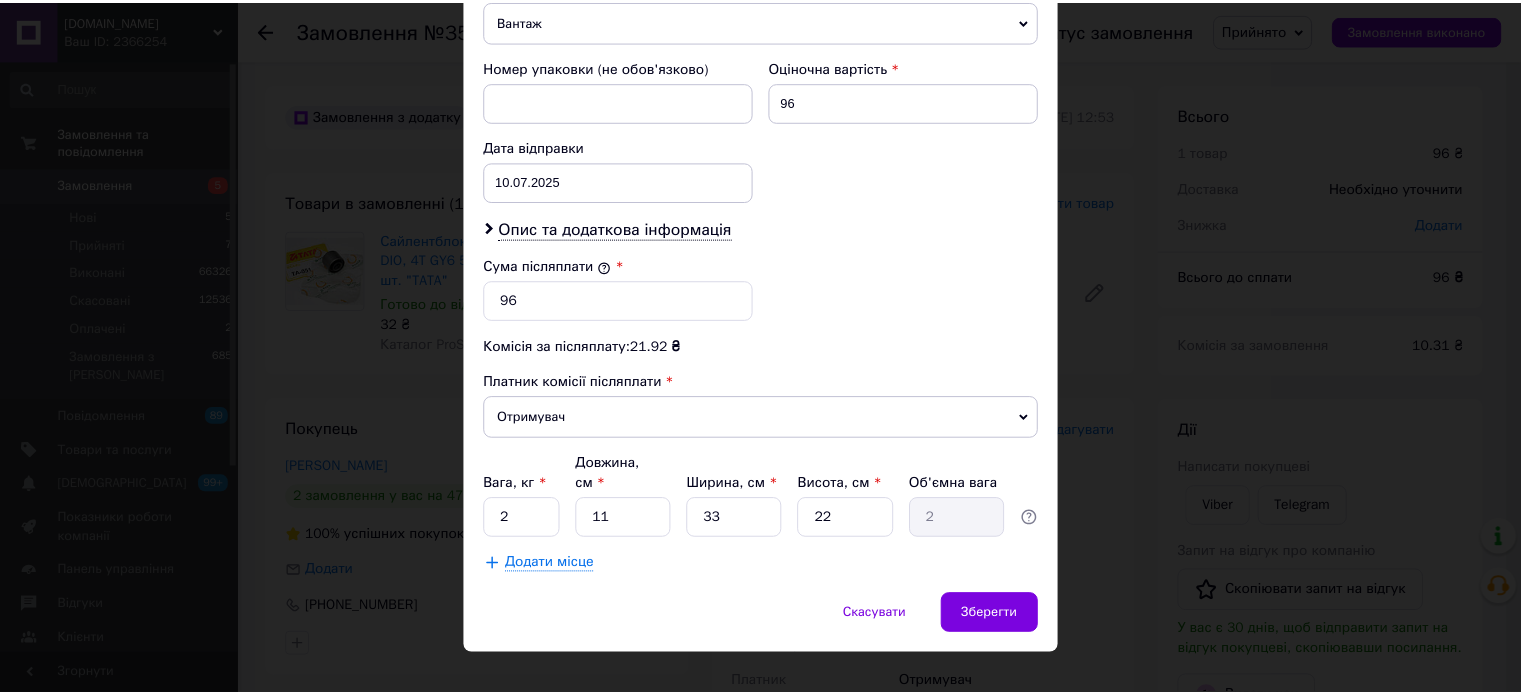 scroll, scrollTop: 824, scrollLeft: 0, axis: vertical 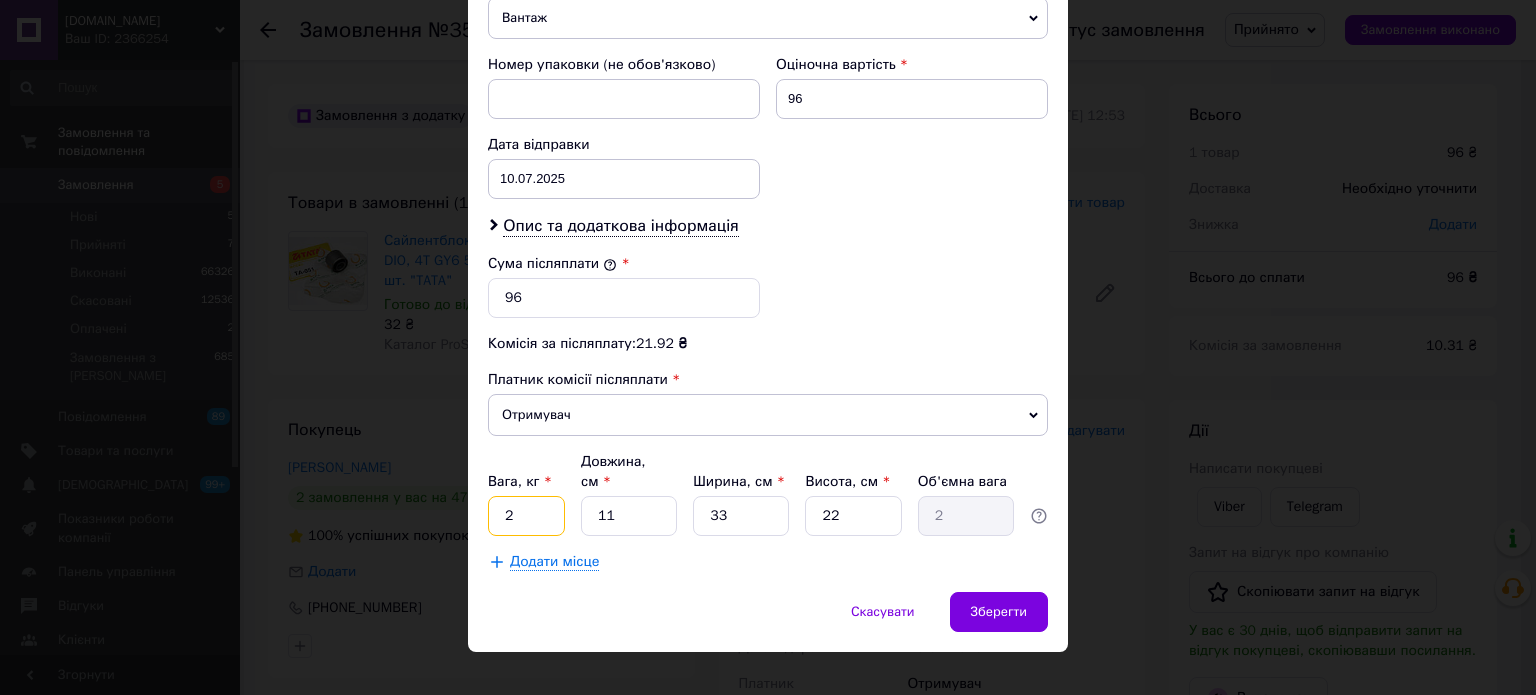 click on "2" at bounding box center [526, 516] 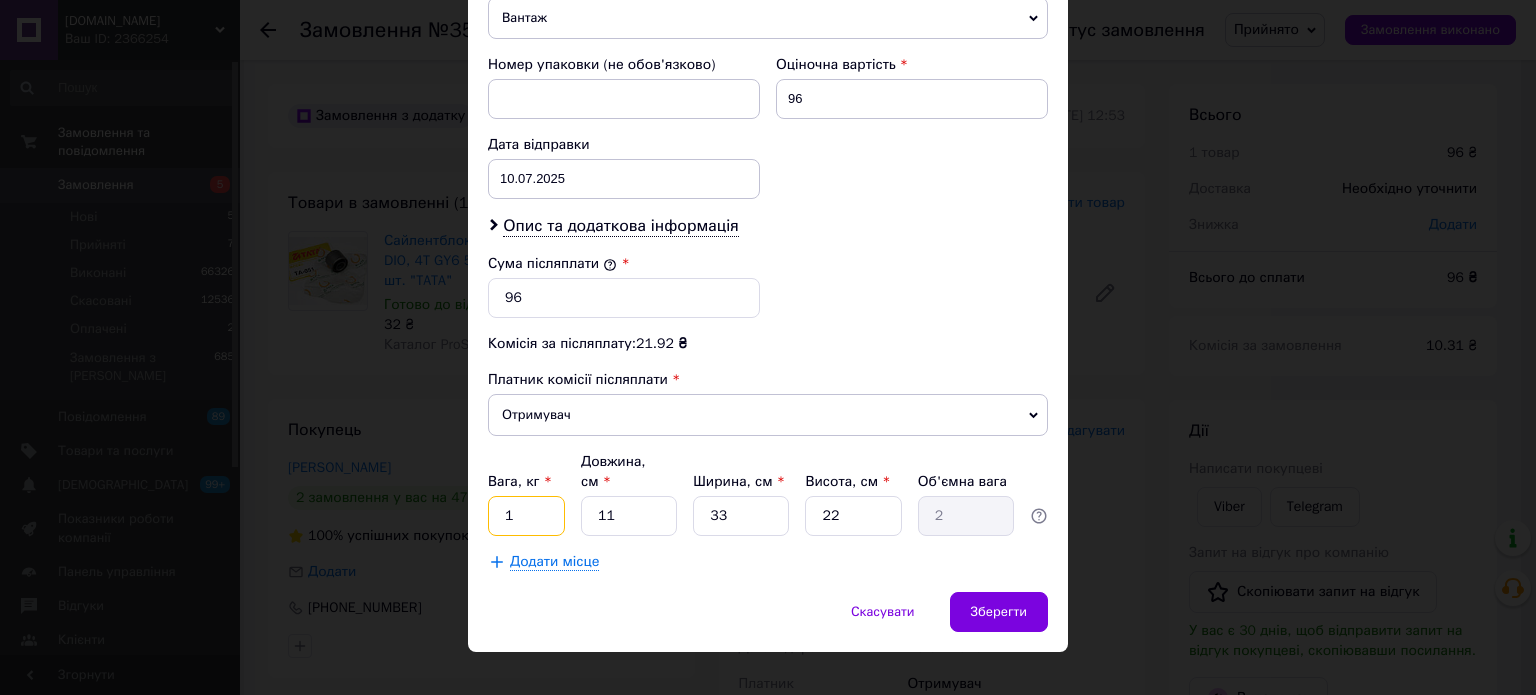type on "1" 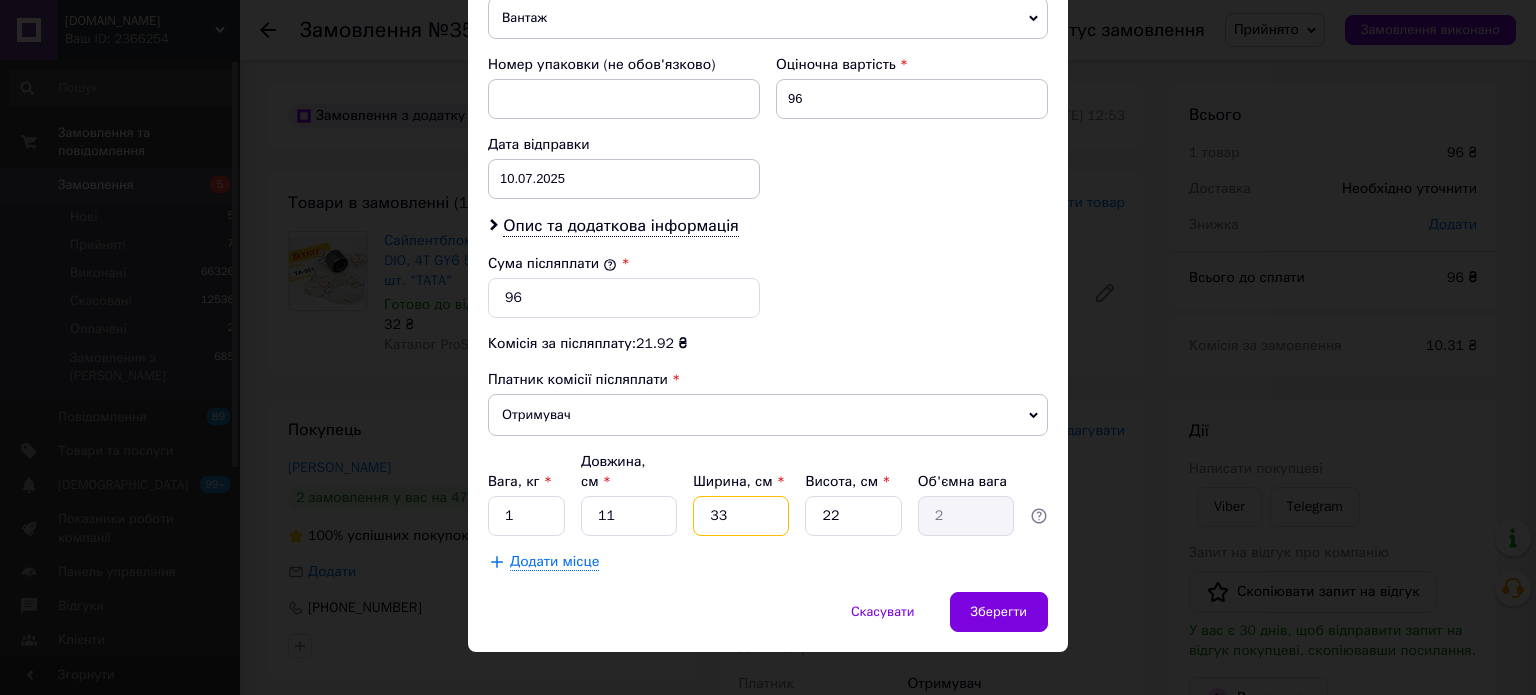 click on "33" at bounding box center [741, 516] 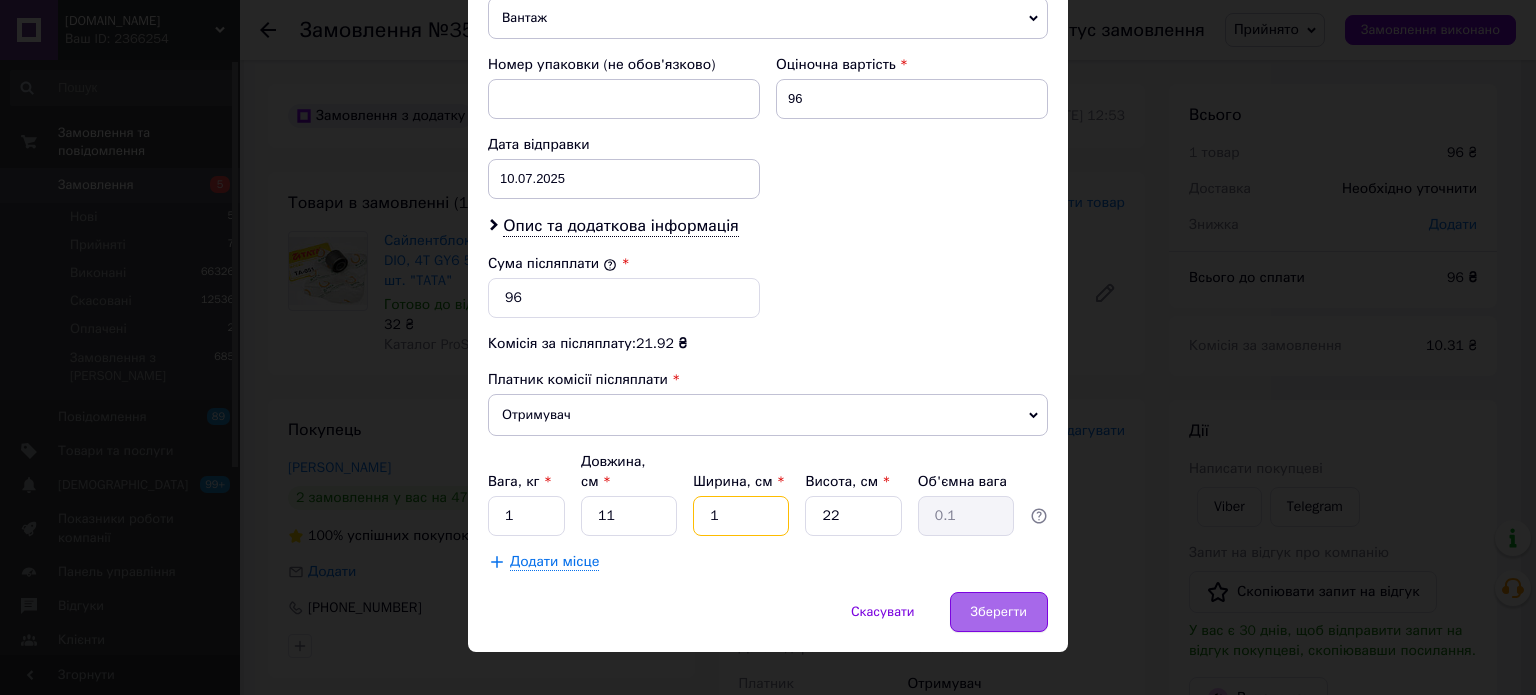 type on "11" 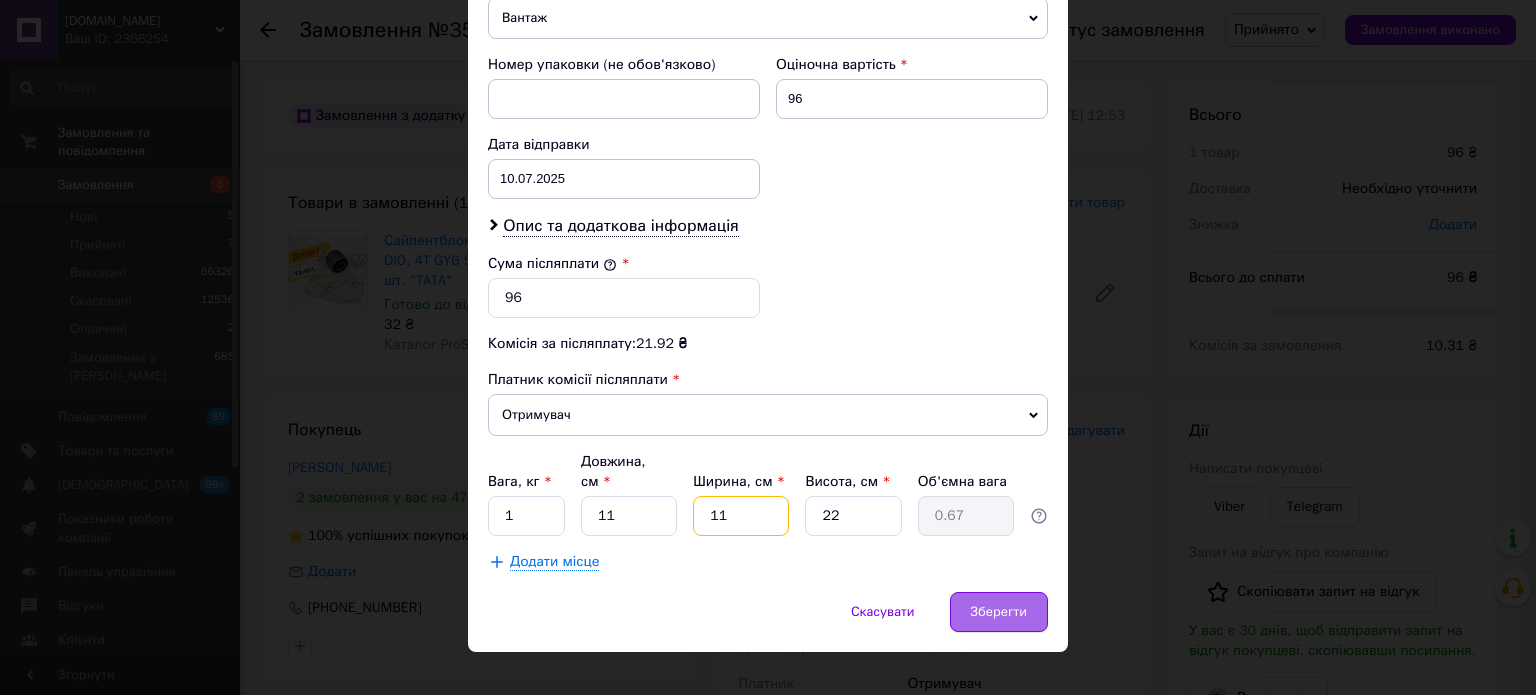 type on "11" 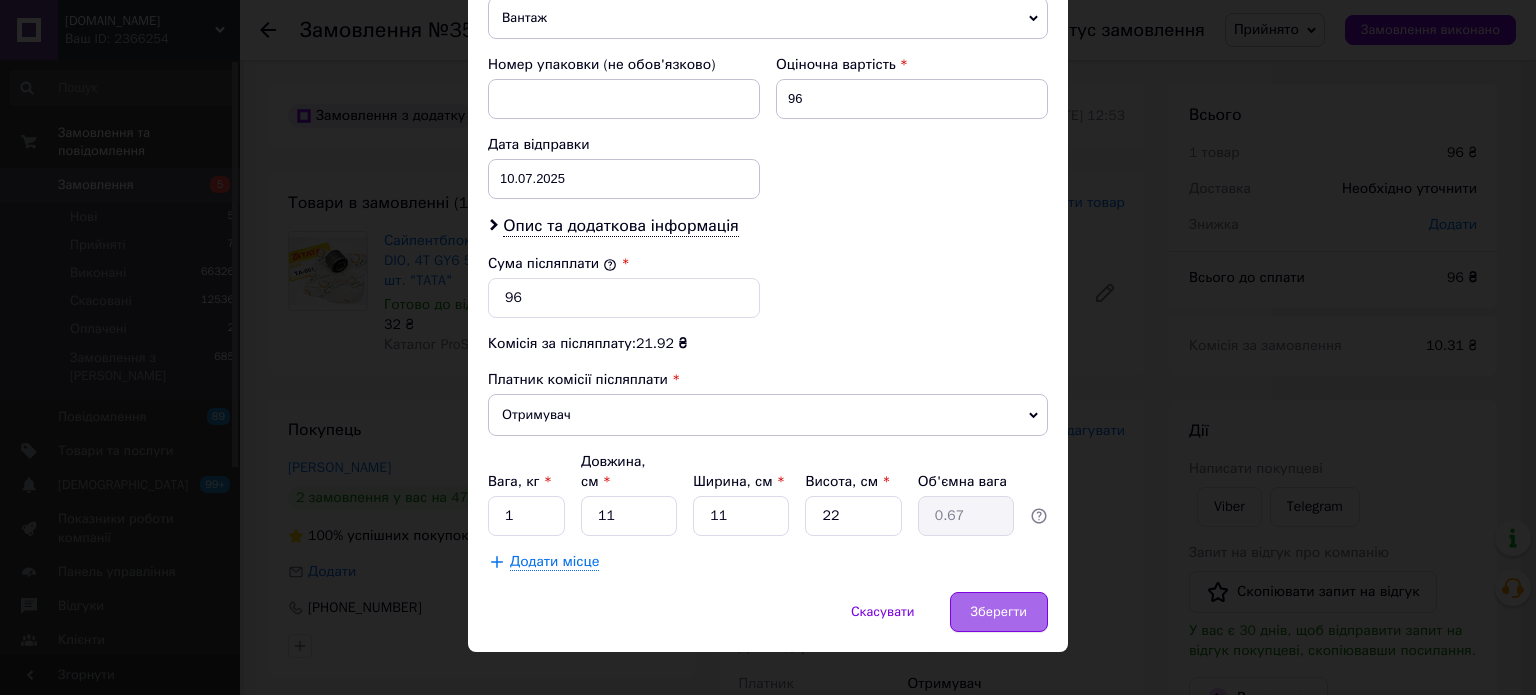 click on "Зберегти" at bounding box center (999, 612) 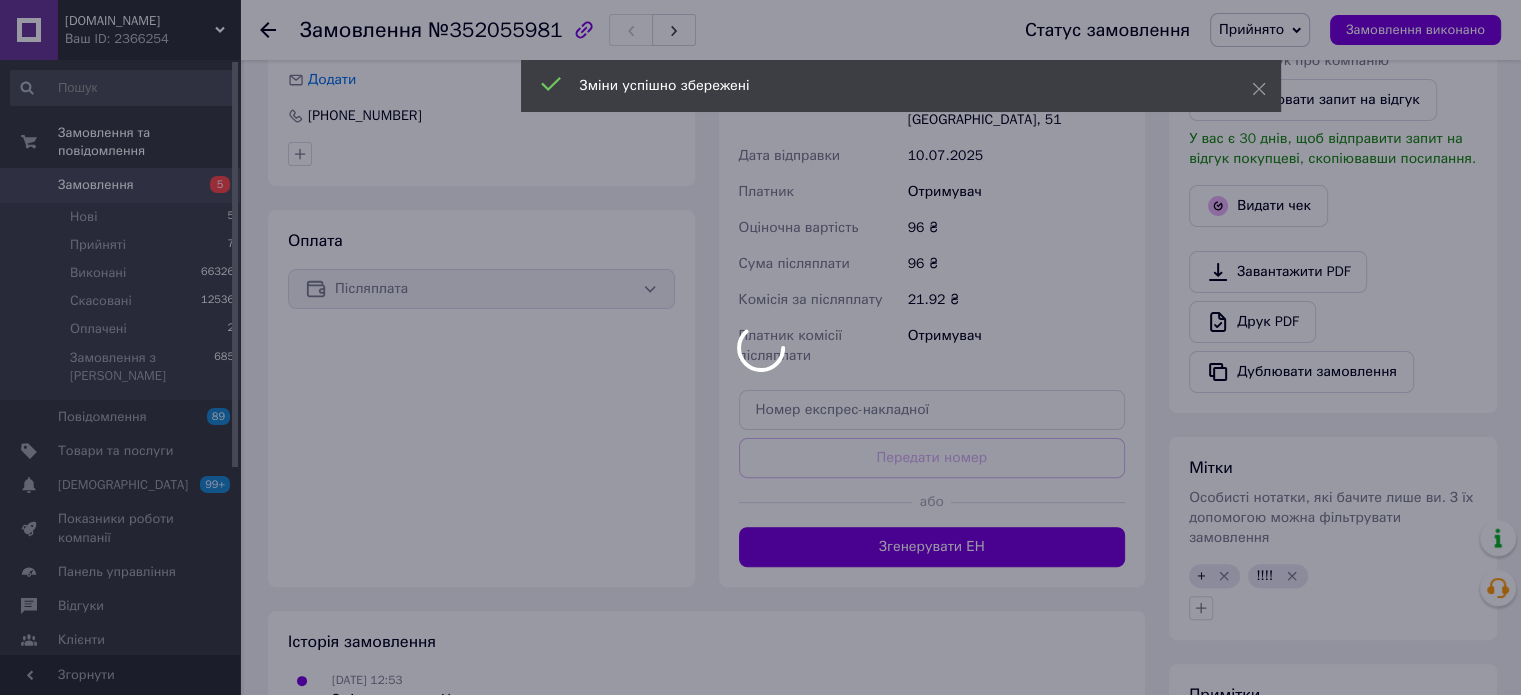scroll, scrollTop: 500, scrollLeft: 0, axis: vertical 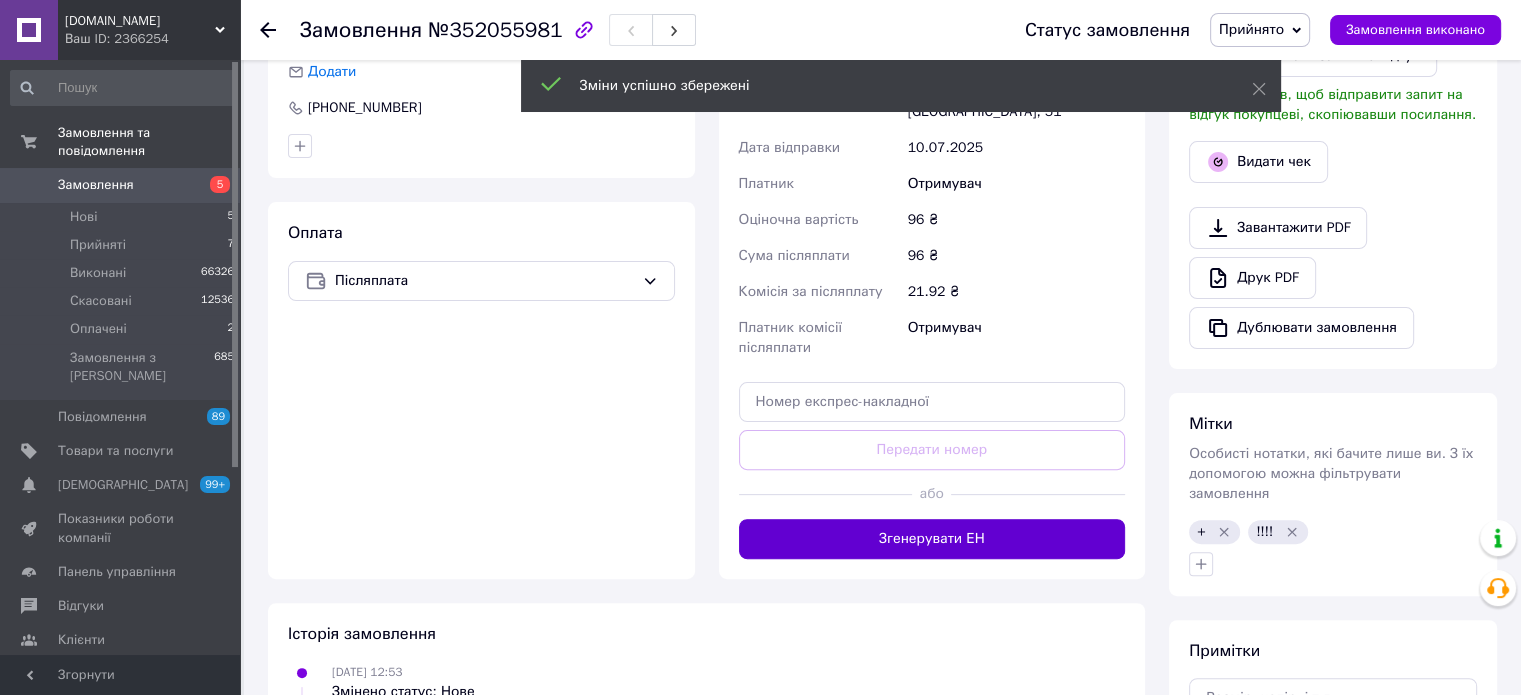 click on "Згенерувати ЕН" at bounding box center [932, 539] 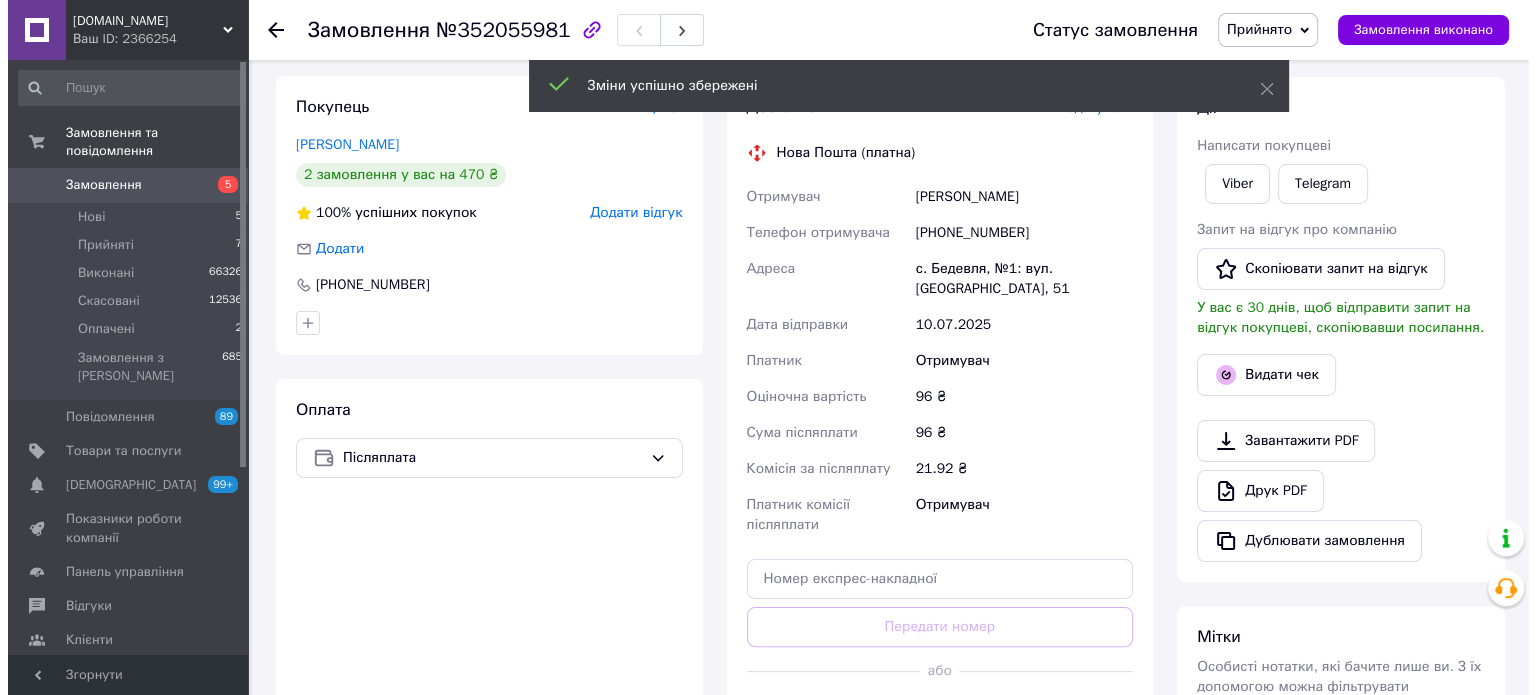 scroll, scrollTop: 200, scrollLeft: 0, axis: vertical 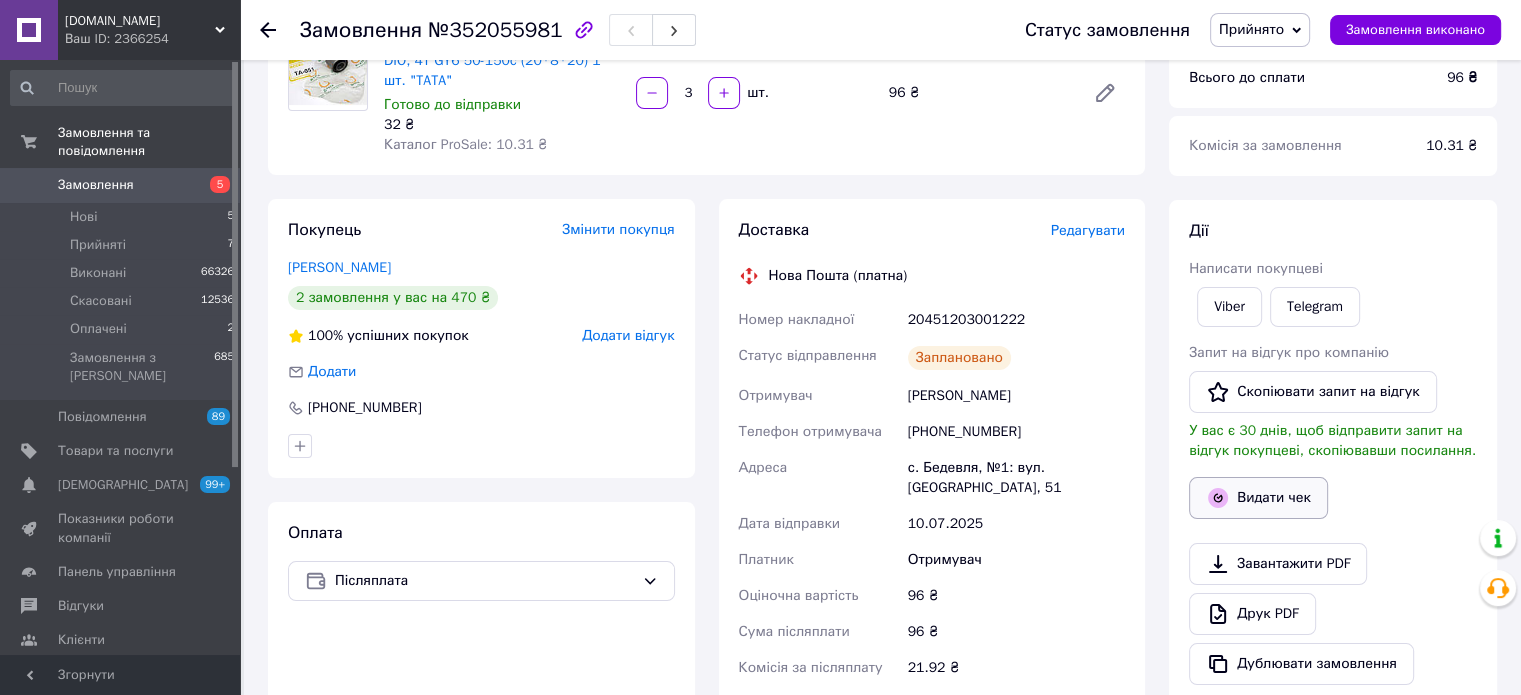 click on "Видати чек" at bounding box center (1258, 498) 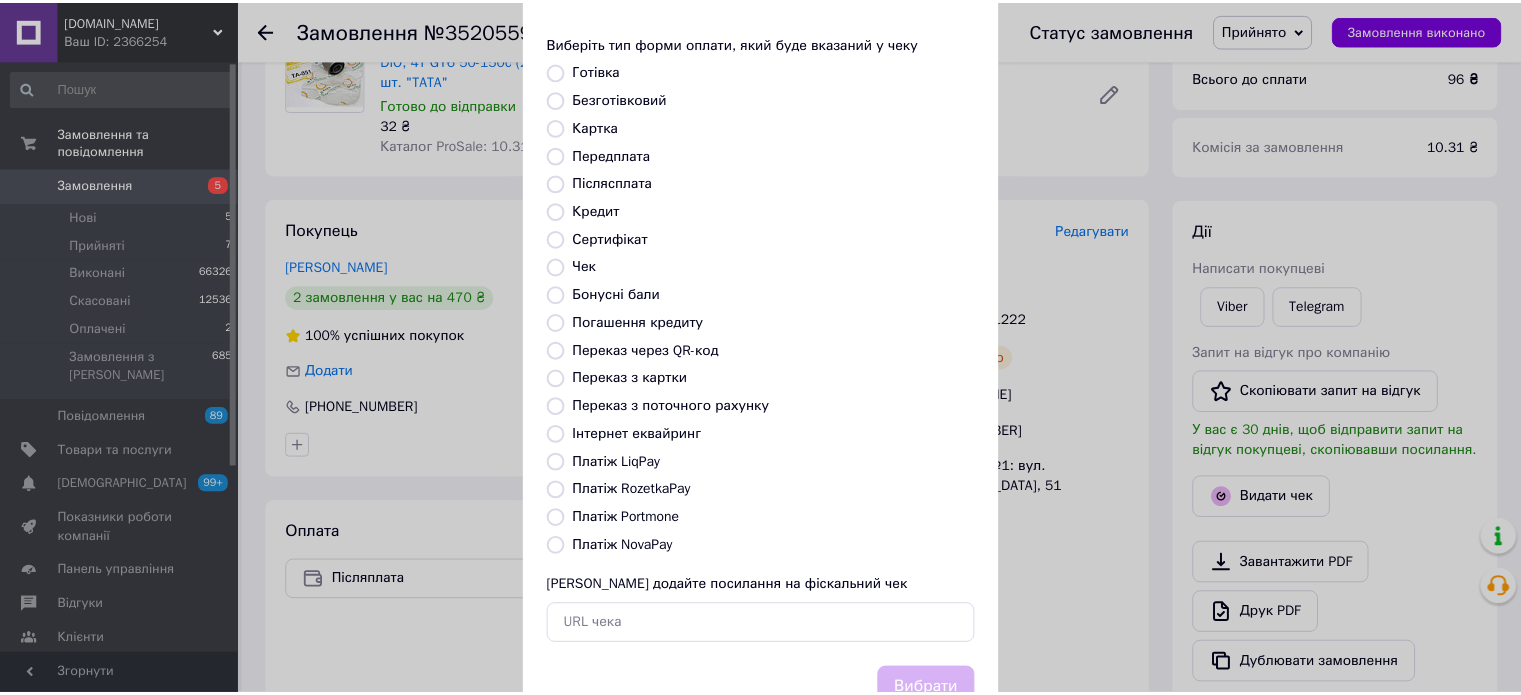 scroll, scrollTop: 163, scrollLeft: 0, axis: vertical 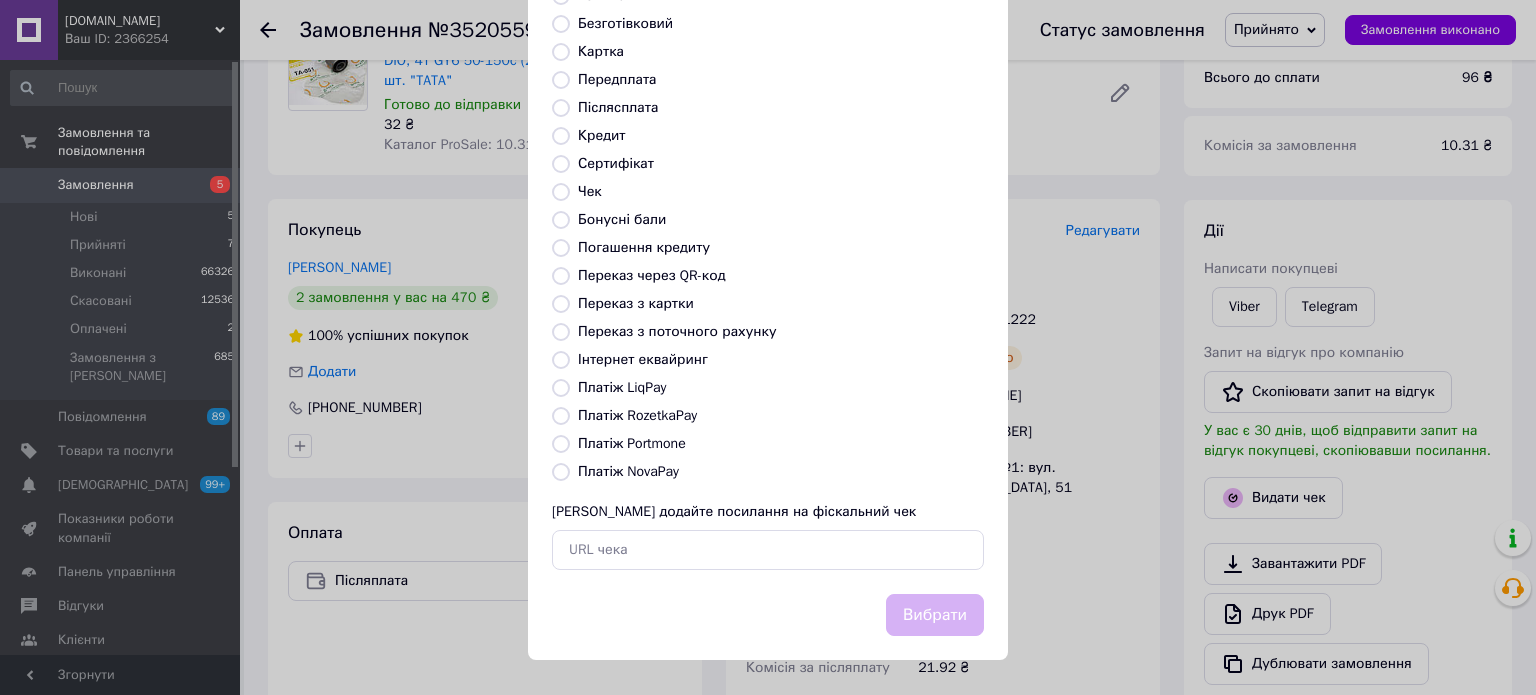 click on "Платіж NovaPay" at bounding box center (628, 471) 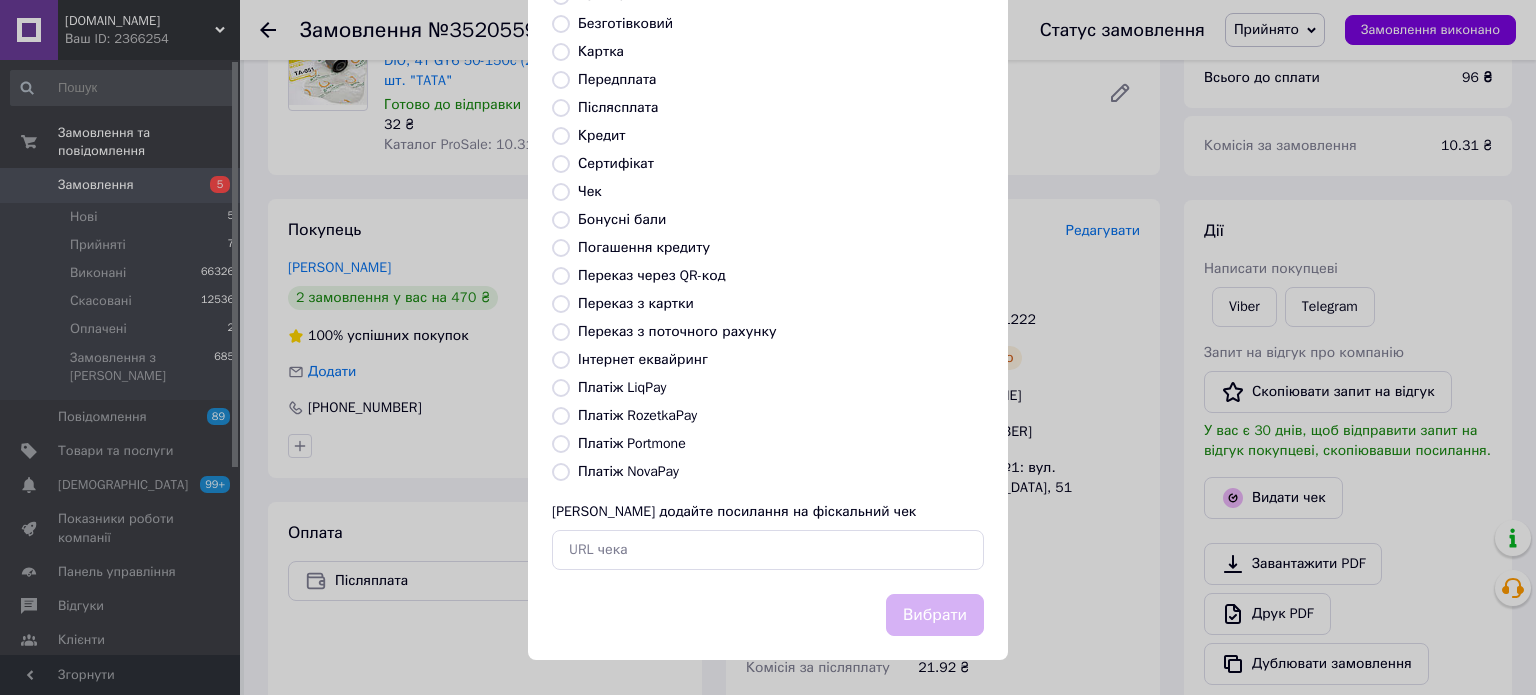 radio on "true" 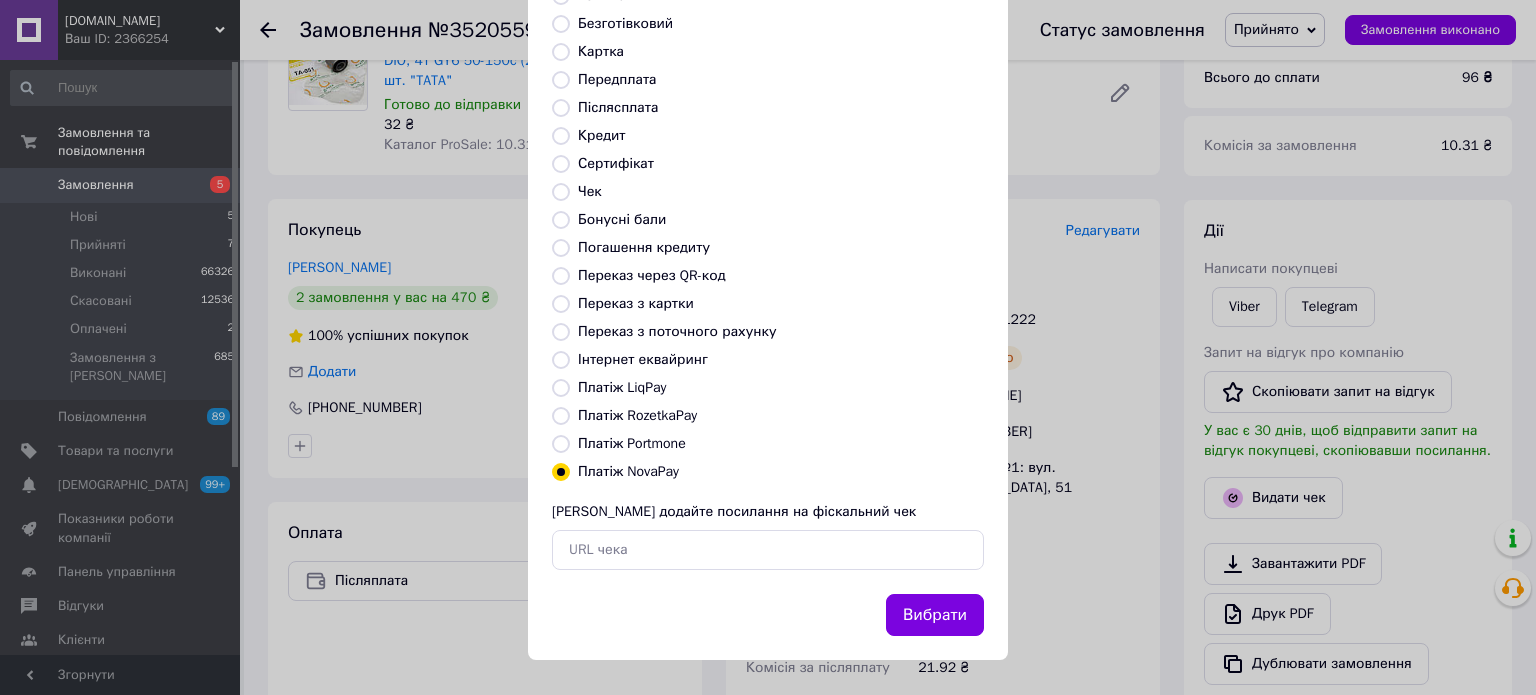 click on "Вибрати" at bounding box center [935, 615] 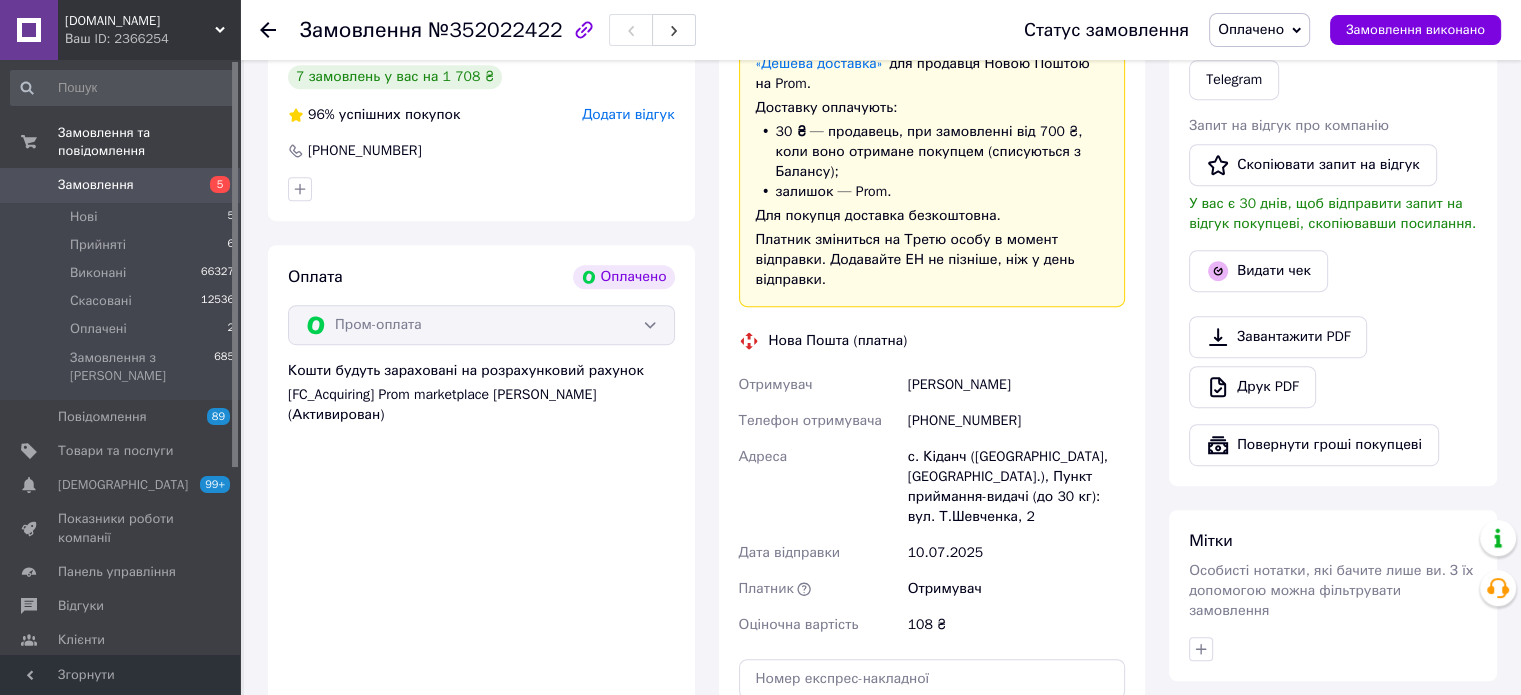 scroll, scrollTop: 1000, scrollLeft: 0, axis: vertical 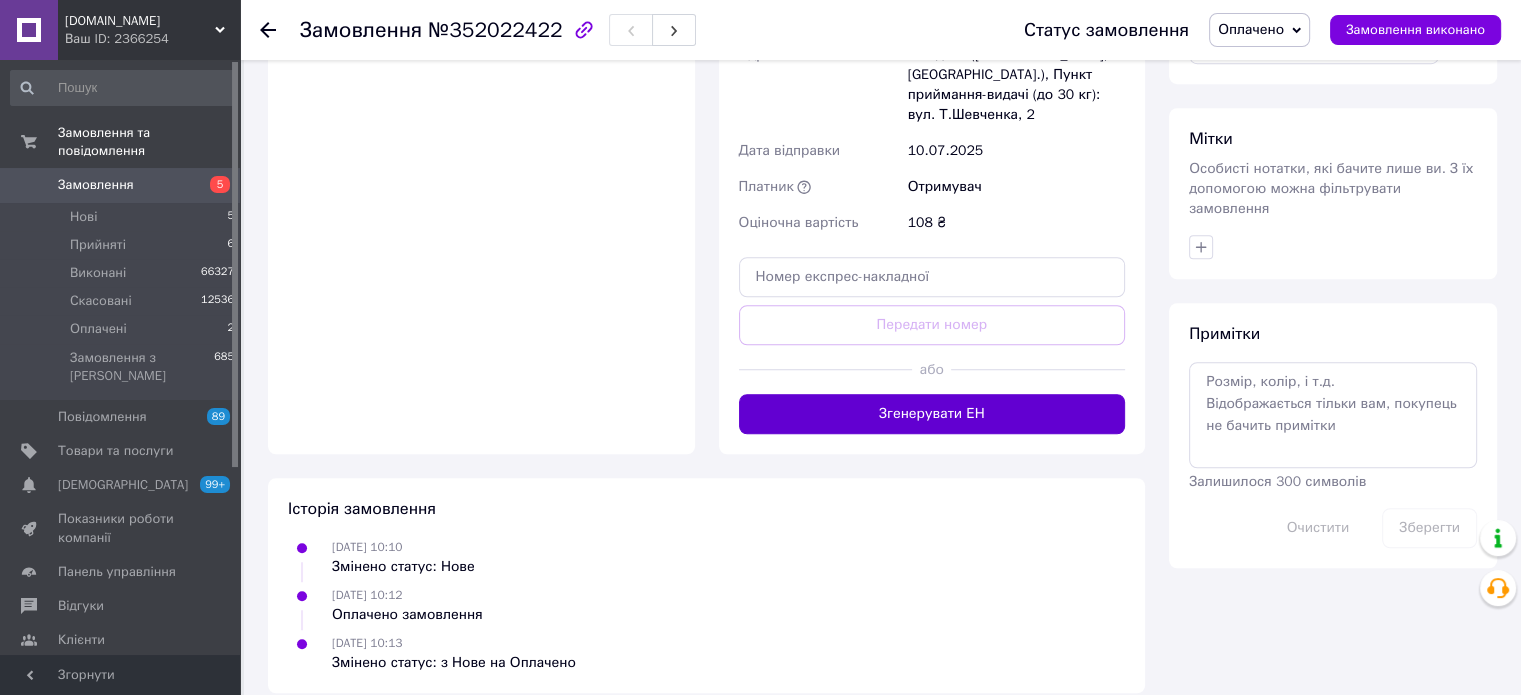 click on "Згенерувати ЕН" at bounding box center [932, 414] 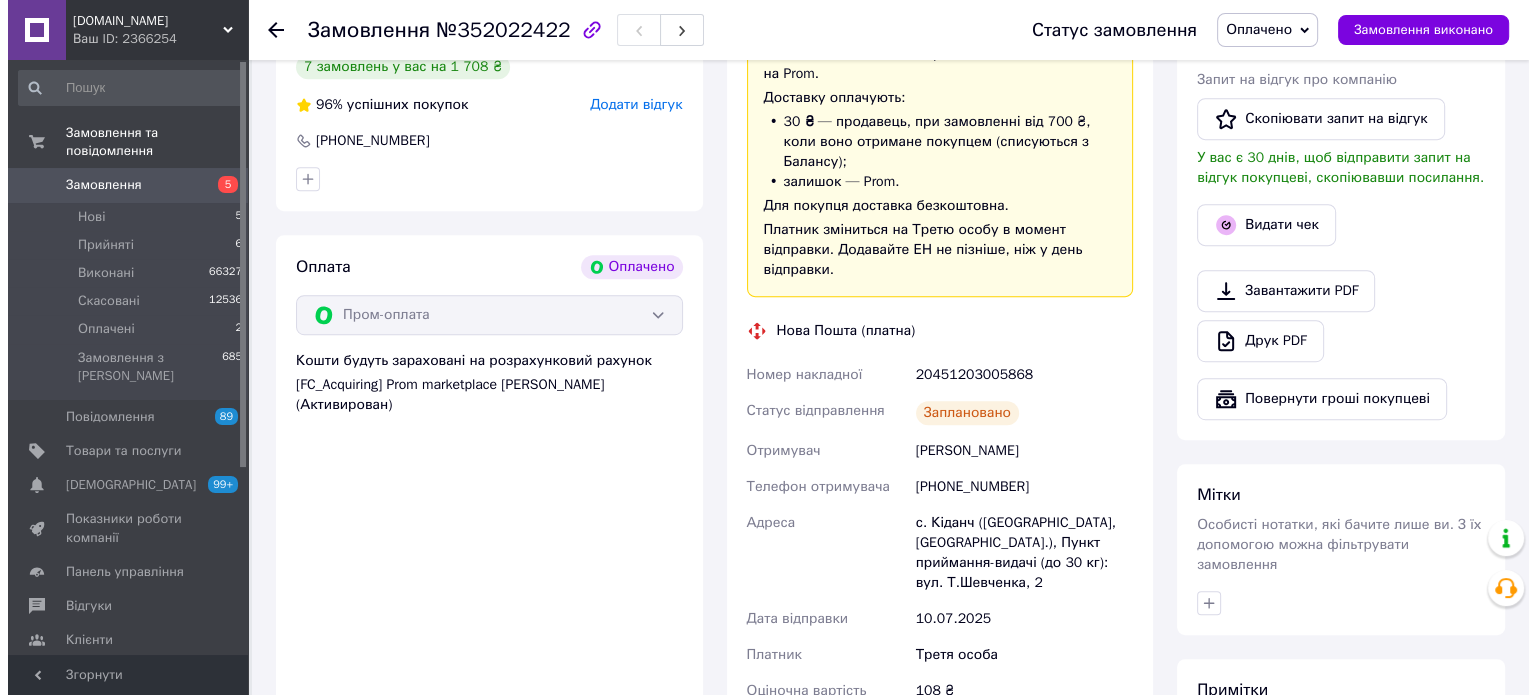 scroll, scrollTop: 900, scrollLeft: 0, axis: vertical 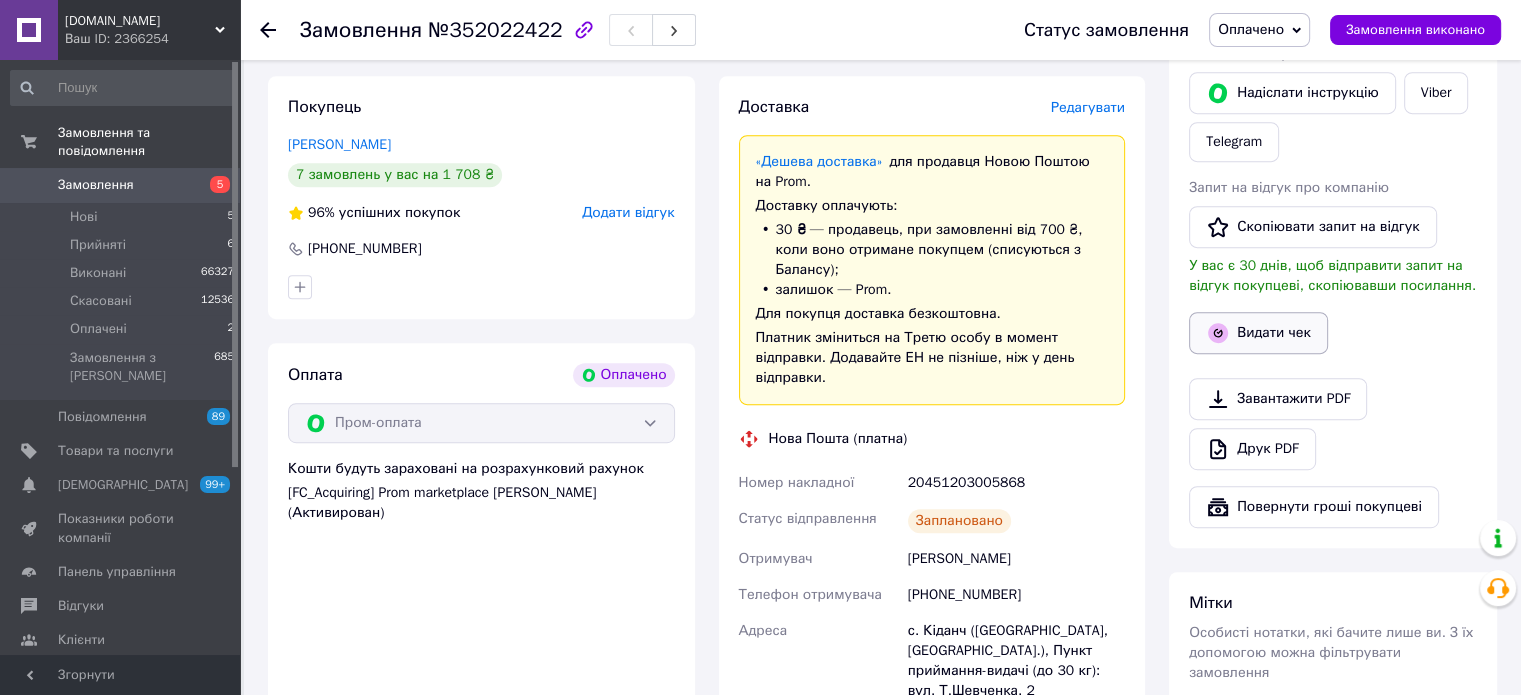 click on "Видати чек" at bounding box center [1258, 333] 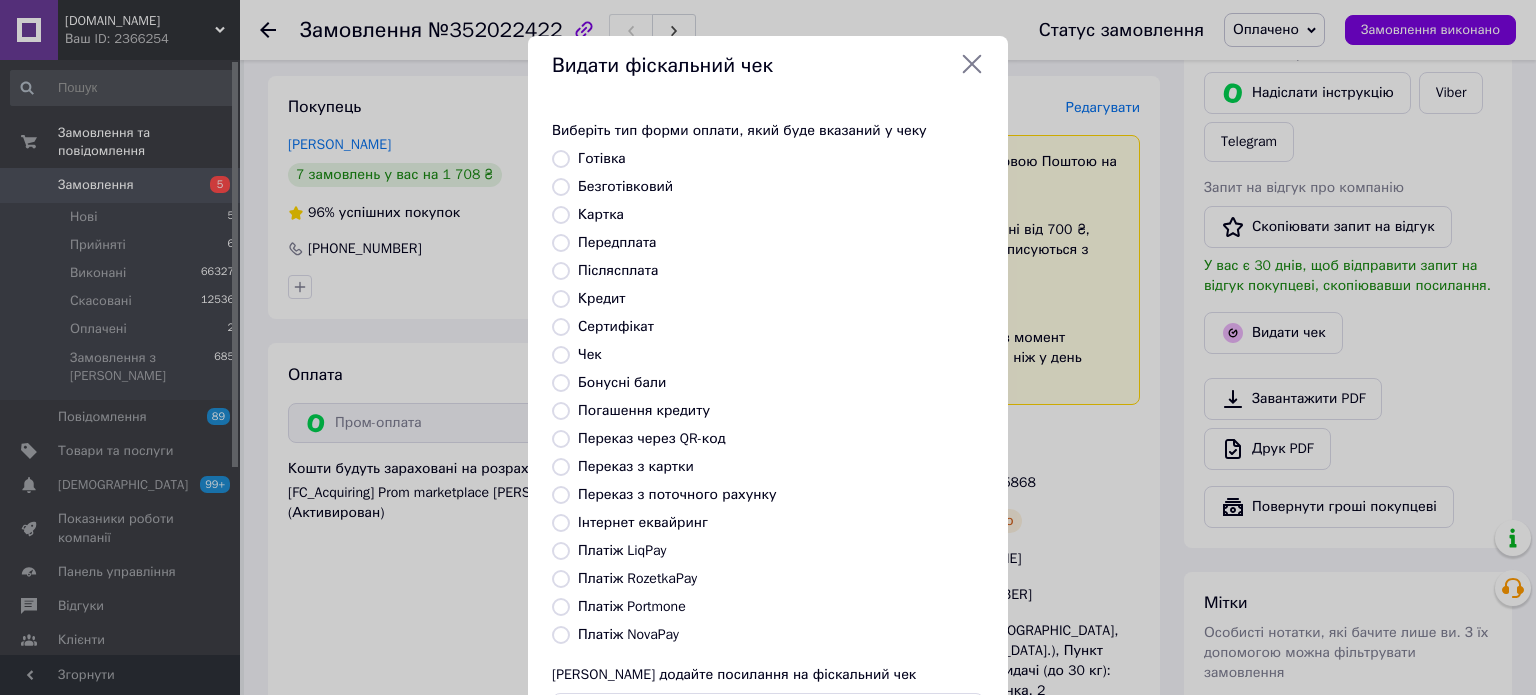 click on "Платіж RozetkaPay" at bounding box center (637, 578) 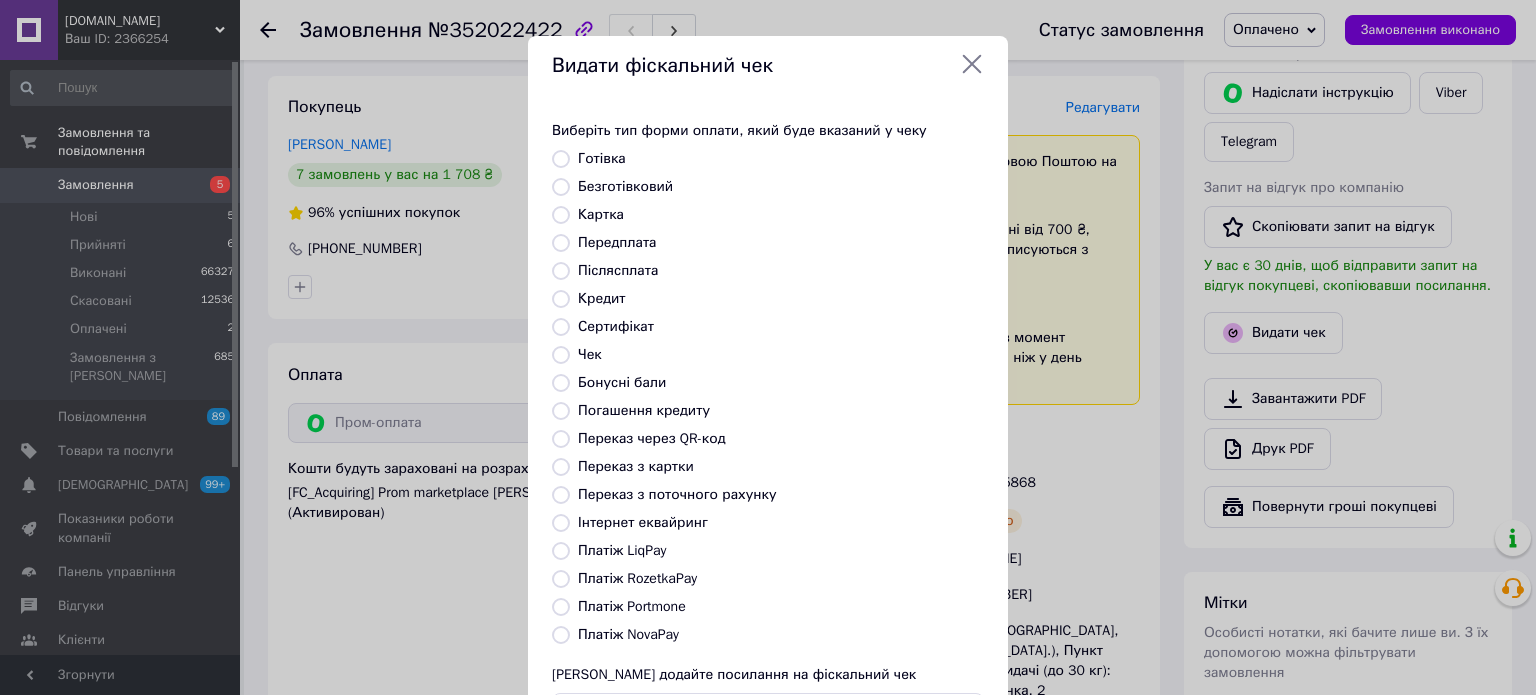 radio on "true" 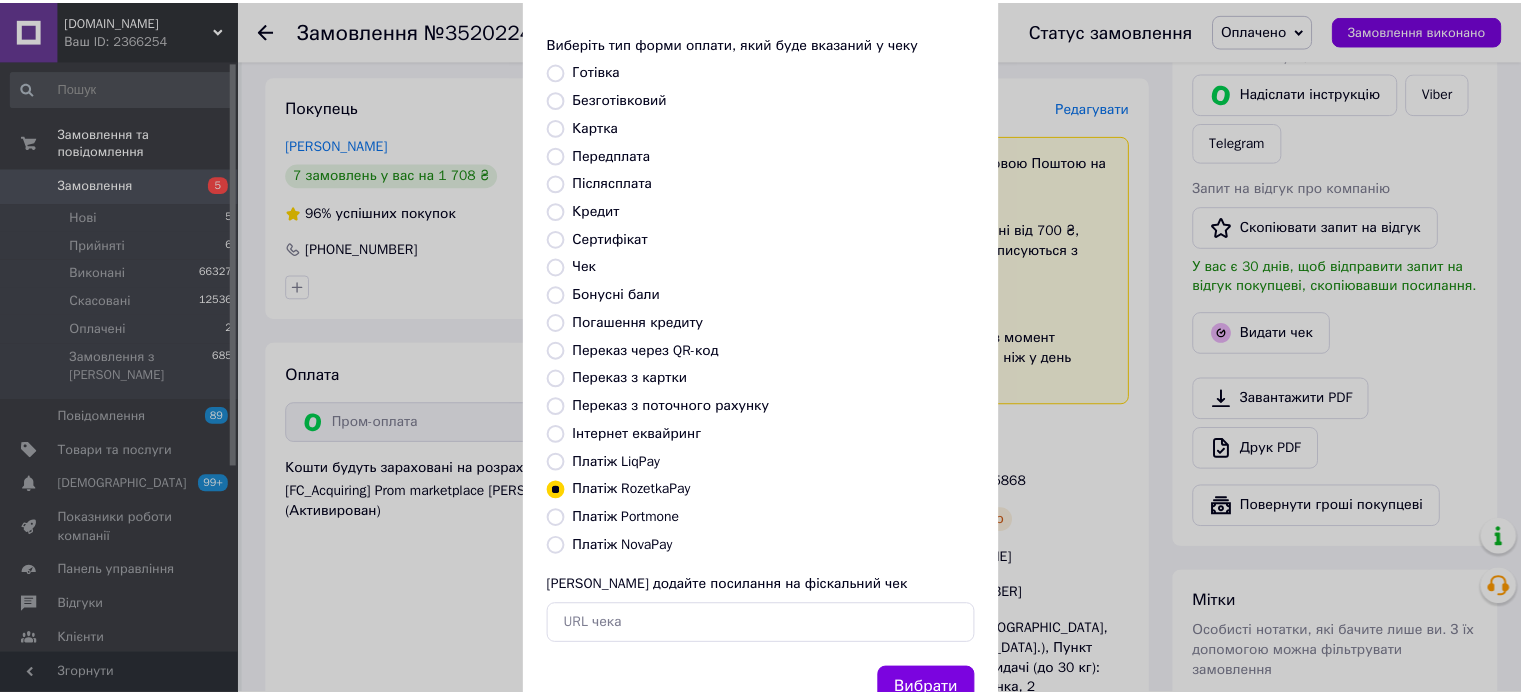 scroll, scrollTop: 163, scrollLeft: 0, axis: vertical 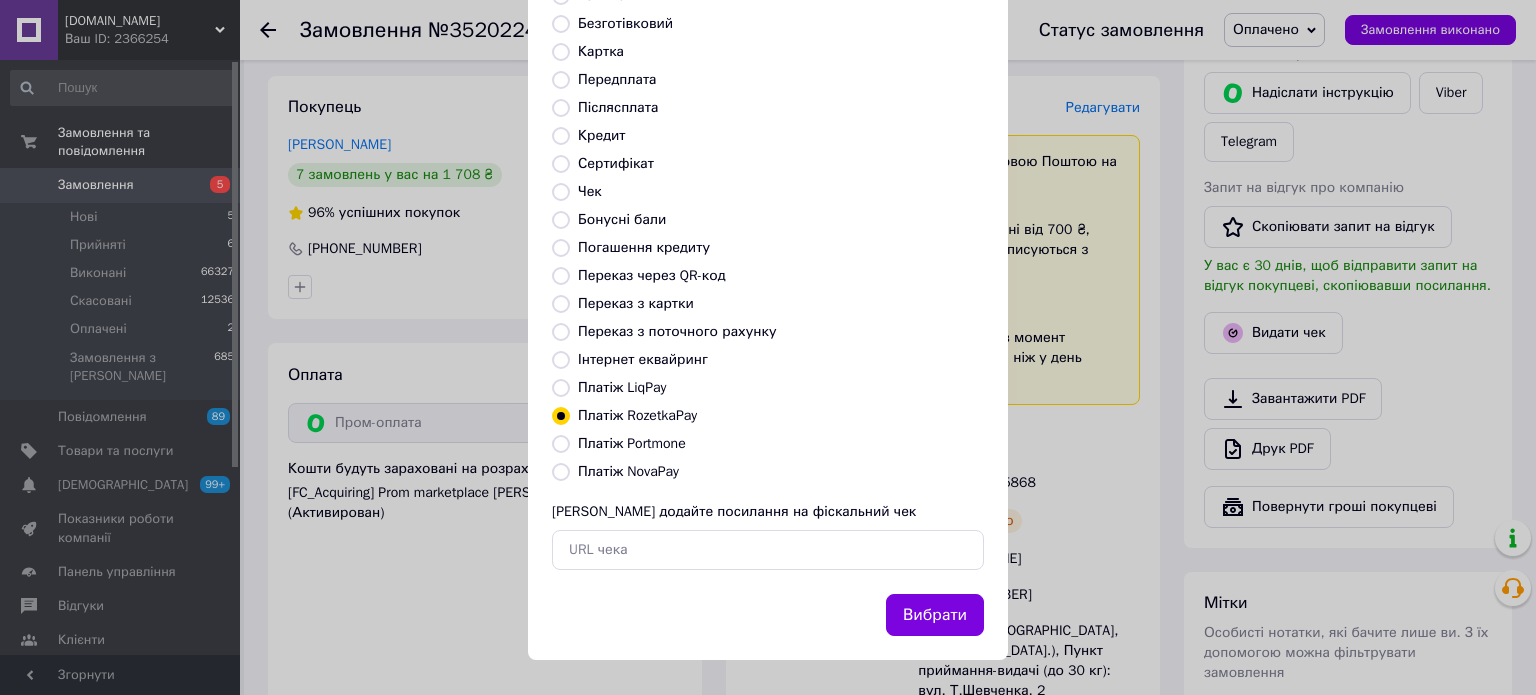 click on "Вибрати" at bounding box center [935, 615] 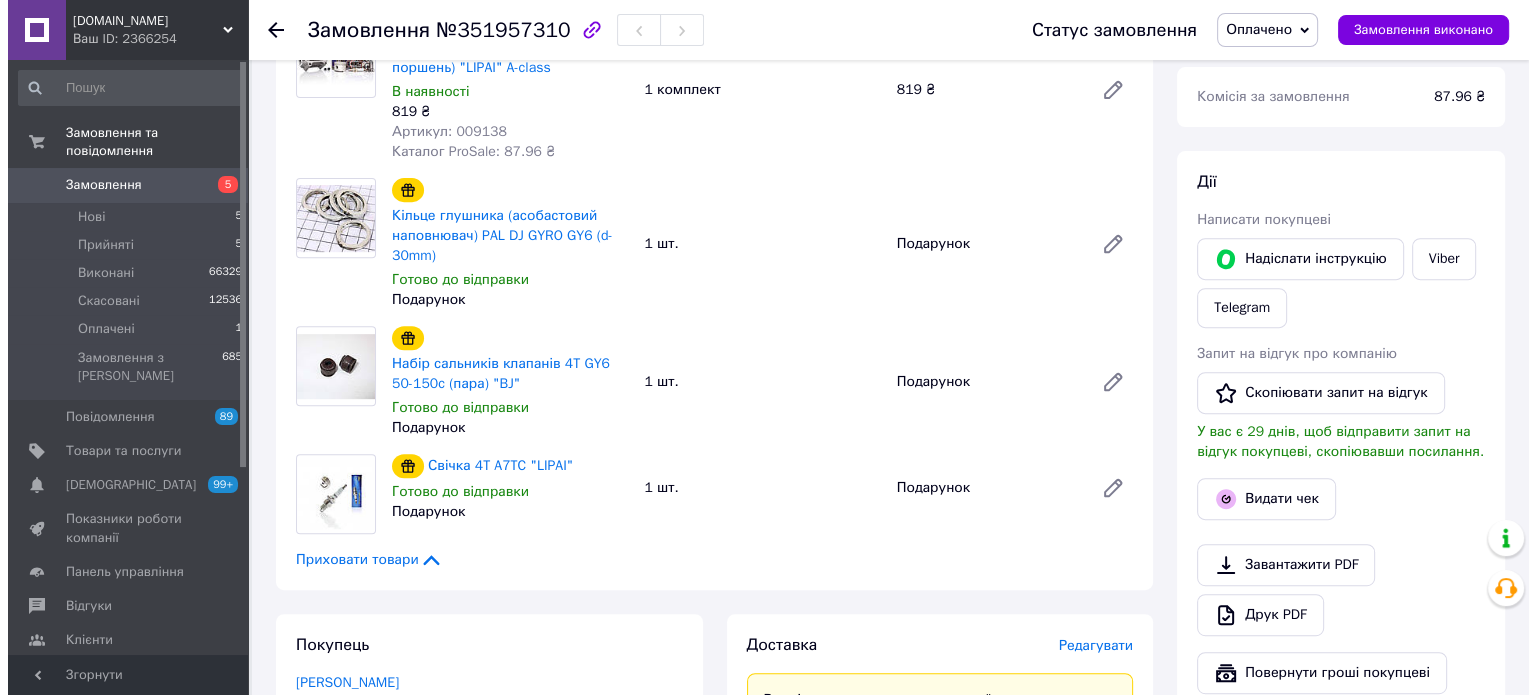 scroll, scrollTop: 1000, scrollLeft: 0, axis: vertical 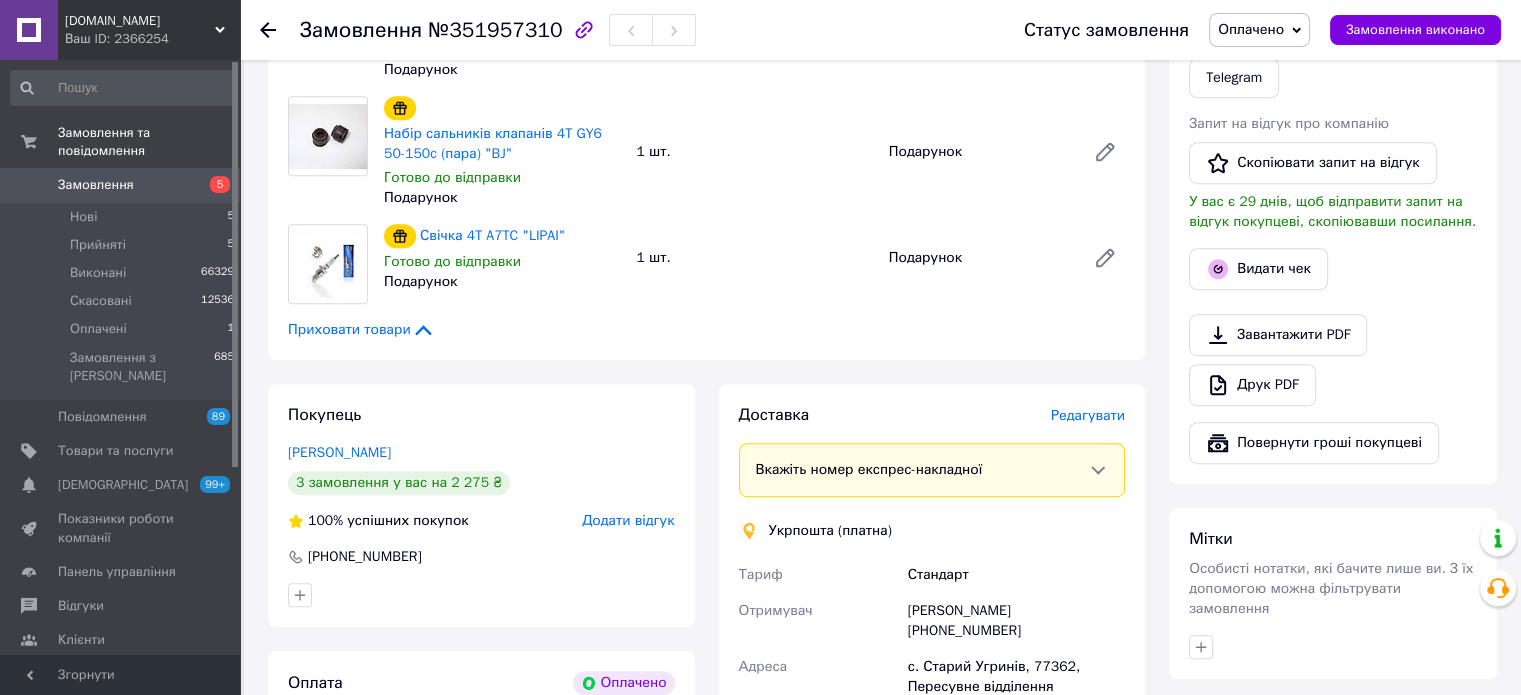 click on "Редагувати" at bounding box center [1088, 415] 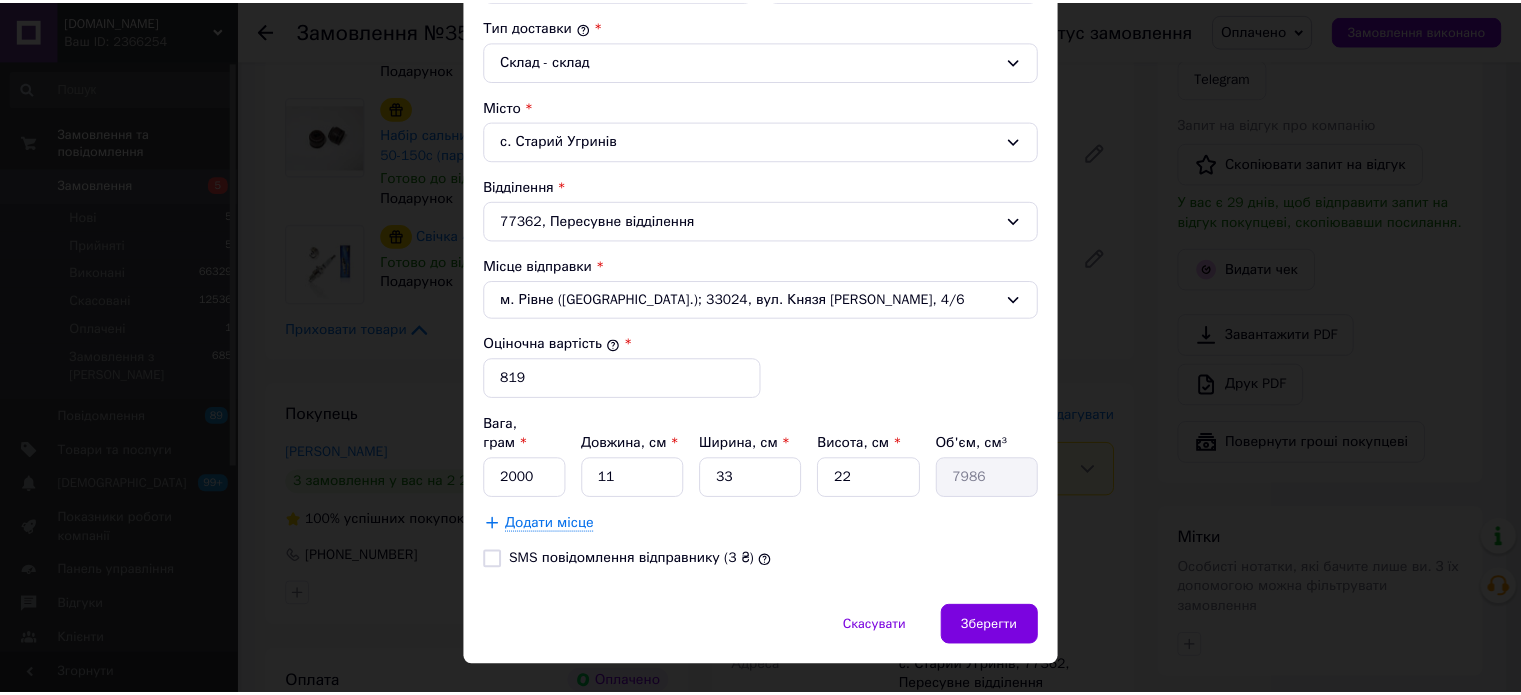 scroll, scrollTop: 551, scrollLeft: 0, axis: vertical 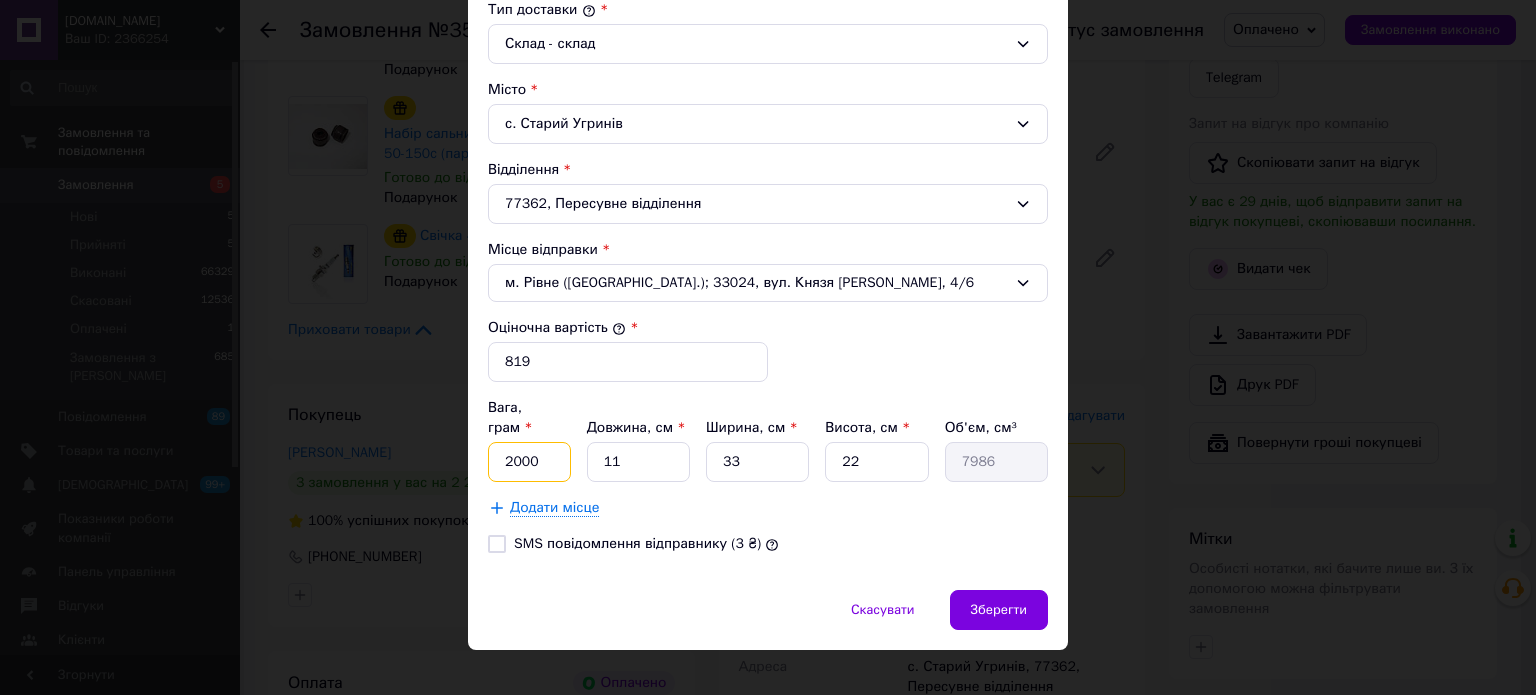 click on "2000" at bounding box center [529, 462] 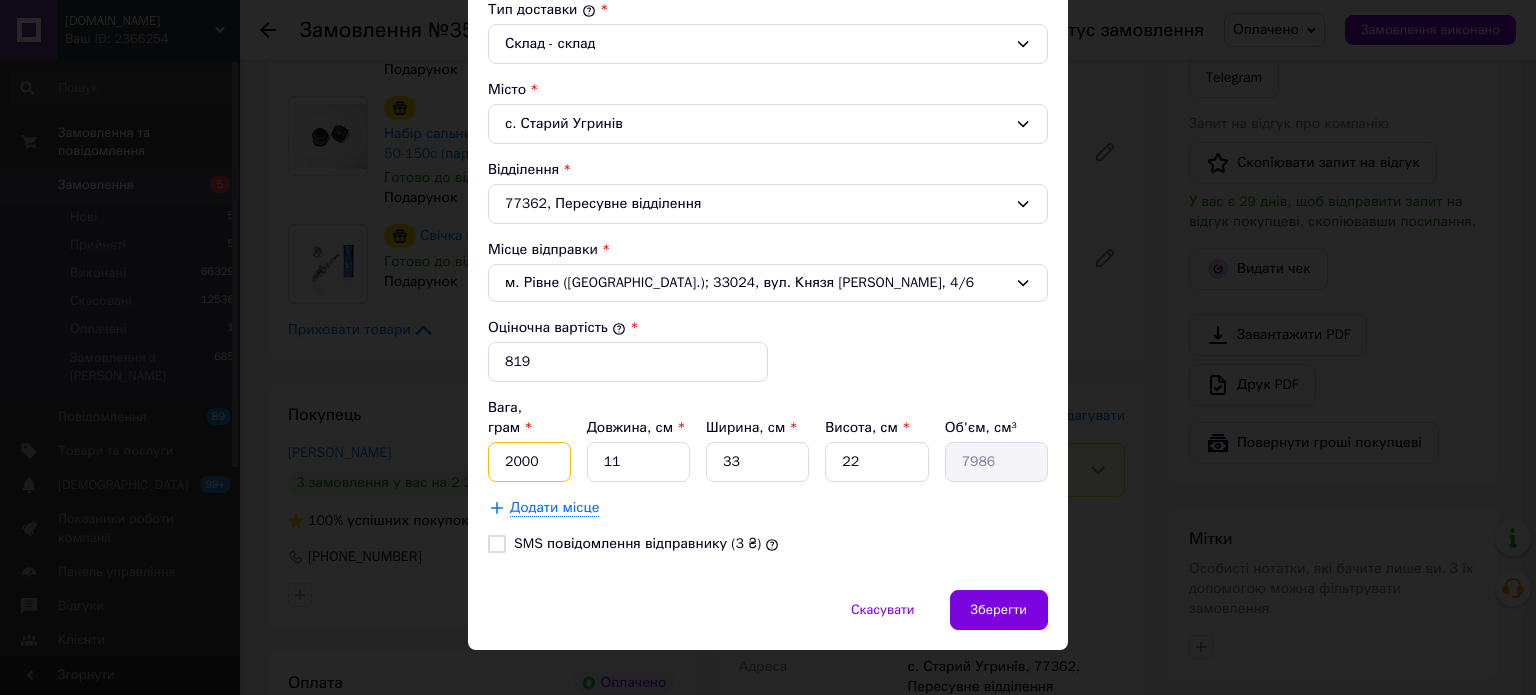 click on "2000" at bounding box center (529, 462) 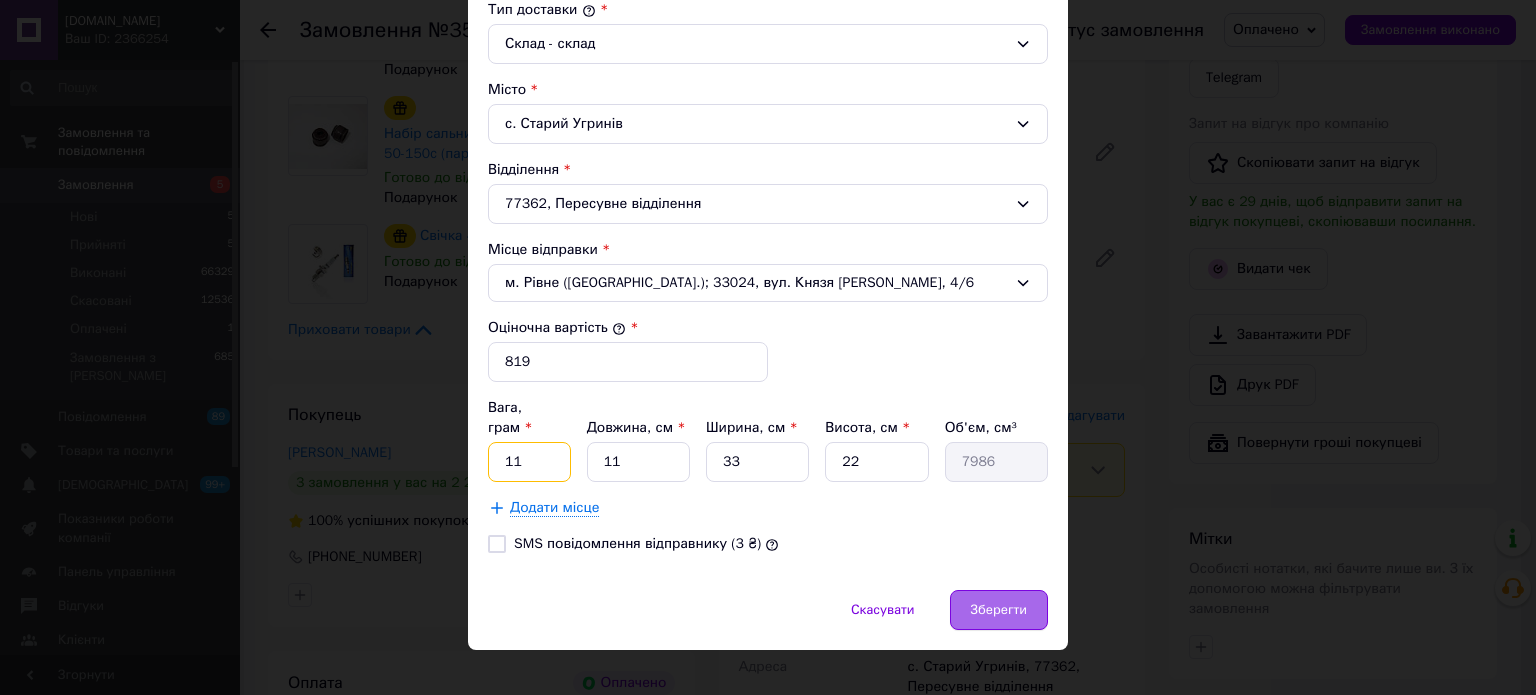 type on "11" 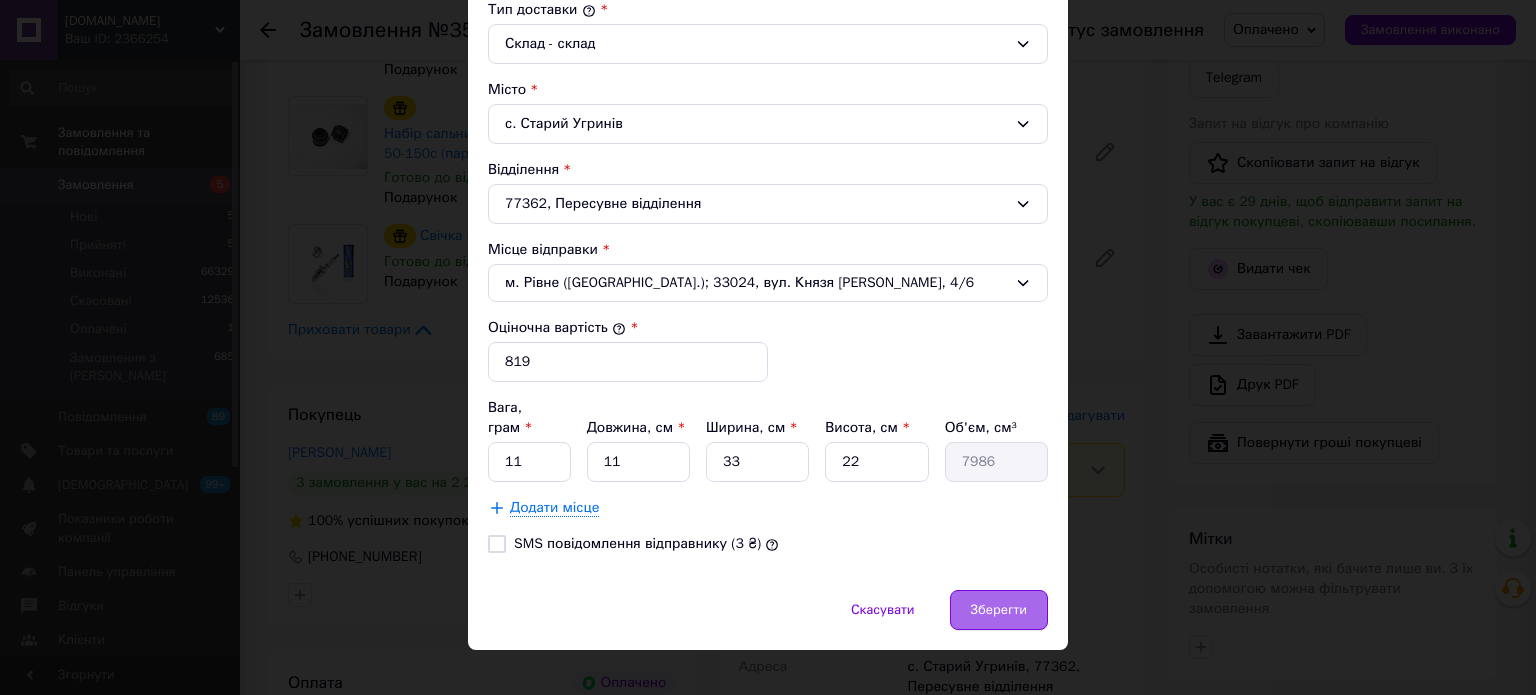 click on "Зберегти" at bounding box center (999, 610) 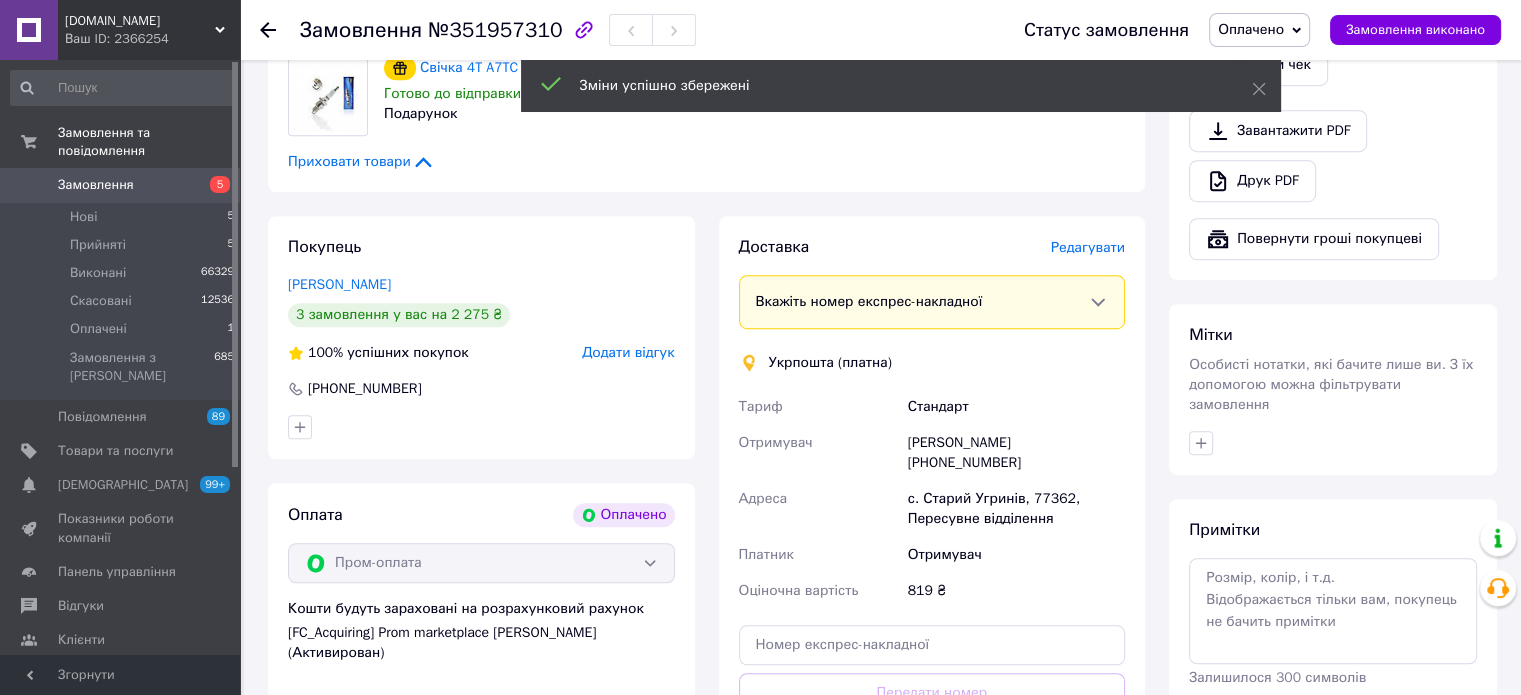 scroll, scrollTop: 1400, scrollLeft: 0, axis: vertical 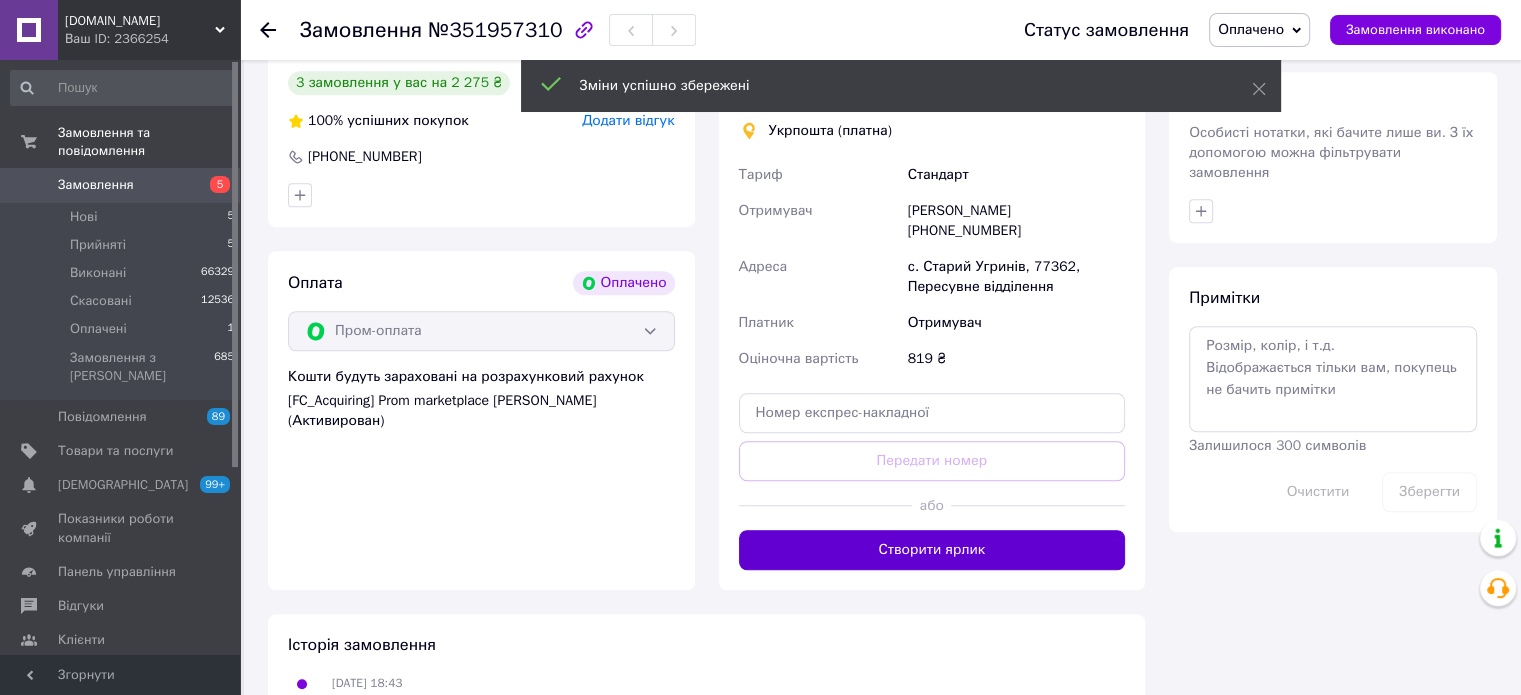 click on "Створити ярлик" at bounding box center (932, 550) 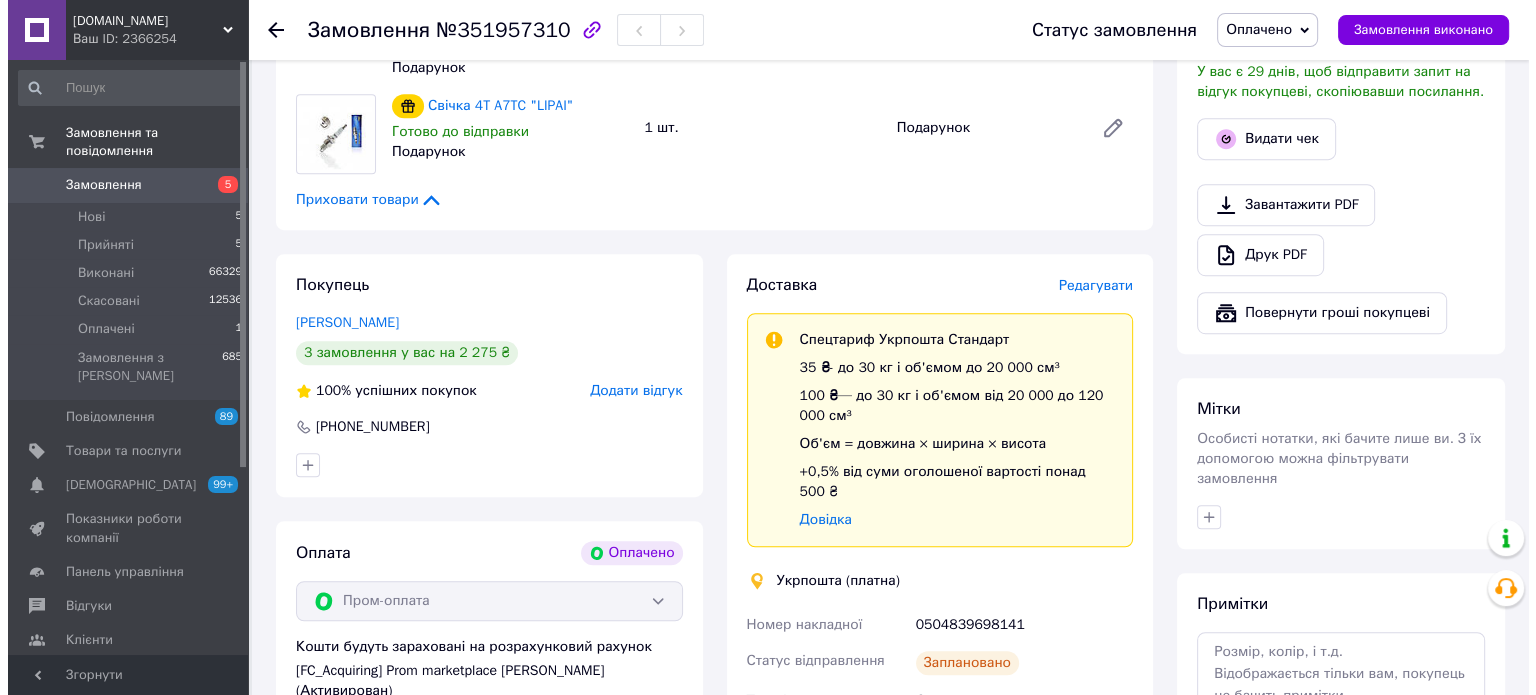 scroll, scrollTop: 1000, scrollLeft: 0, axis: vertical 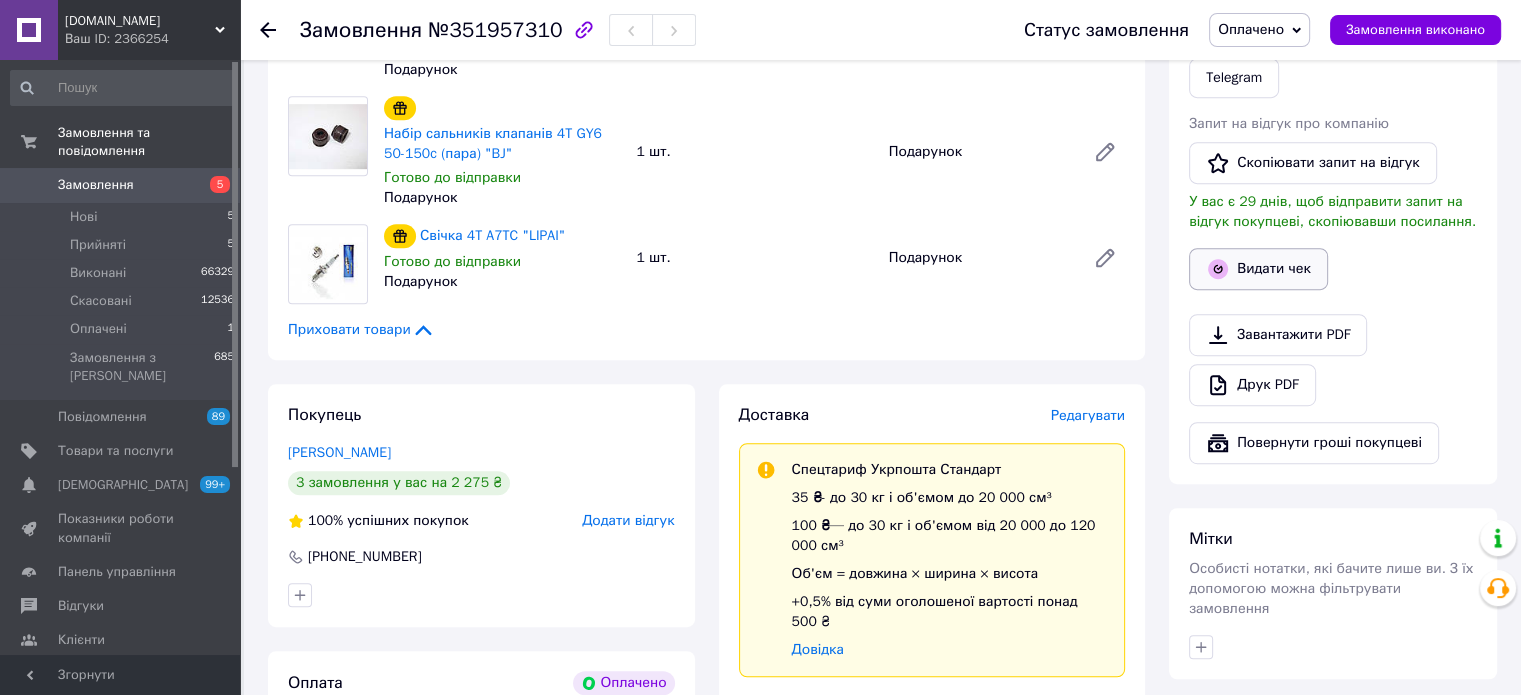 click 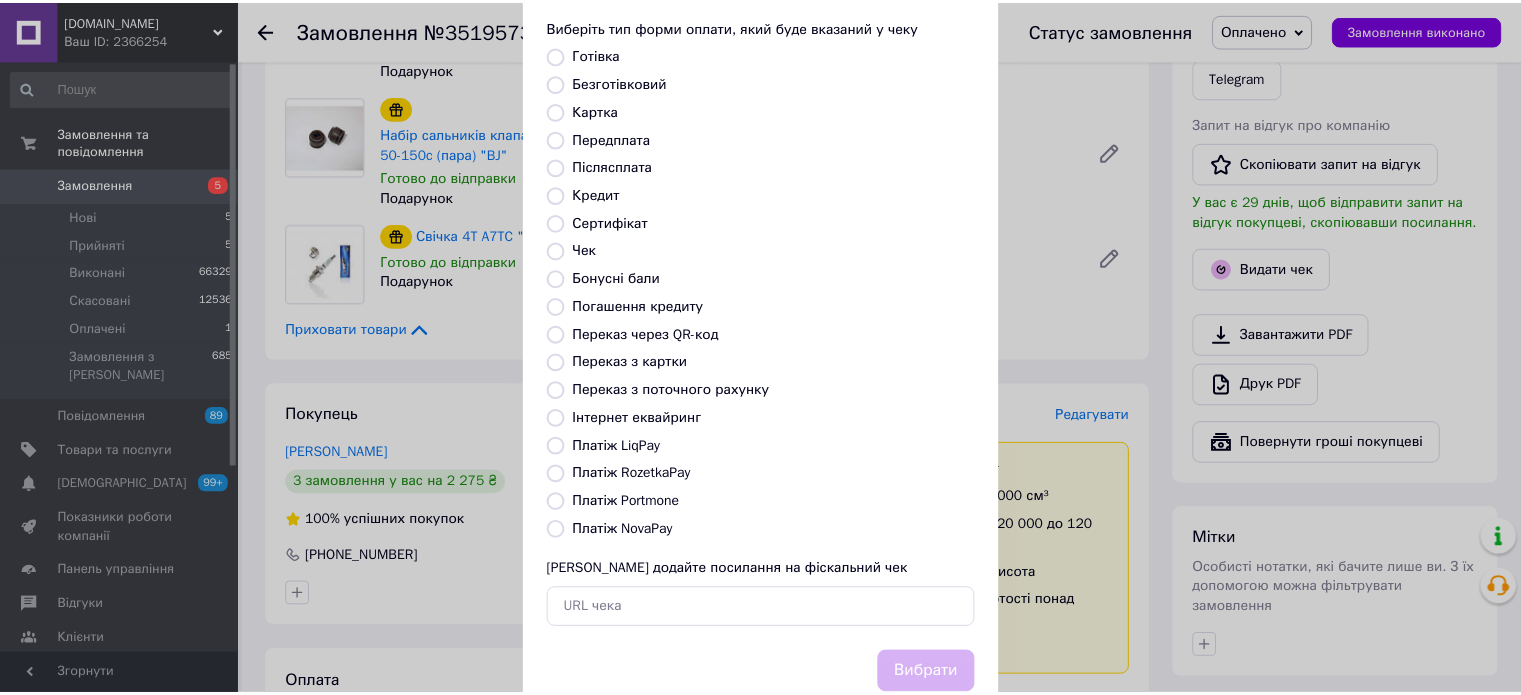 scroll, scrollTop: 163, scrollLeft: 0, axis: vertical 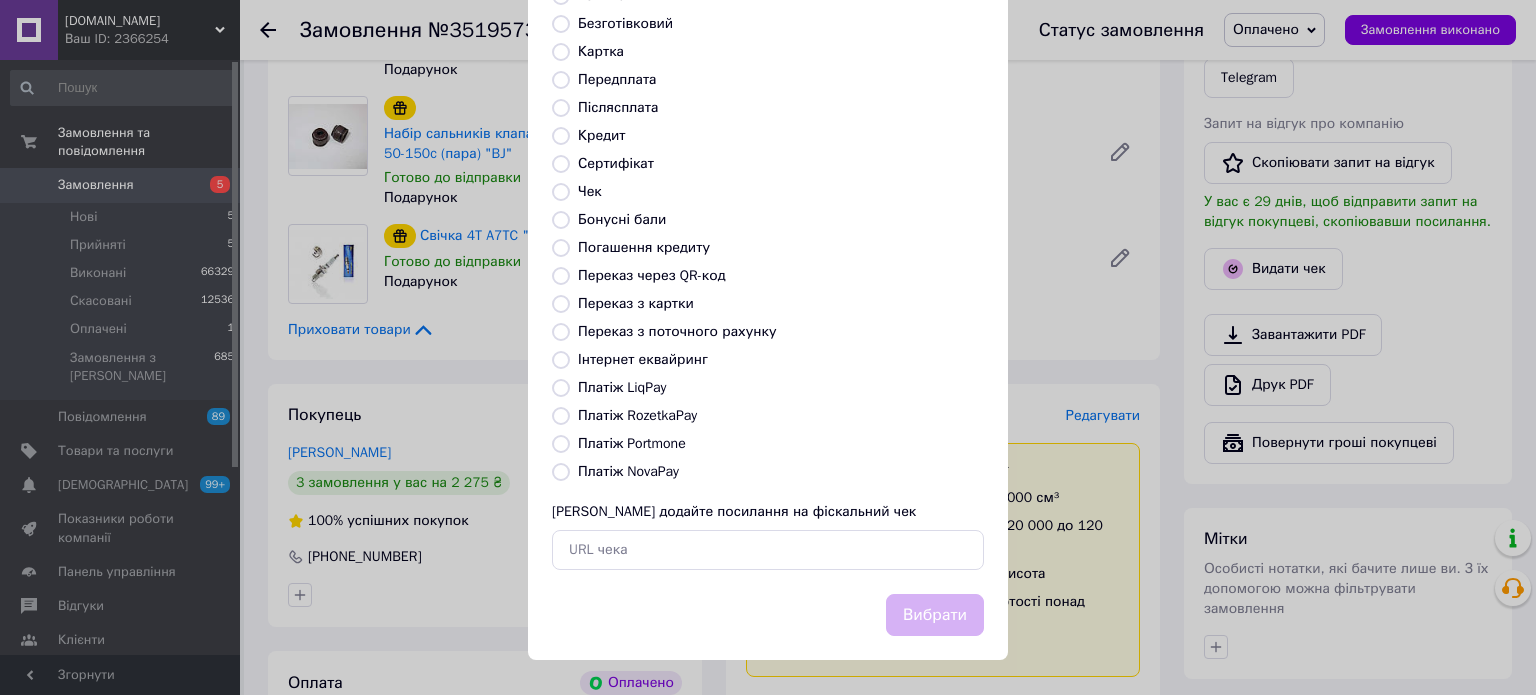 click on "Видати фіскальний чек Виберіть тип форми оплати, який буде вказаний у чеку Готівка Безготівковий Картка Передплата Післясплата Кредит Сертифікат Чек Бонусні бали Погашення кредиту Переказ через QR-код [GEOGRAPHIC_DATA] з картки Переказ з поточного рахунку Інтернет еквайринг Платіж LiqPay Платіж RozetkaPay Платіж Portmone Платіж NovaPay Або додайте посилання на фіскальний чек Вибрати" at bounding box center [768, 266] 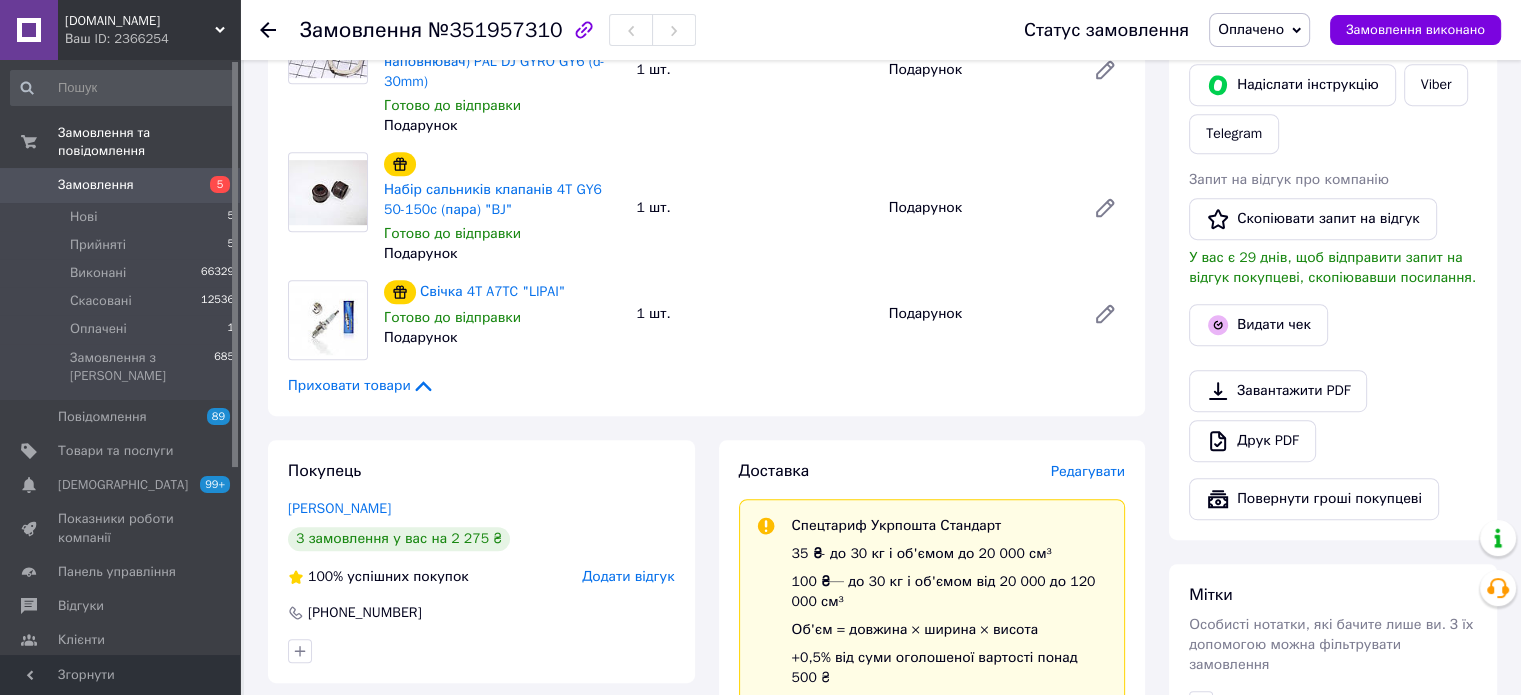 scroll, scrollTop: 500, scrollLeft: 0, axis: vertical 